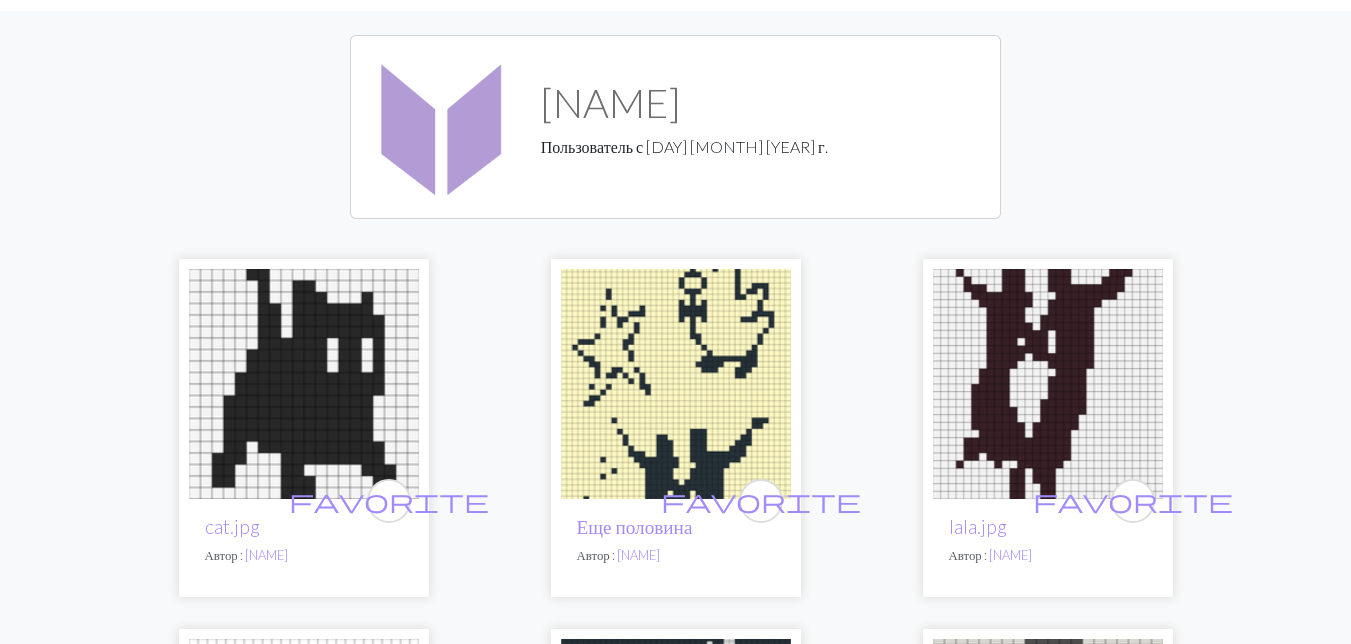 scroll, scrollTop: 0, scrollLeft: 0, axis: both 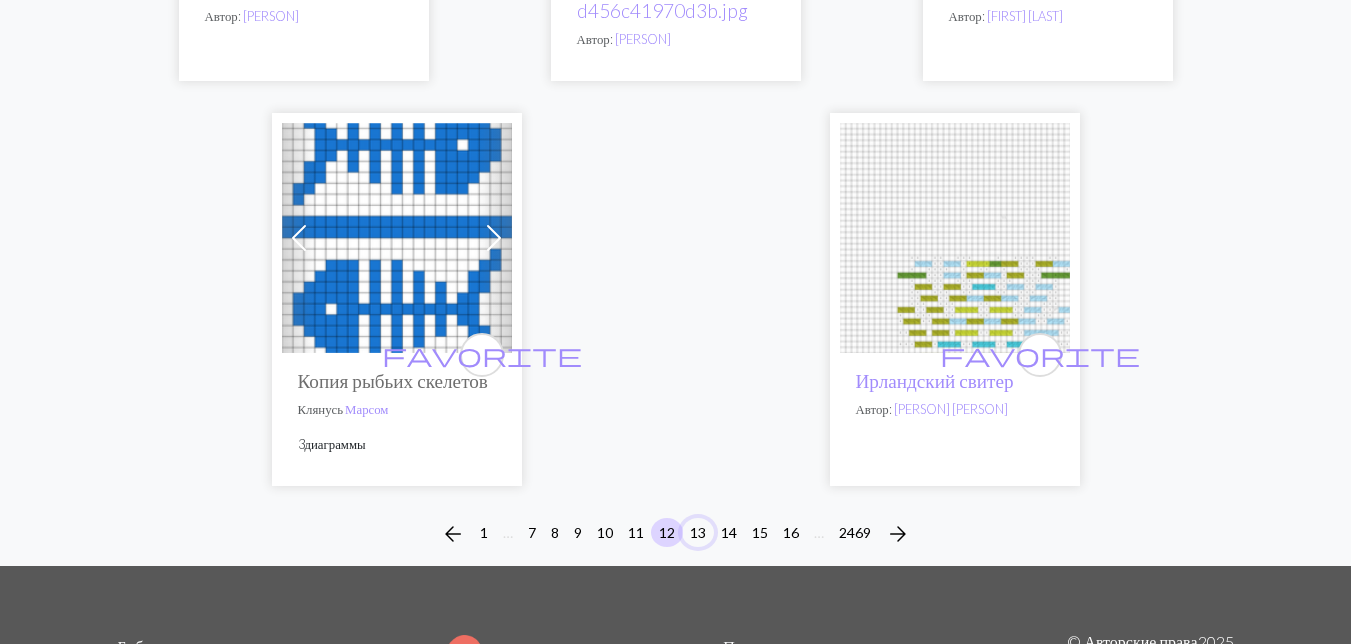 click on "13" at bounding box center (698, 532) 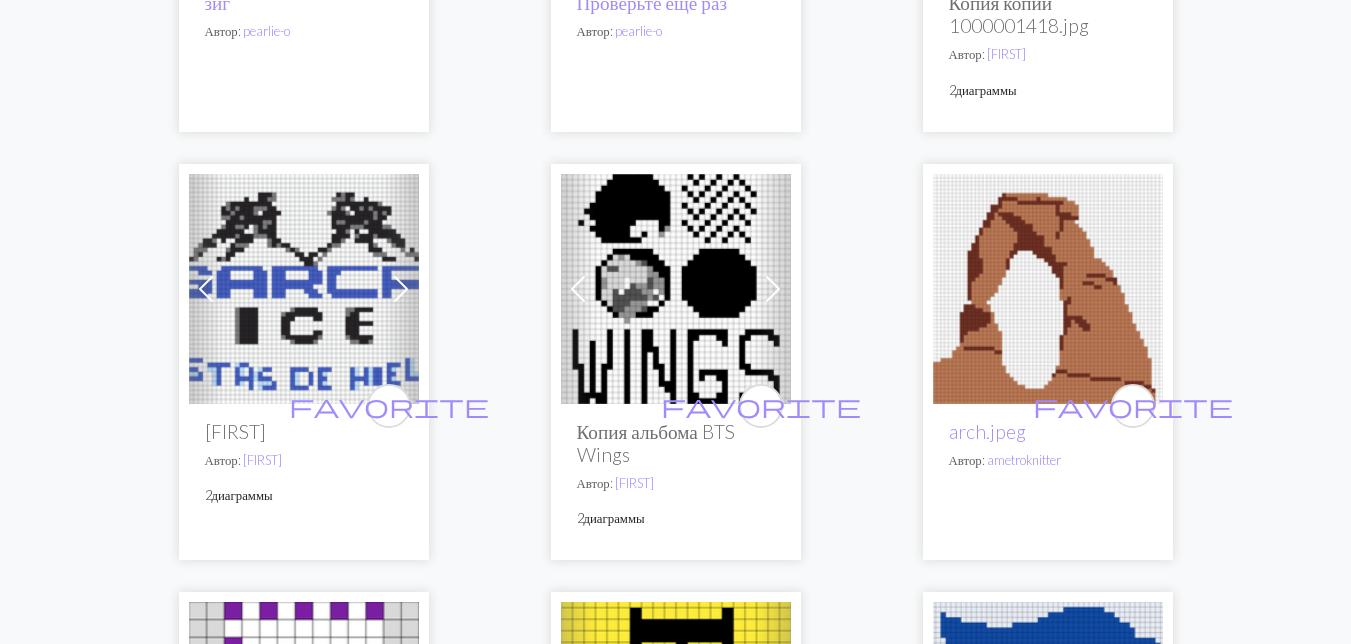 scroll, scrollTop: 3000, scrollLeft: 0, axis: vertical 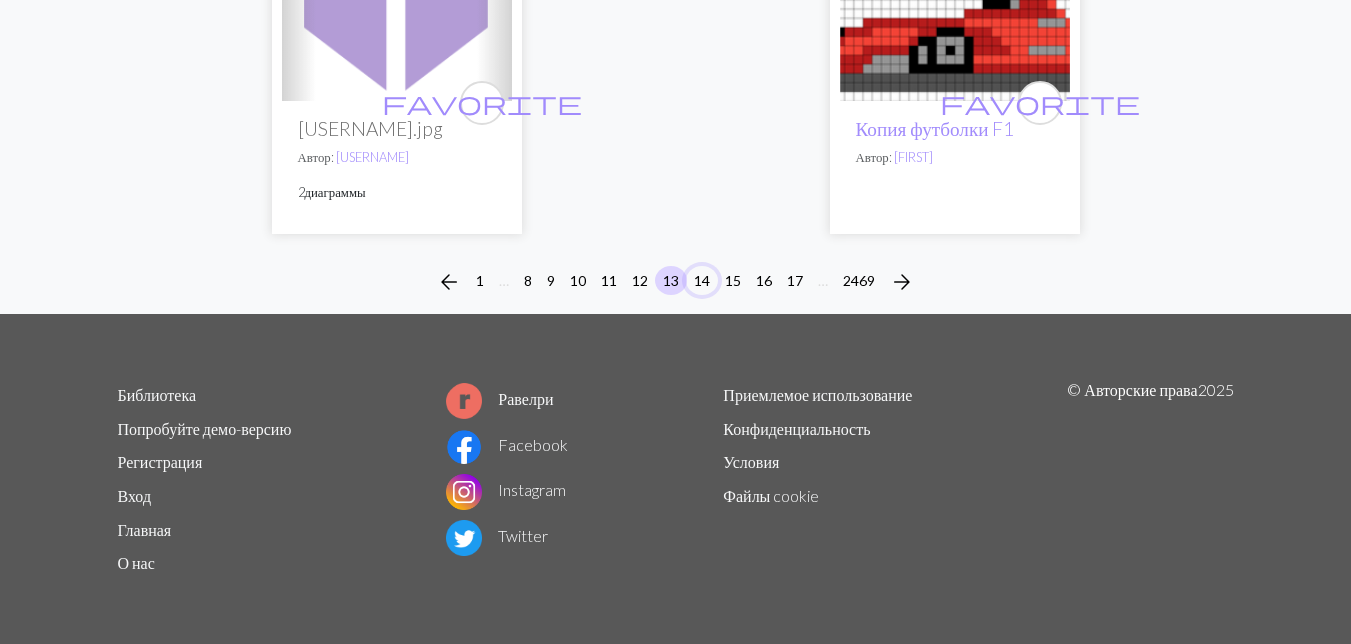 click on "14" at bounding box center [702, 280] 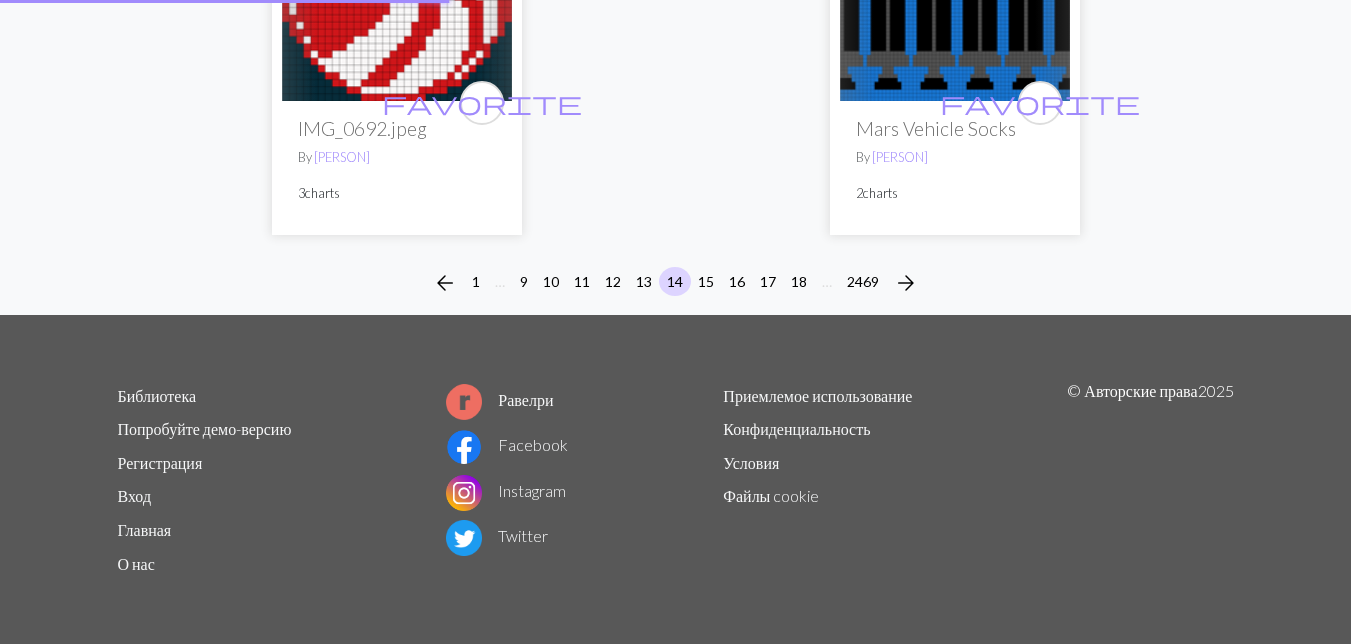scroll, scrollTop: 0, scrollLeft: 0, axis: both 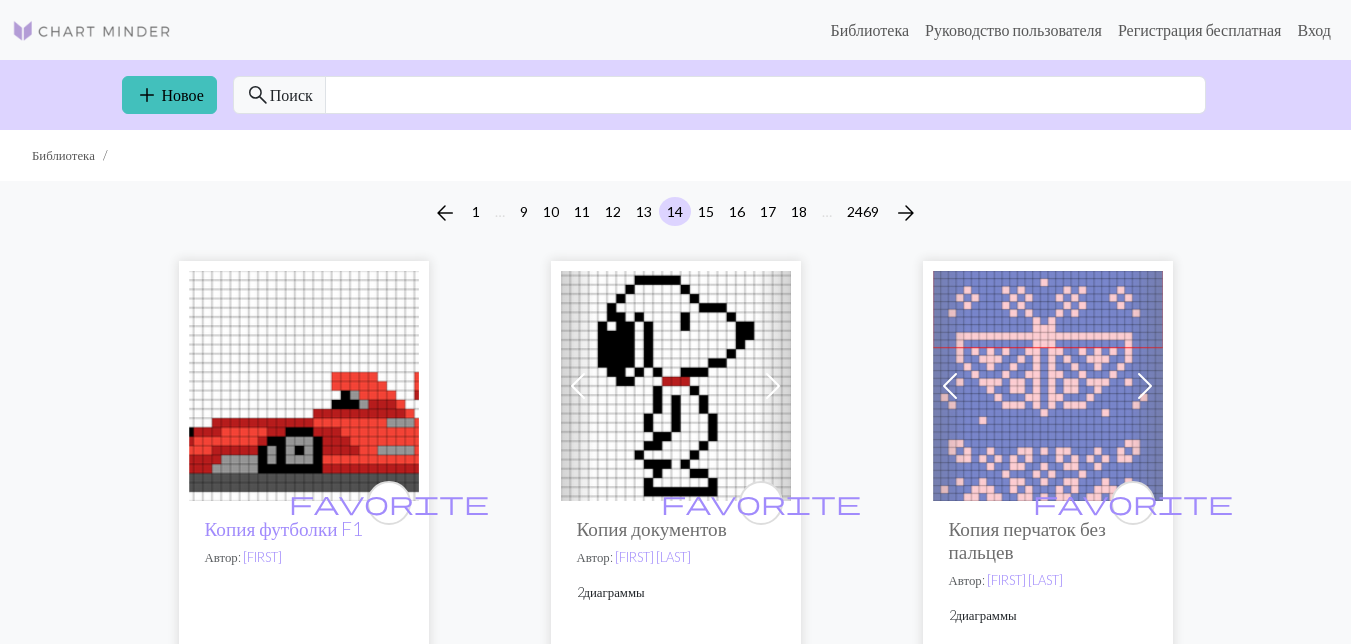click at bounding box center [1048, 386] 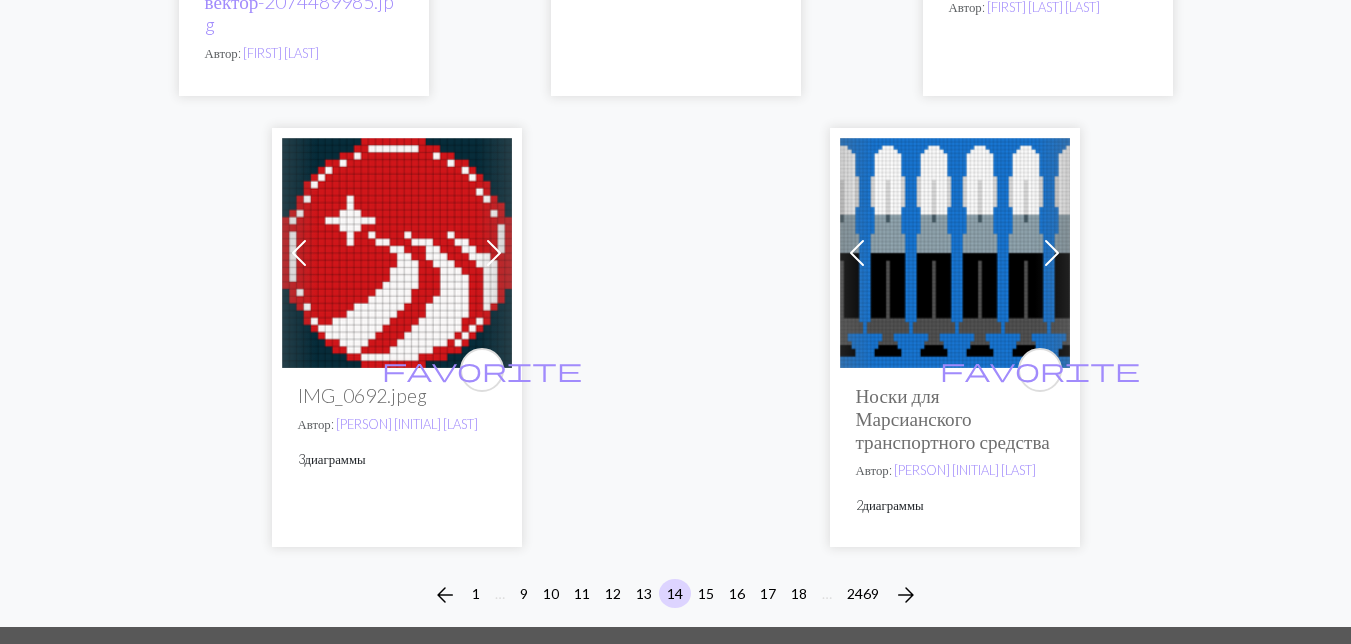 scroll, scrollTop: 6600, scrollLeft: 0, axis: vertical 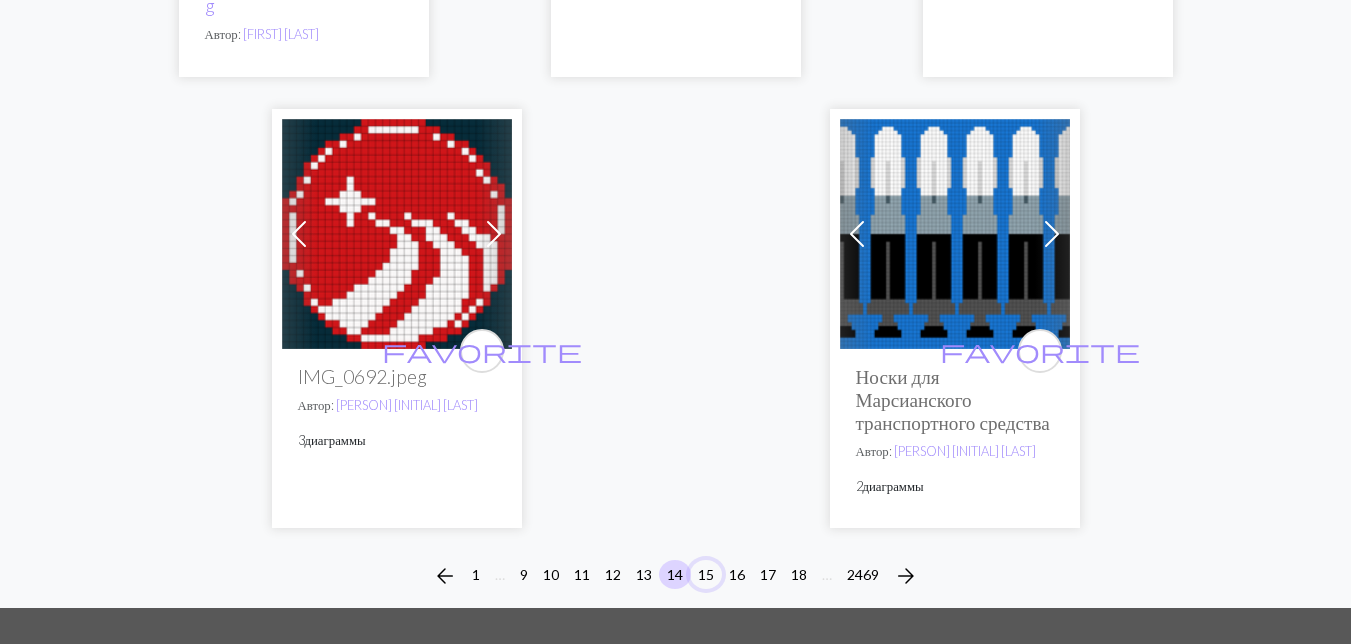 click on "15" at bounding box center [706, 574] 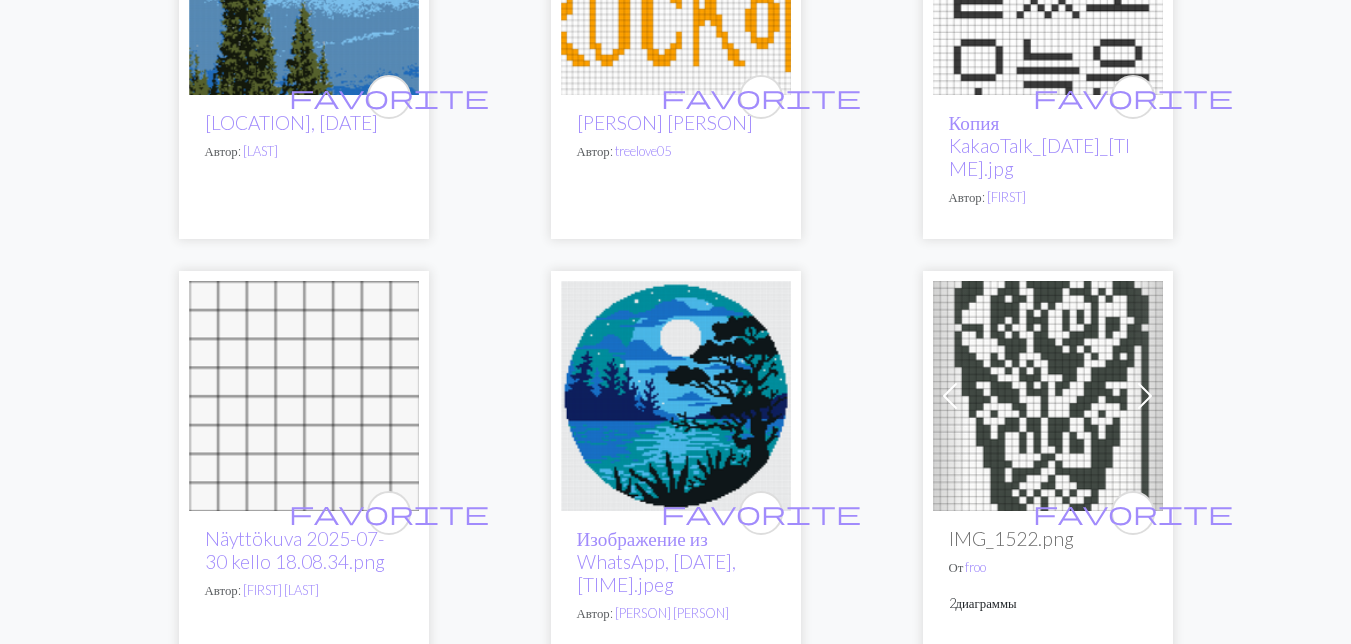 scroll, scrollTop: 3100, scrollLeft: 0, axis: vertical 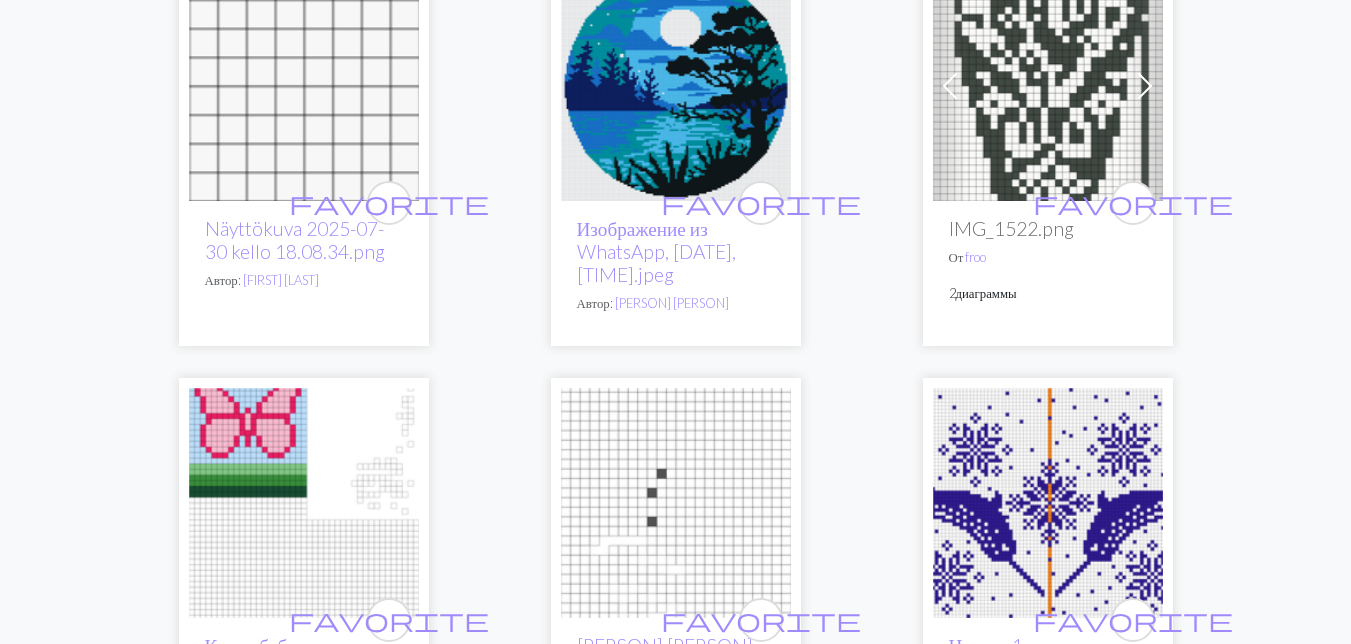 click at bounding box center (1048, 86) 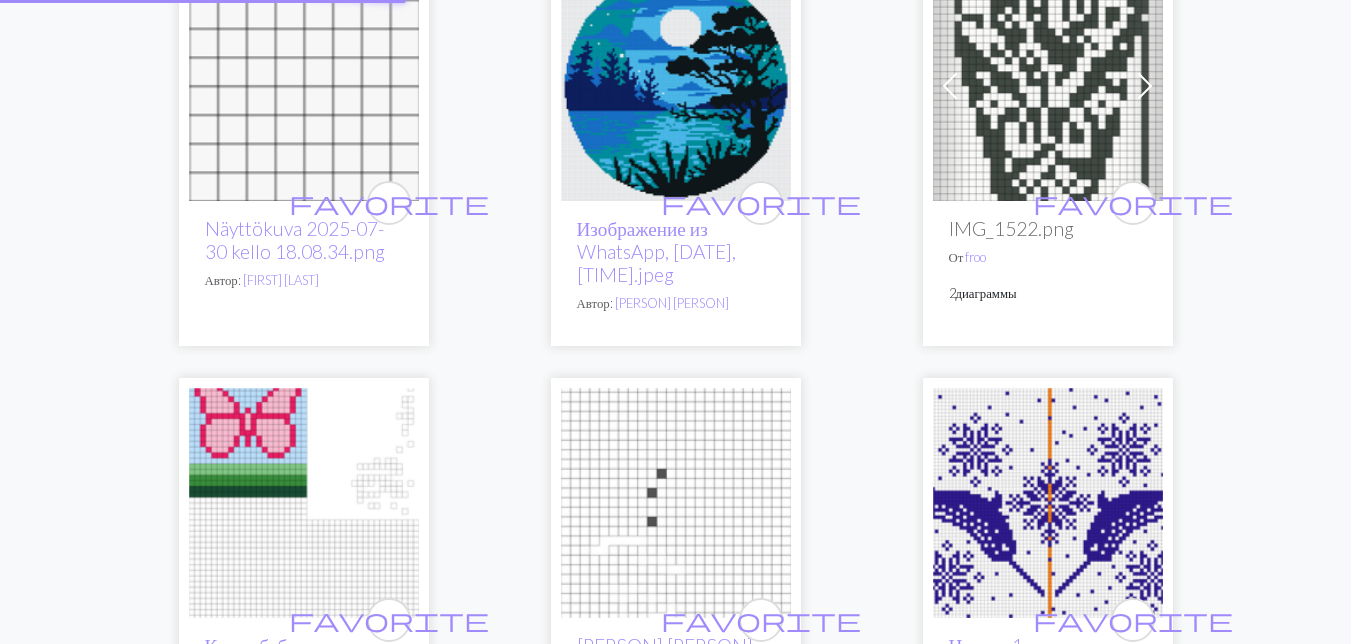 scroll, scrollTop: 0, scrollLeft: 0, axis: both 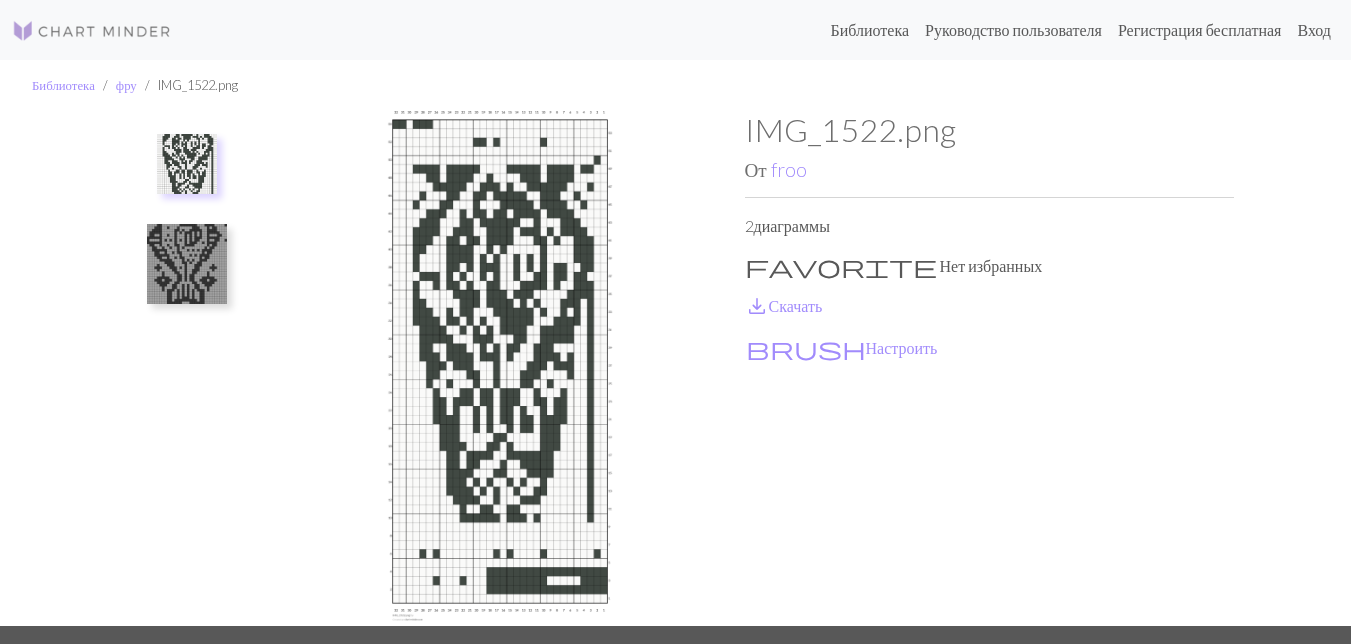 click at bounding box center [187, 264] 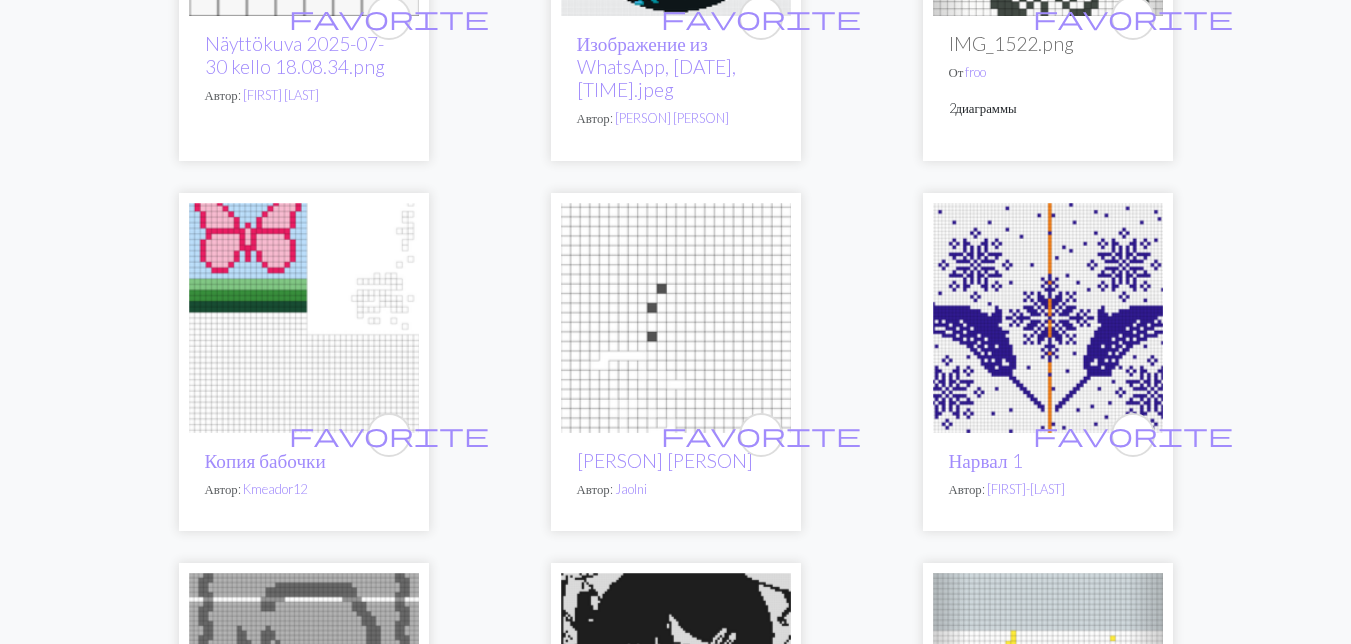 scroll, scrollTop: 3400, scrollLeft: 0, axis: vertical 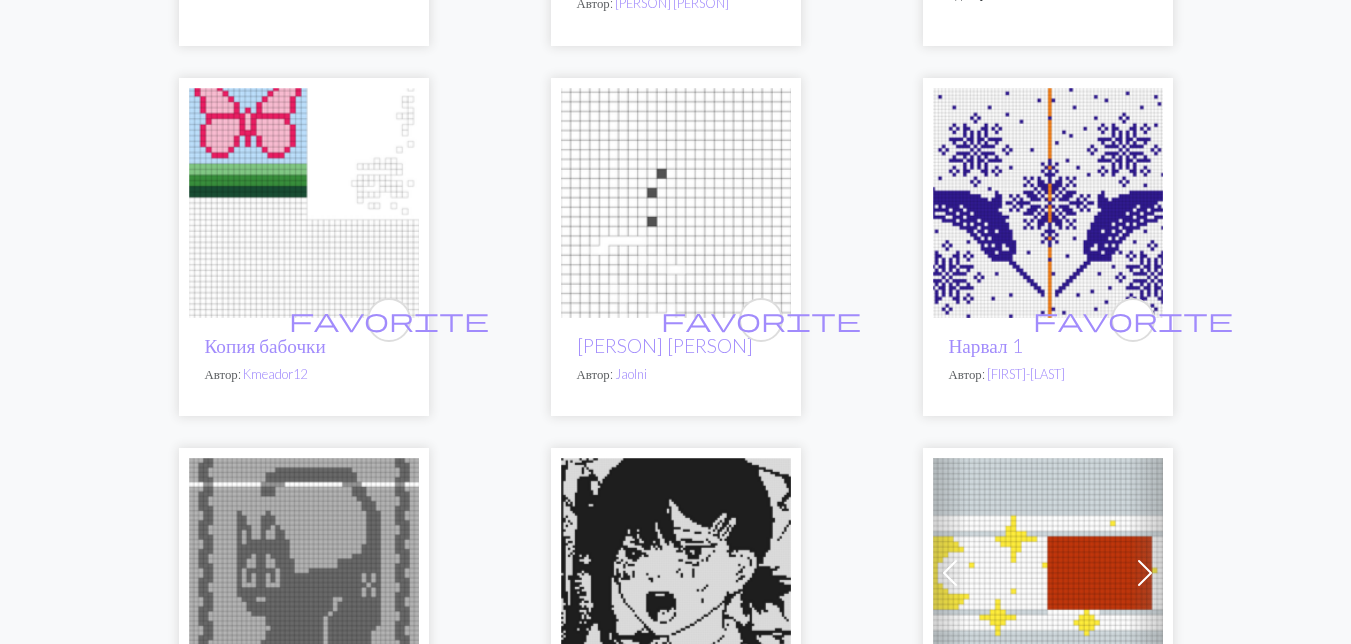 click at bounding box center [1048, 203] 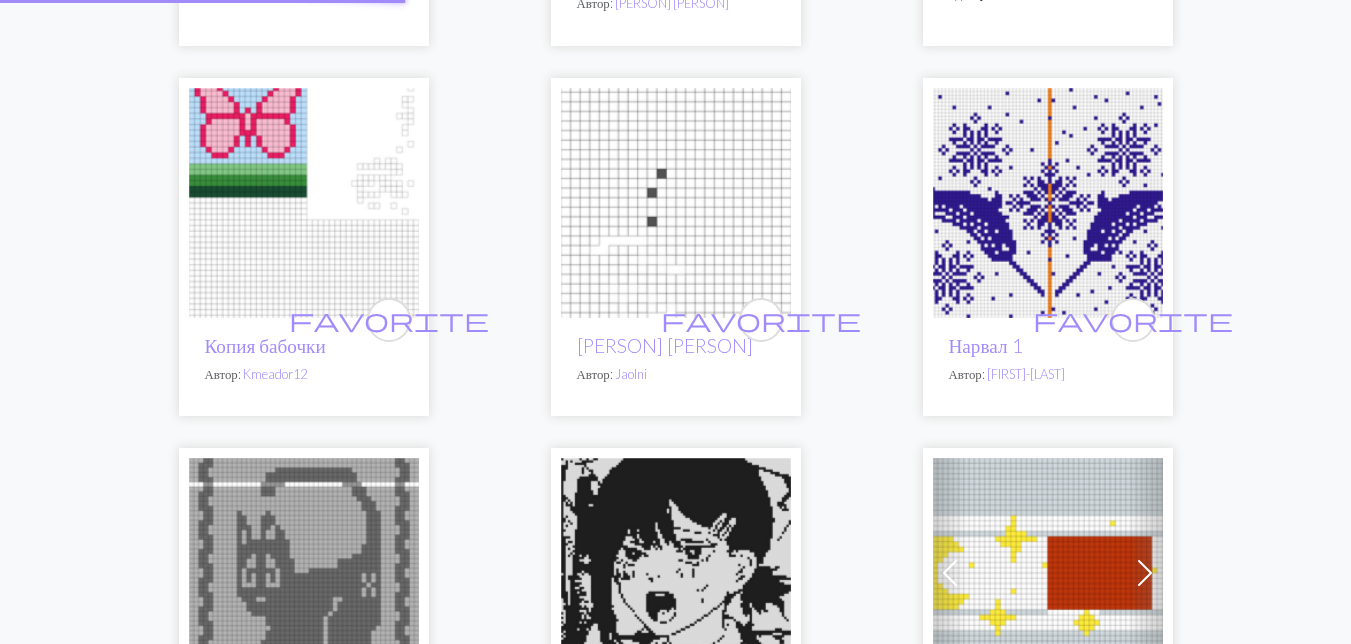 scroll, scrollTop: 0, scrollLeft: 0, axis: both 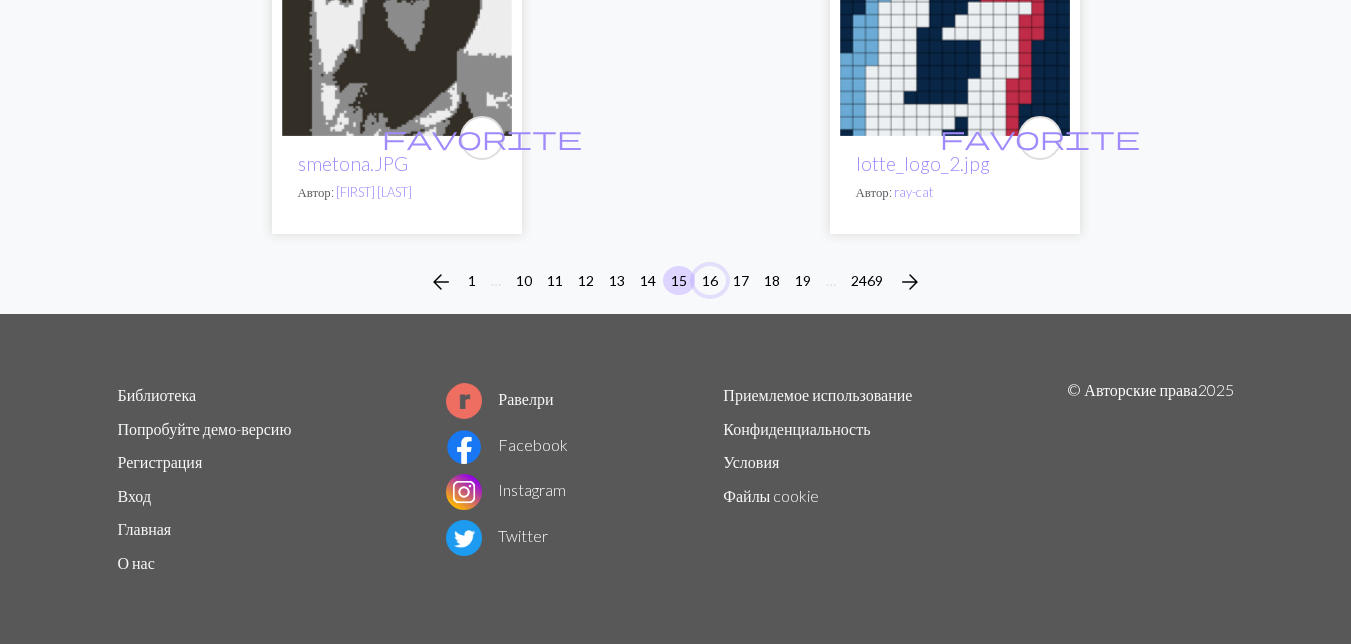 click on "16" at bounding box center [710, 280] 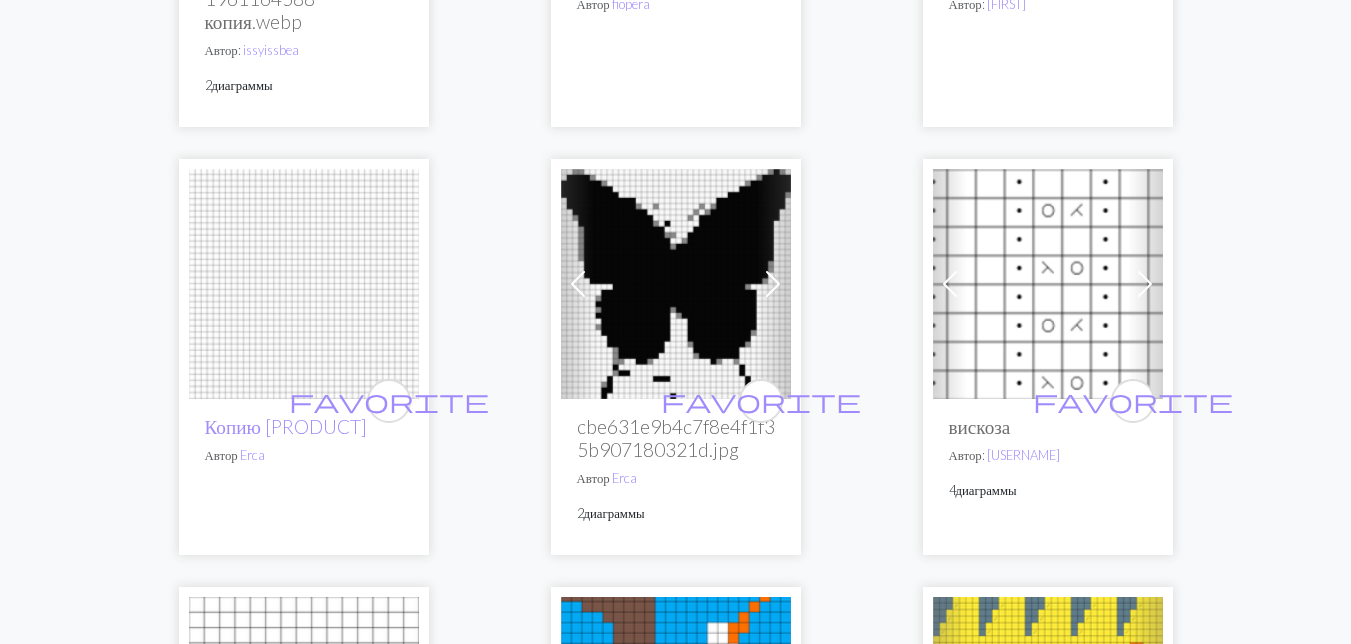 scroll, scrollTop: 3600, scrollLeft: 0, axis: vertical 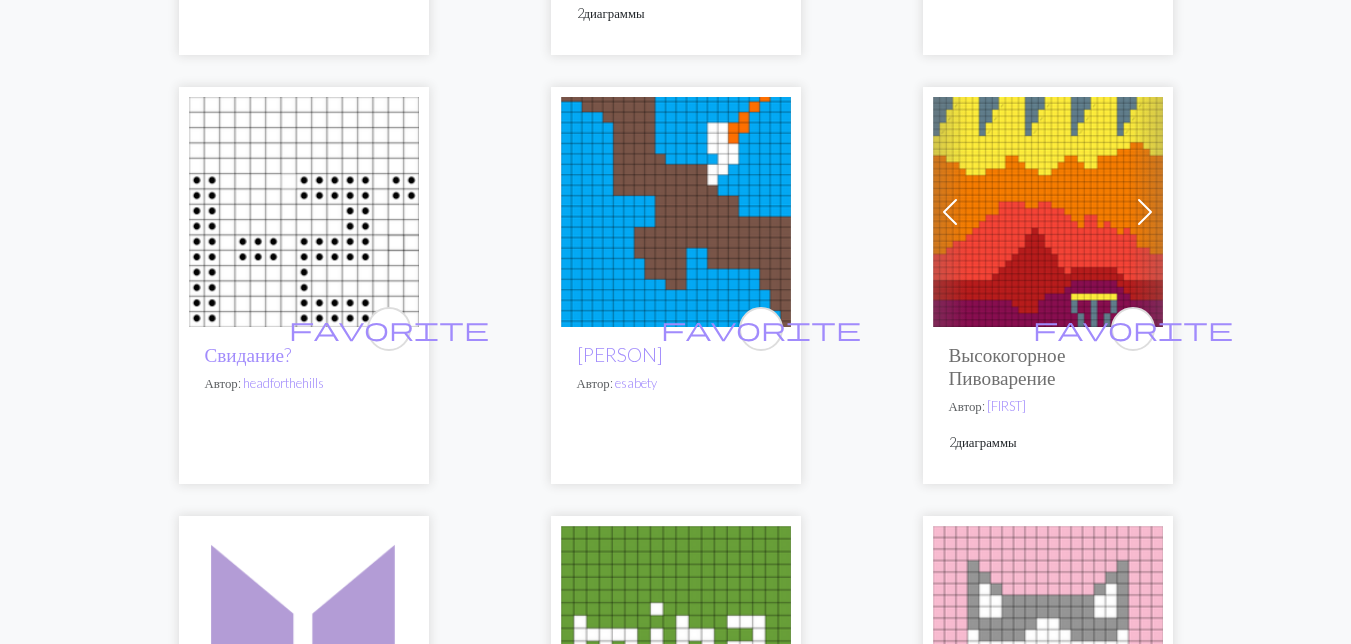 click at bounding box center [676, 212] 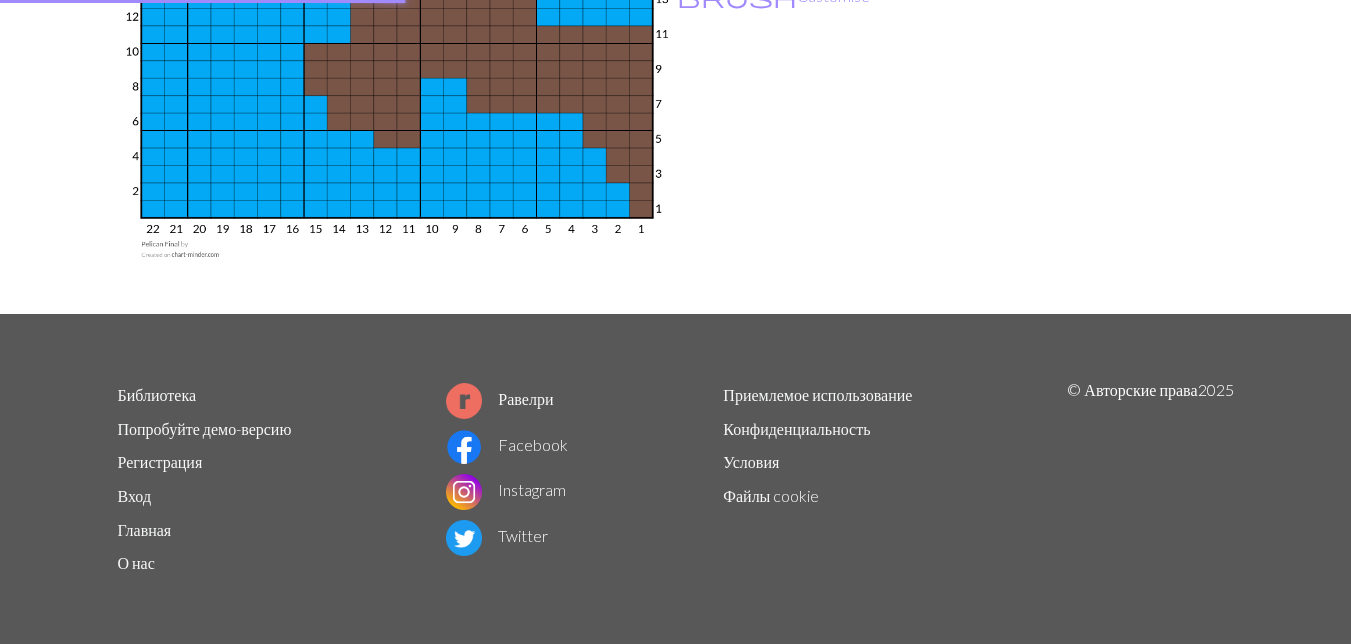 scroll, scrollTop: 0, scrollLeft: 0, axis: both 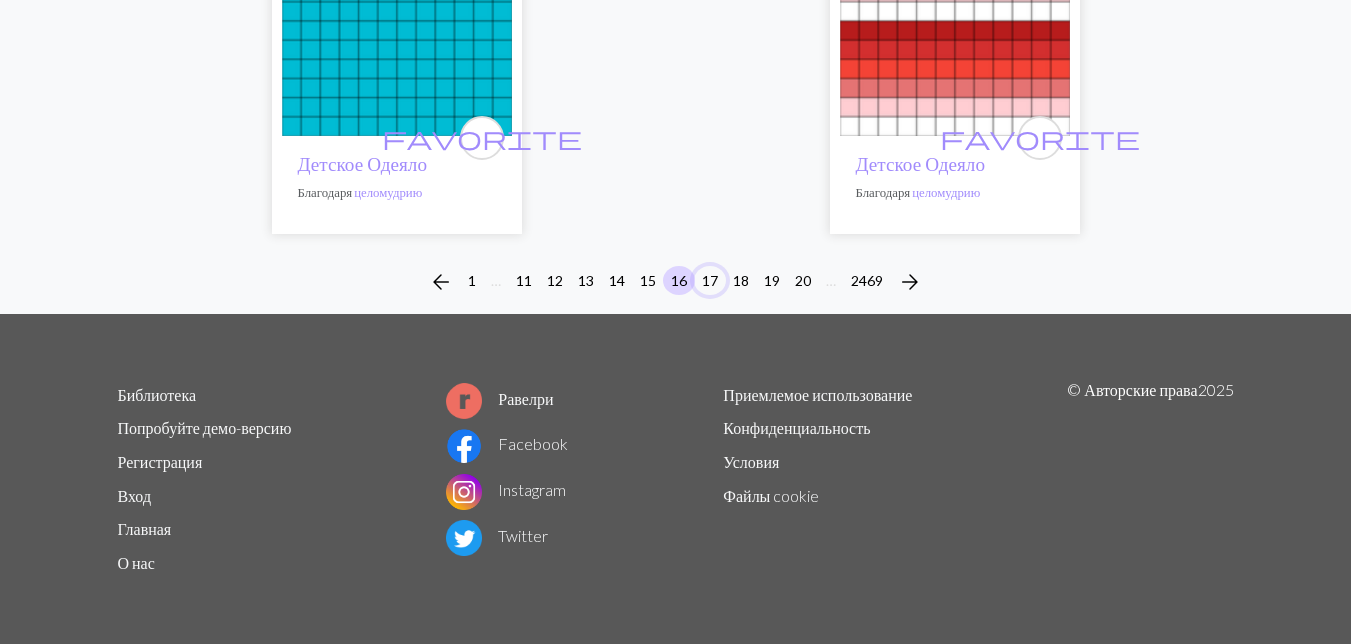 click on "17" at bounding box center (710, 280) 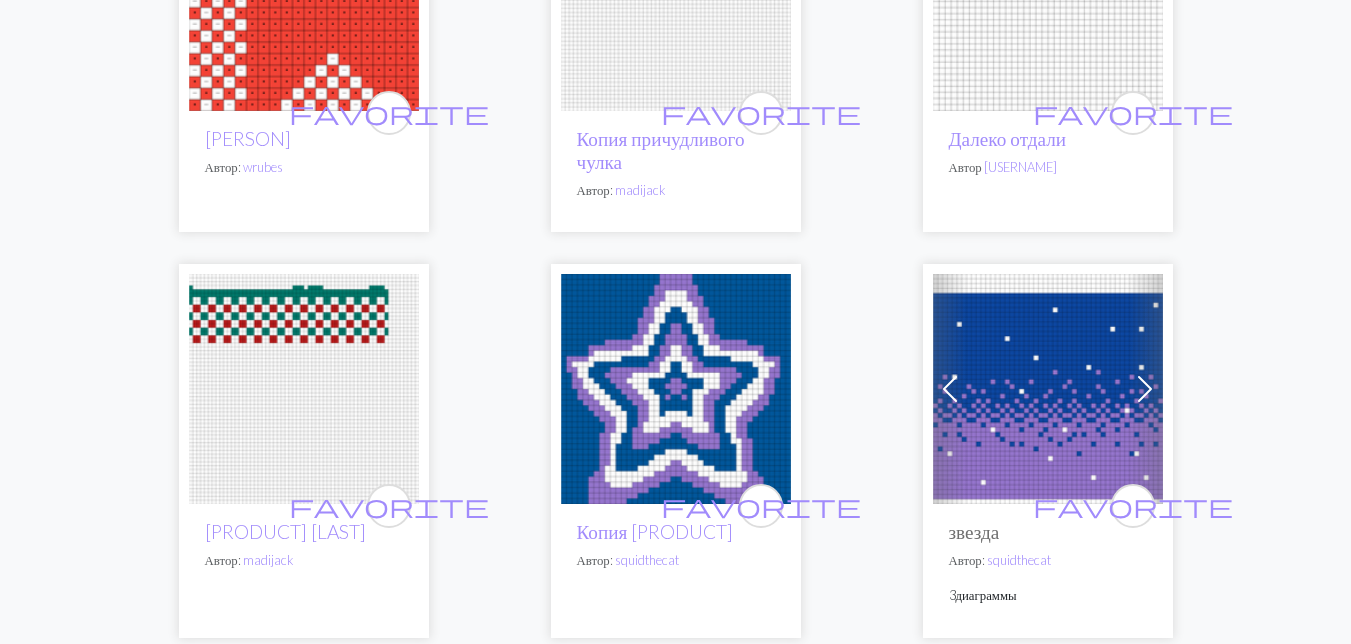 scroll, scrollTop: 1600, scrollLeft: 0, axis: vertical 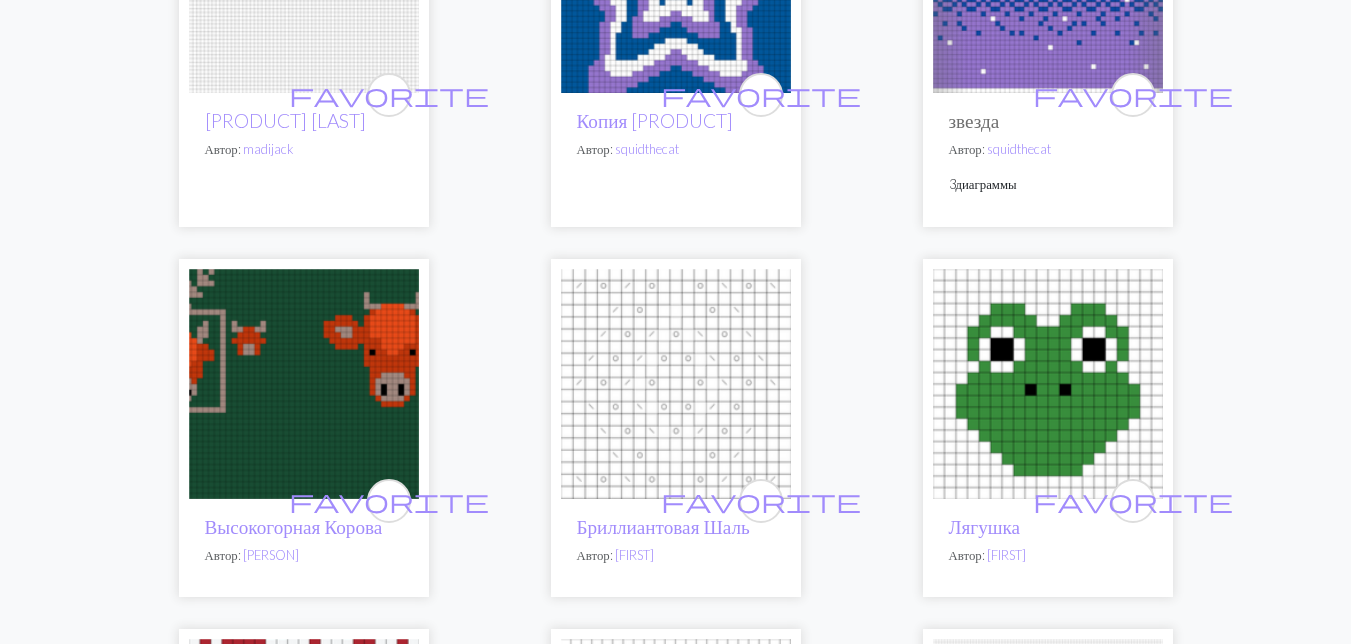 click at bounding box center [304, 384] 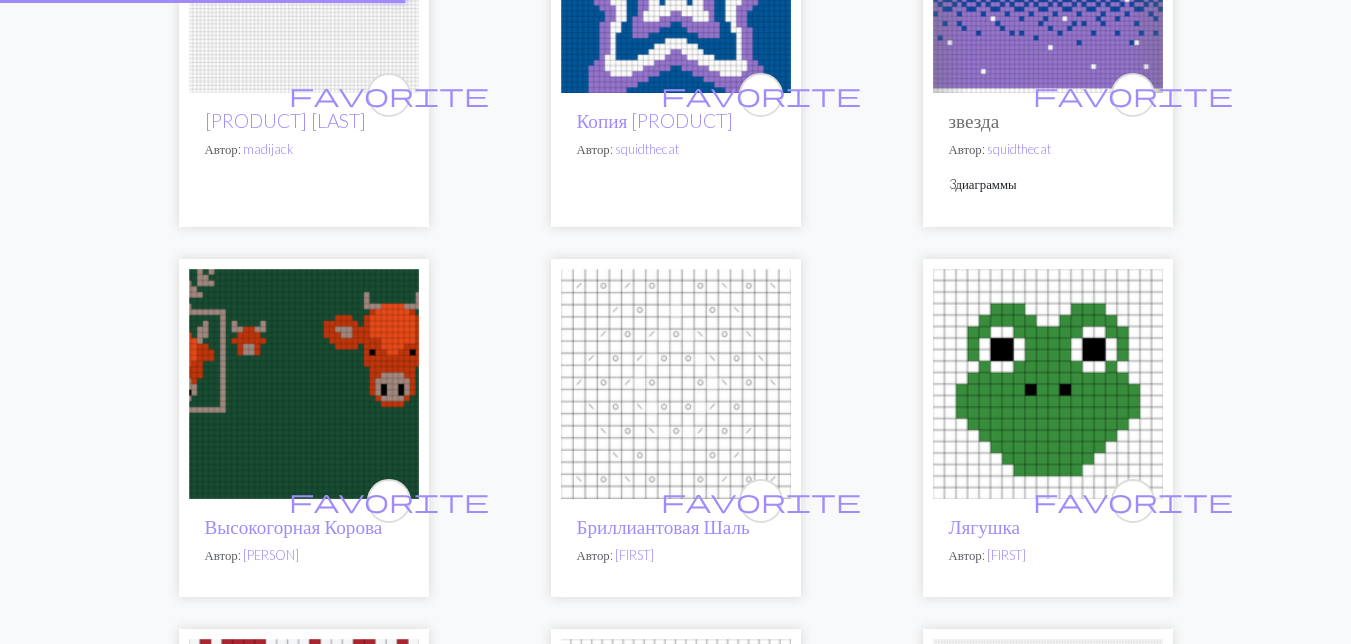 scroll, scrollTop: 0, scrollLeft: 0, axis: both 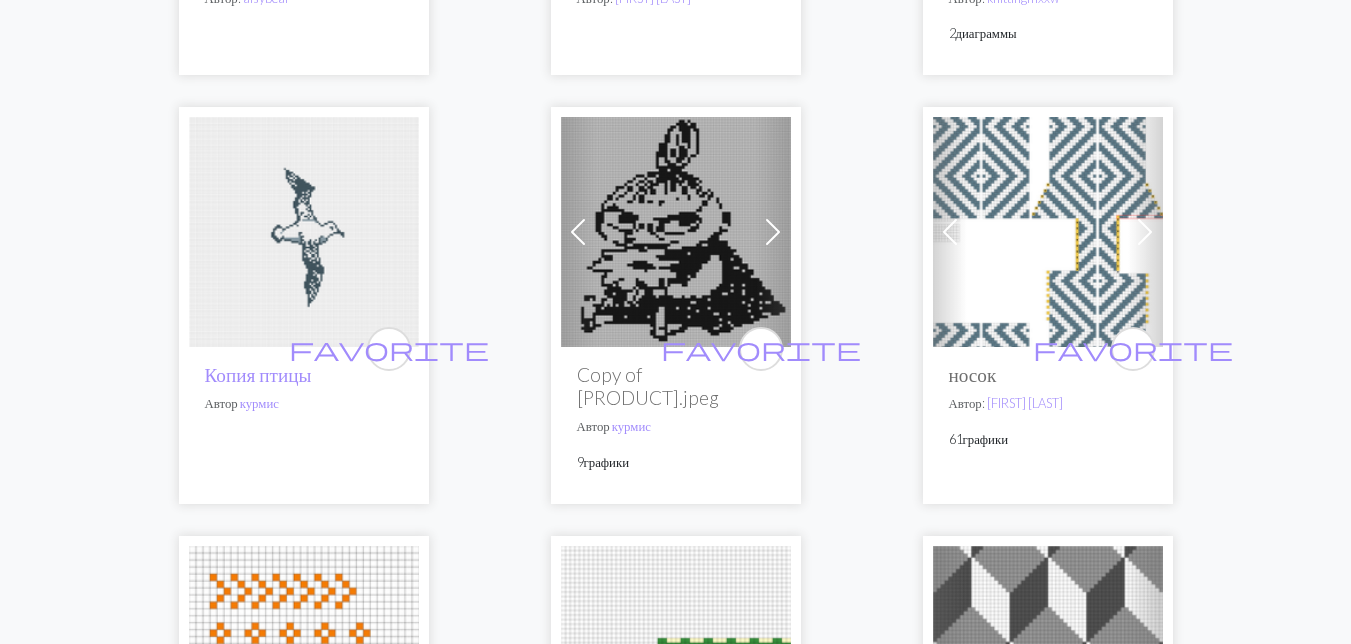 click at bounding box center [304, 232] 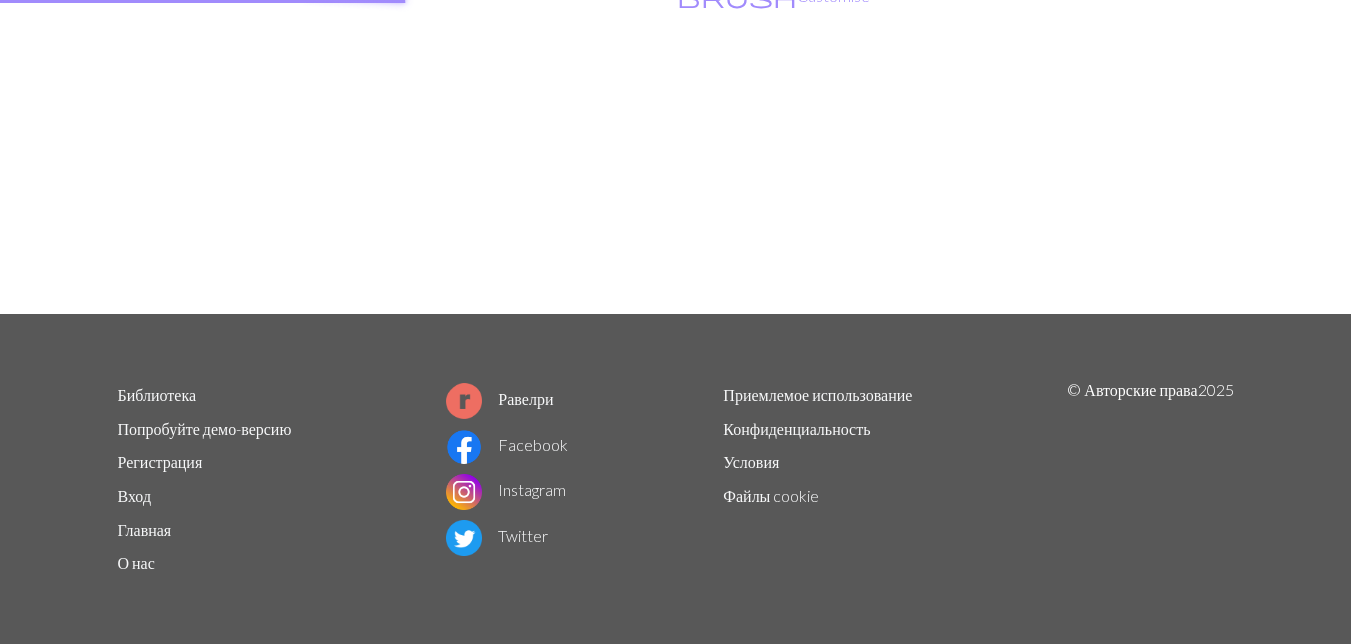 scroll, scrollTop: 0, scrollLeft: 0, axis: both 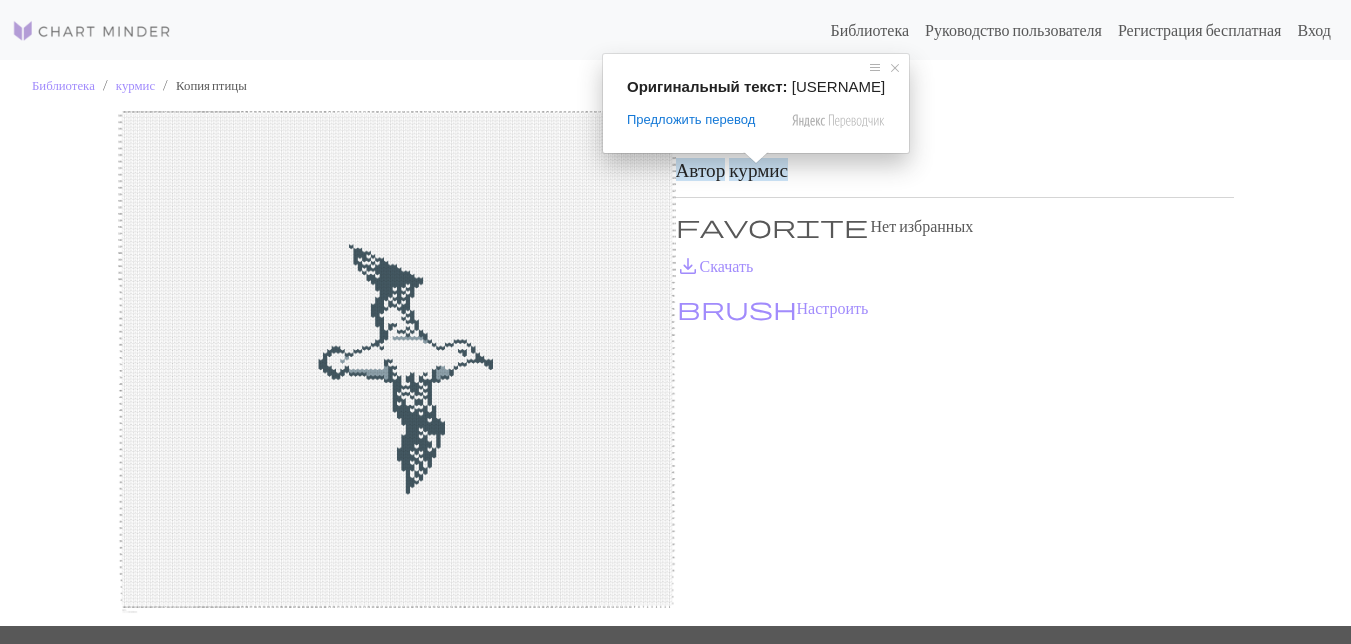 click on "курмис" at bounding box center [758, 169] 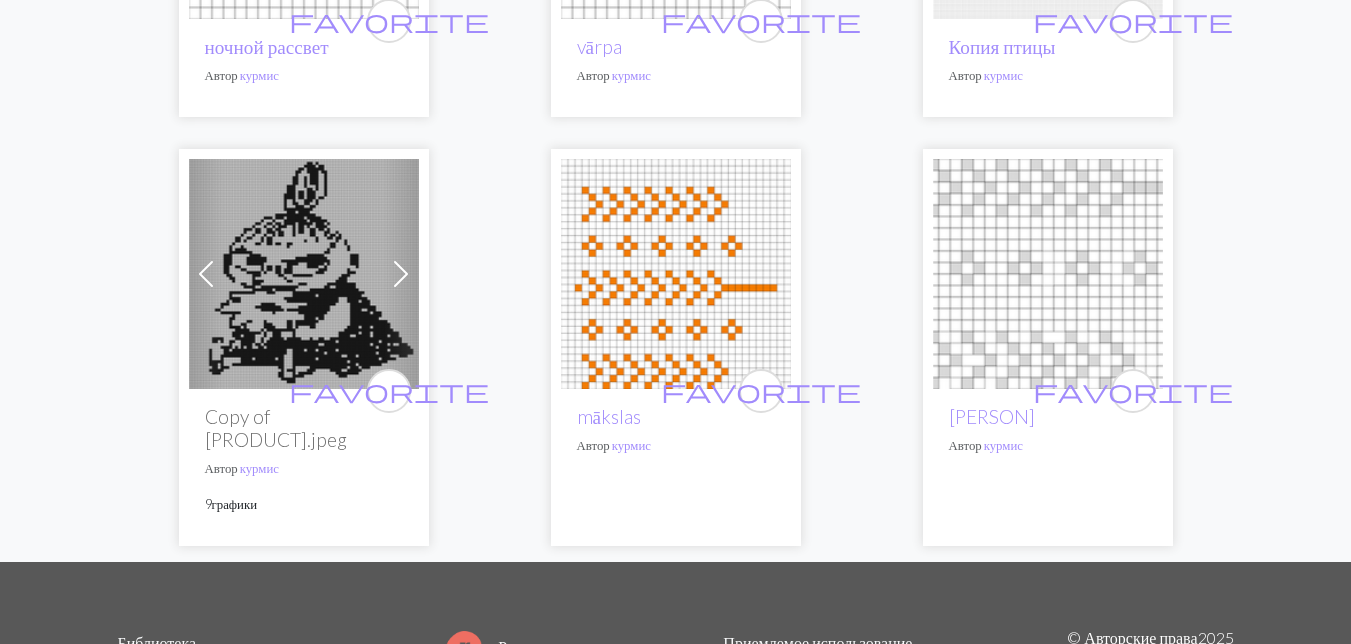 scroll, scrollTop: 600, scrollLeft: 0, axis: vertical 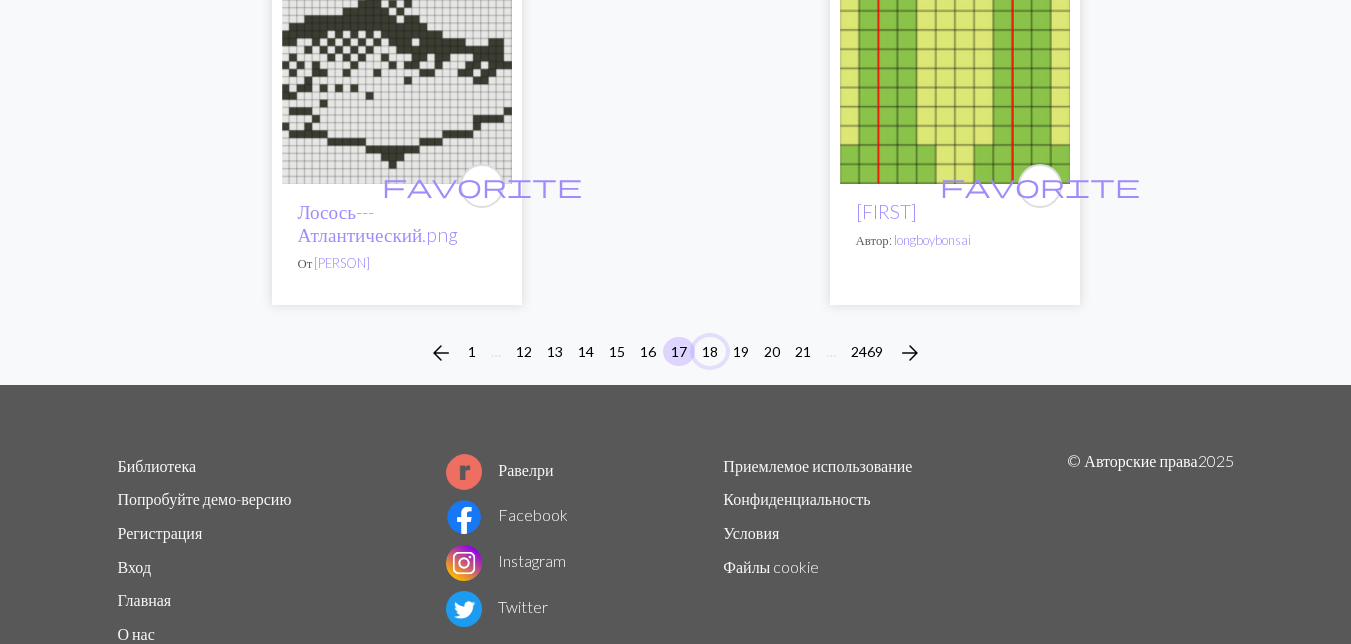 click on "18" at bounding box center [710, 351] 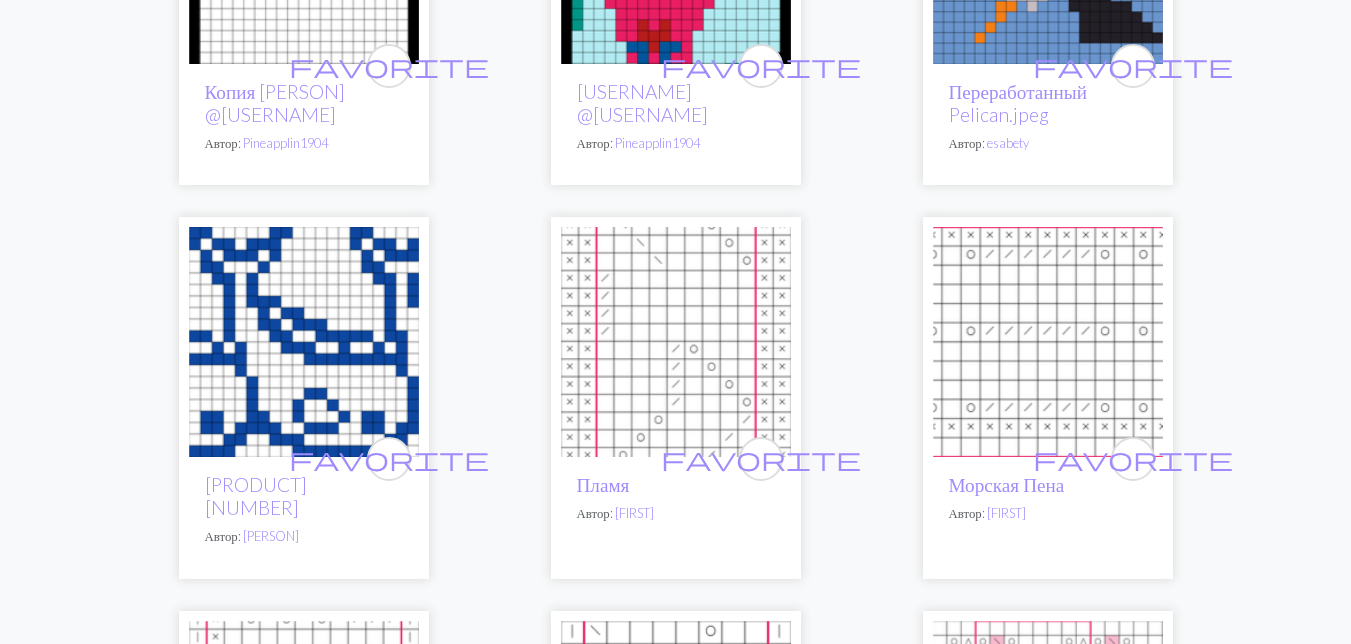 scroll, scrollTop: 1700, scrollLeft: 0, axis: vertical 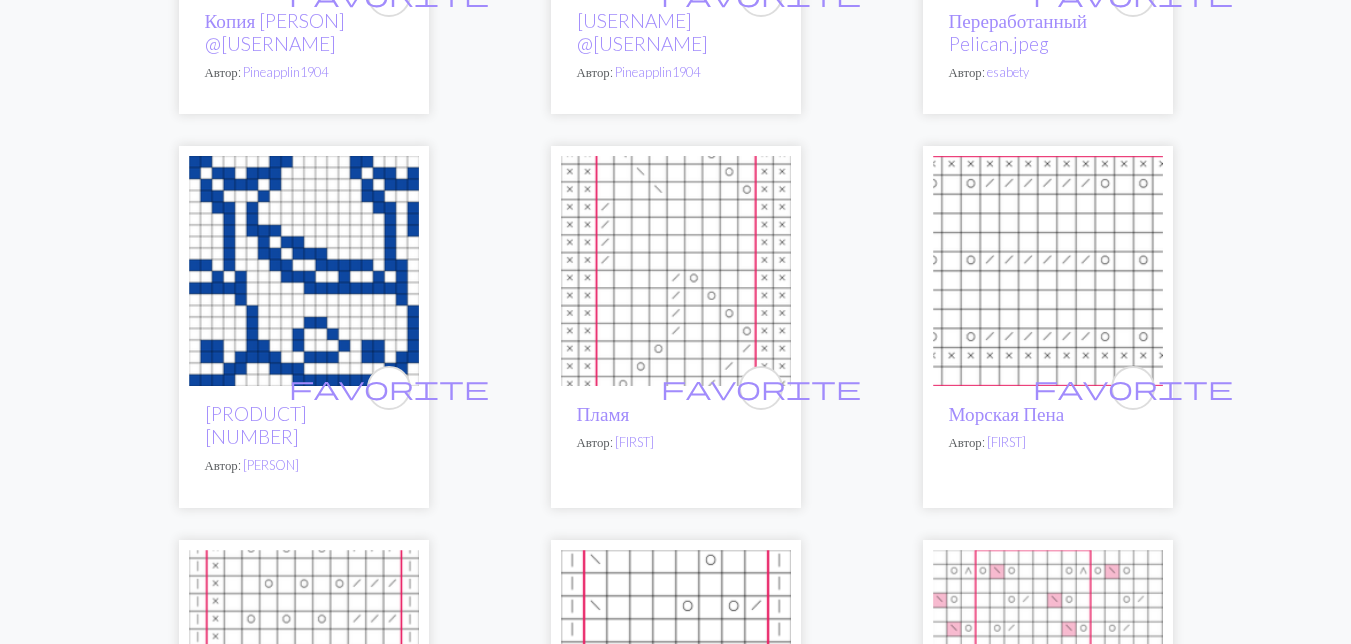 click at bounding box center [304, 271] 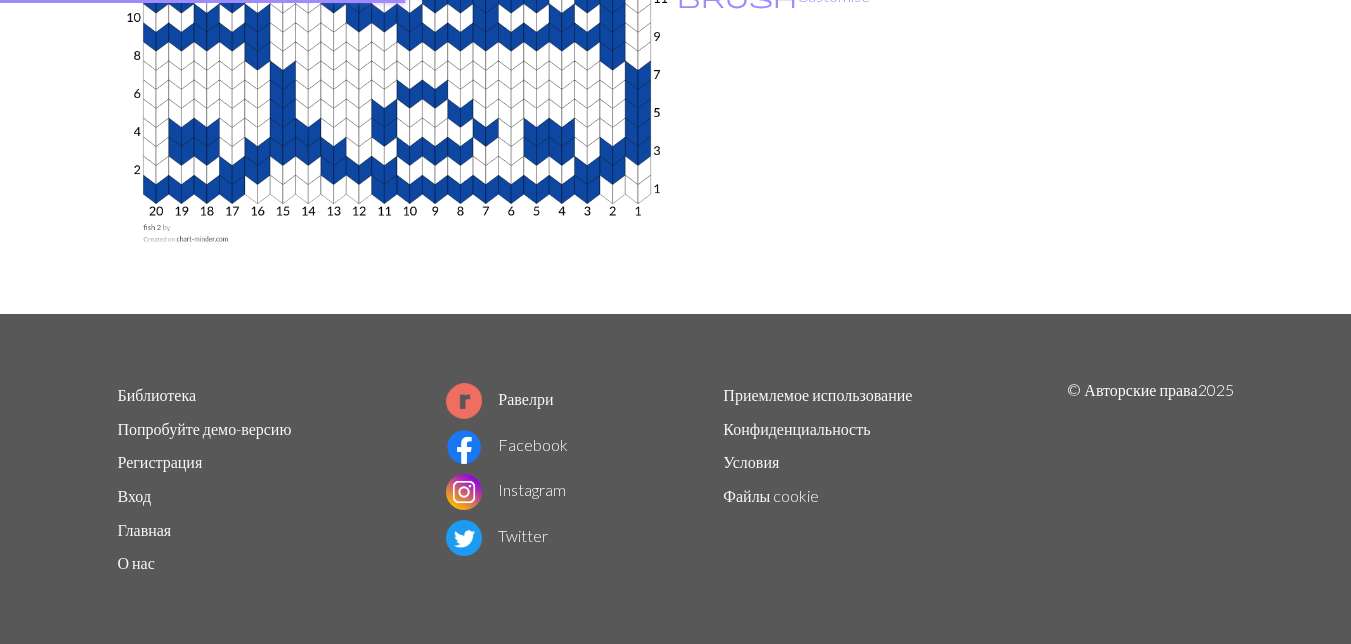 scroll, scrollTop: 0, scrollLeft: 0, axis: both 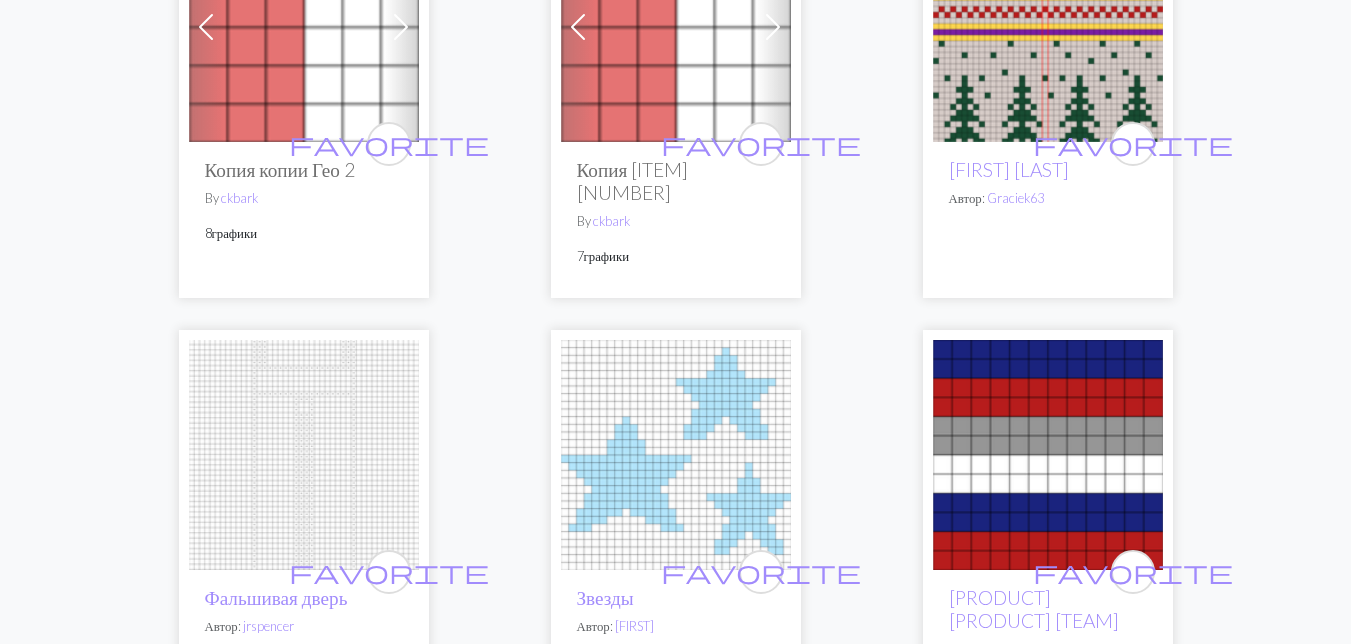 click at bounding box center [1048, 27] 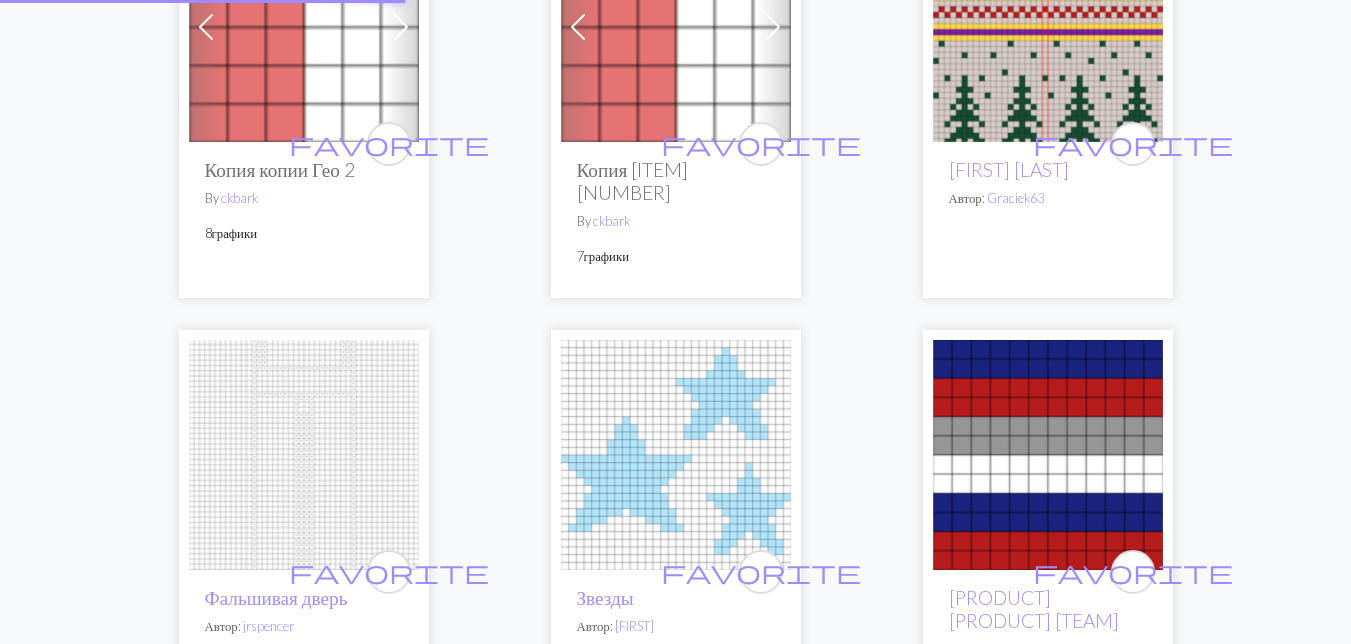 scroll, scrollTop: 0, scrollLeft: 0, axis: both 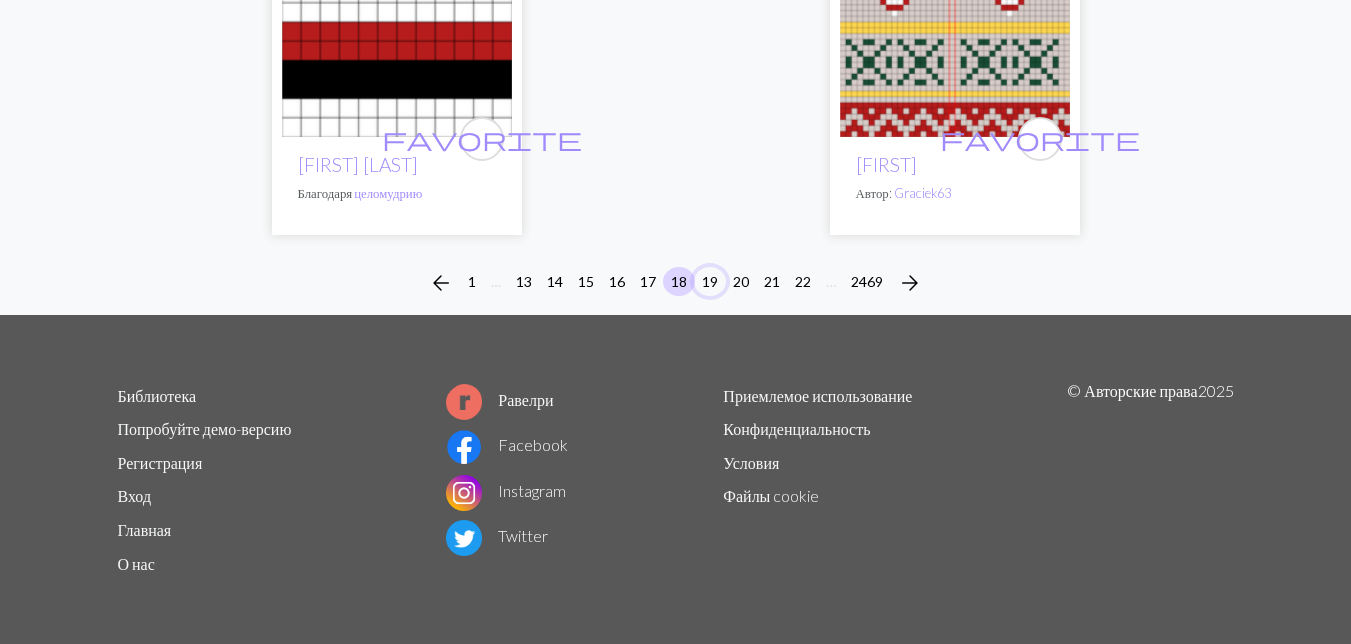 click on "19" at bounding box center (710, 281) 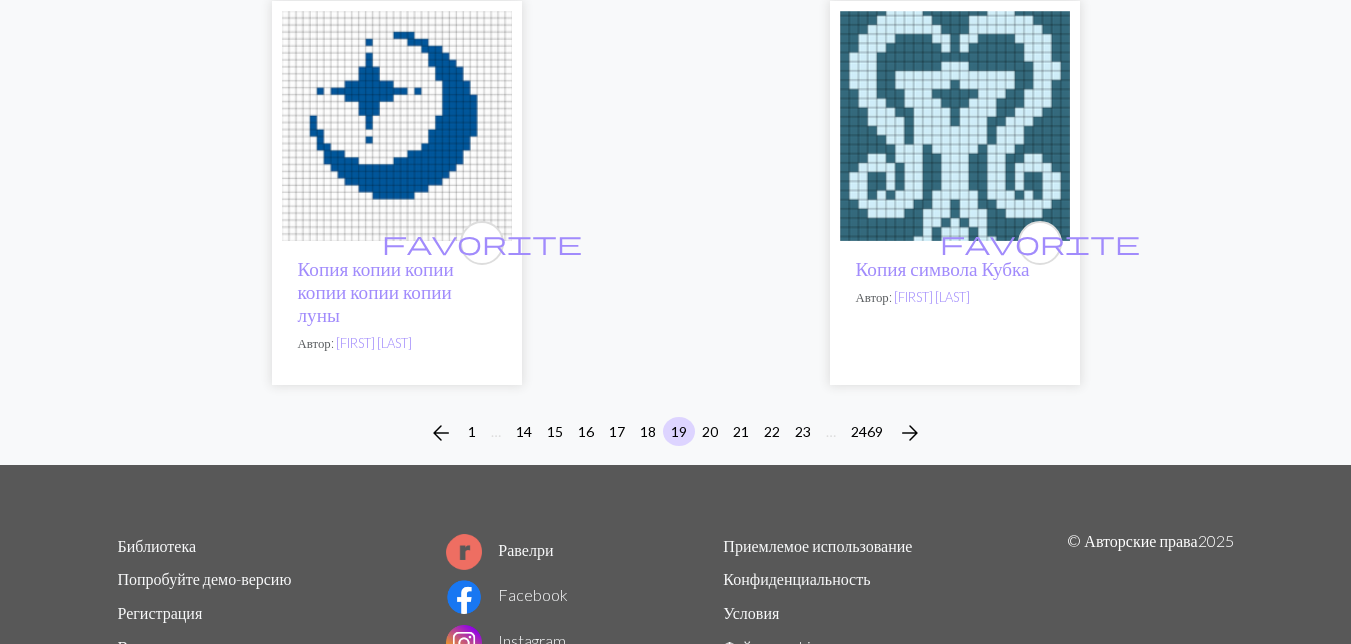 scroll, scrollTop: 6700, scrollLeft: 0, axis: vertical 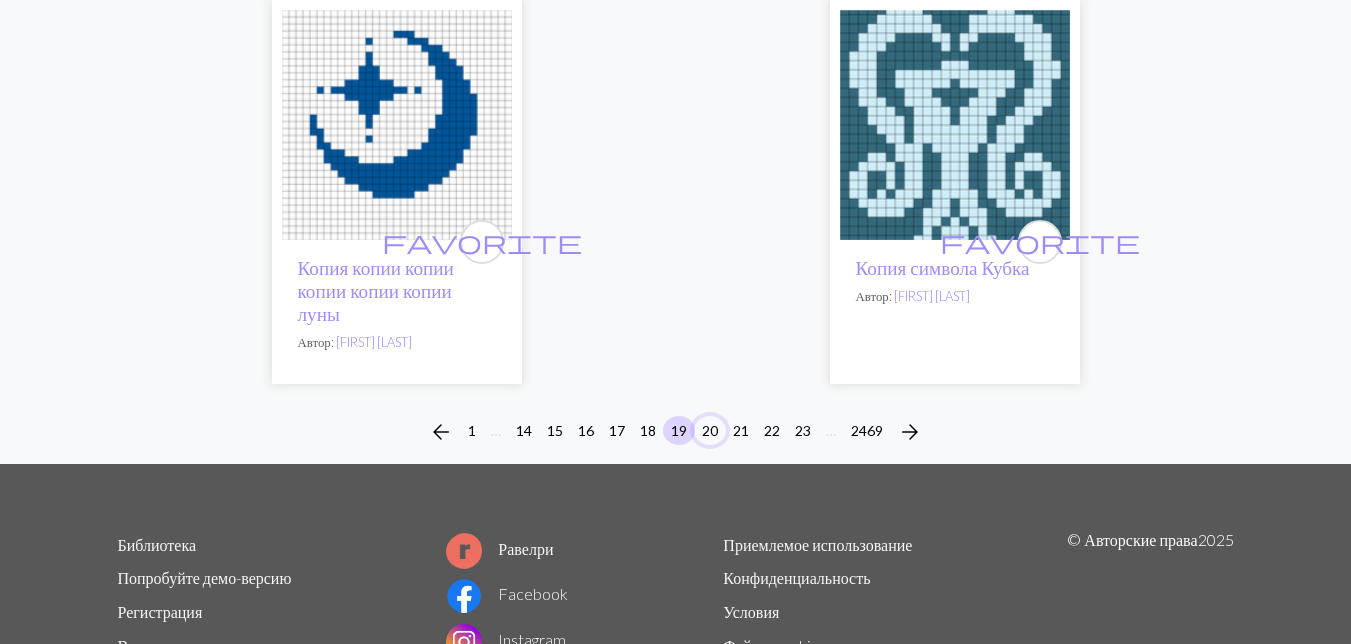 click on "20" at bounding box center (710, 430) 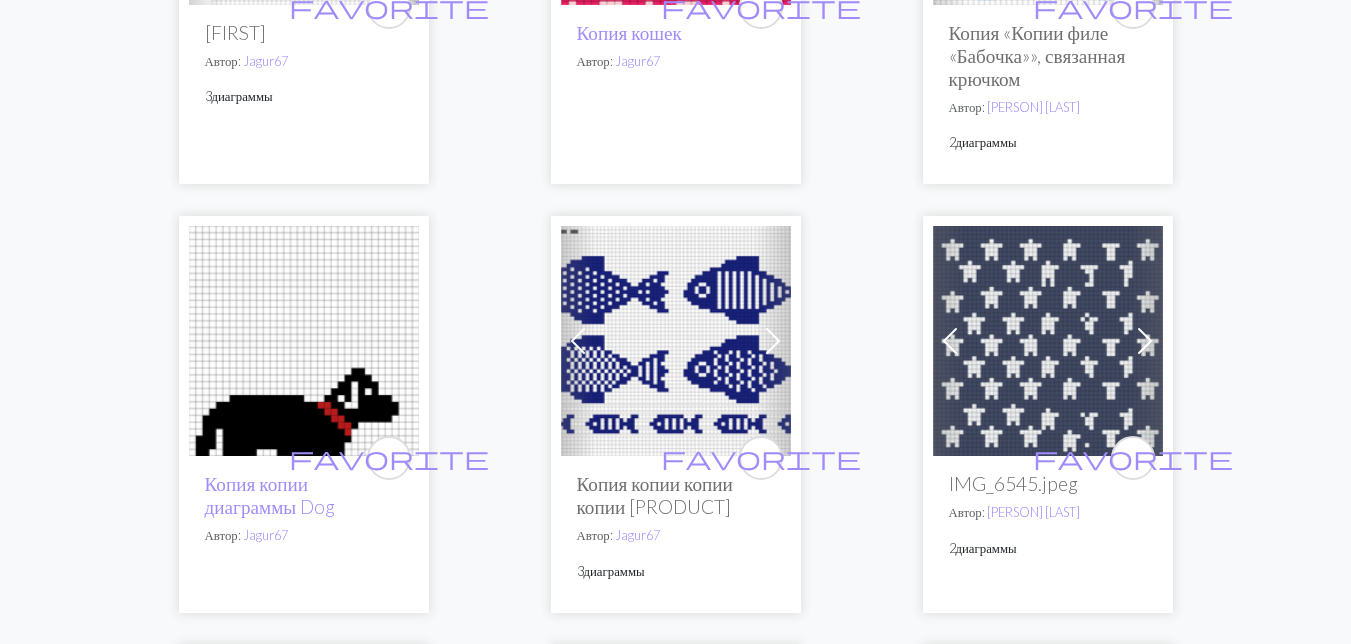 scroll, scrollTop: 2600, scrollLeft: 0, axis: vertical 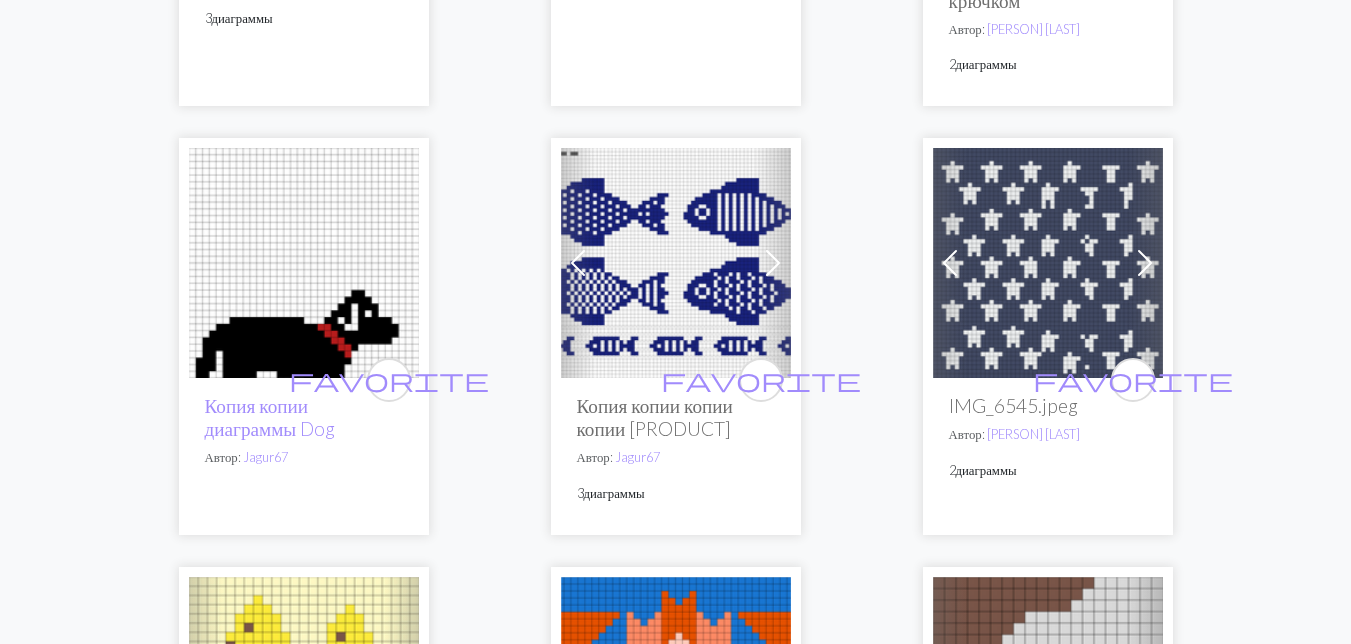 click at bounding box center [304, 263] 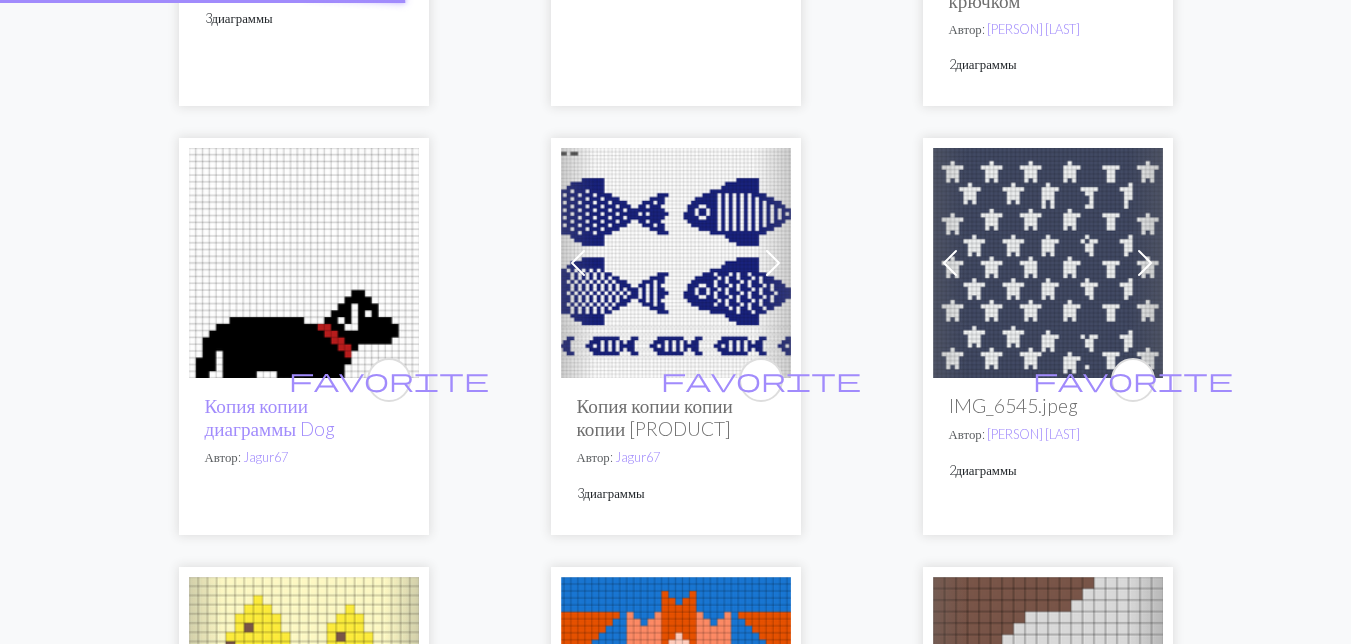 scroll, scrollTop: 0, scrollLeft: 0, axis: both 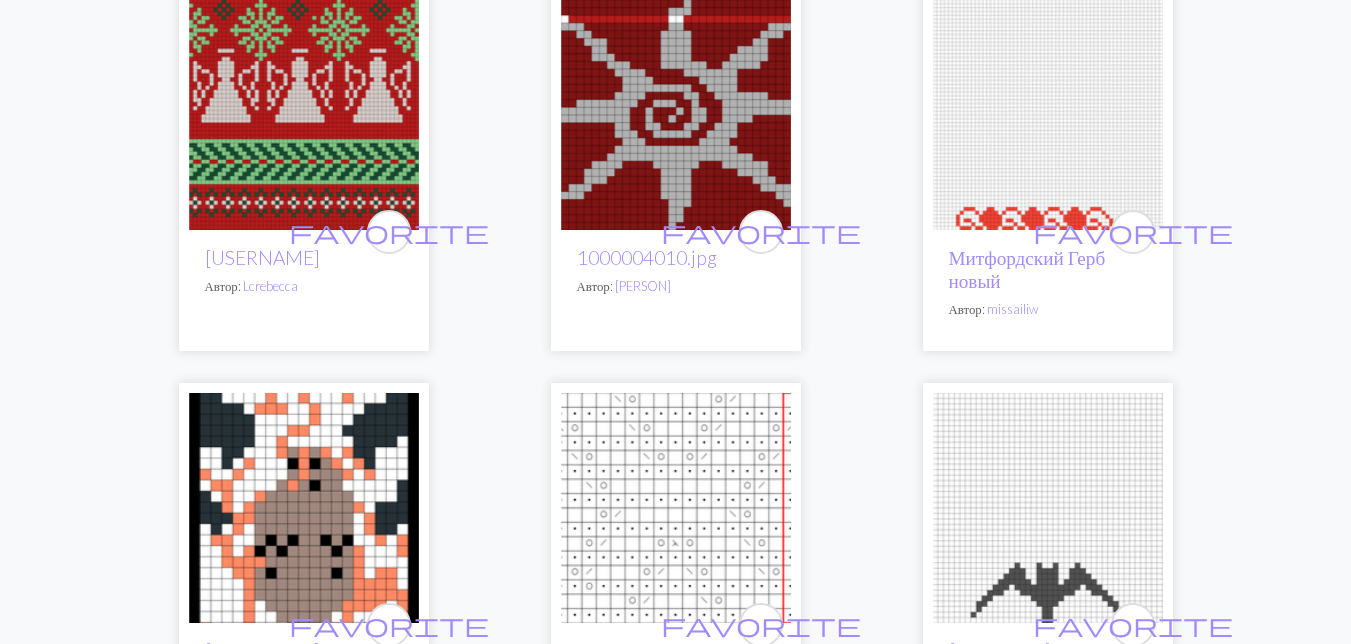 click at bounding box center [304, 115] 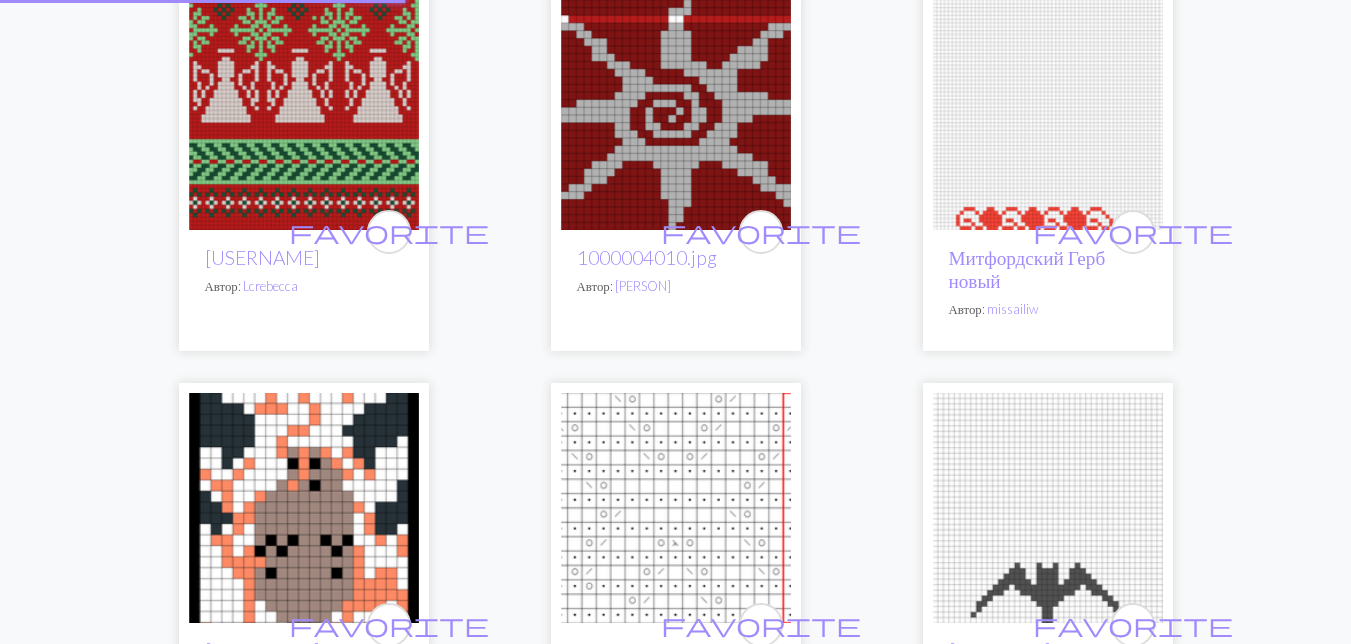 scroll, scrollTop: 0, scrollLeft: 0, axis: both 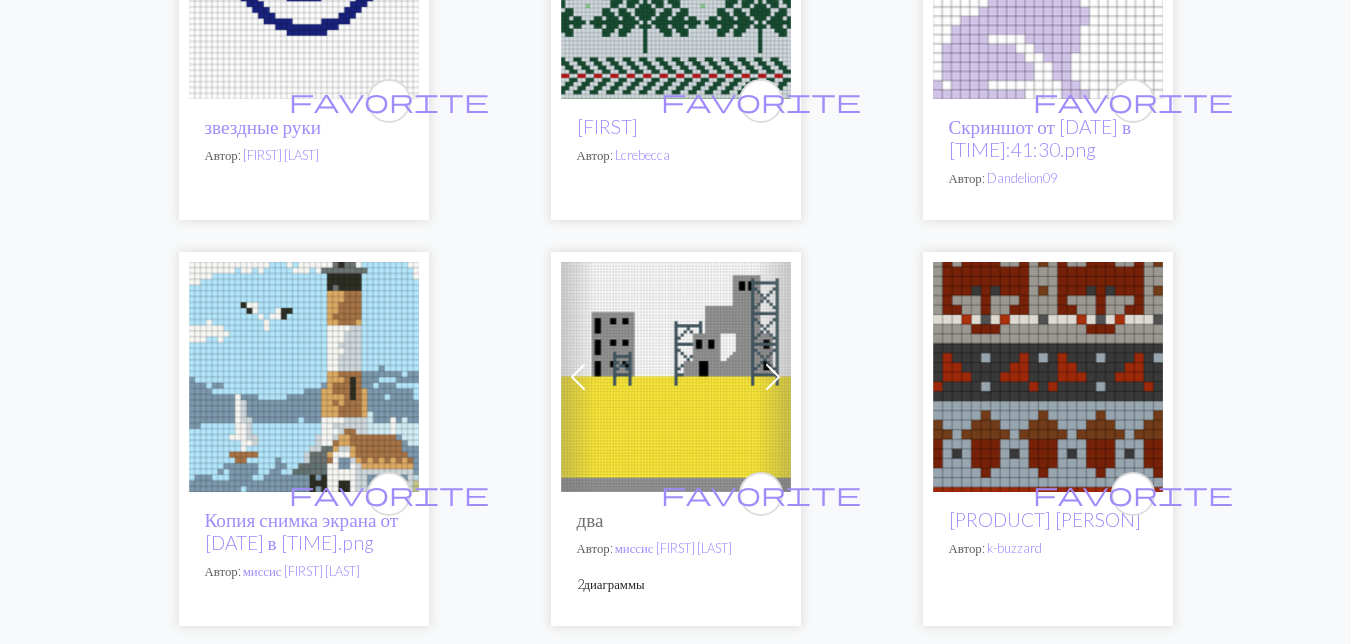 click at bounding box center [676, -16] 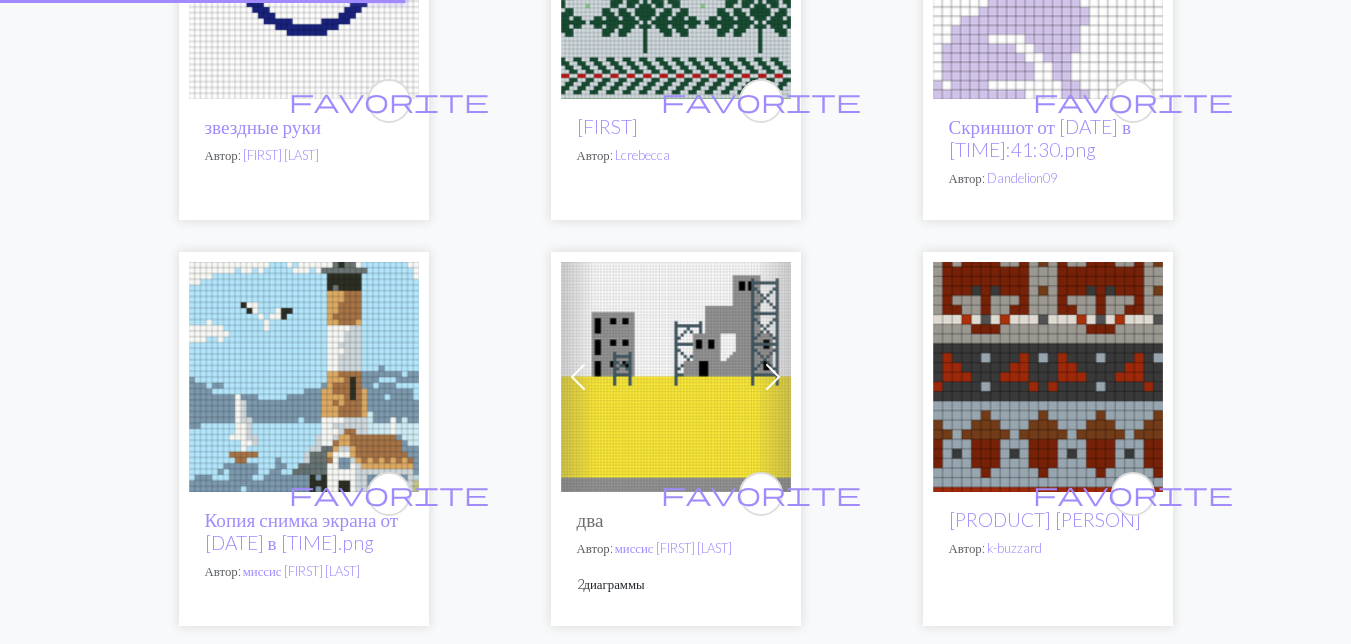 scroll, scrollTop: 0, scrollLeft: 0, axis: both 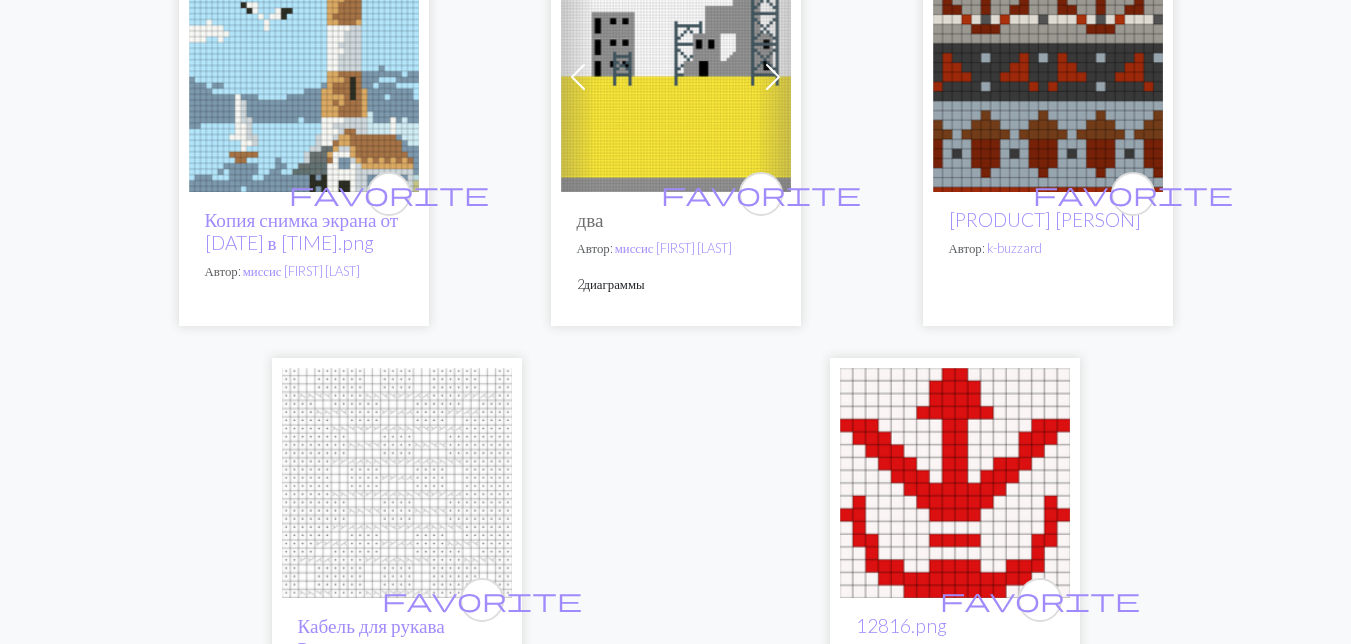 click at bounding box center (1048, 77) 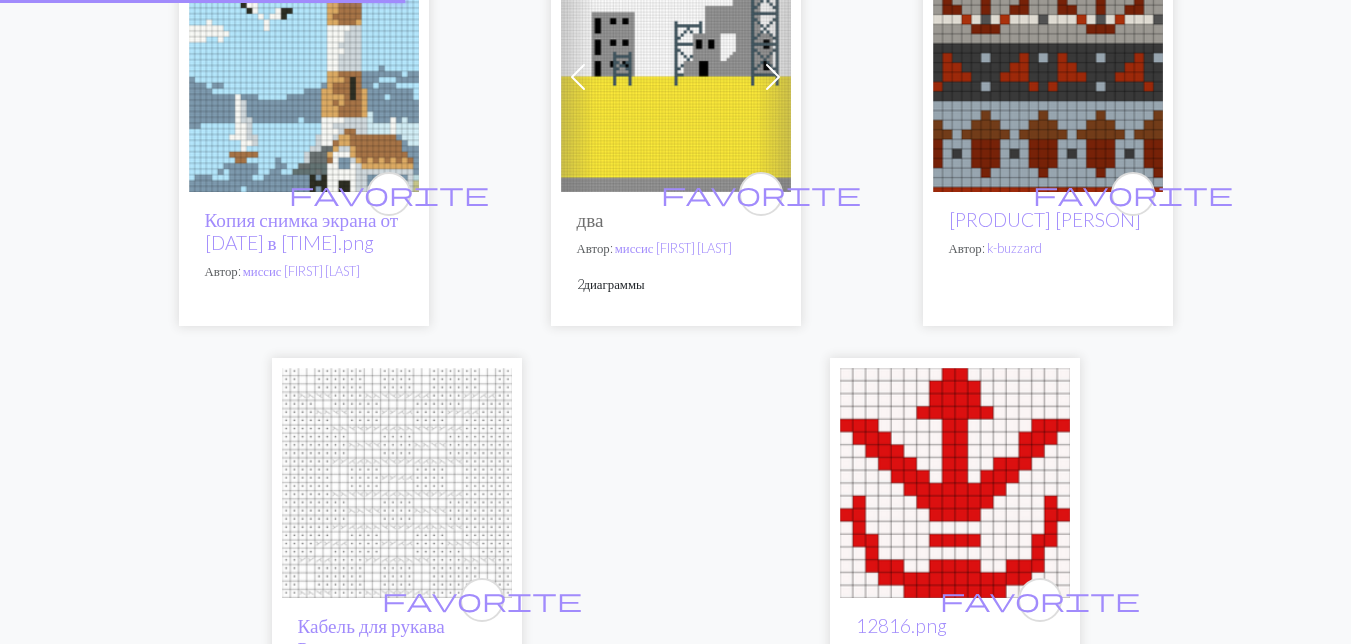 scroll, scrollTop: 0, scrollLeft: 0, axis: both 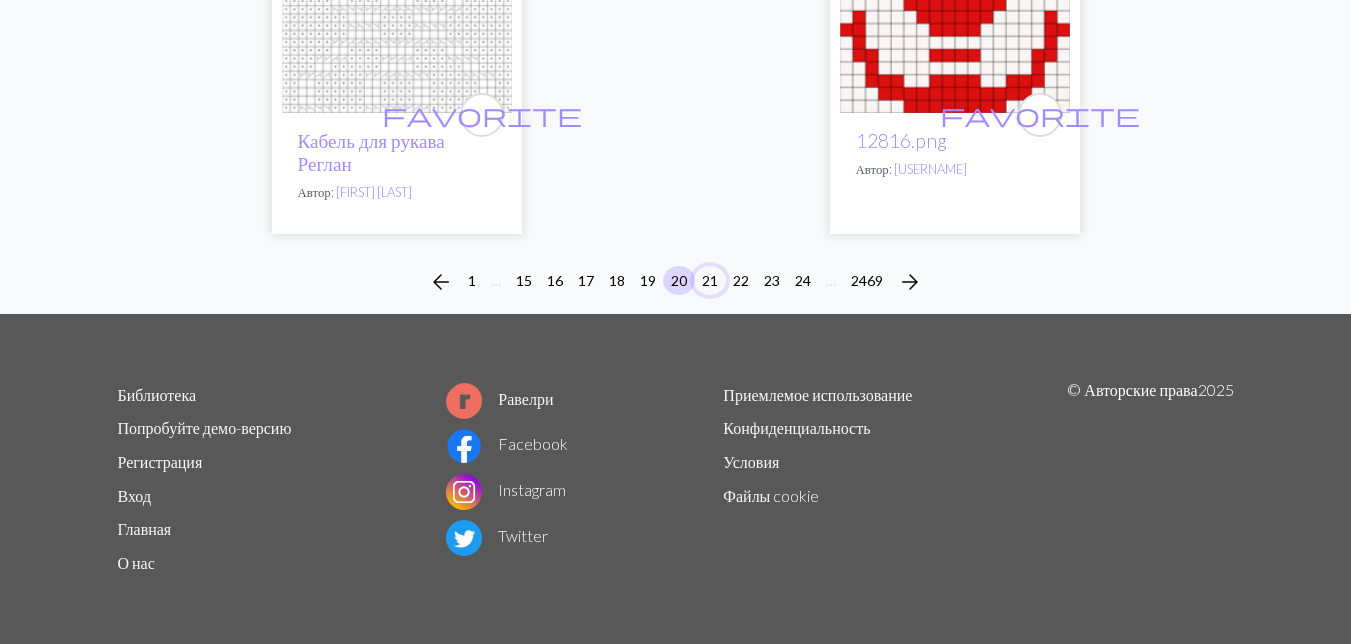 click on "21" at bounding box center [710, 280] 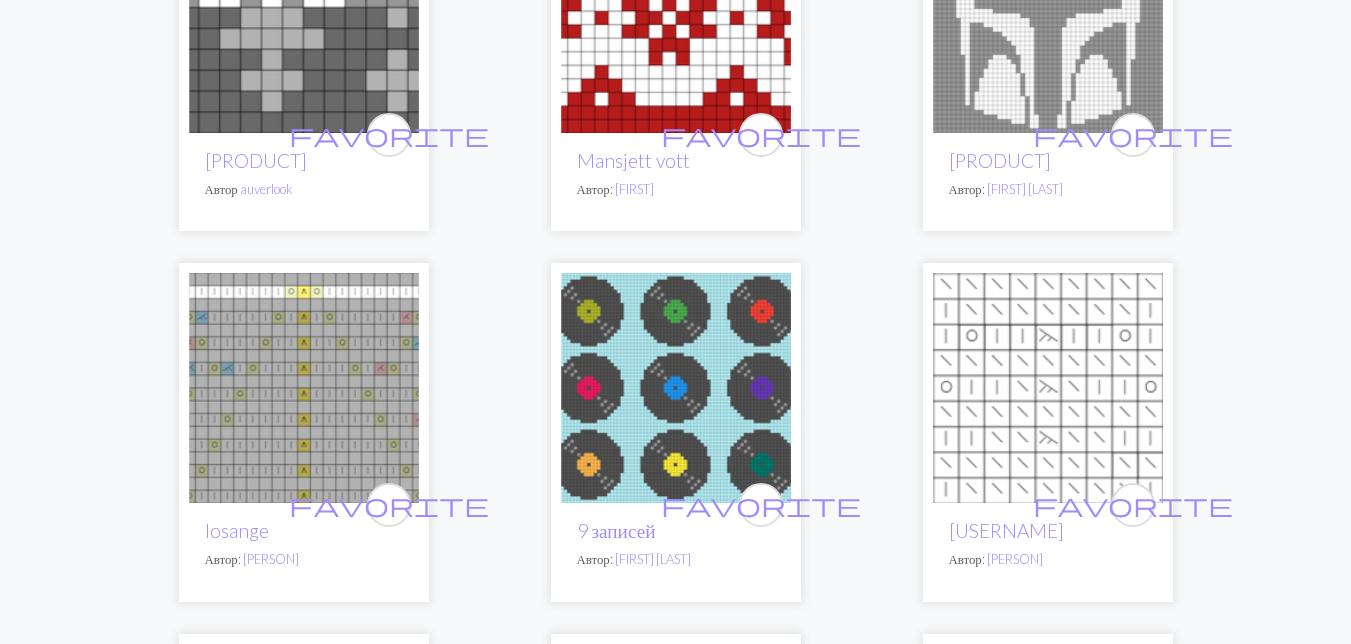 scroll, scrollTop: 5200, scrollLeft: 0, axis: vertical 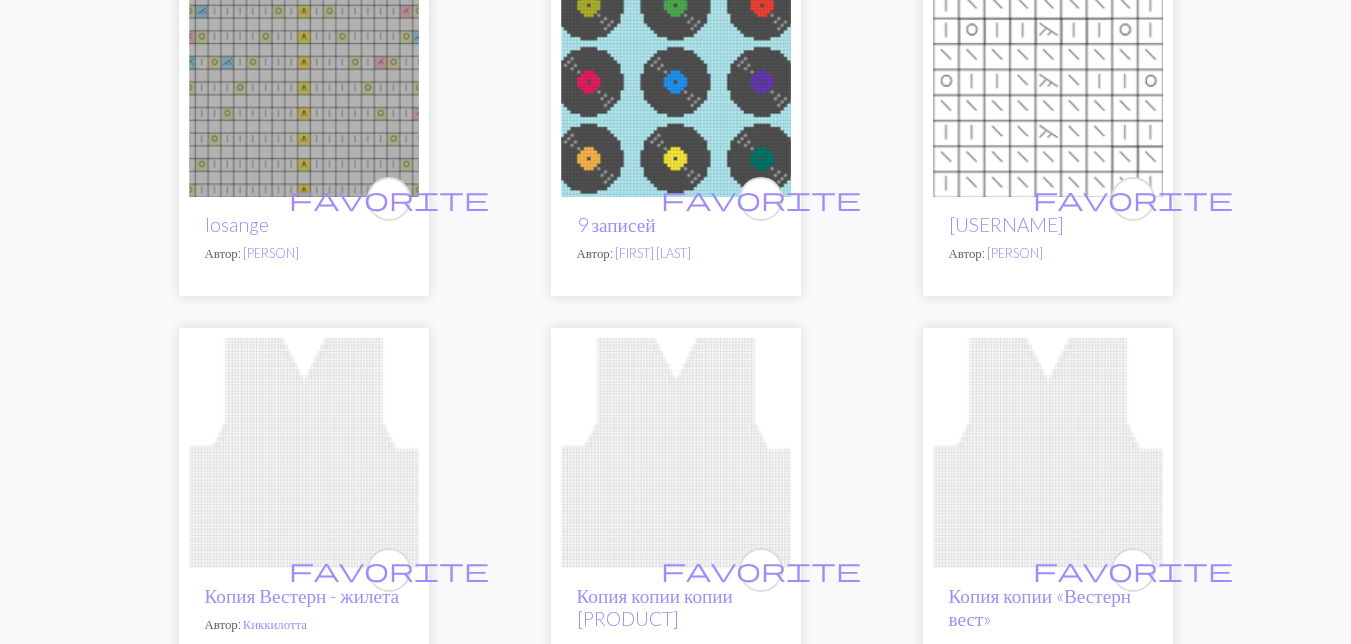 click at bounding box center (676, 82) 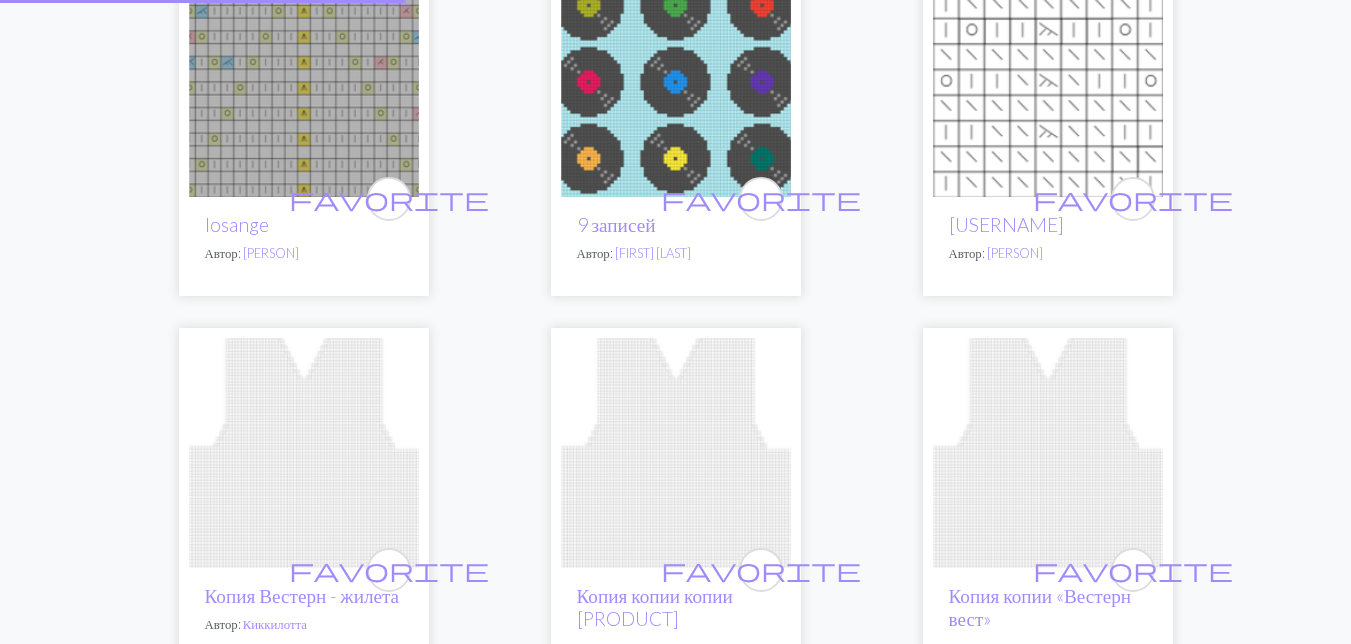 scroll, scrollTop: 0, scrollLeft: 0, axis: both 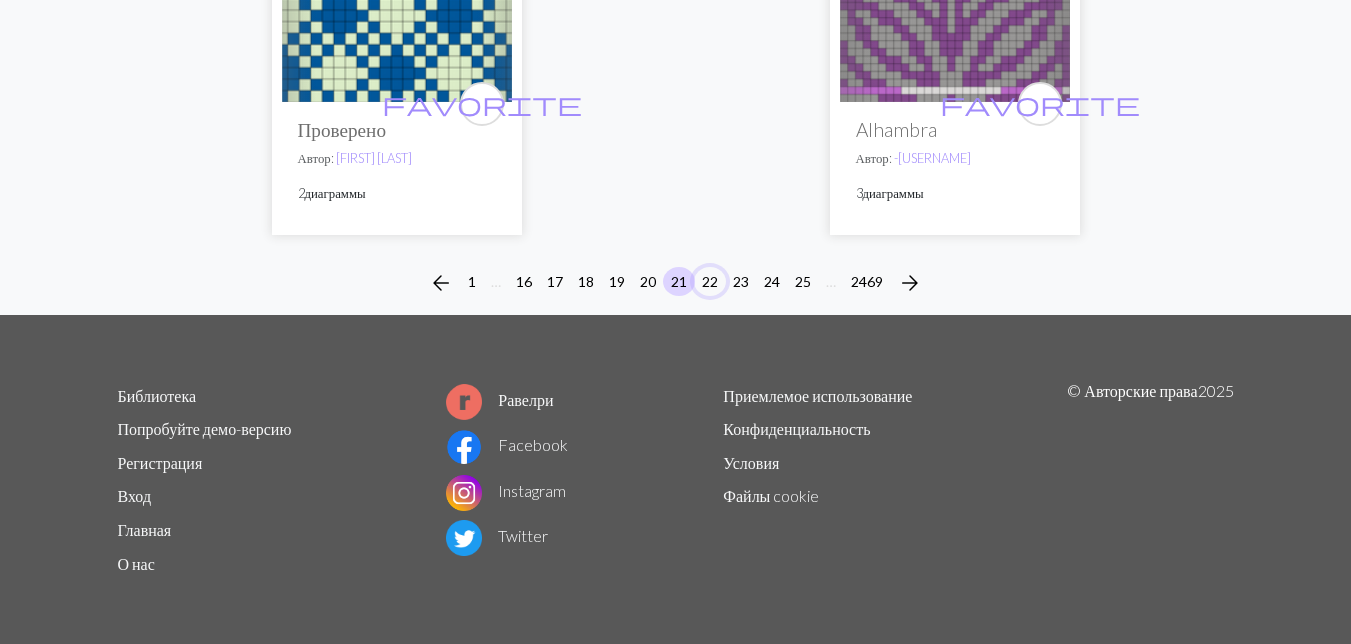 click on "22" at bounding box center [710, 281] 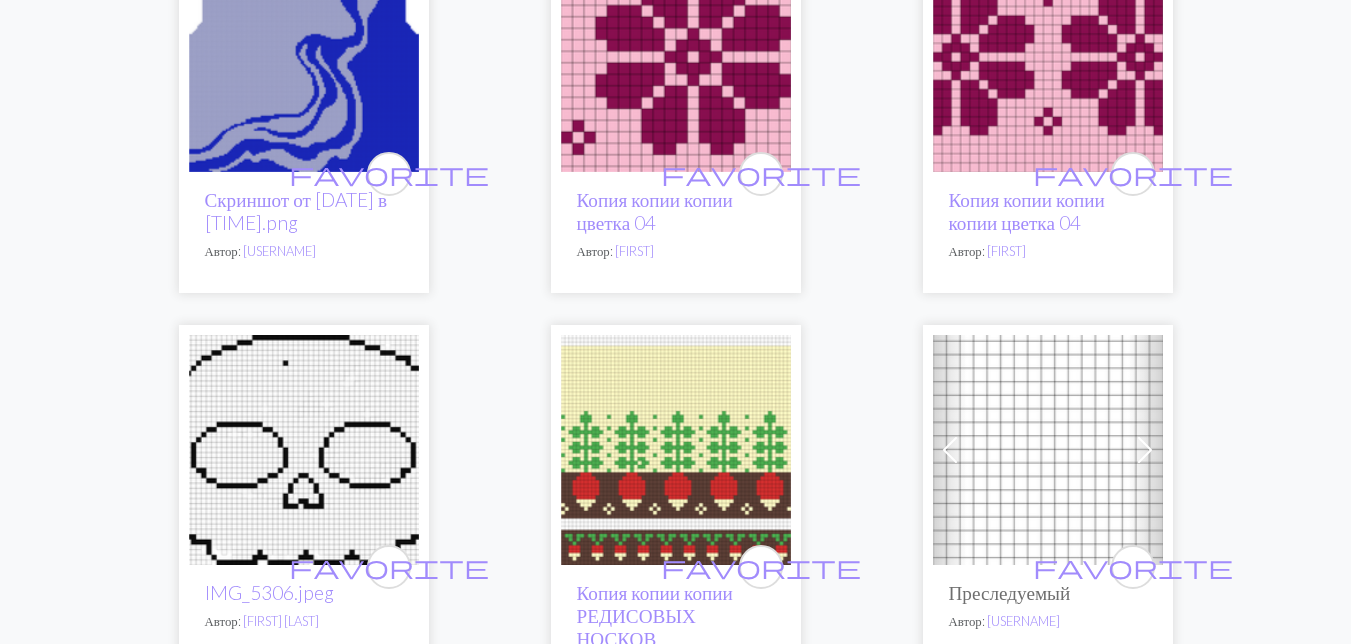 scroll, scrollTop: 4800, scrollLeft: 0, axis: vertical 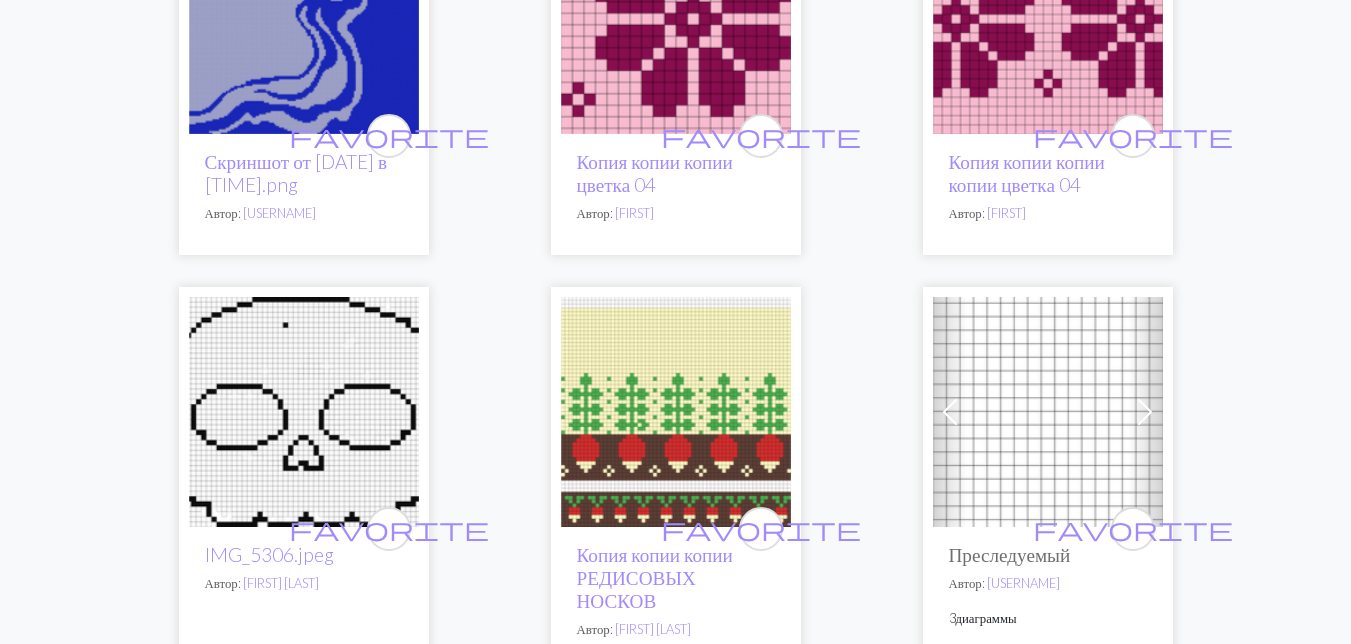 click at bounding box center (304, 19) 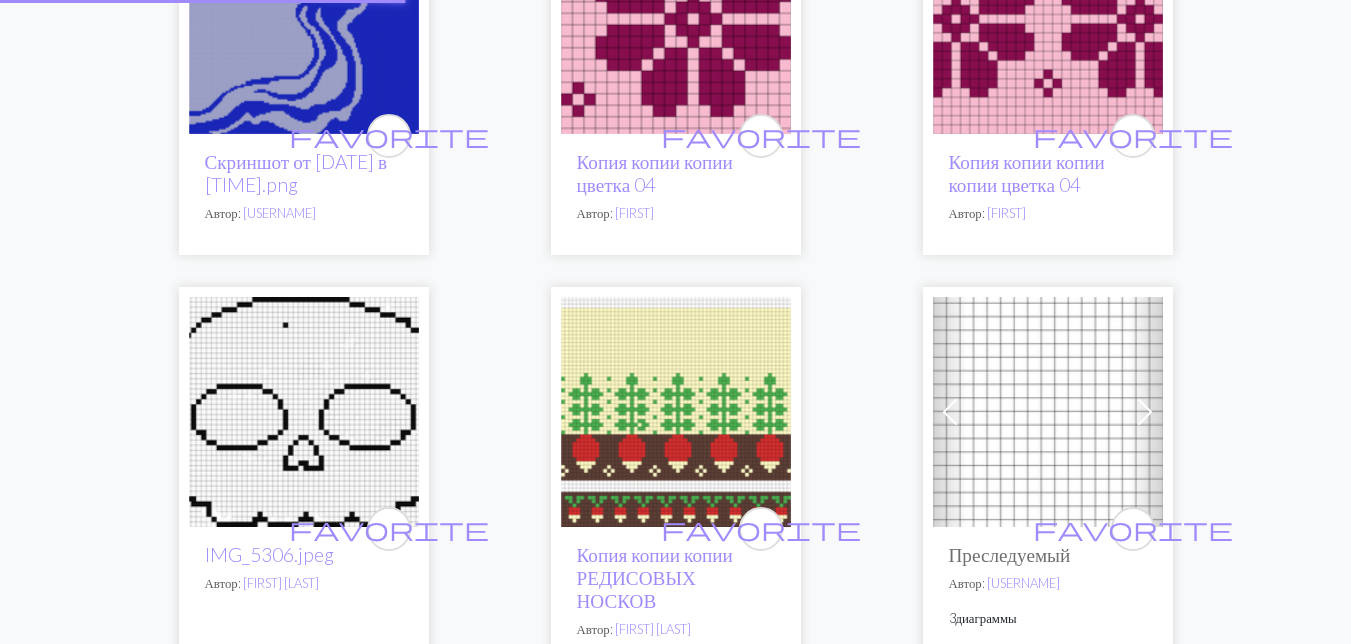 scroll, scrollTop: 0, scrollLeft: 0, axis: both 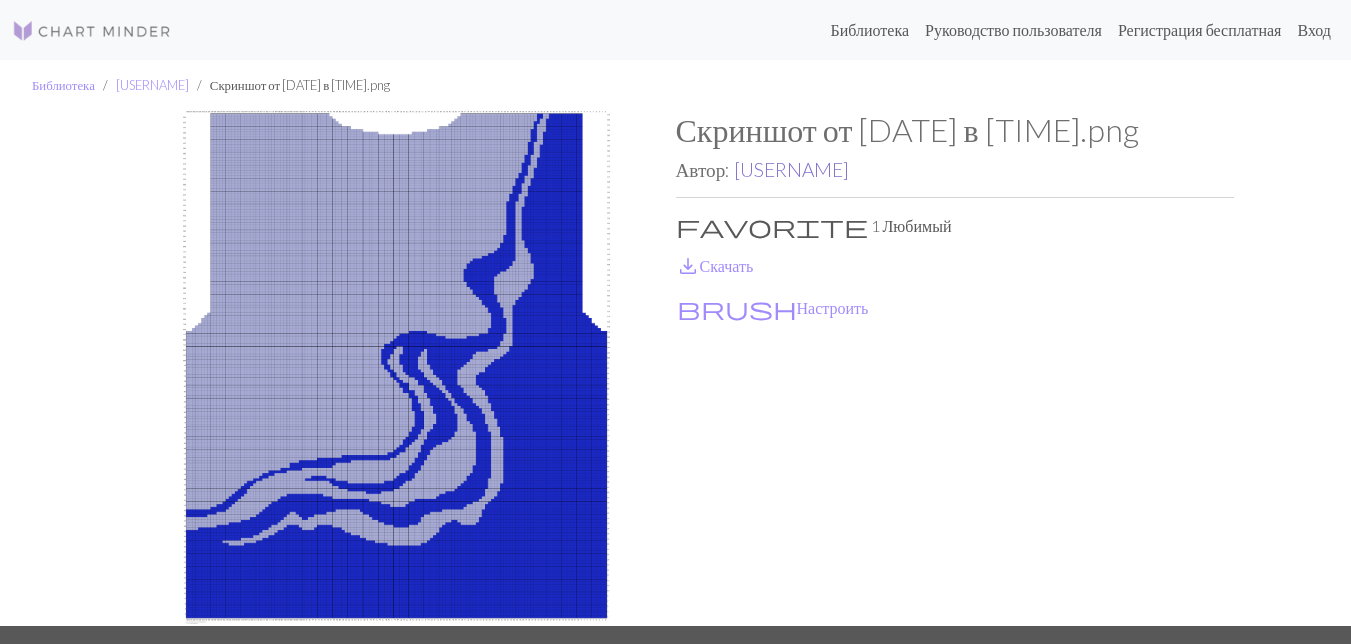 click on "[USERNAME]" at bounding box center [791, 169] 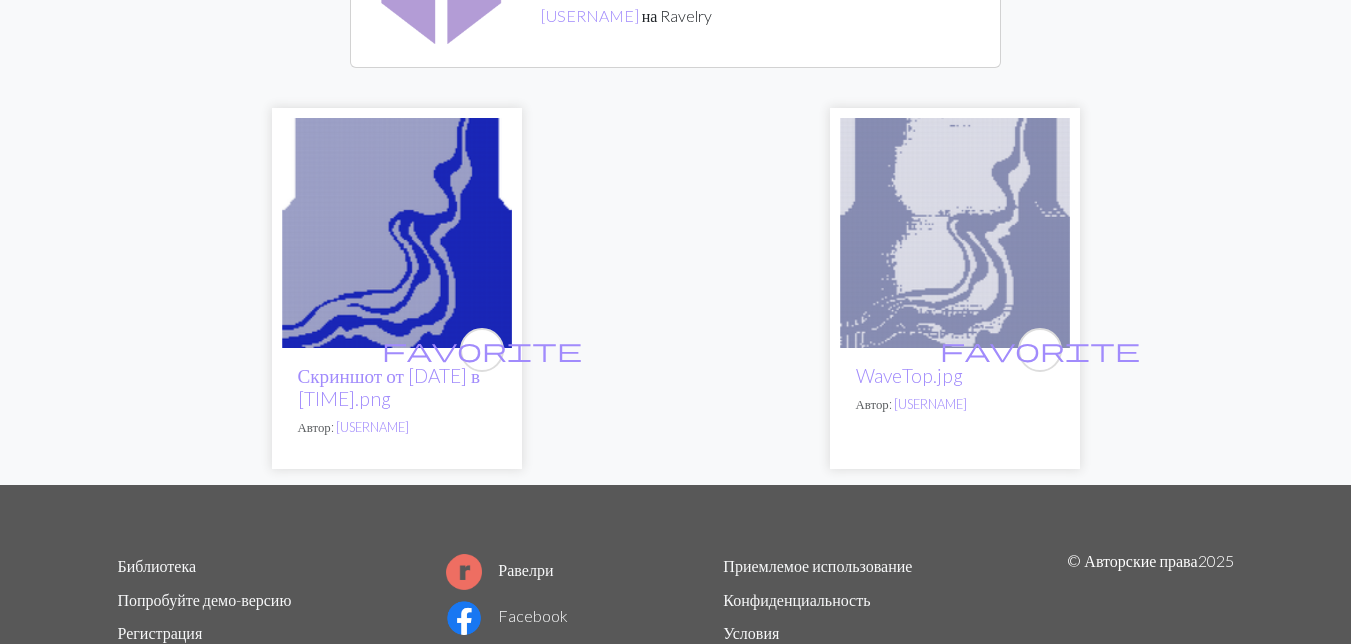 scroll, scrollTop: 300, scrollLeft: 0, axis: vertical 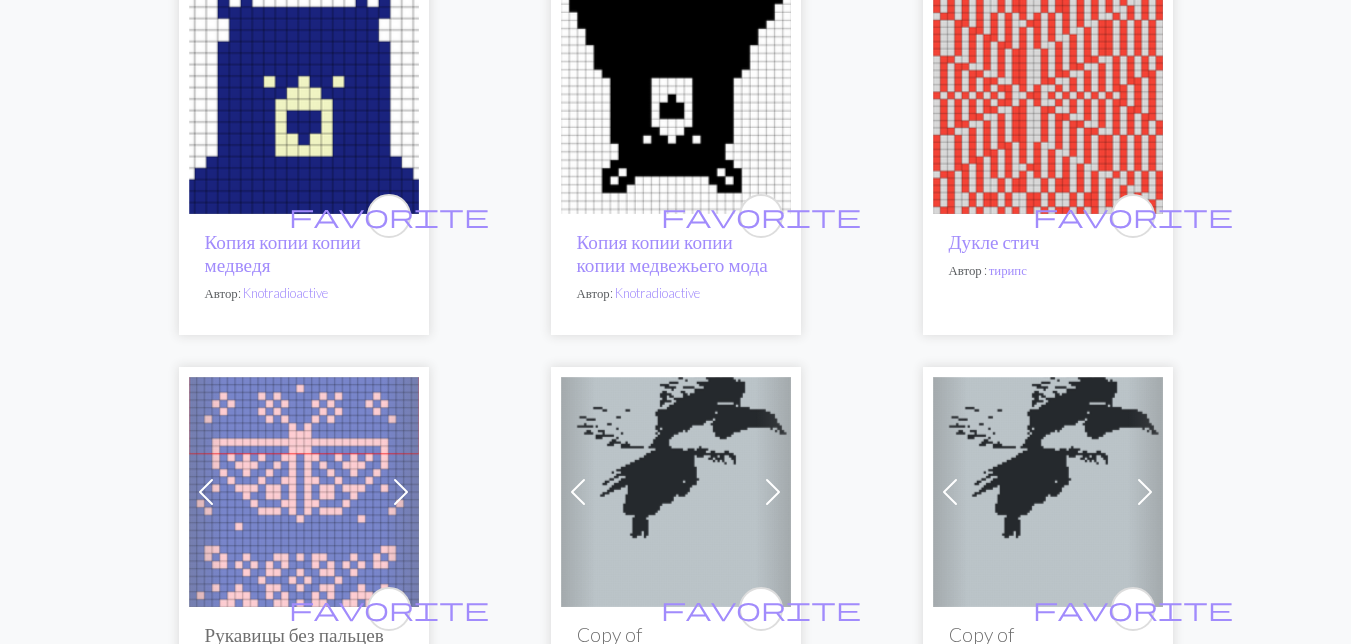 click at bounding box center [304, 99] 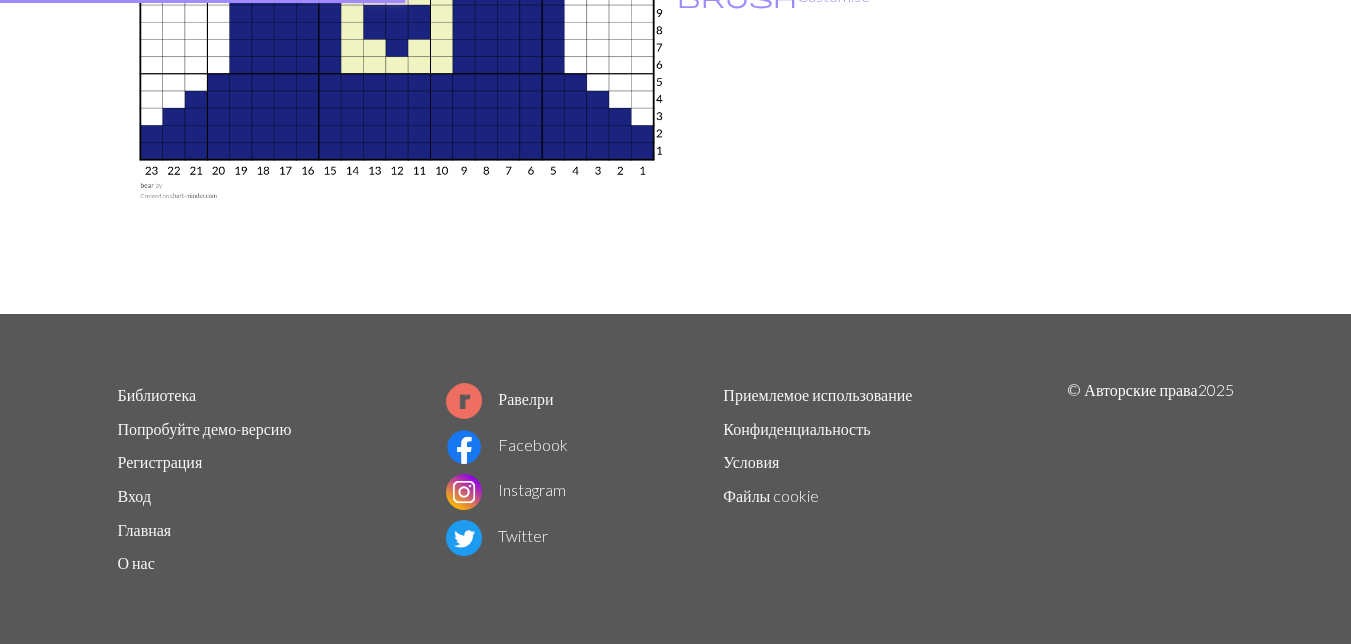 scroll, scrollTop: 0, scrollLeft: 0, axis: both 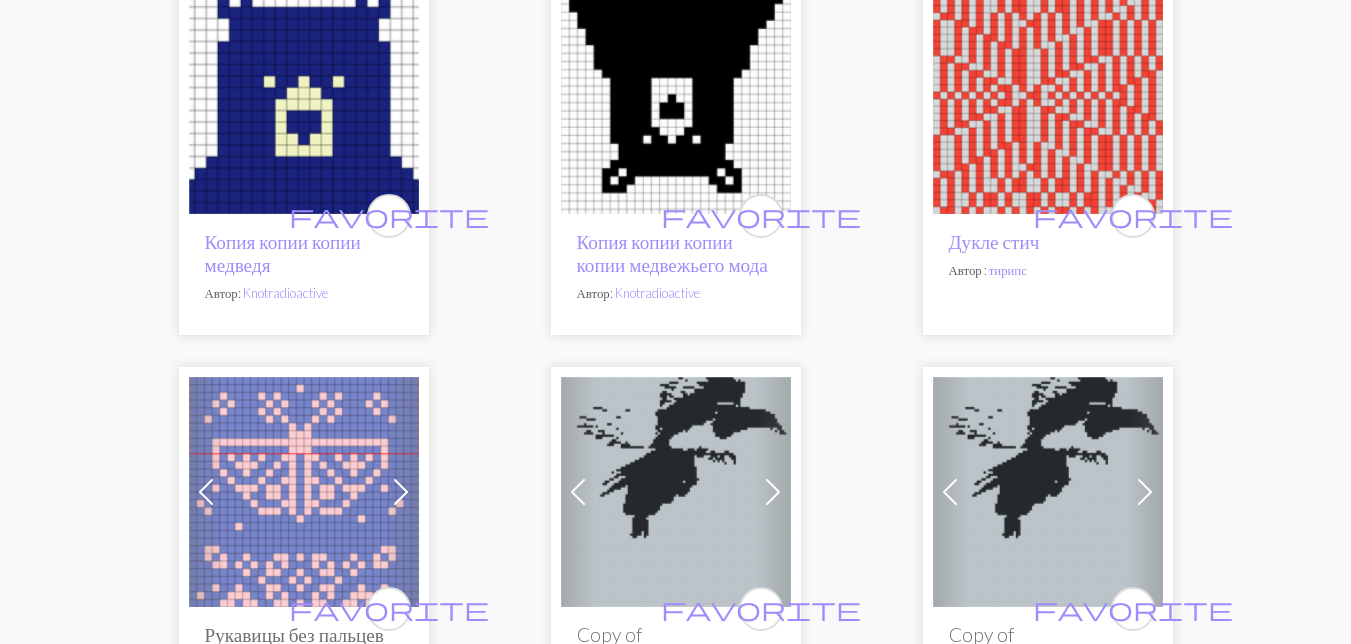 click at bounding box center [676, 99] 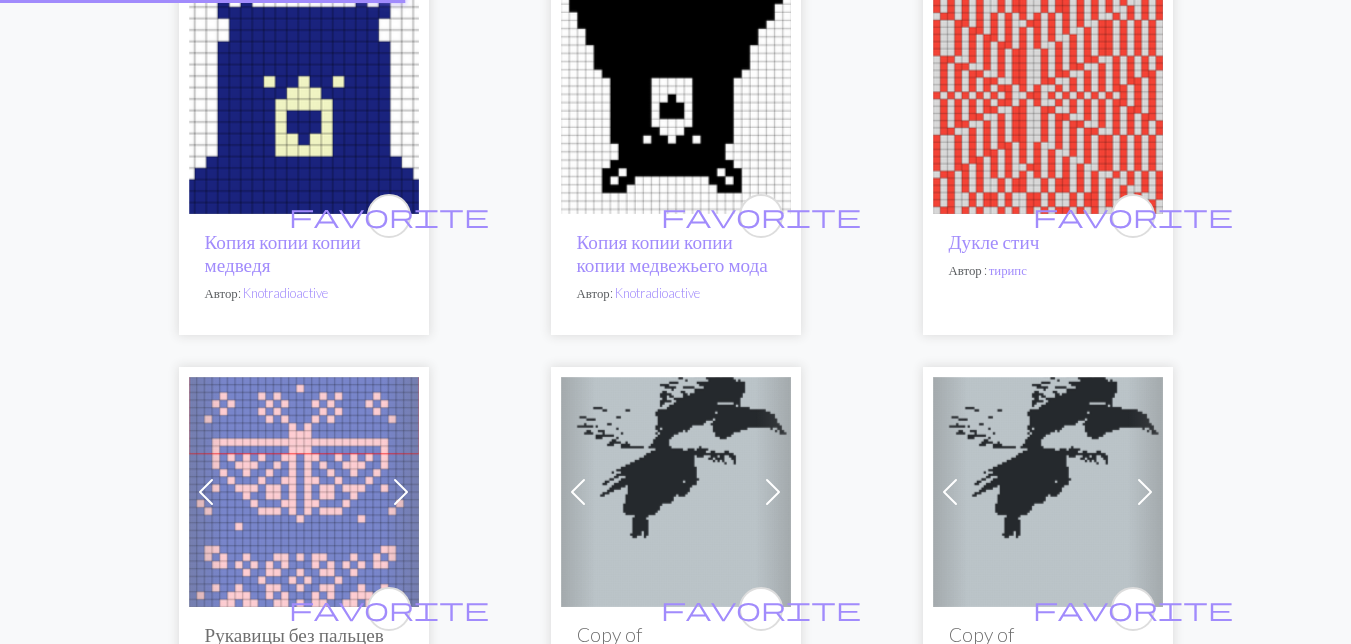 scroll, scrollTop: 0, scrollLeft: 0, axis: both 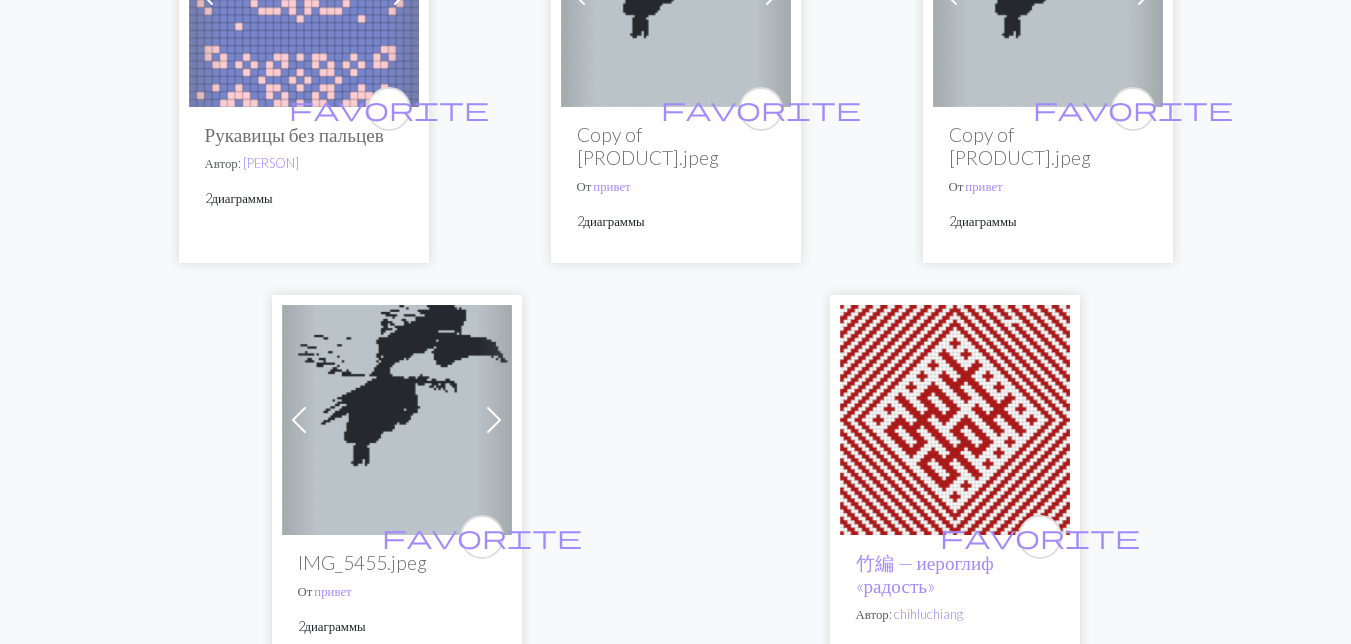 click at bounding box center (1048, -8) 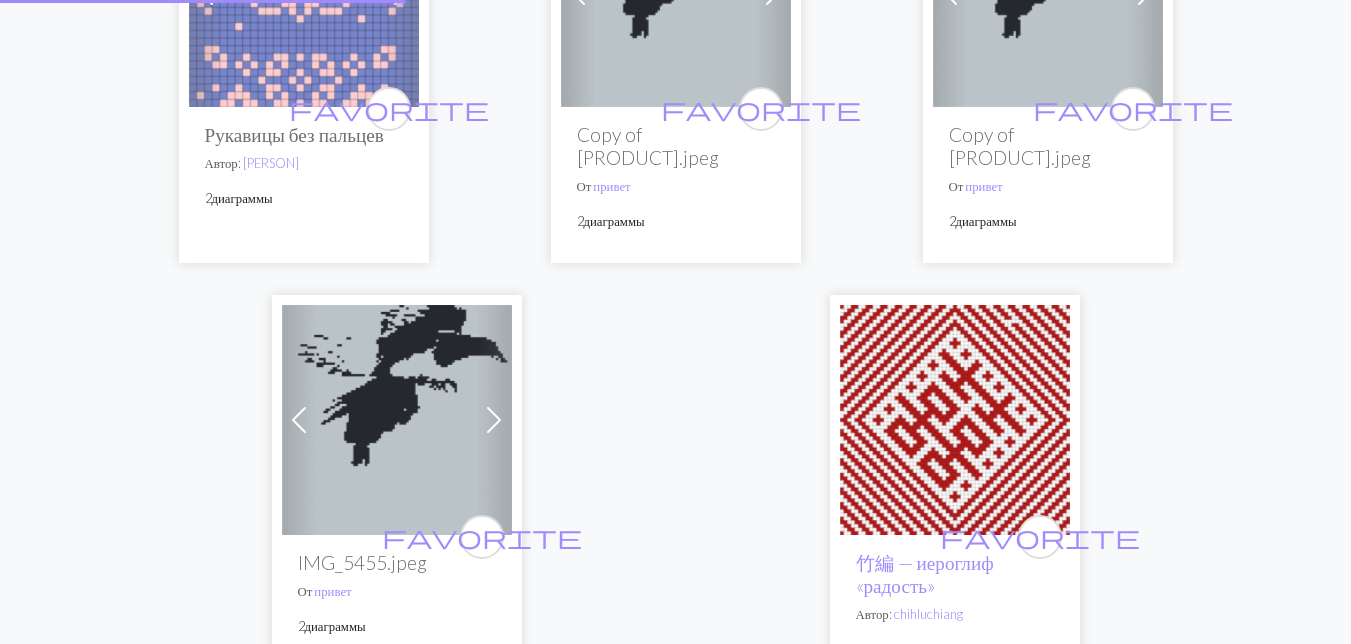 scroll, scrollTop: 0, scrollLeft: 0, axis: both 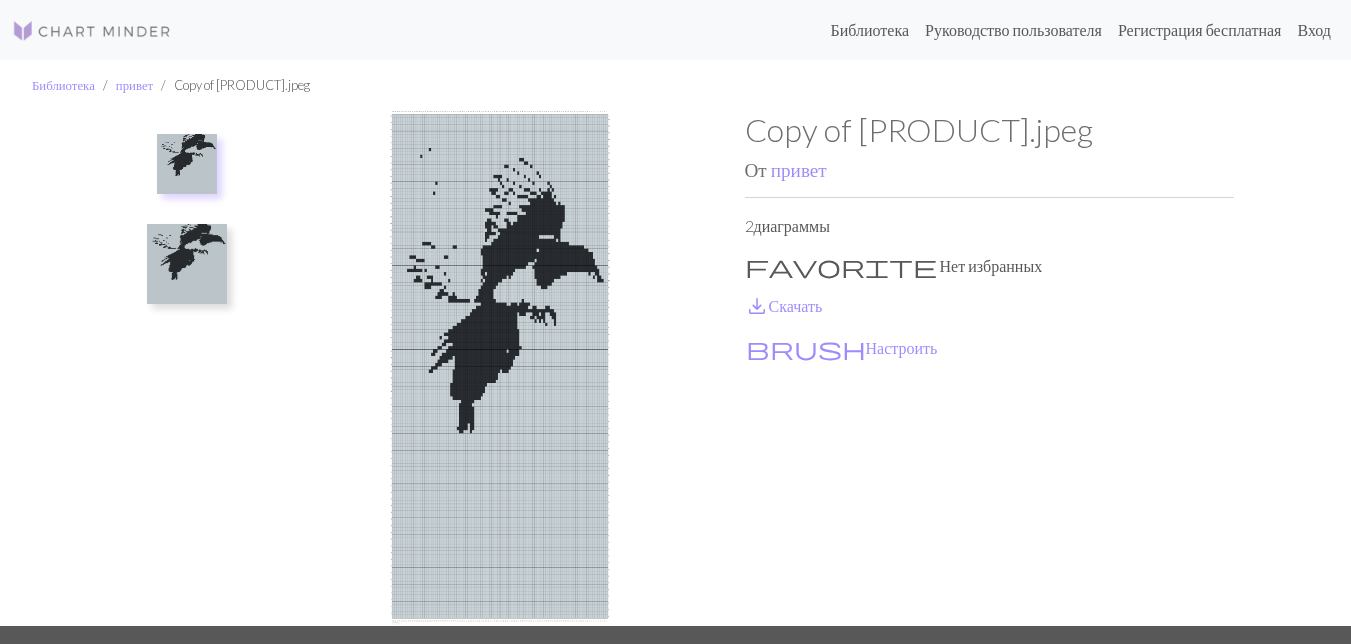 click at bounding box center (187, 264) 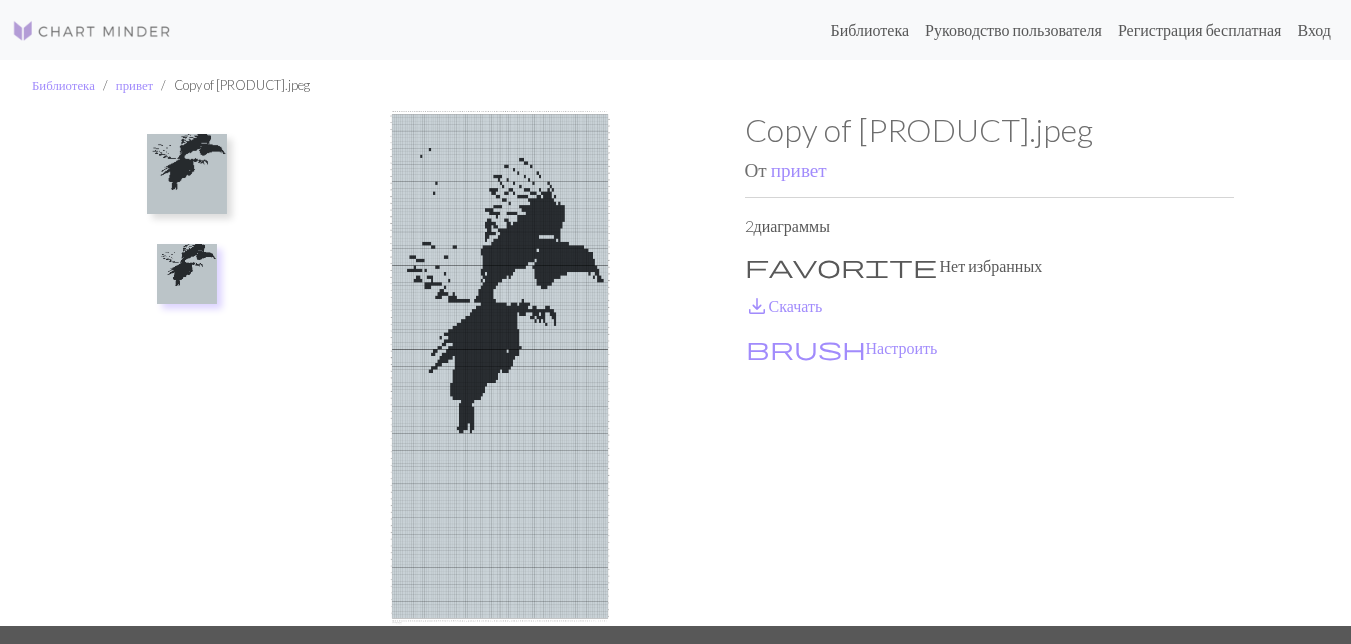 click at bounding box center [187, 174] 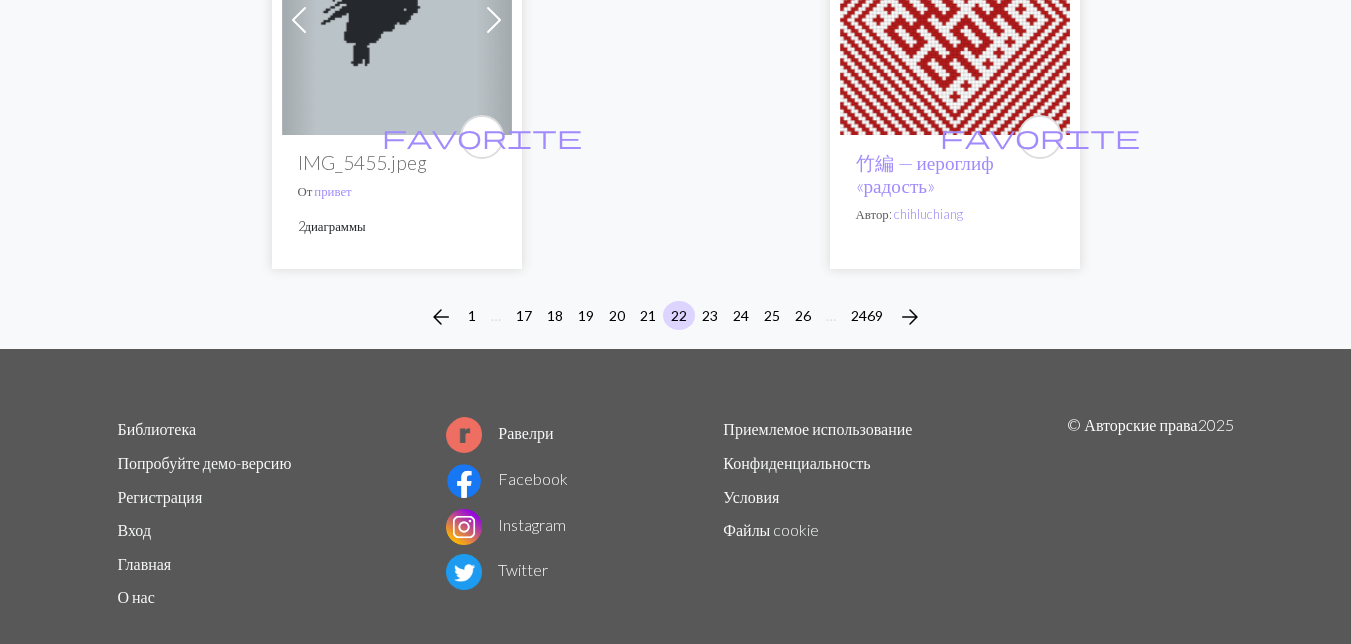 scroll, scrollTop: 6922, scrollLeft: 0, axis: vertical 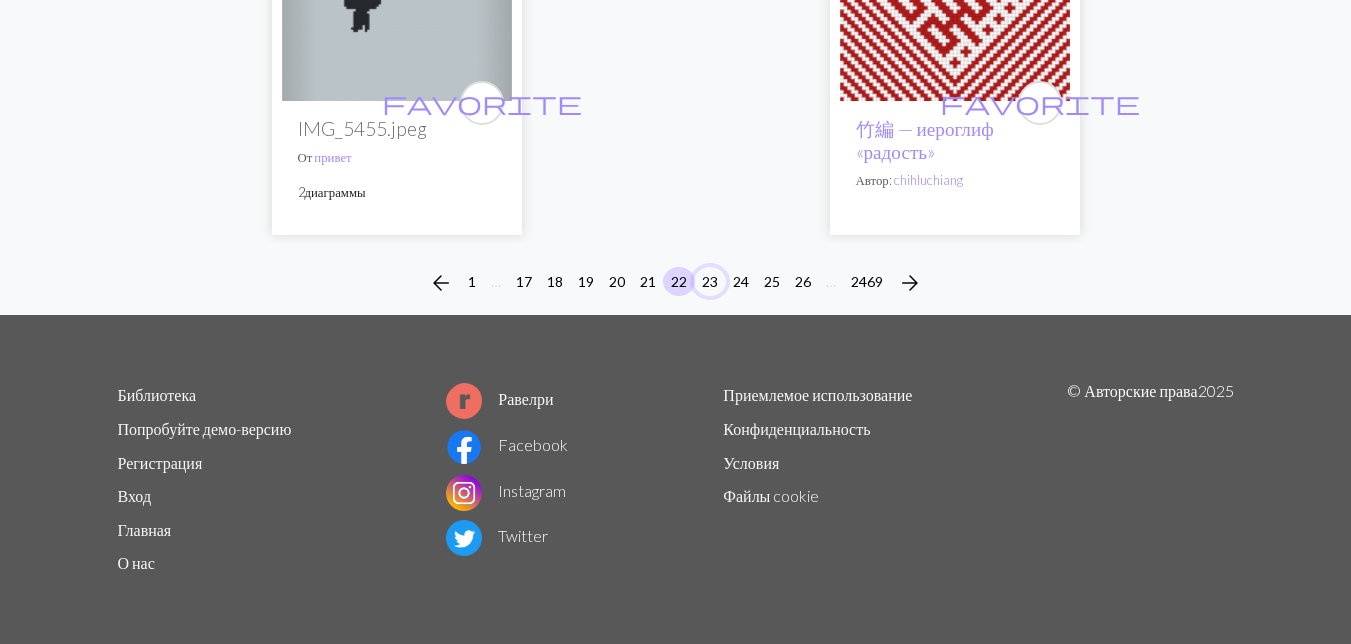 click on "23" at bounding box center [710, 281] 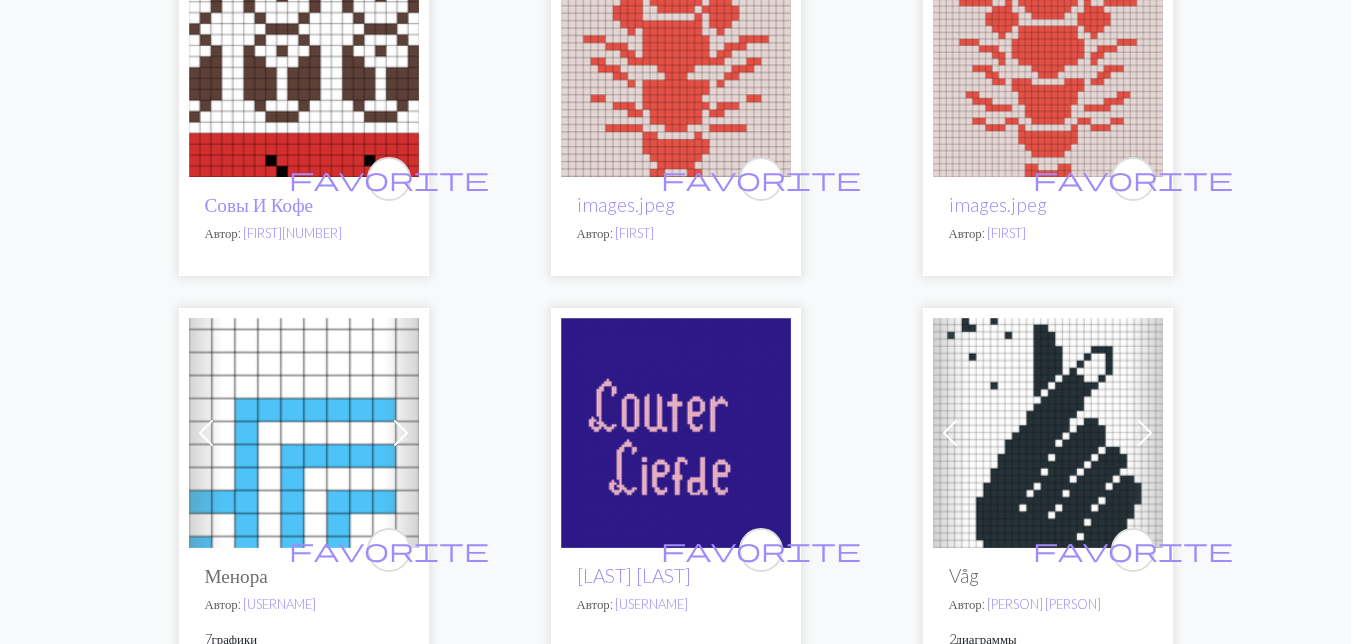 scroll, scrollTop: 4700, scrollLeft: 0, axis: vertical 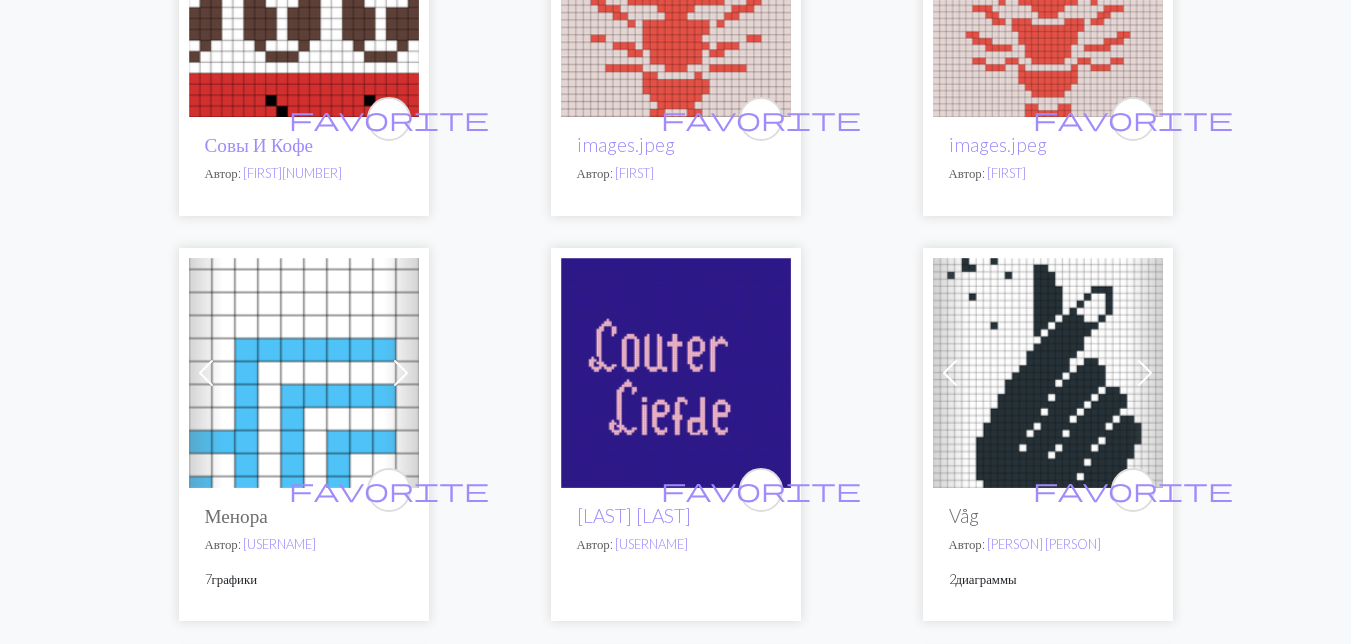 click at bounding box center [676, 2] 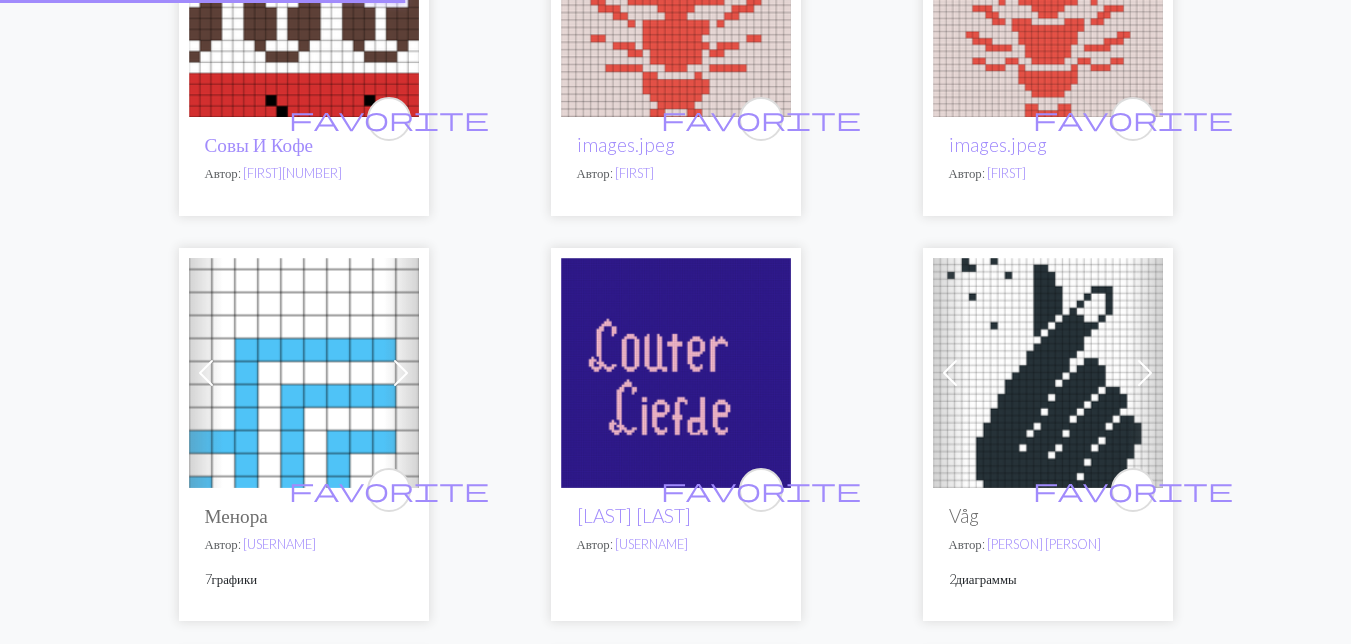 scroll, scrollTop: 0, scrollLeft: 0, axis: both 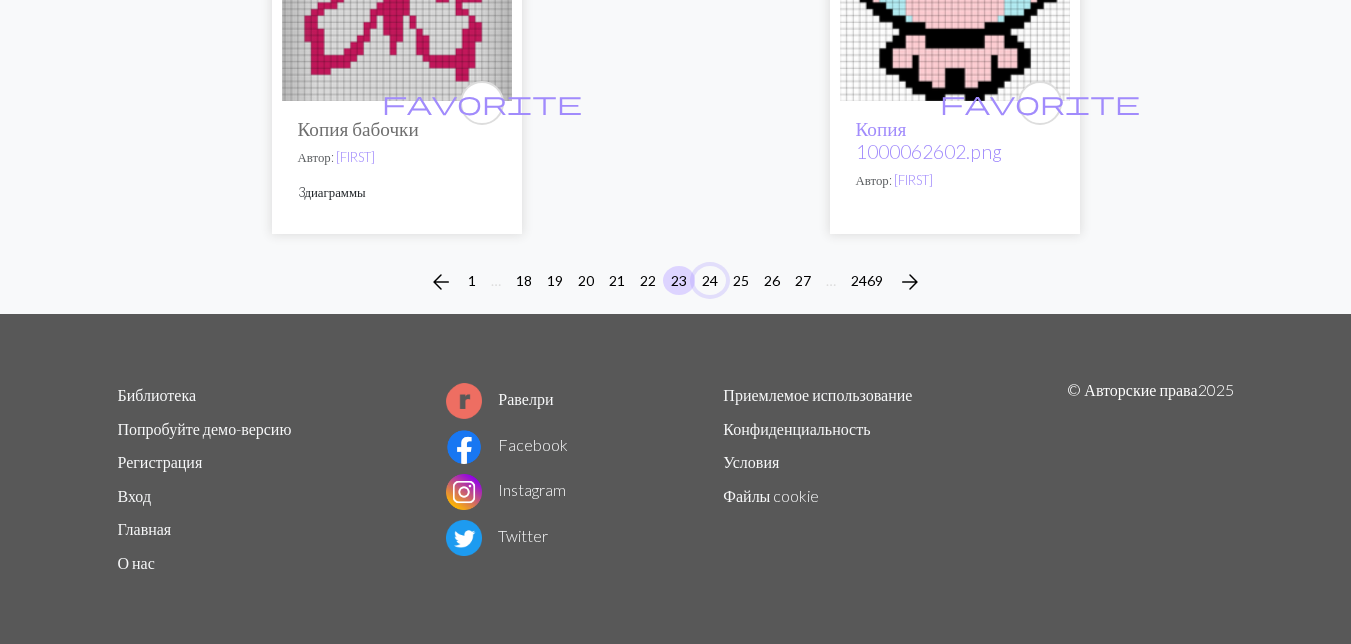 click on "24" at bounding box center (710, 280) 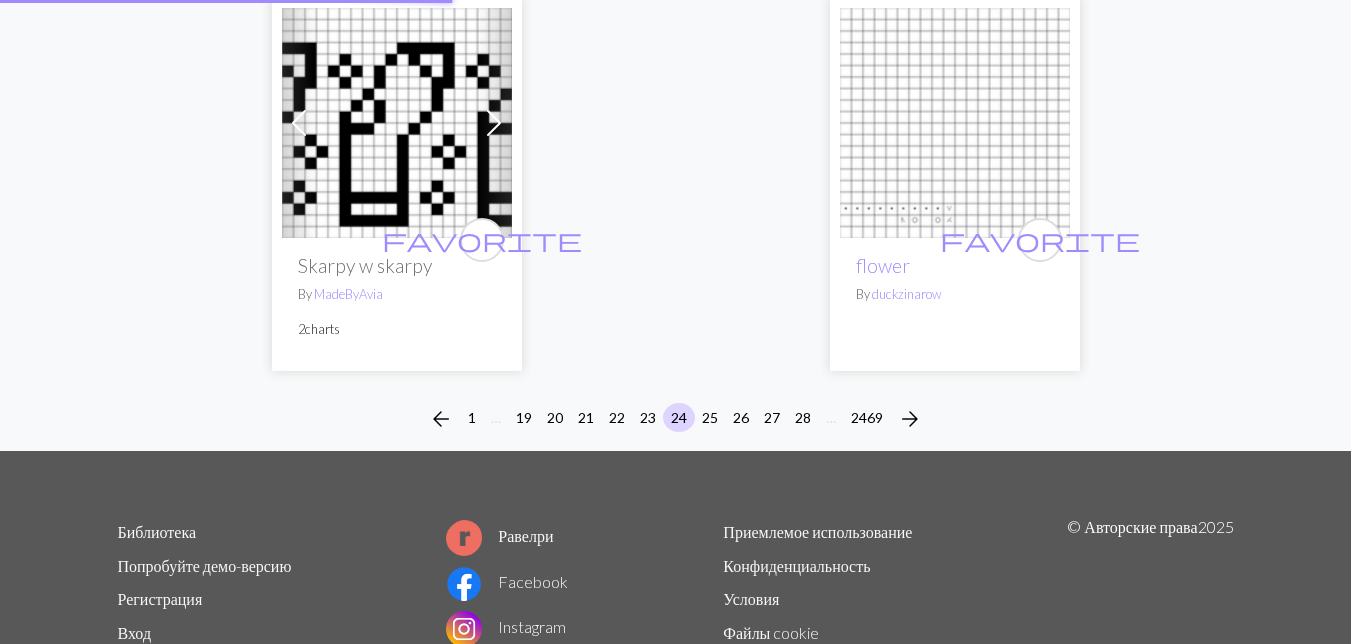 scroll, scrollTop: 0, scrollLeft: 0, axis: both 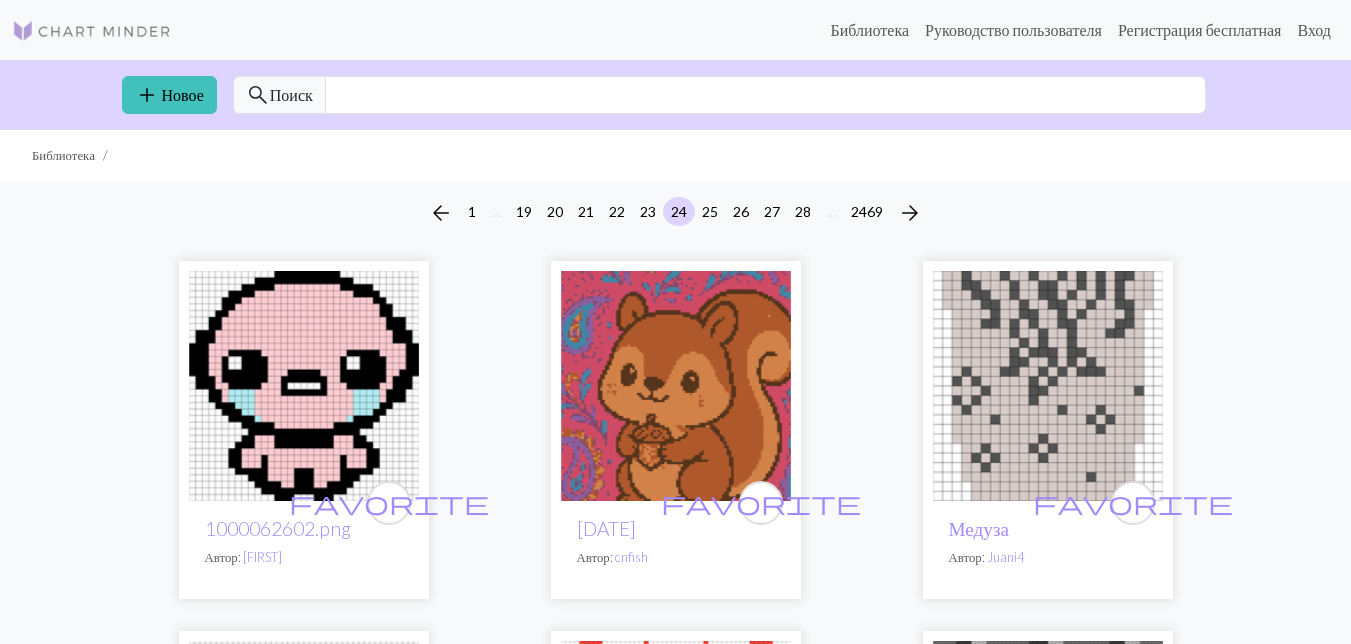click at bounding box center [1048, 386] 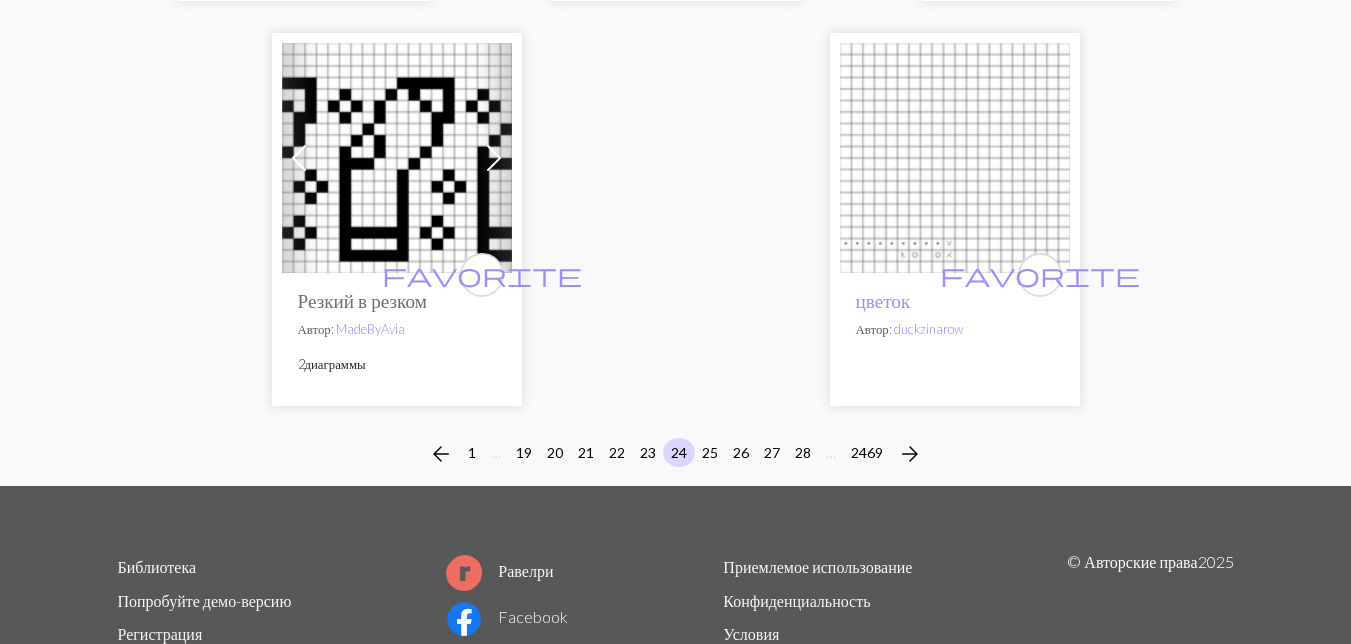 scroll, scrollTop: 6700, scrollLeft: 0, axis: vertical 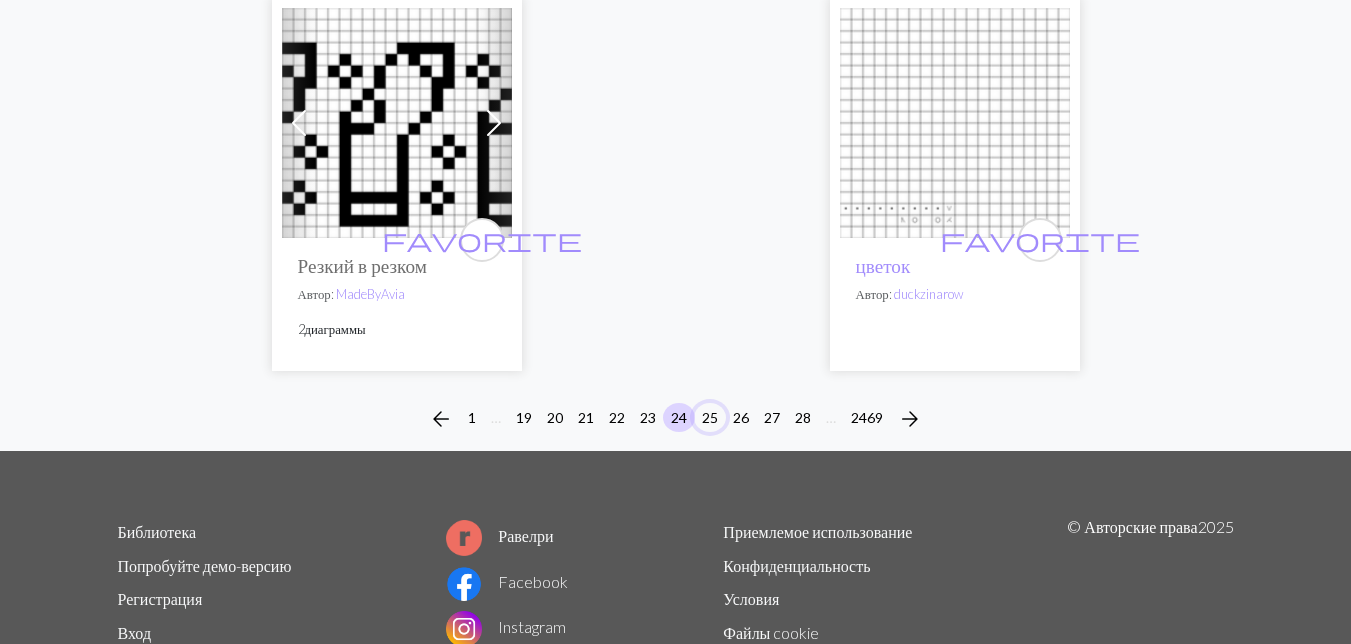 click on "25" at bounding box center (710, 417) 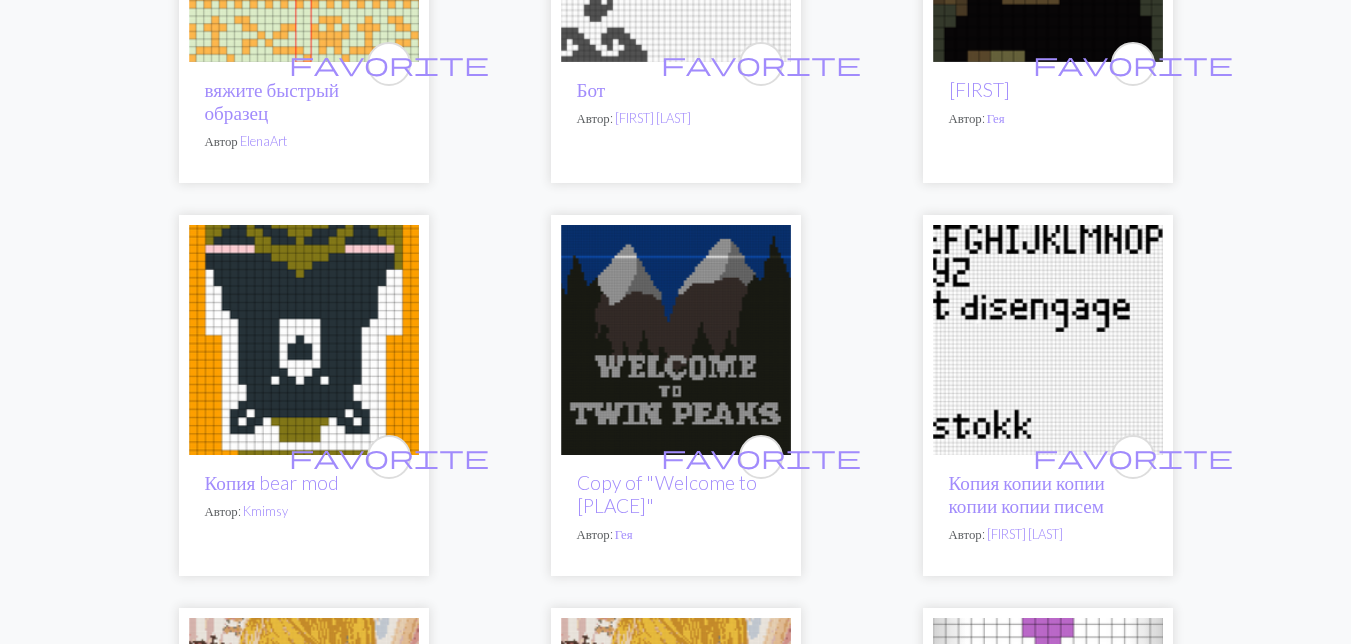 scroll, scrollTop: 4100, scrollLeft: 0, axis: vertical 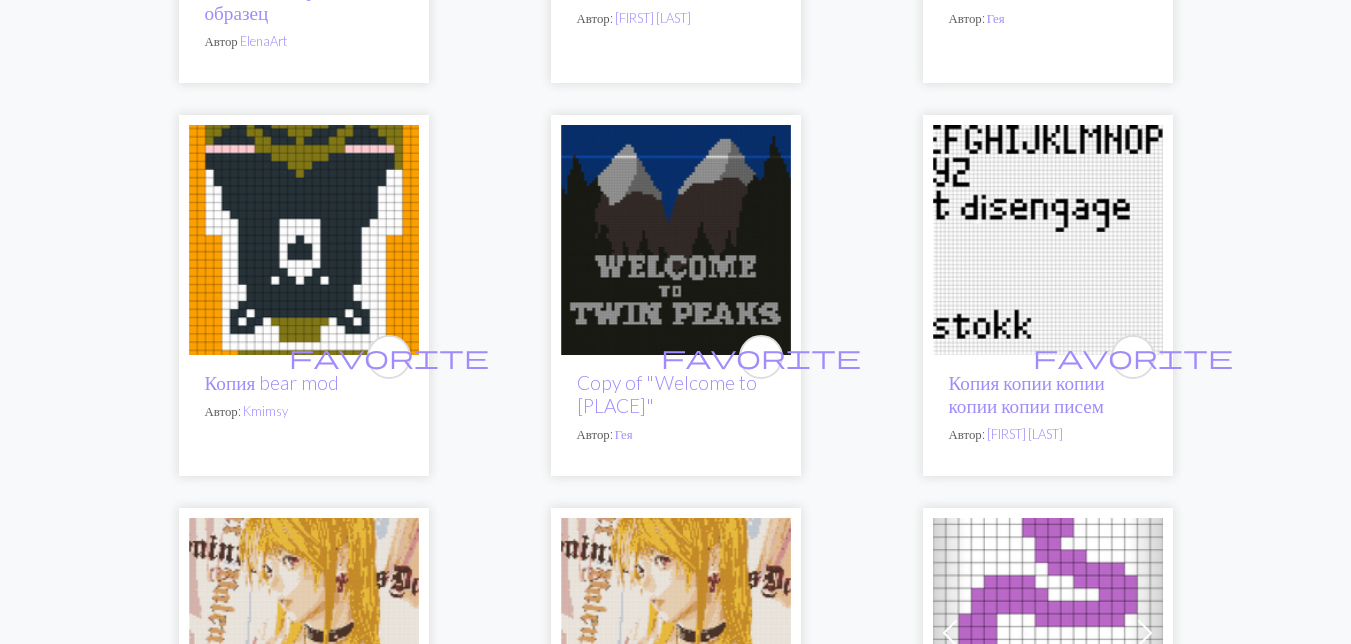 click at bounding box center (304, 240) 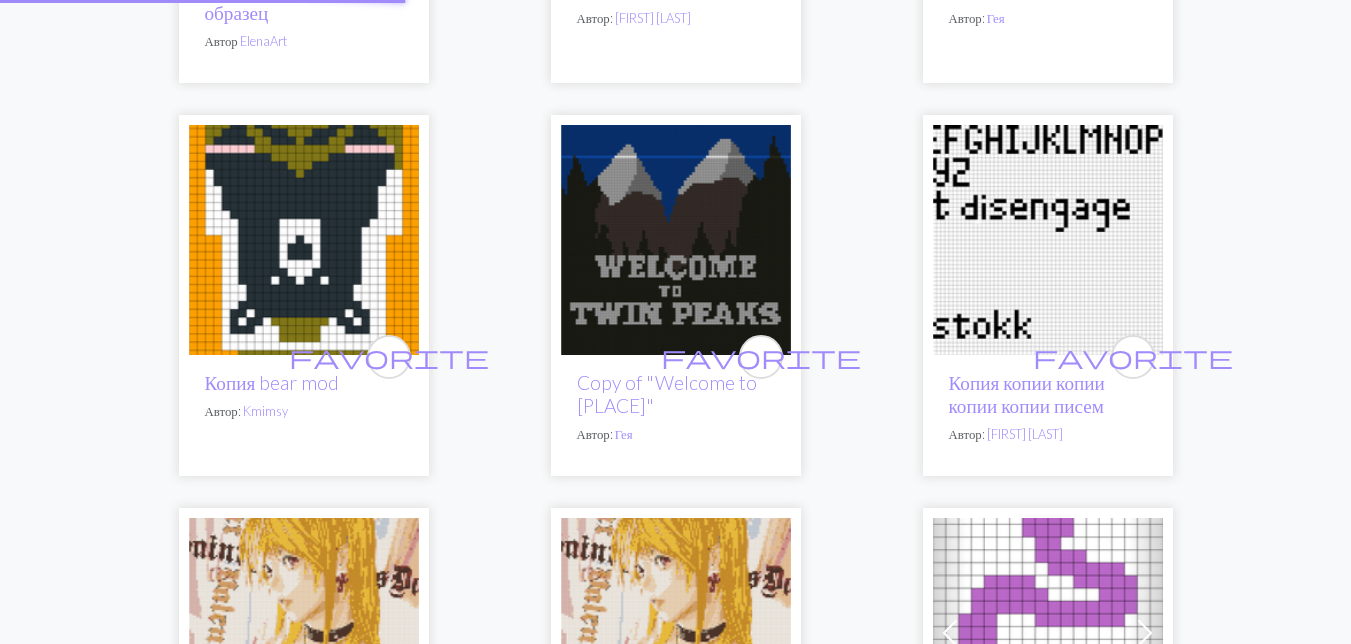 scroll, scrollTop: 0, scrollLeft: 0, axis: both 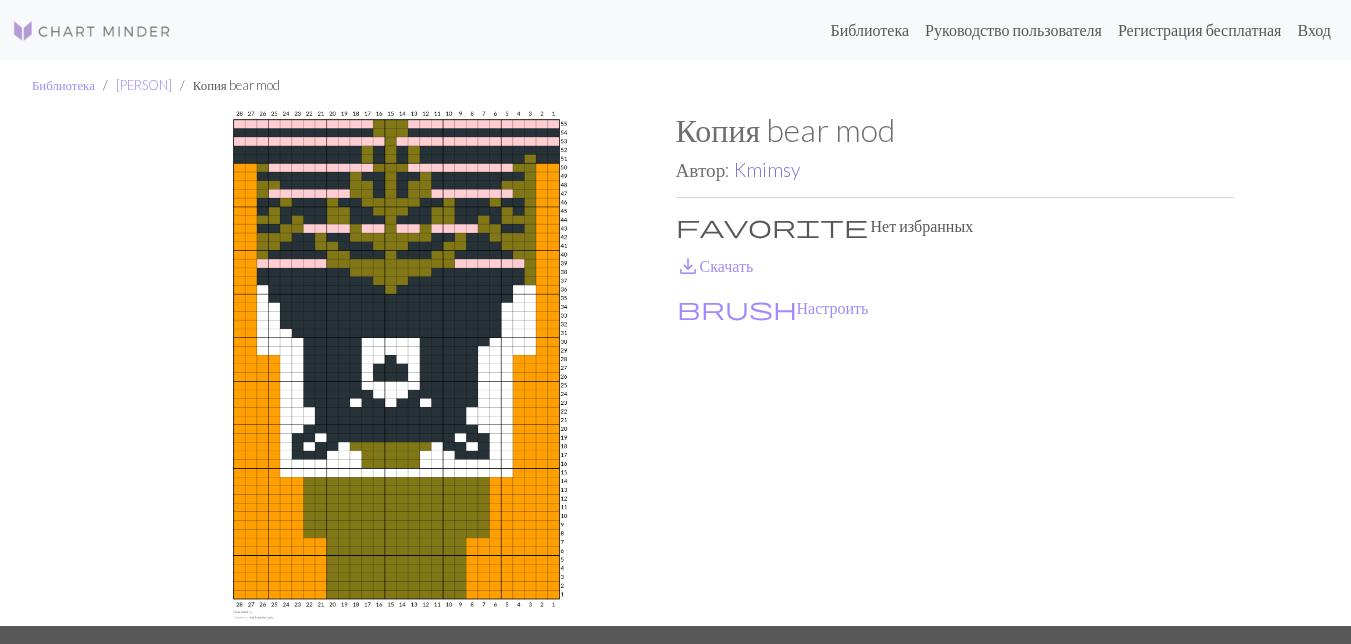 click on "Kmimsy" at bounding box center (767, 169) 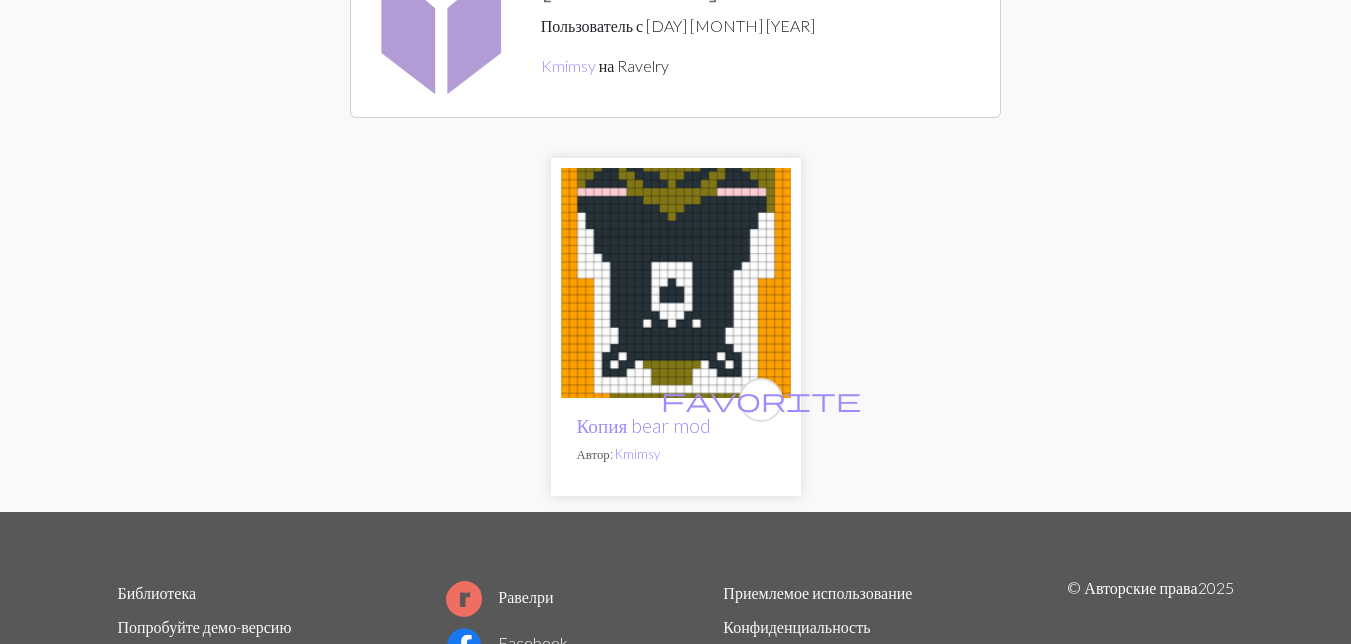 scroll, scrollTop: 399, scrollLeft: 0, axis: vertical 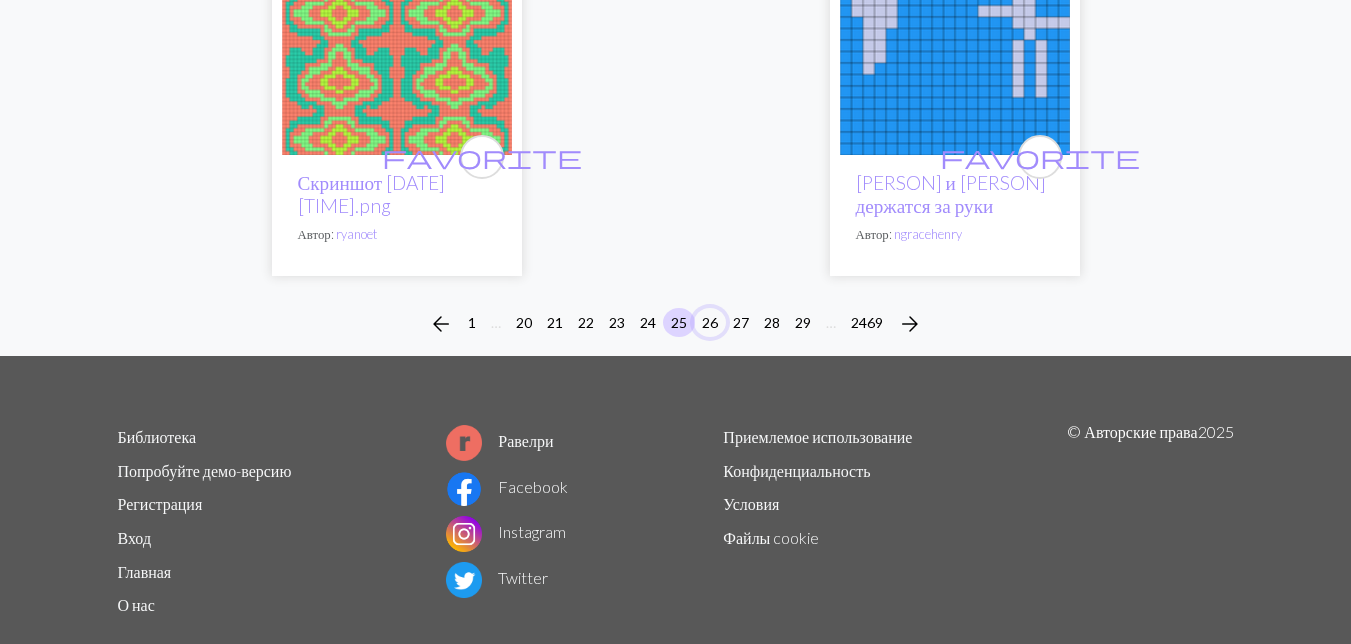 click on "26" at bounding box center [710, 322] 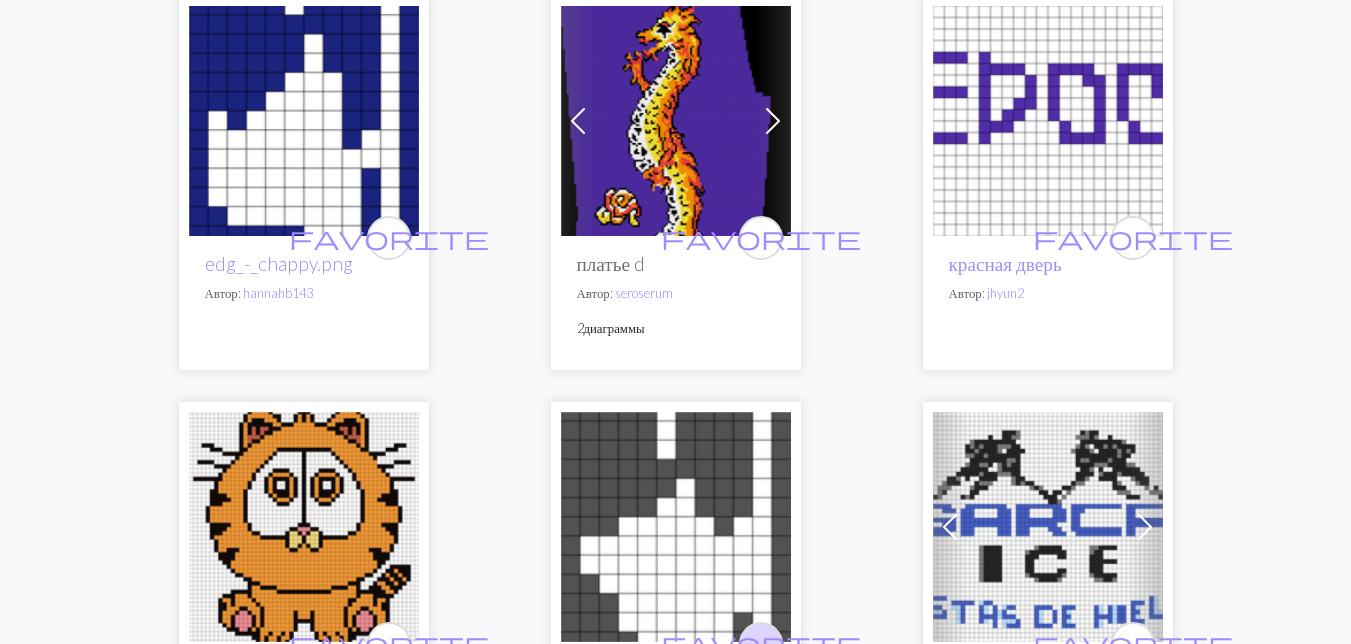 scroll, scrollTop: 500, scrollLeft: 0, axis: vertical 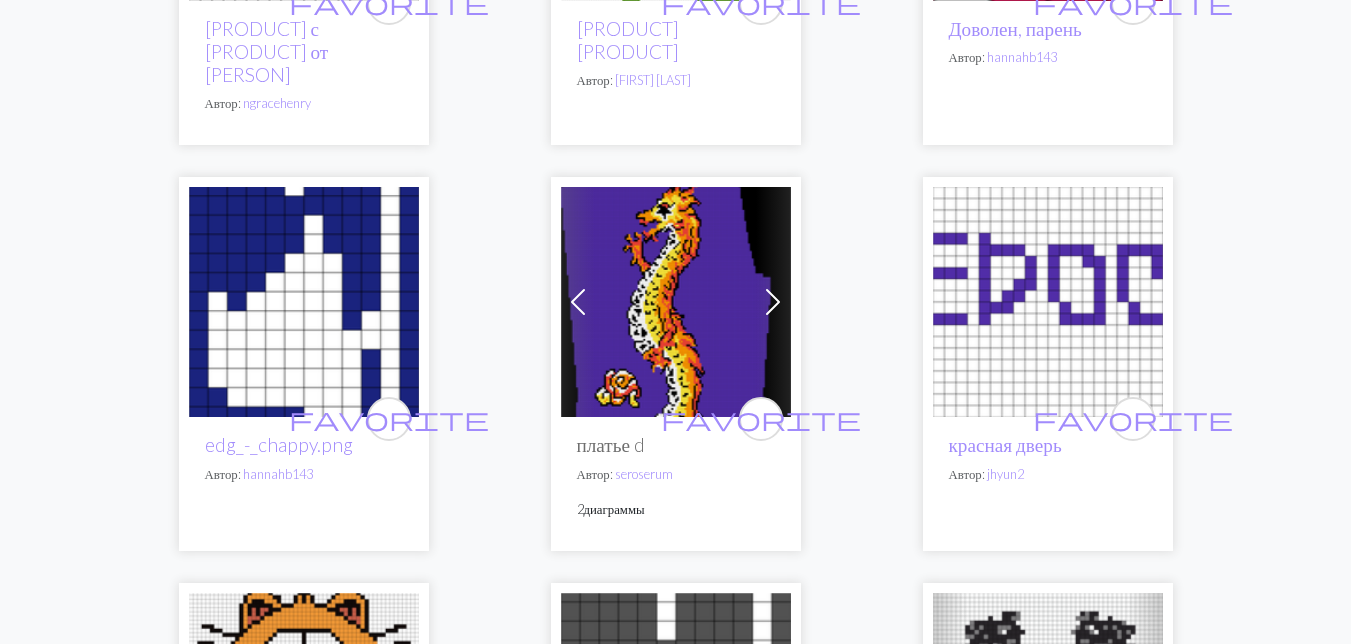 click at bounding box center [676, 302] 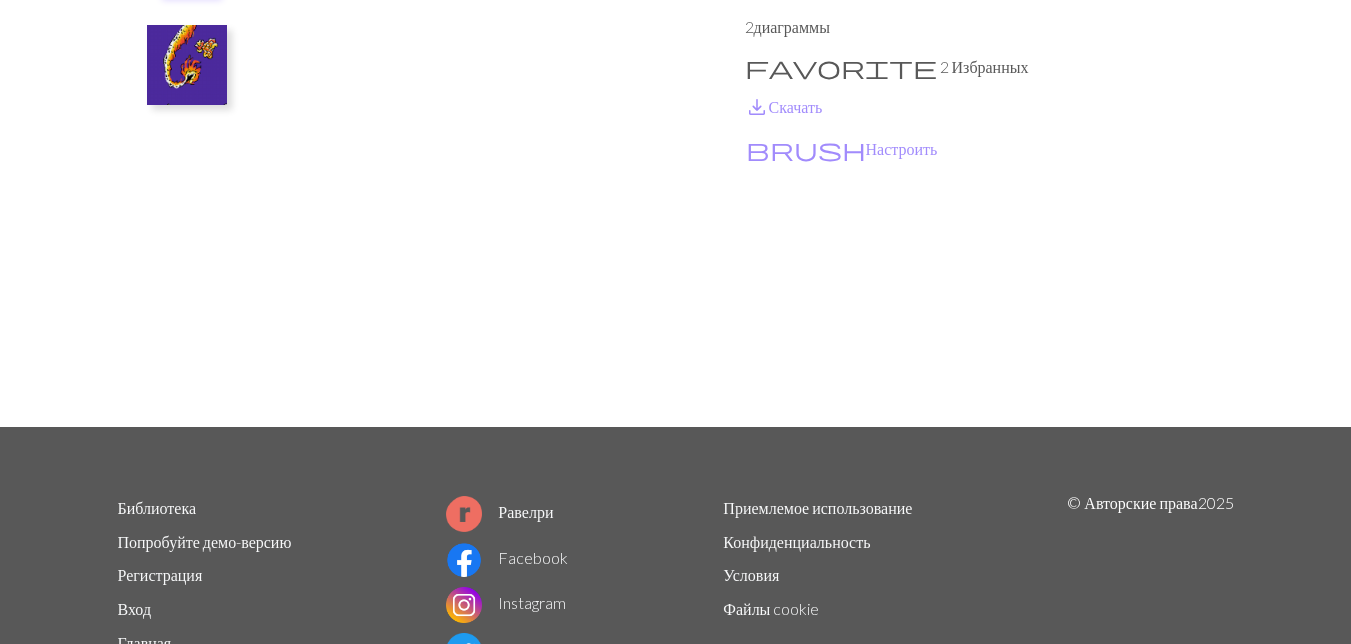 scroll, scrollTop: 200, scrollLeft: 0, axis: vertical 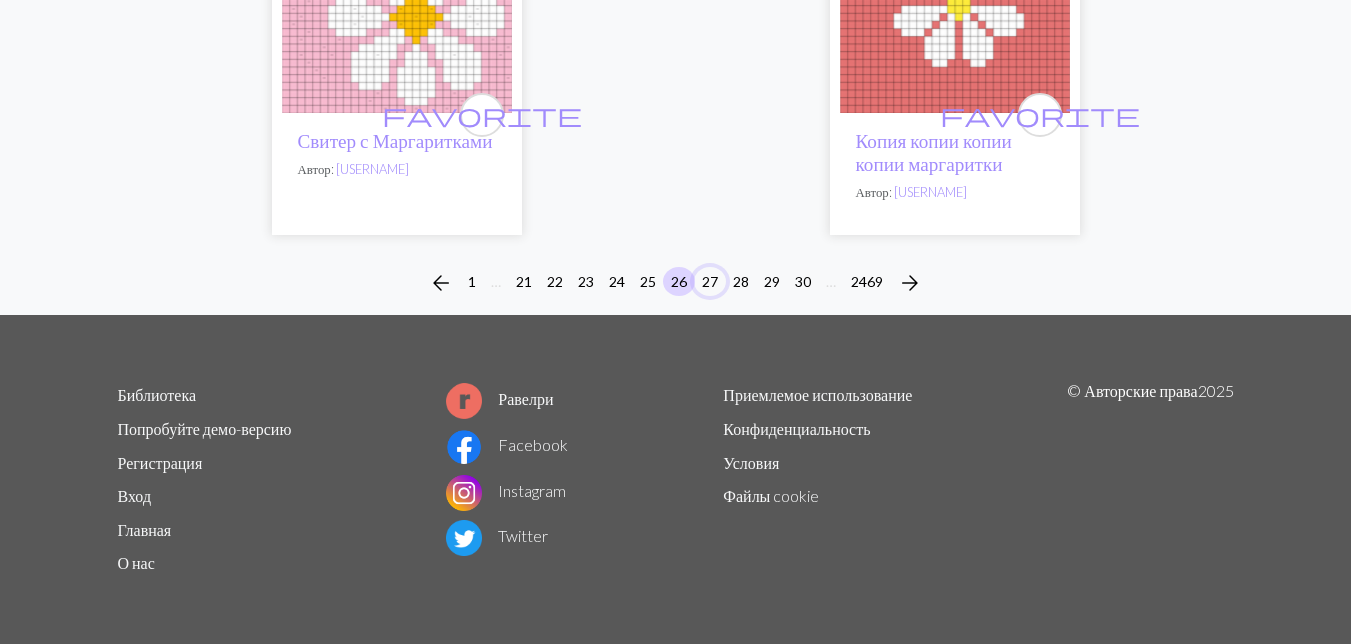 click on "27" at bounding box center [710, 281] 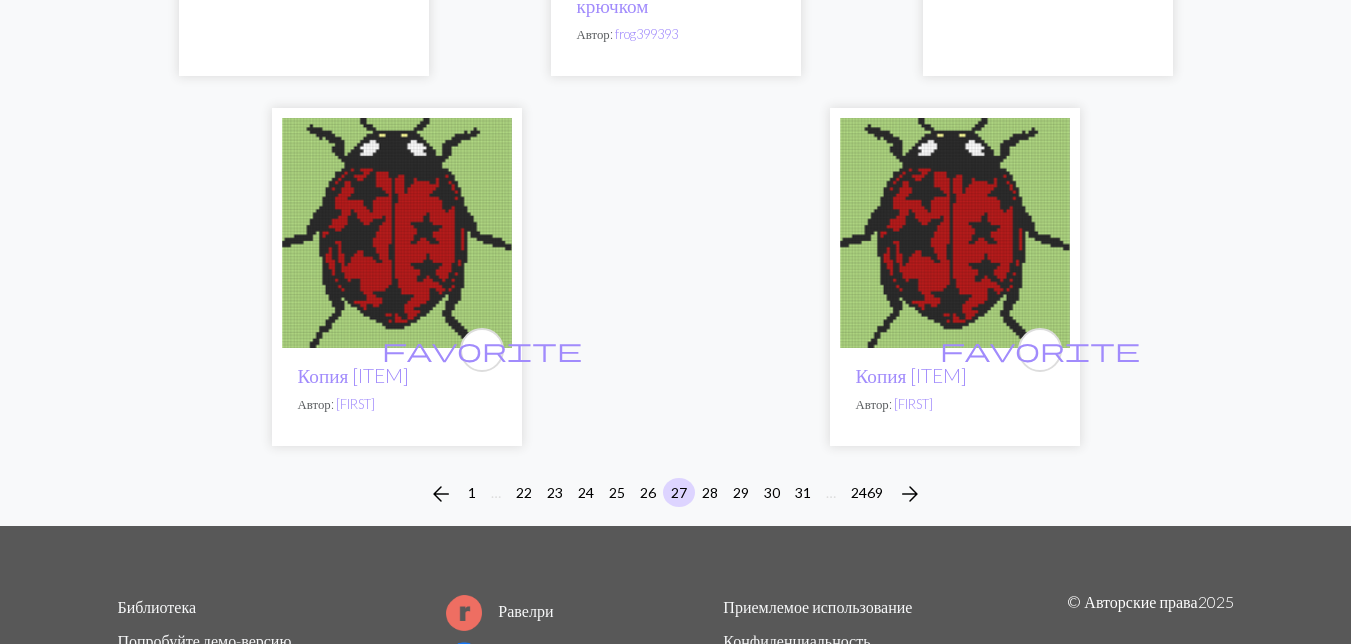 scroll, scrollTop: 6800, scrollLeft: 0, axis: vertical 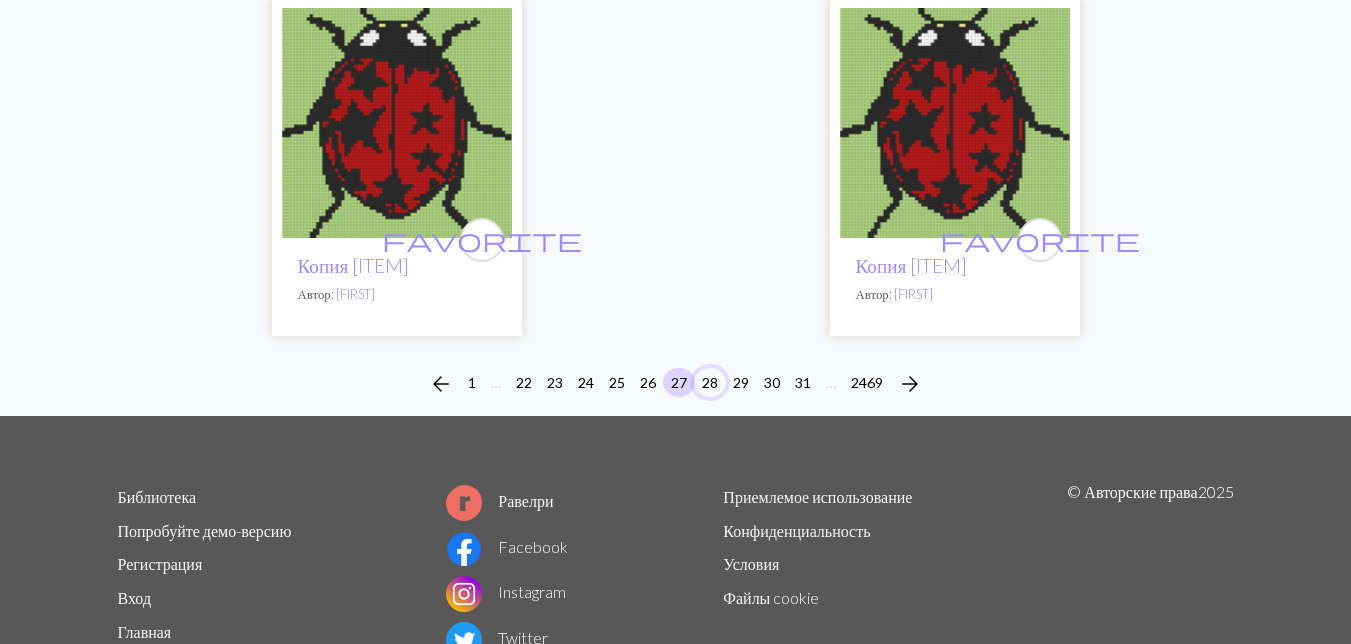 click on "28" at bounding box center [710, 382] 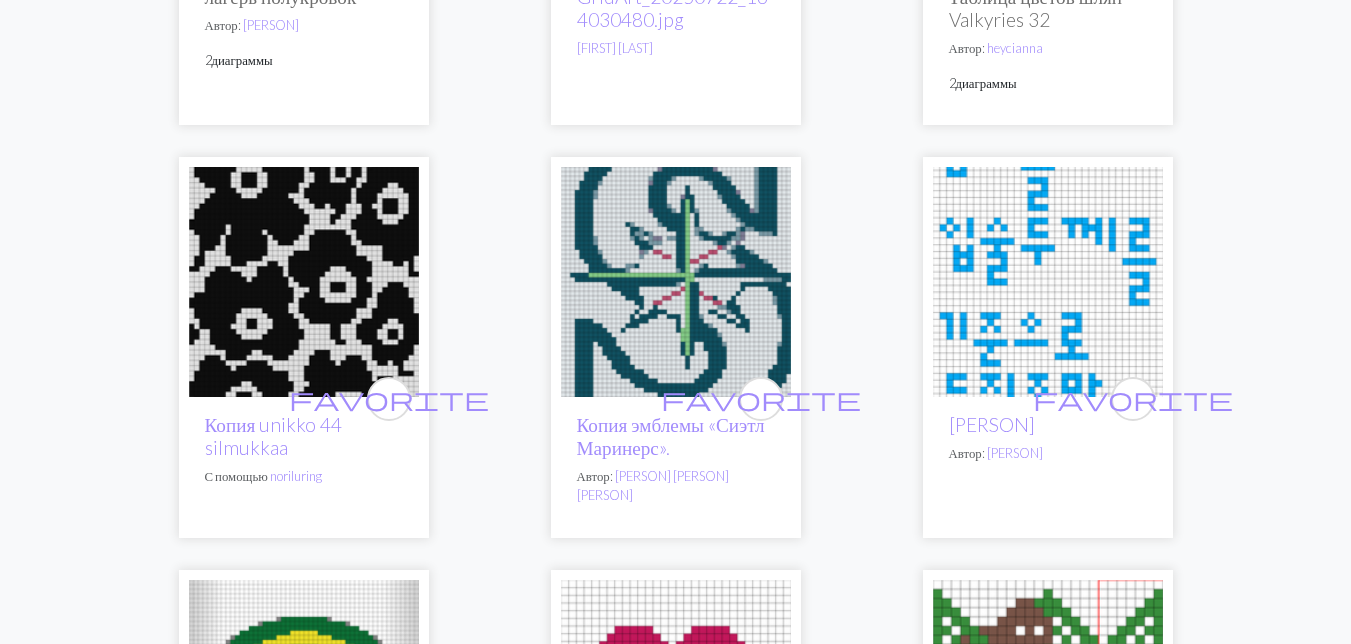 scroll, scrollTop: 4700, scrollLeft: 0, axis: vertical 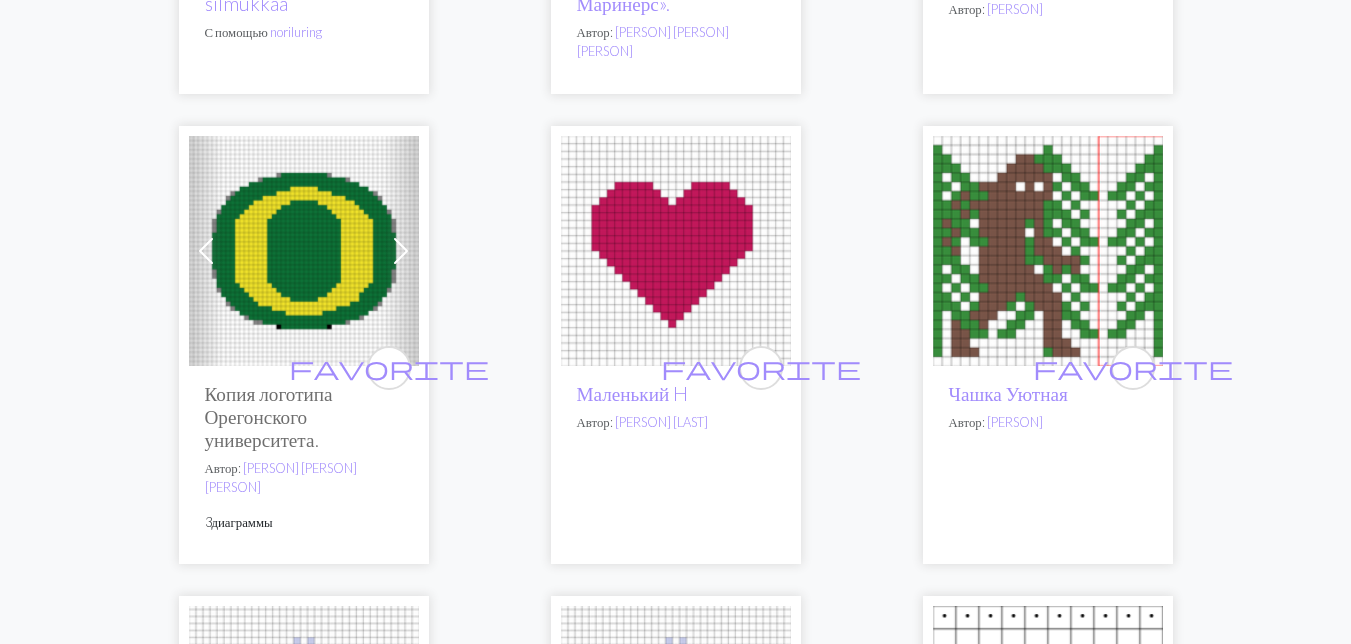 click at bounding box center (1048, 251) 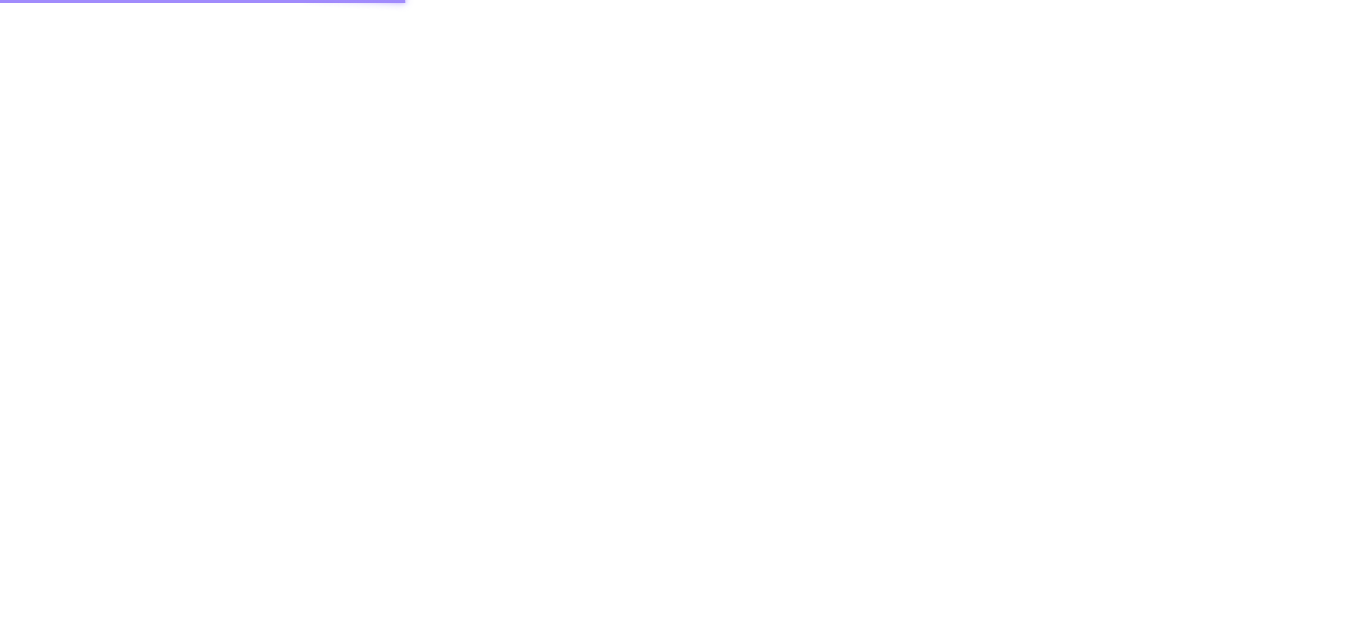 scroll, scrollTop: 0, scrollLeft: 0, axis: both 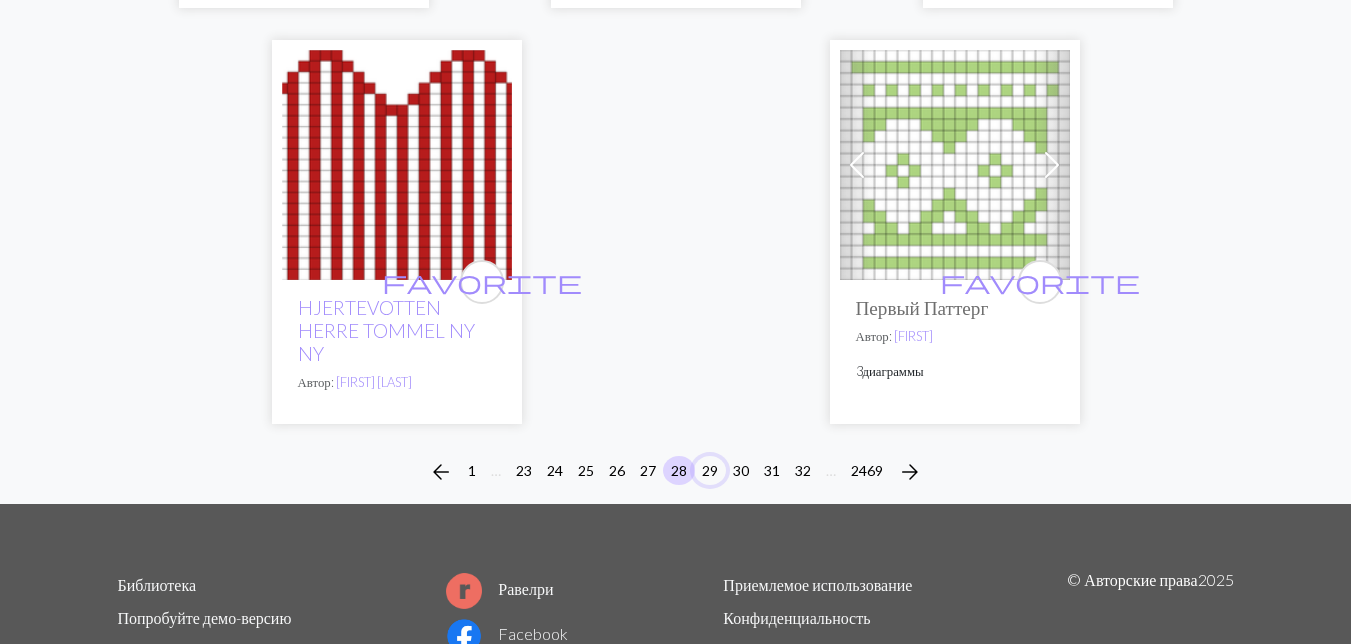 click on "29" at bounding box center [710, 470] 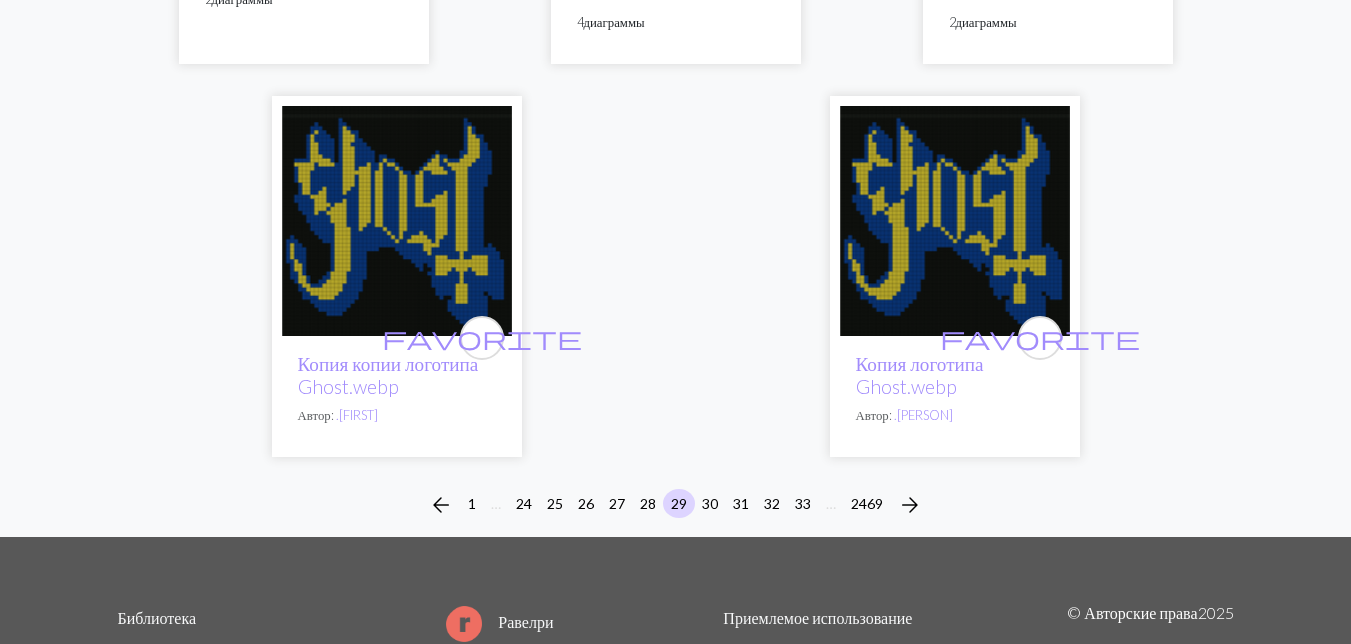 scroll, scrollTop: 6900, scrollLeft: 0, axis: vertical 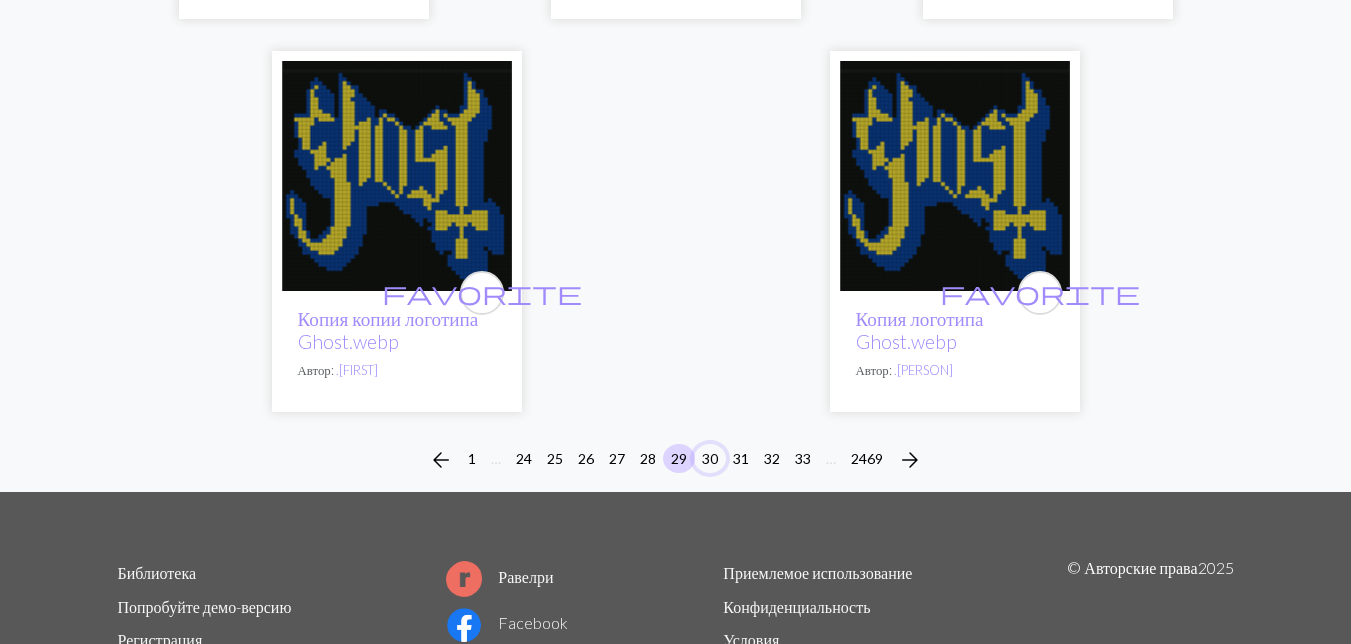 click on "30" at bounding box center [710, 458] 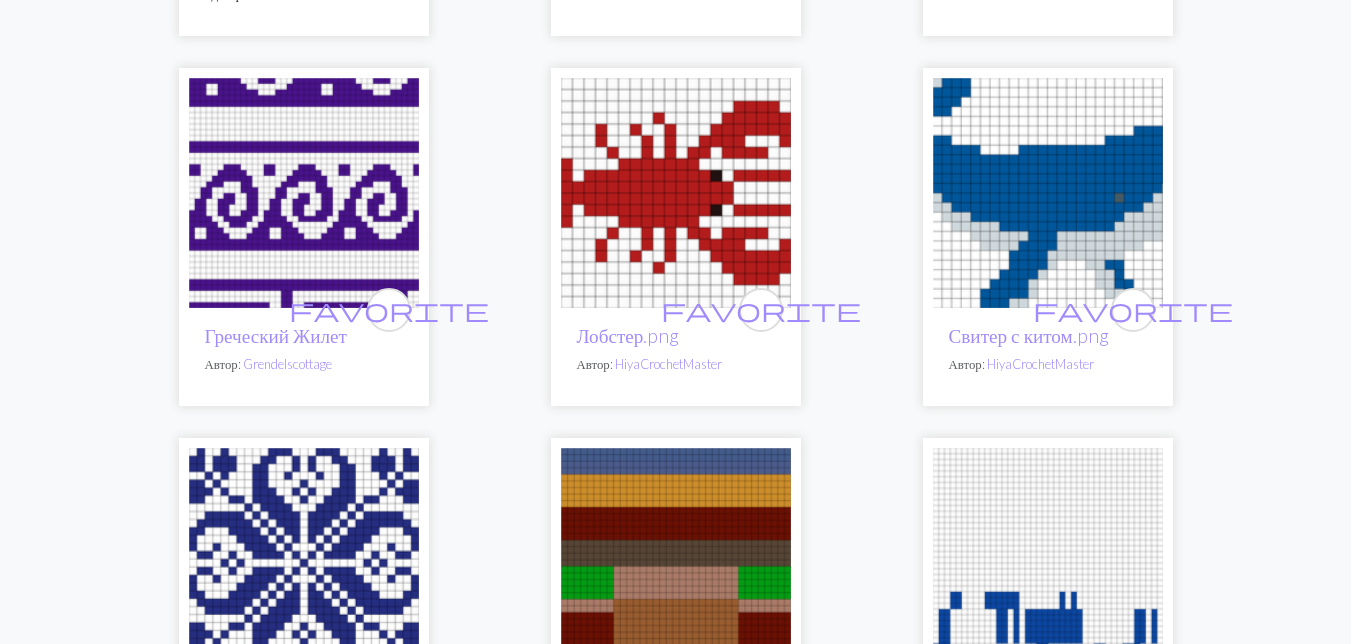 scroll, scrollTop: 3100, scrollLeft: 0, axis: vertical 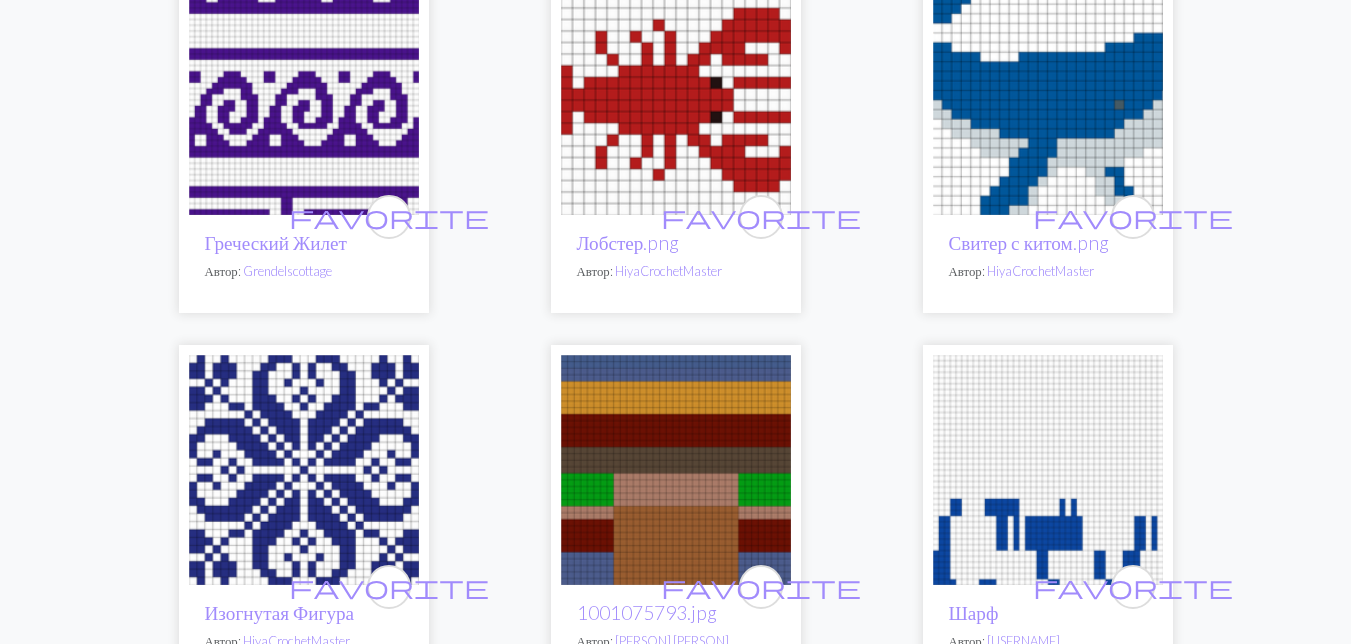 click at bounding box center (1048, 100) 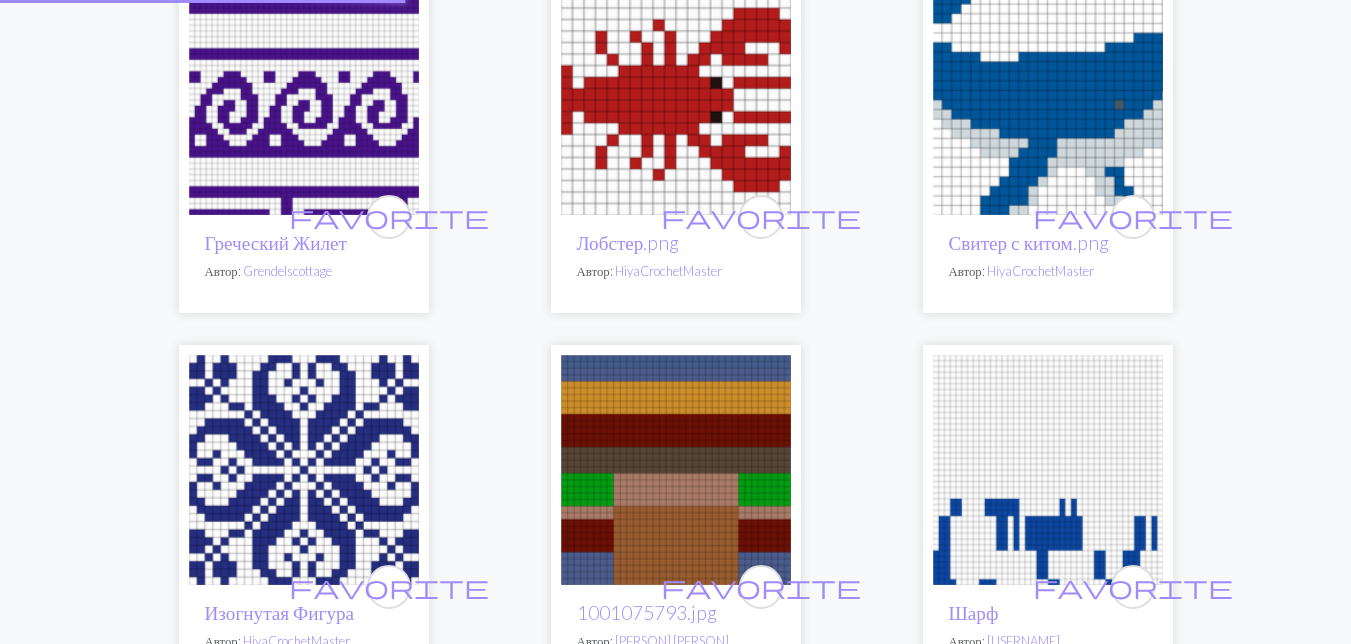 scroll, scrollTop: 0, scrollLeft: 0, axis: both 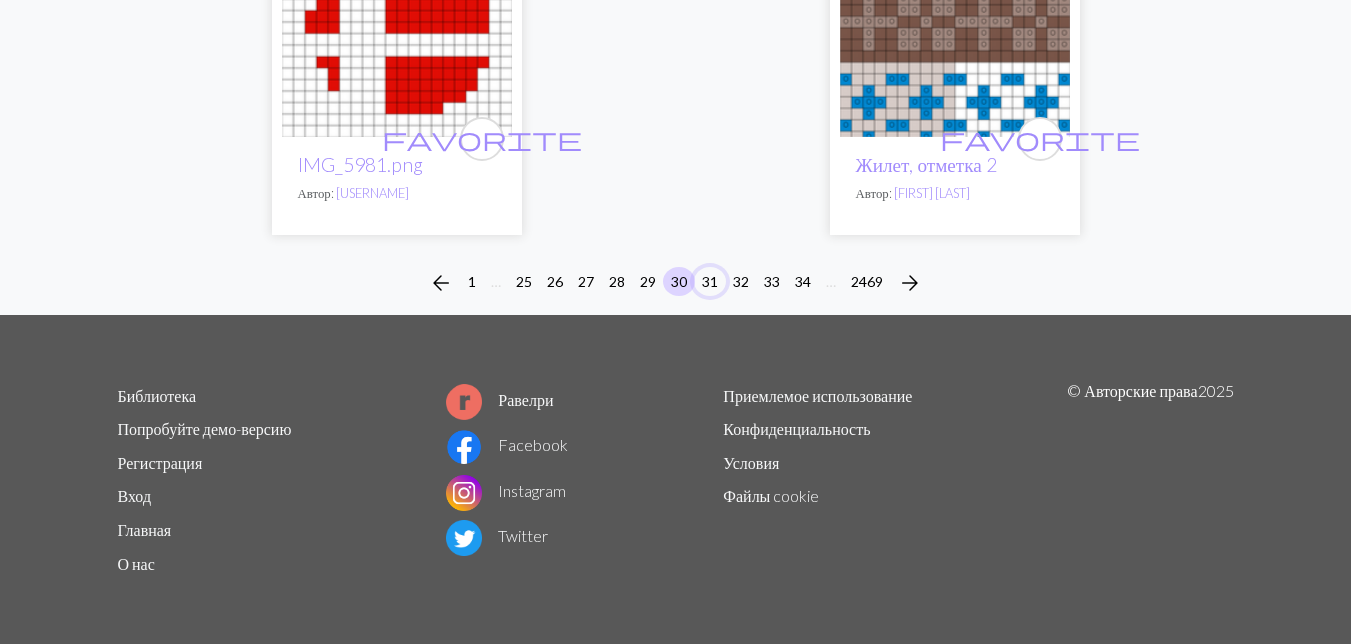 click on "31" at bounding box center [710, 281] 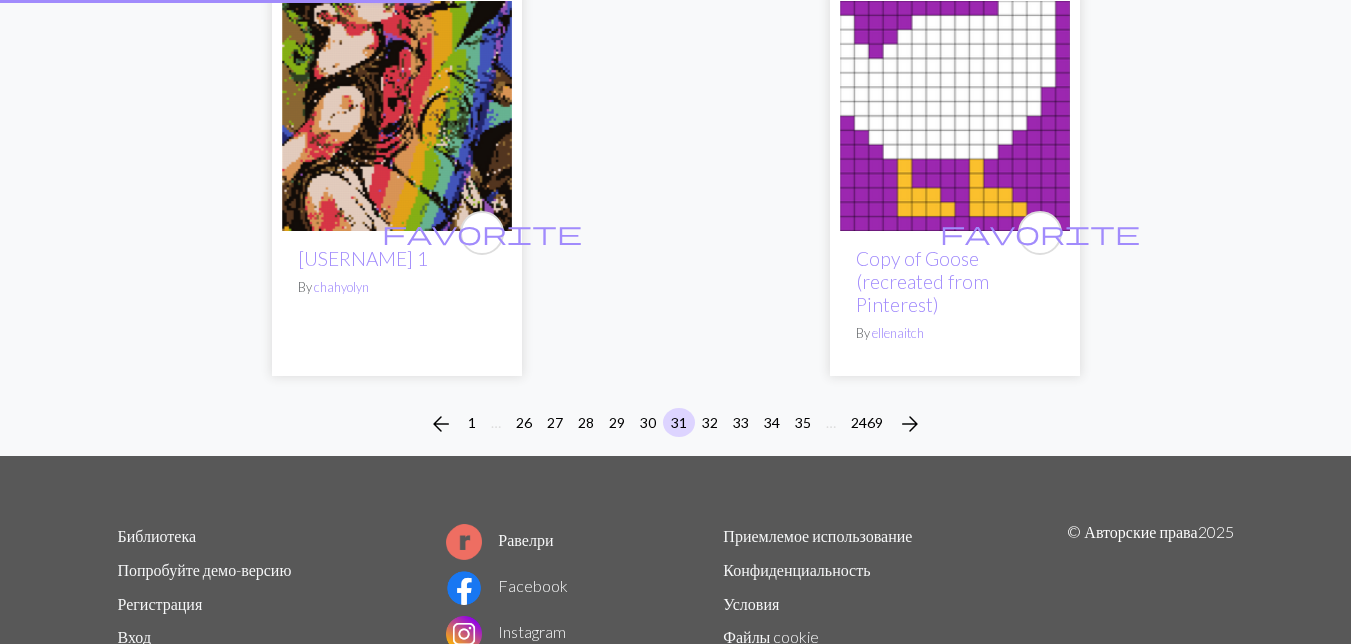 scroll, scrollTop: 0, scrollLeft: 0, axis: both 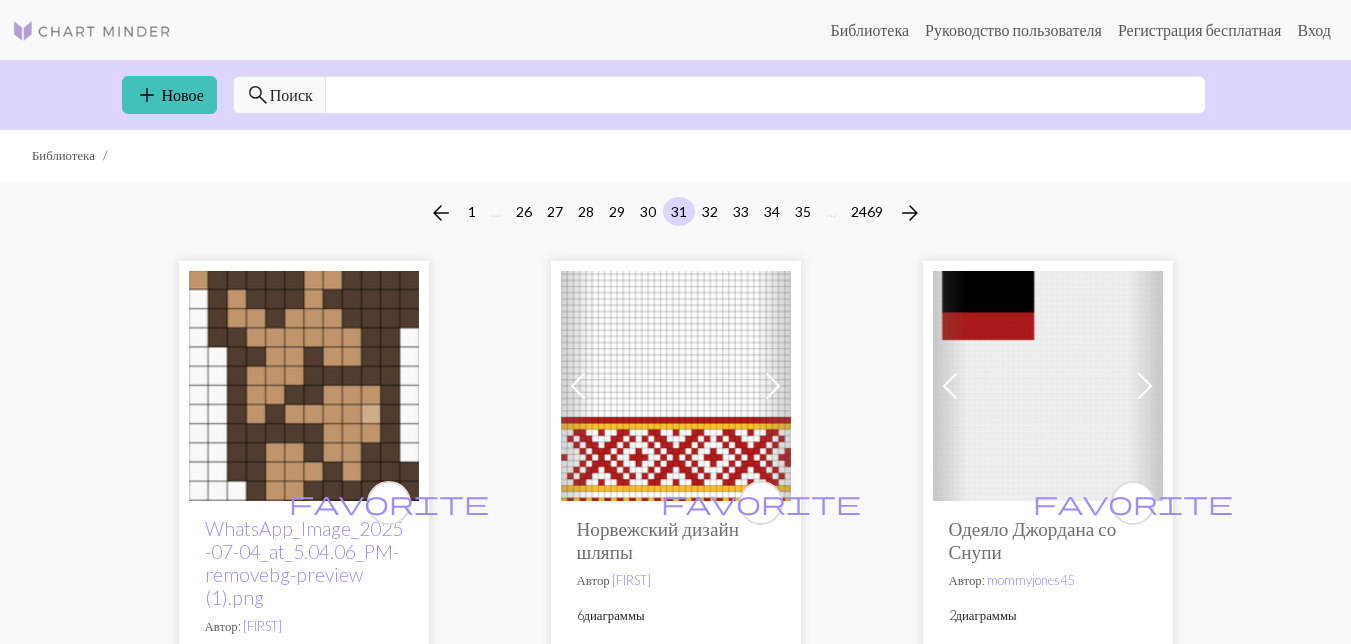 click at bounding box center [304, 386] 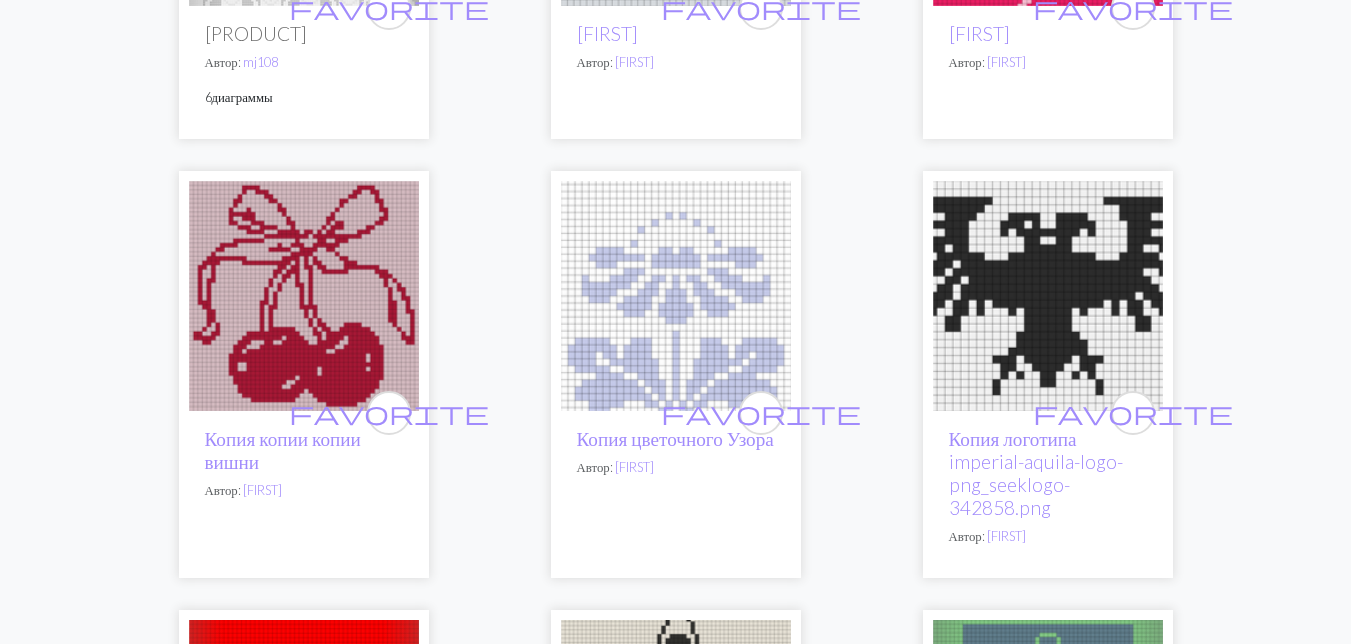 scroll, scrollTop: 800, scrollLeft: 0, axis: vertical 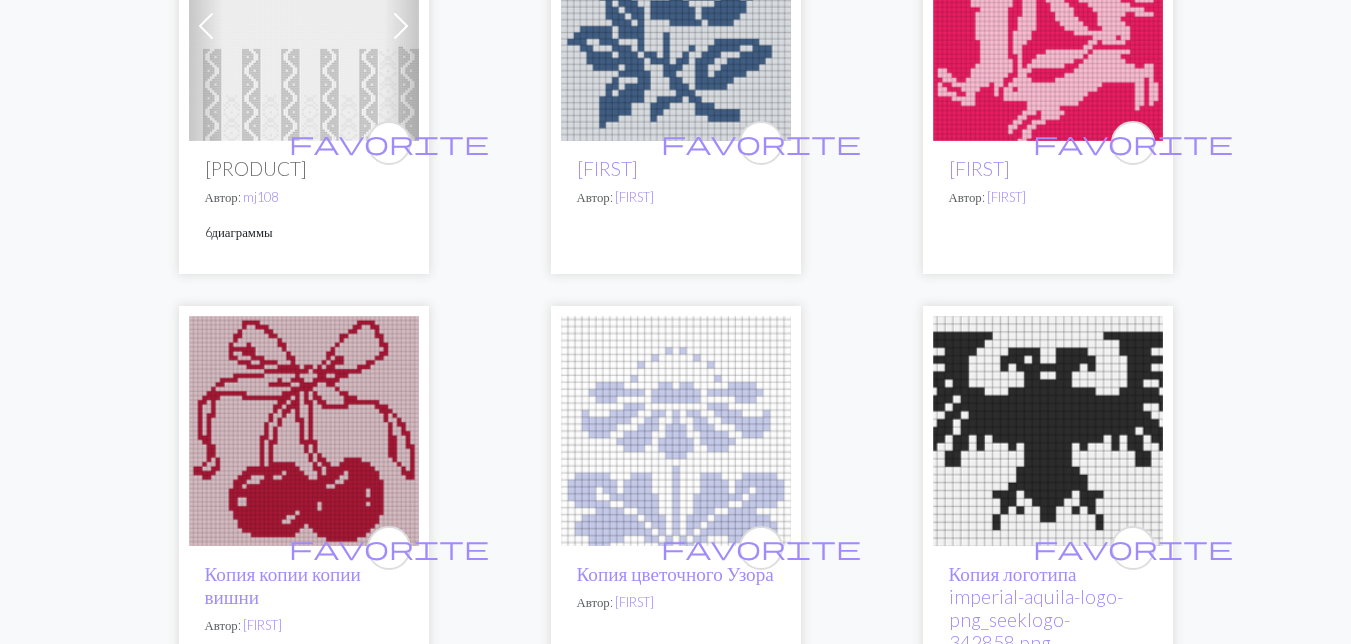 click at bounding box center [304, 431] 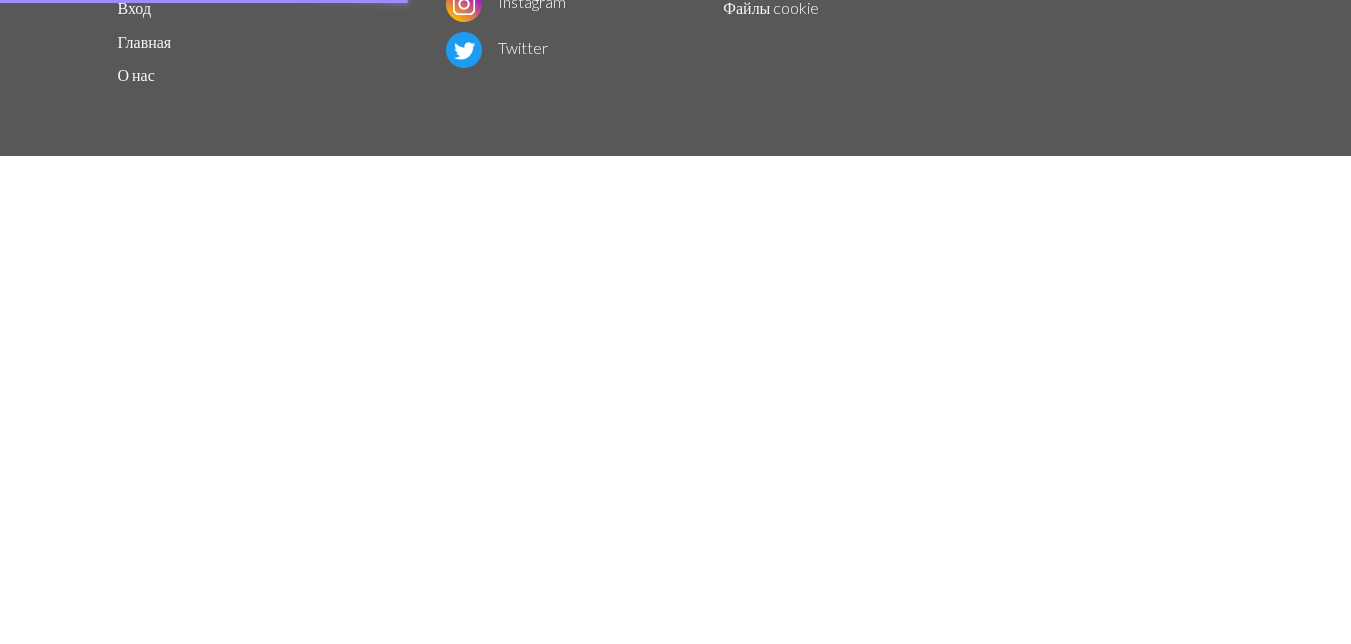 scroll, scrollTop: 0, scrollLeft: 0, axis: both 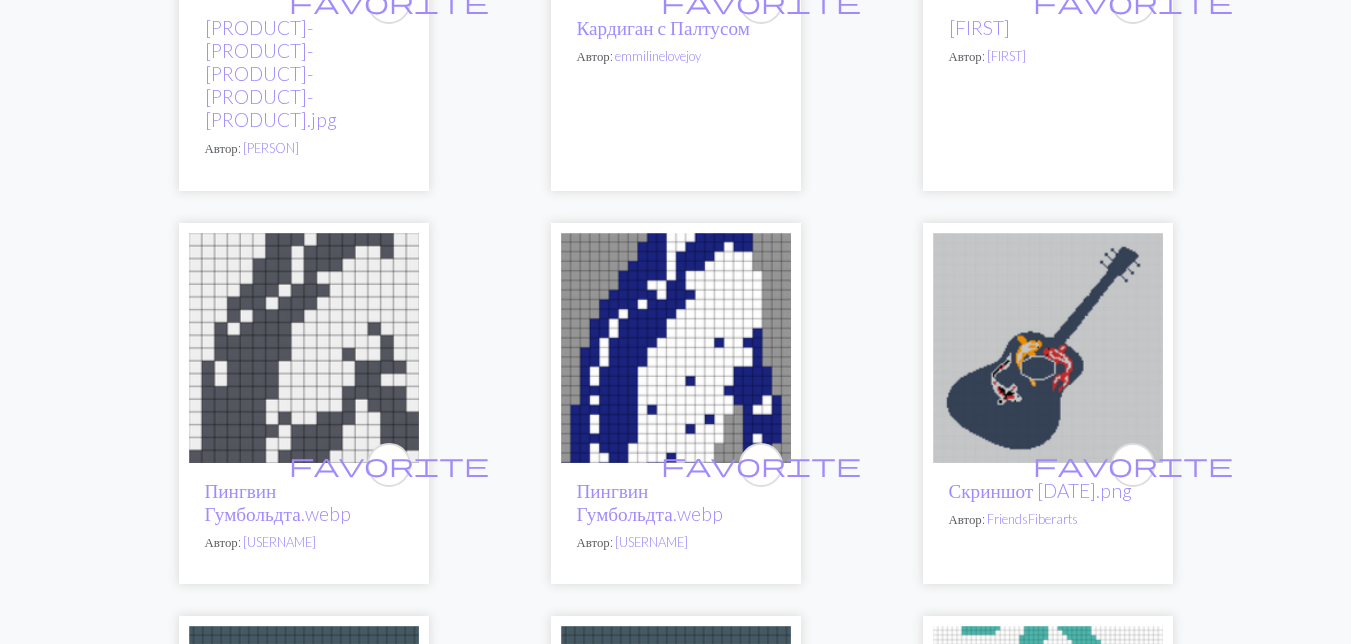 click at bounding box center (676, 348) 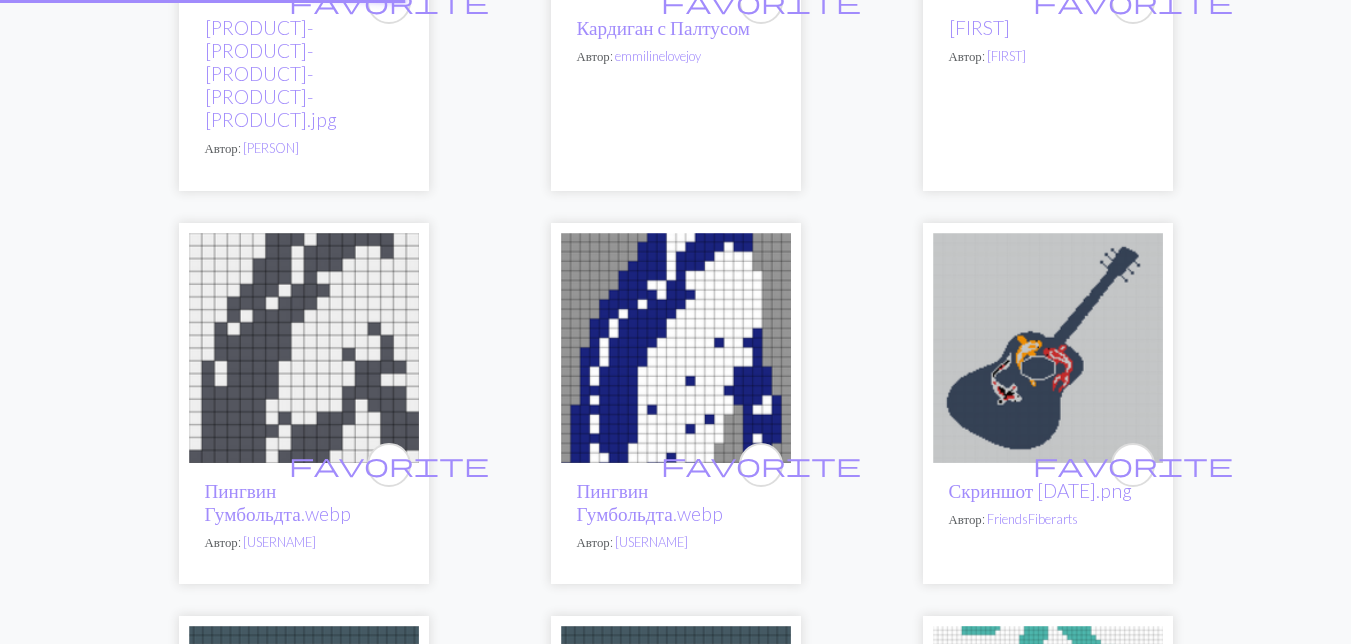 scroll, scrollTop: 0, scrollLeft: 0, axis: both 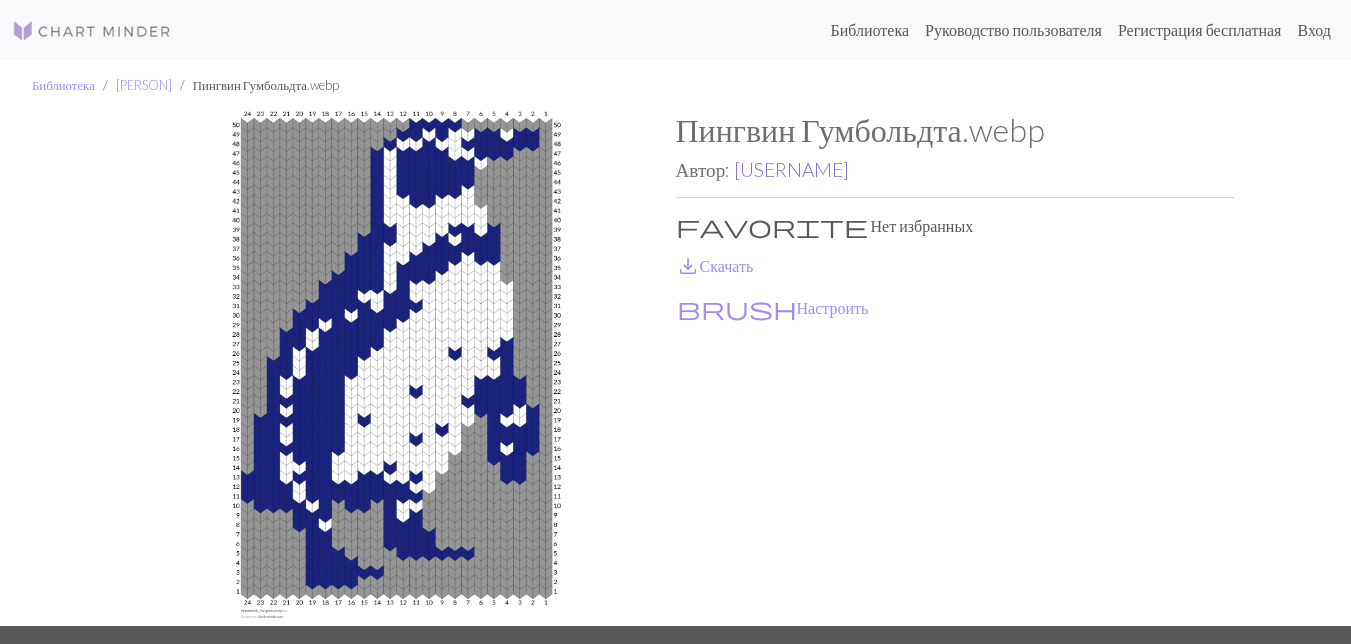 click on "[USERNAME]" at bounding box center [791, 169] 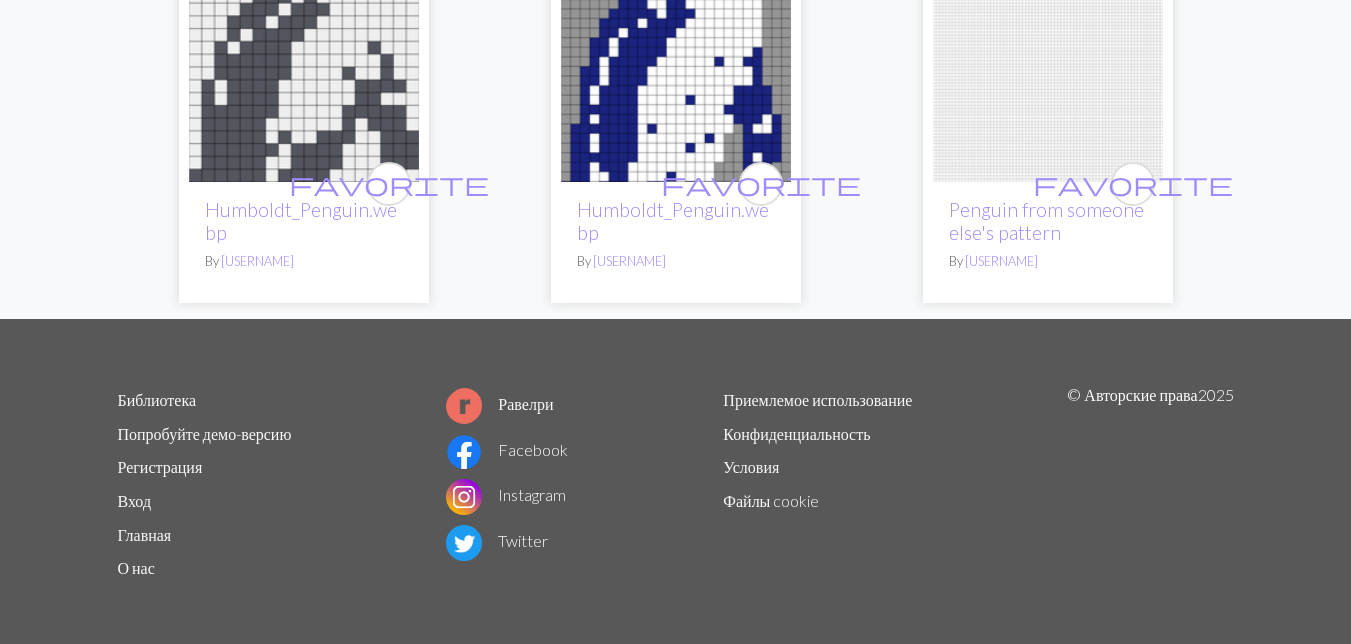 scroll, scrollTop: 422, scrollLeft: 0, axis: vertical 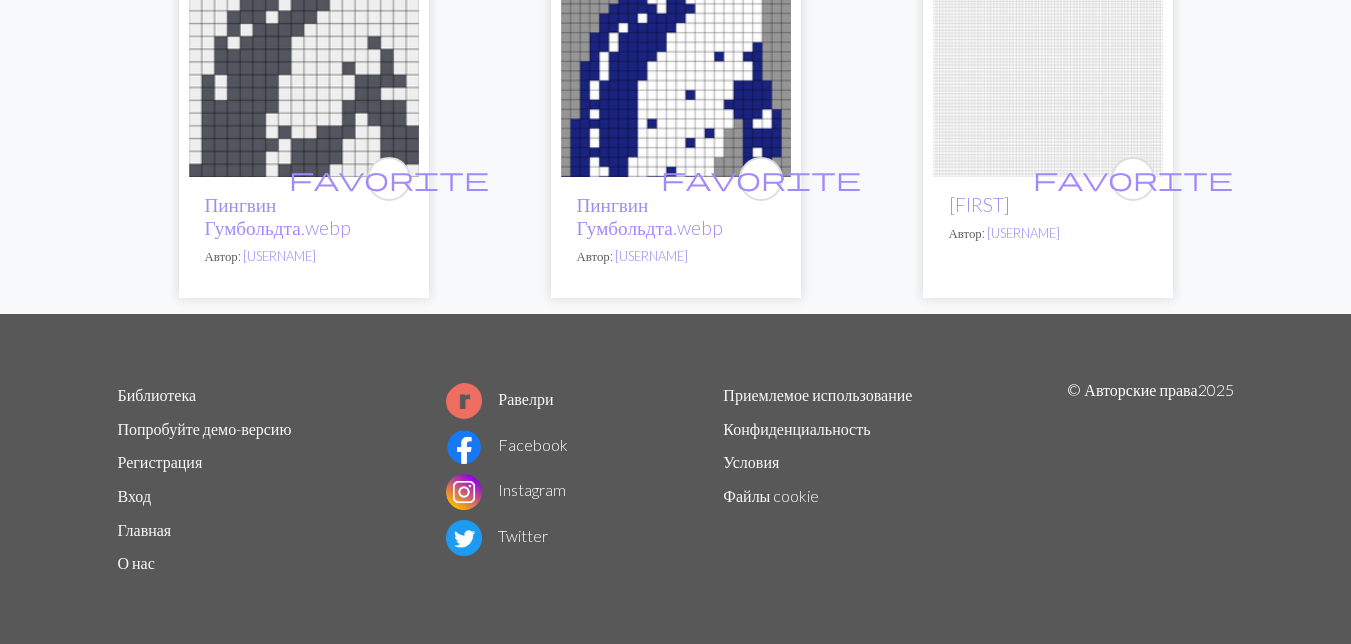 click at bounding box center (1048, 62) 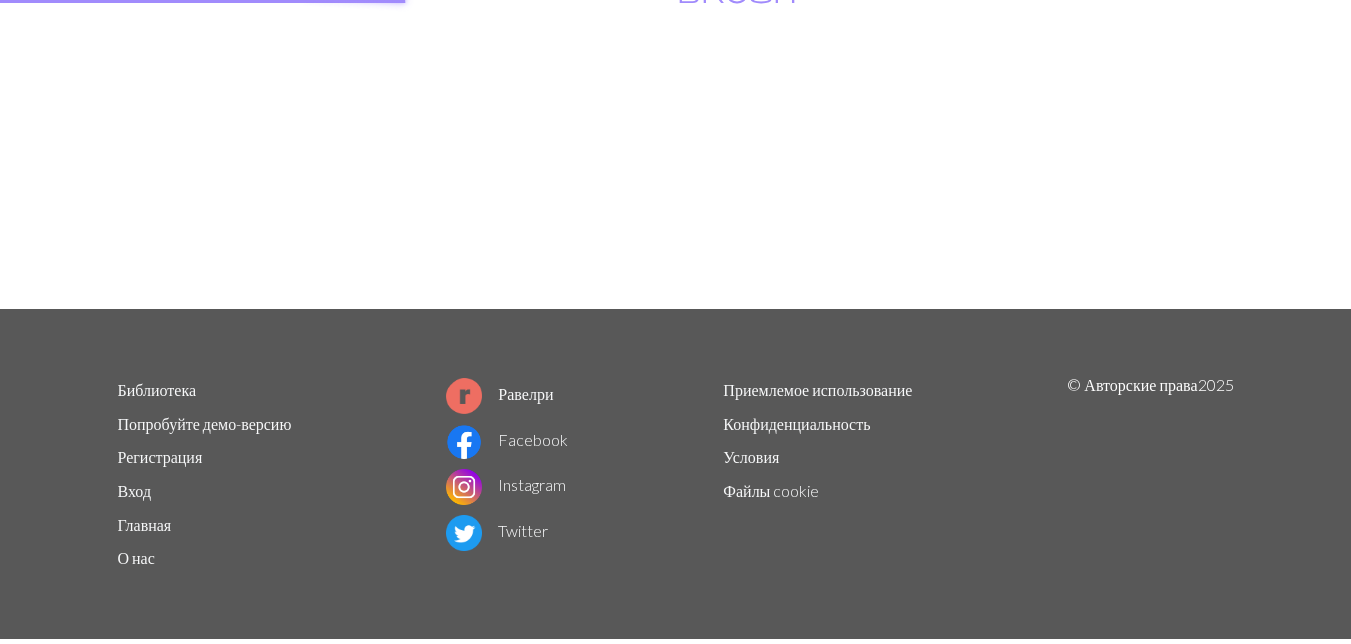 scroll, scrollTop: 0, scrollLeft: 0, axis: both 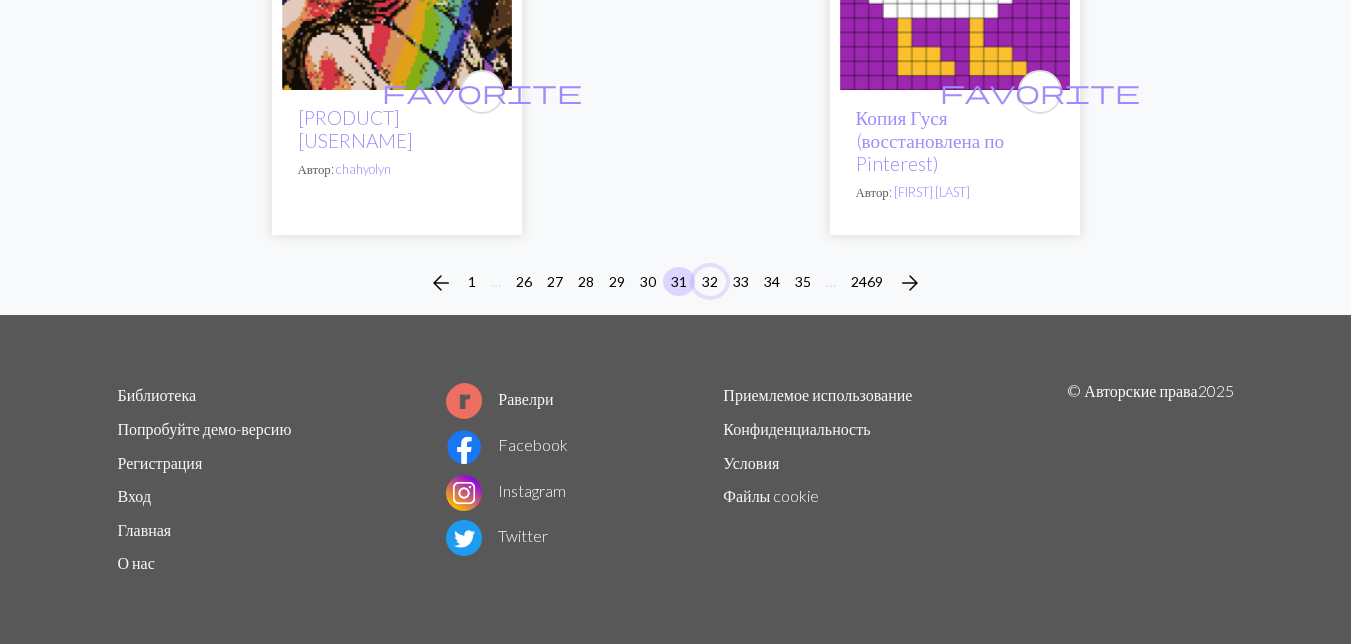 click on "32" at bounding box center (710, 281) 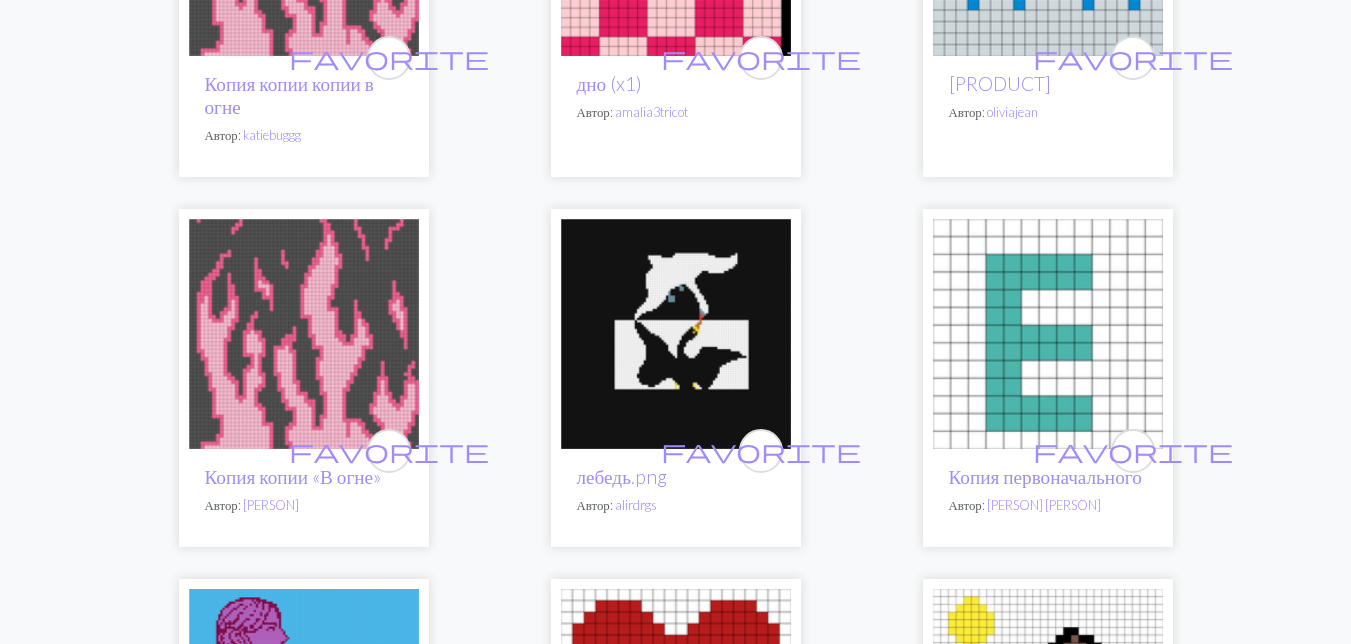 scroll, scrollTop: 5900, scrollLeft: 0, axis: vertical 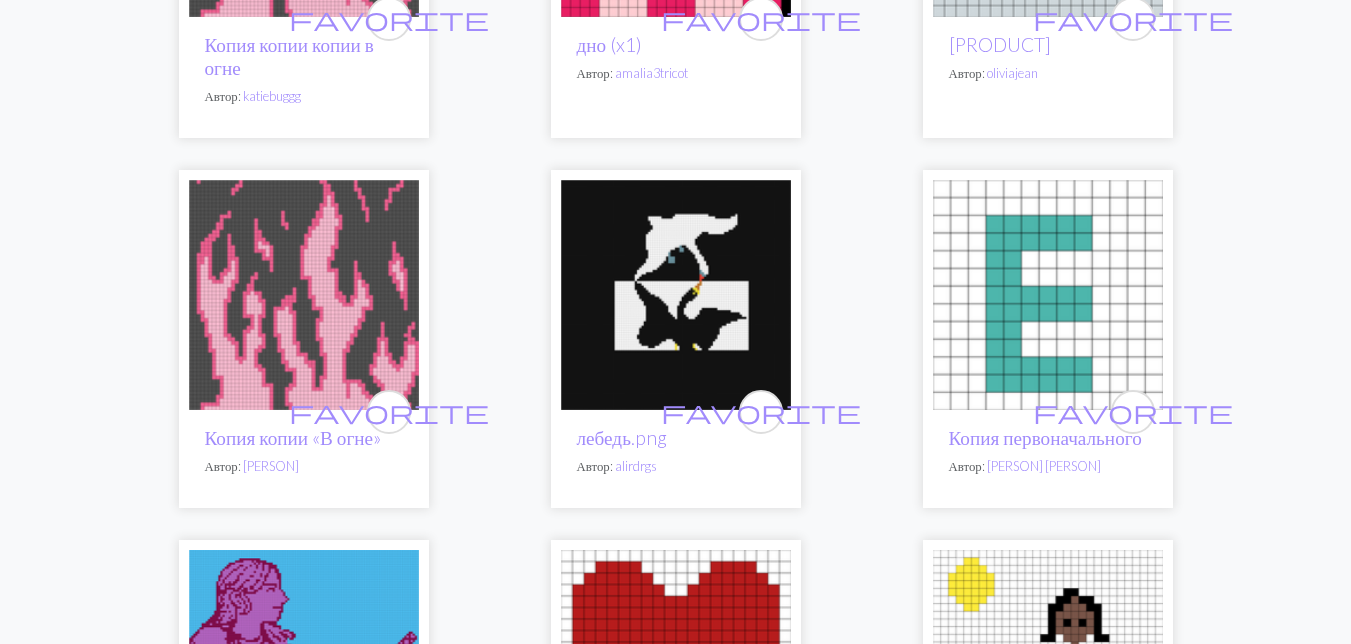 click at bounding box center [676, 295] 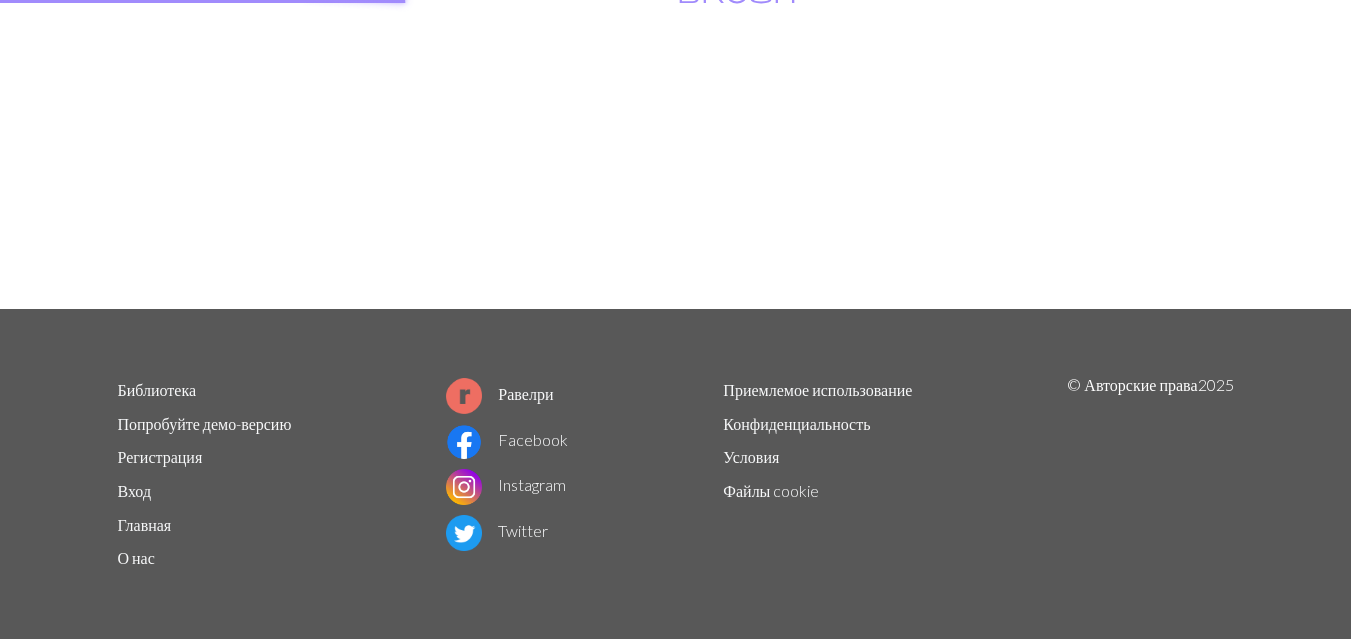 scroll, scrollTop: 0, scrollLeft: 0, axis: both 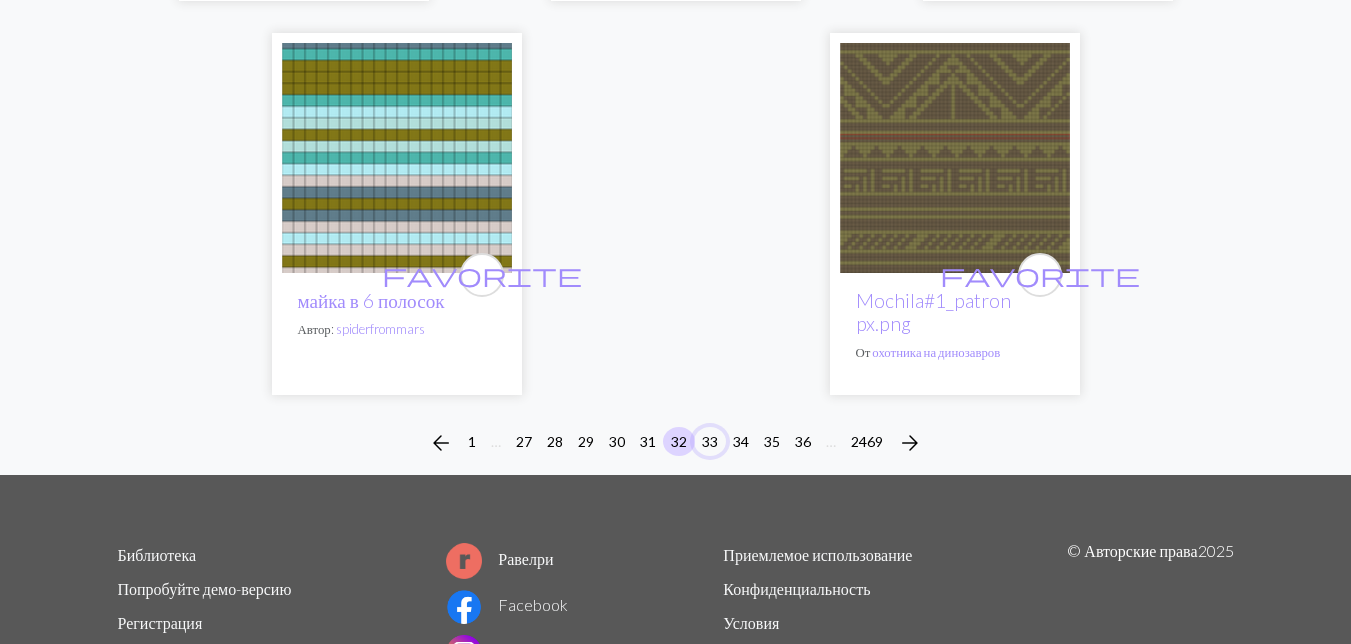 click on "33" at bounding box center (710, 441) 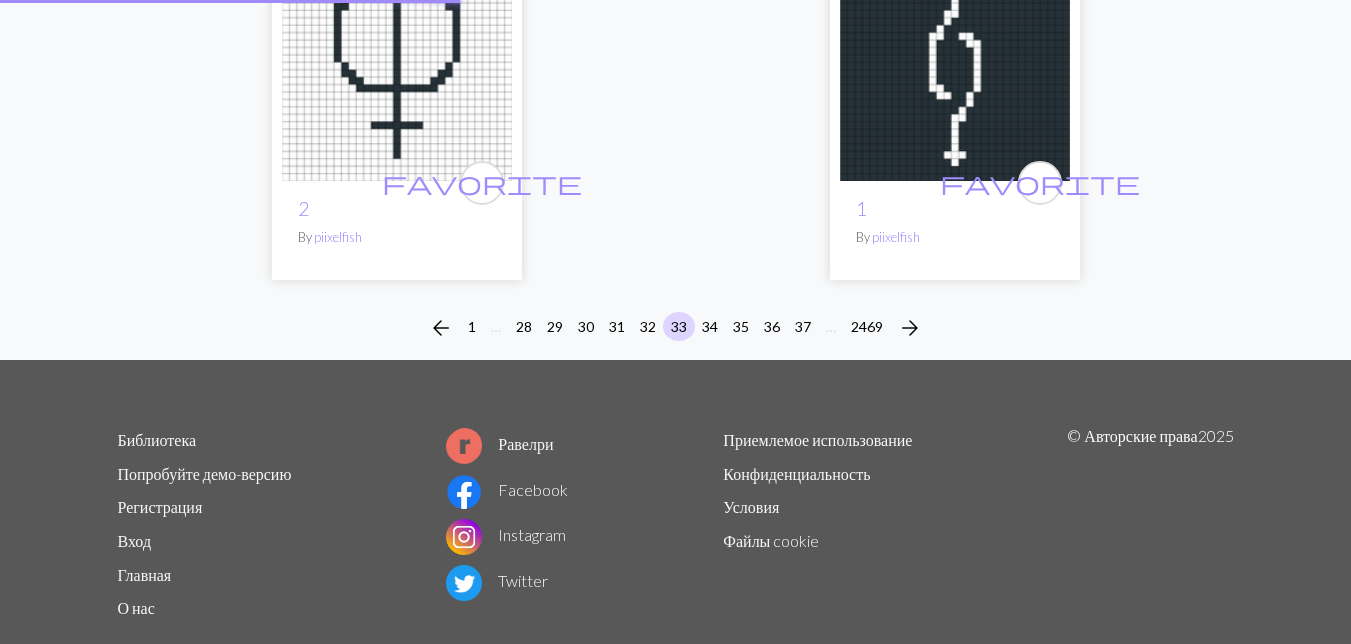 scroll, scrollTop: 0, scrollLeft: 0, axis: both 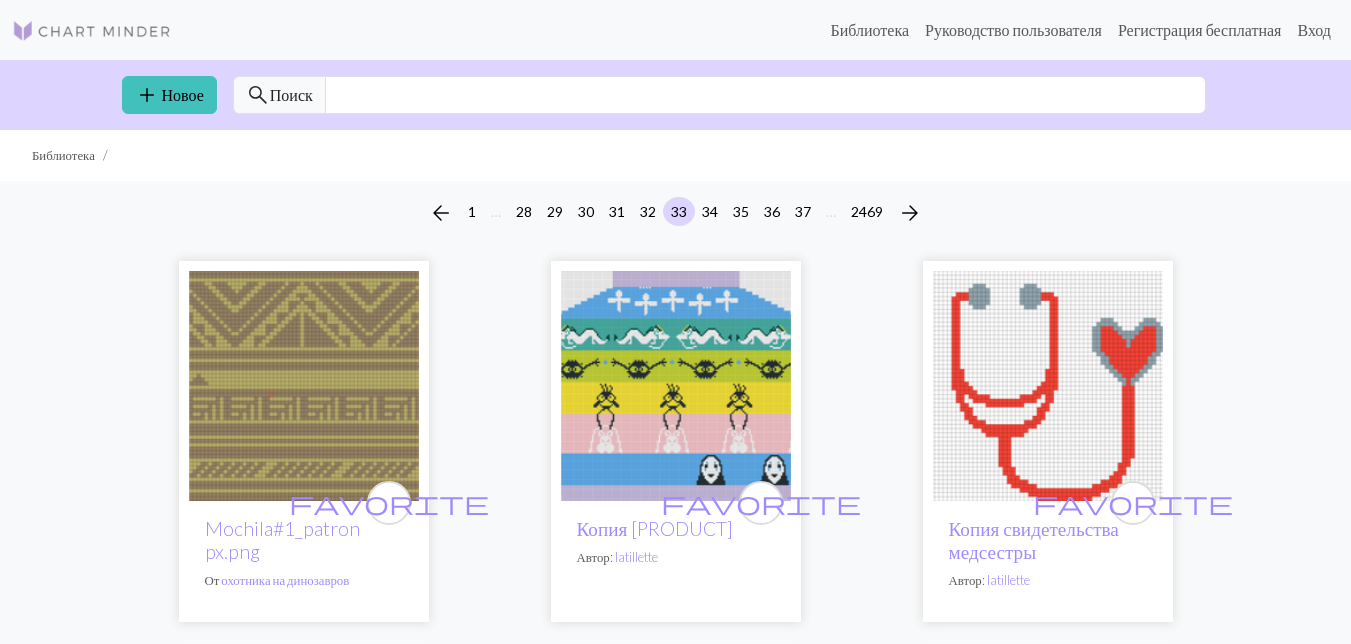 click at bounding box center (676, 386) 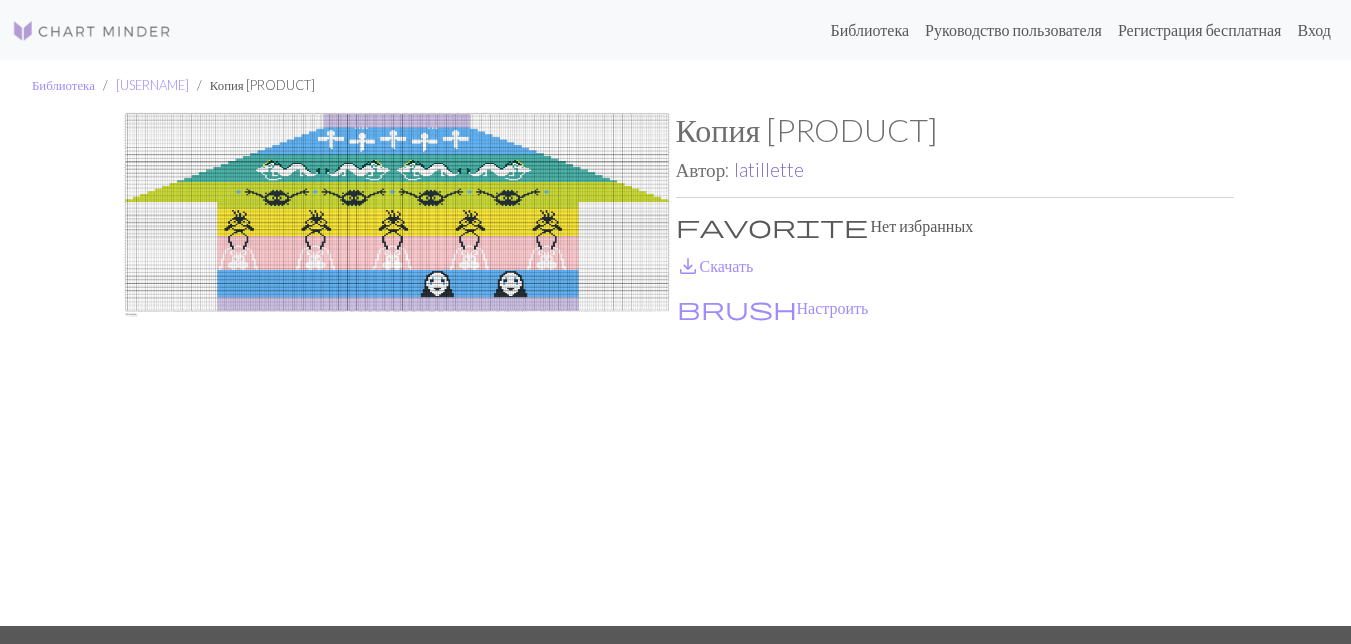 click on "latillette" at bounding box center (769, 169) 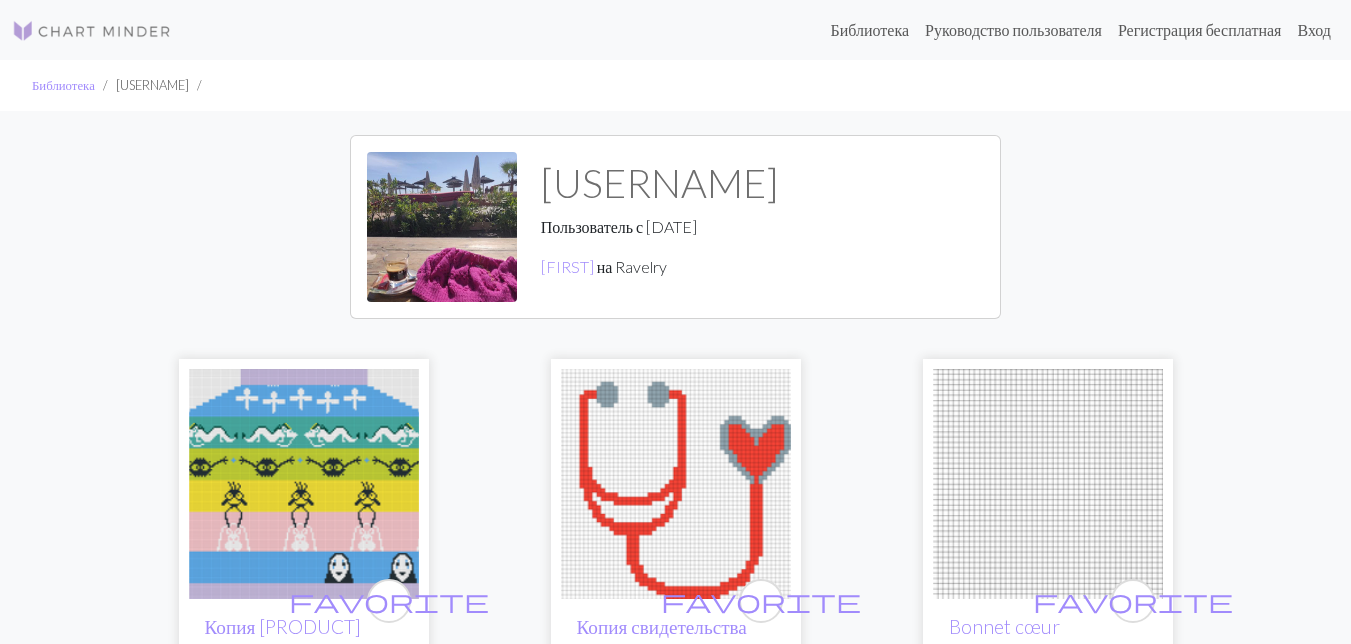 scroll, scrollTop: 422, scrollLeft: 0, axis: vertical 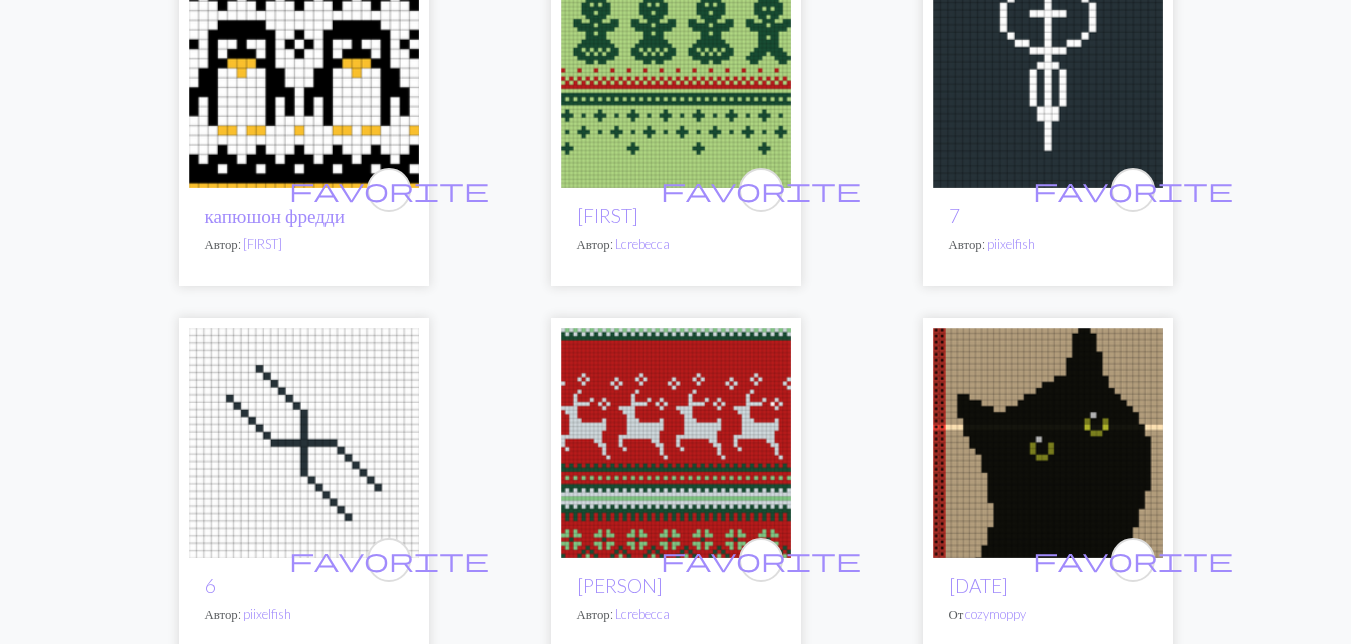 click at bounding box center (304, 73) 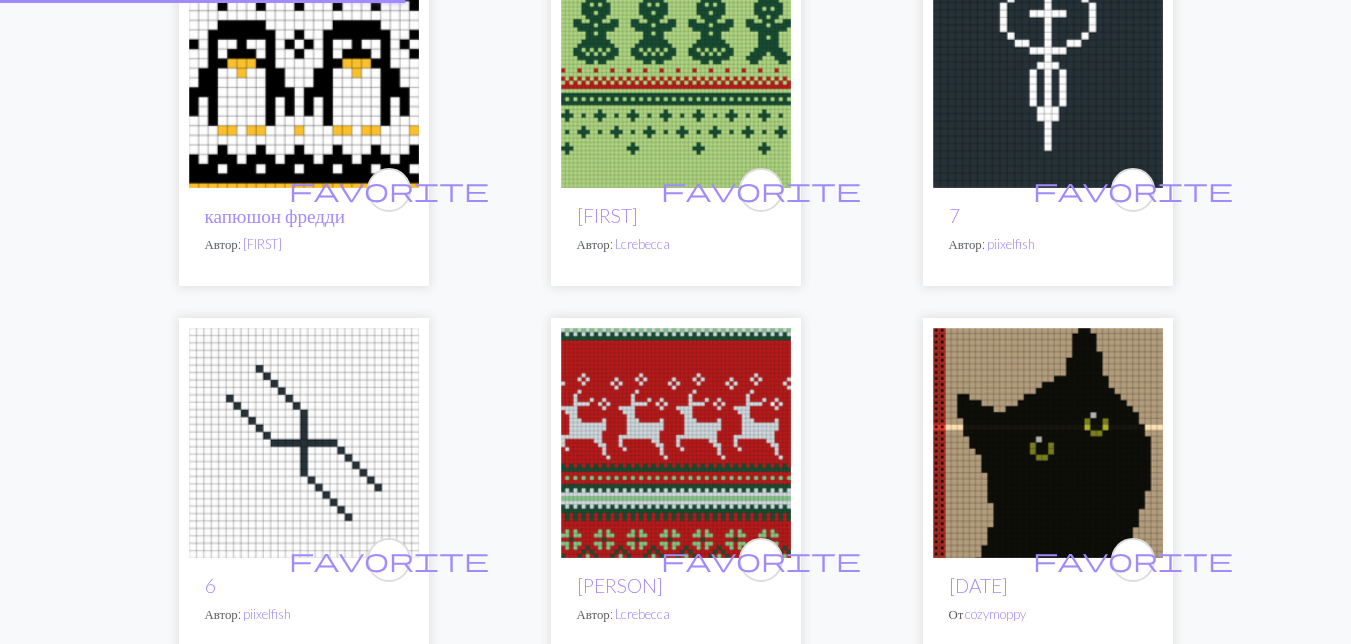 scroll, scrollTop: 0, scrollLeft: 0, axis: both 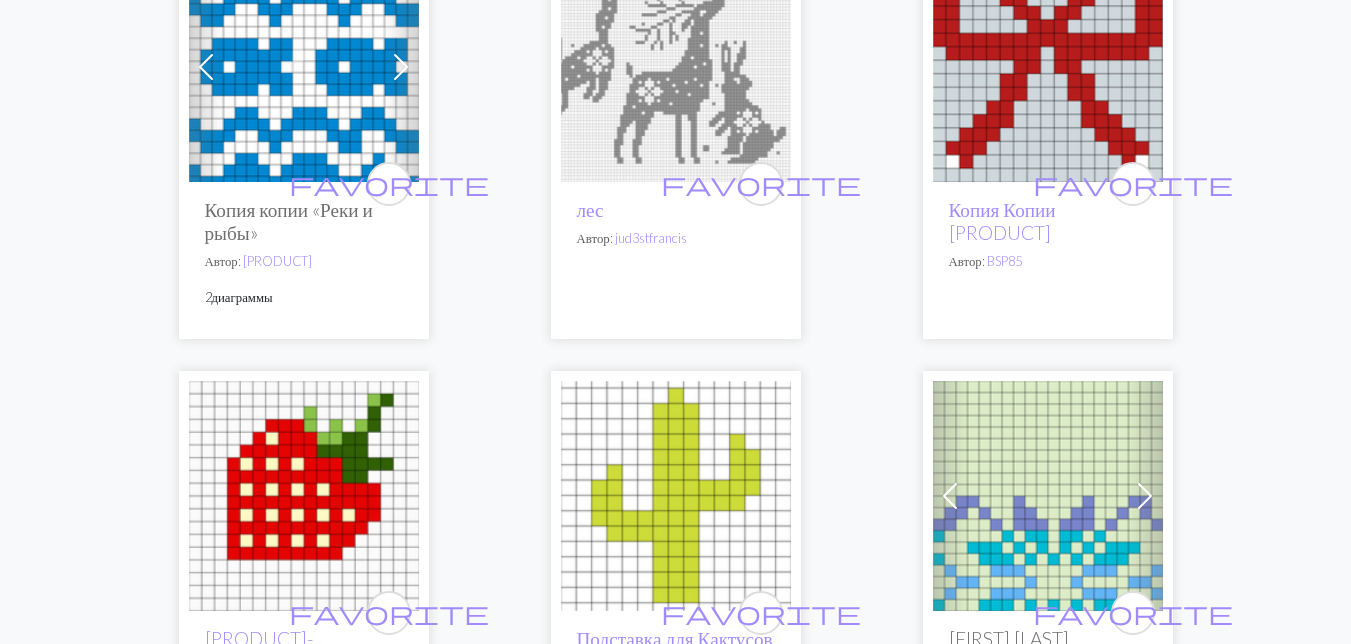 click at bounding box center [676, 67] 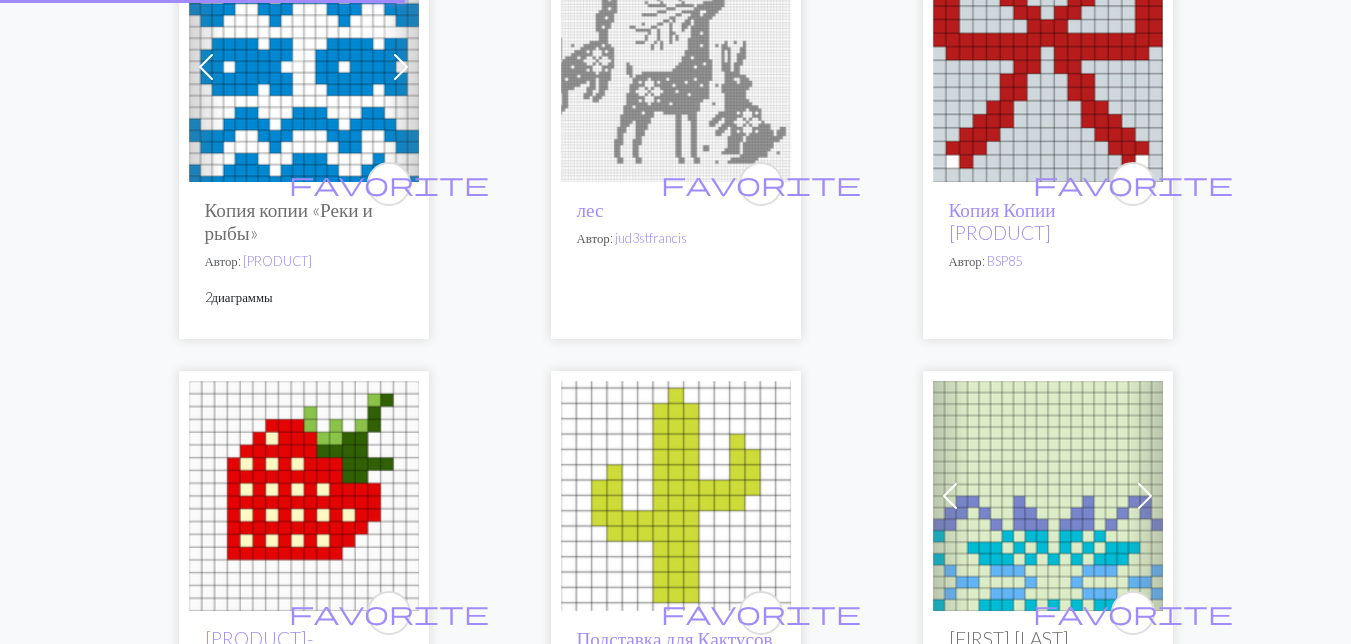 scroll, scrollTop: 0, scrollLeft: 0, axis: both 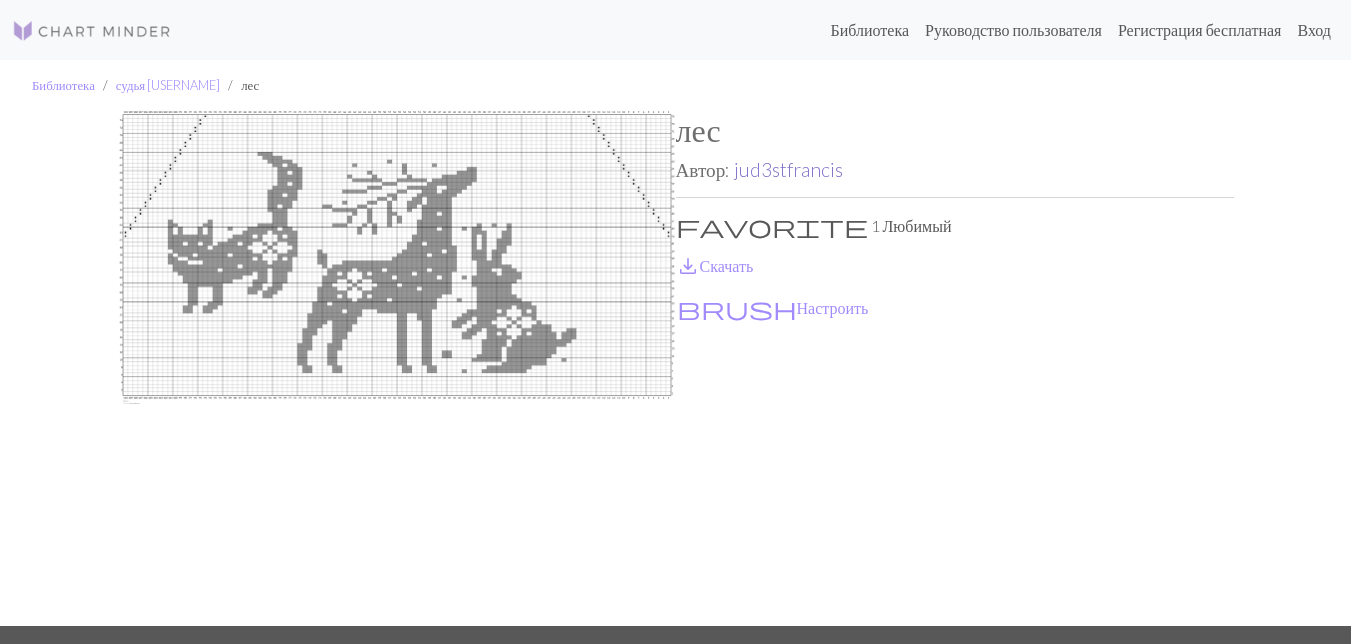 click on "jud3stfrancis" at bounding box center (788, 169) 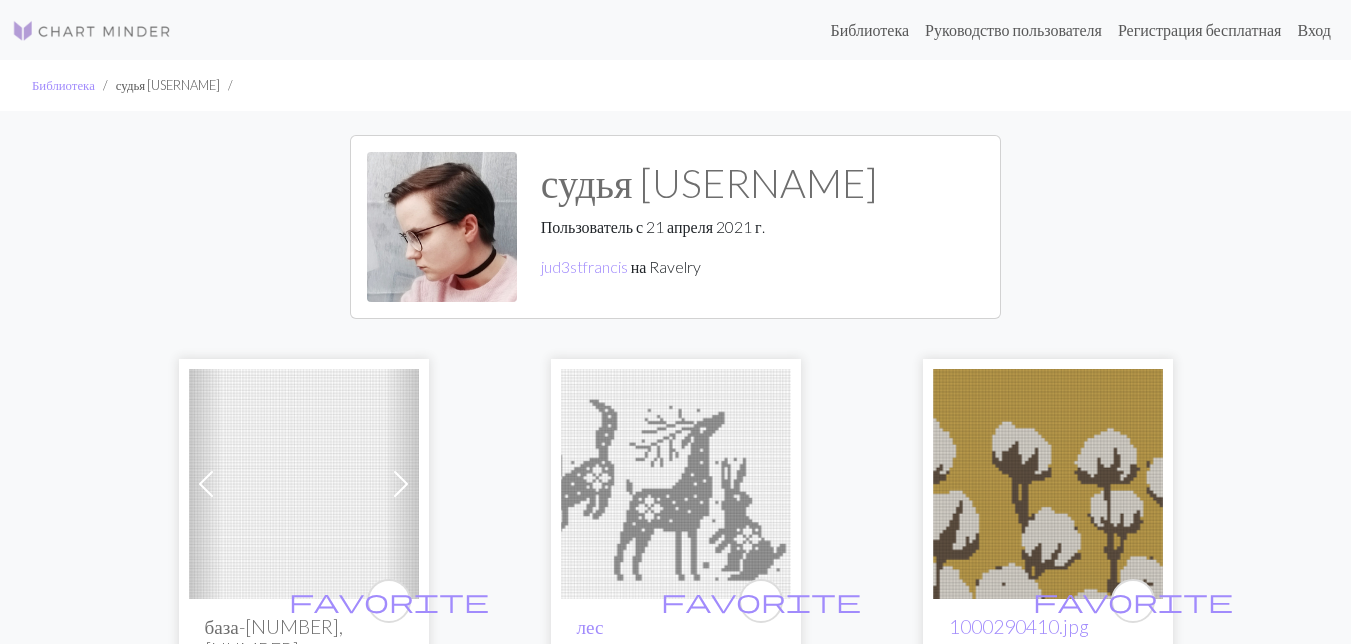 scroll, scrollTop: 400, scrollLeft: 0, axis: vertical 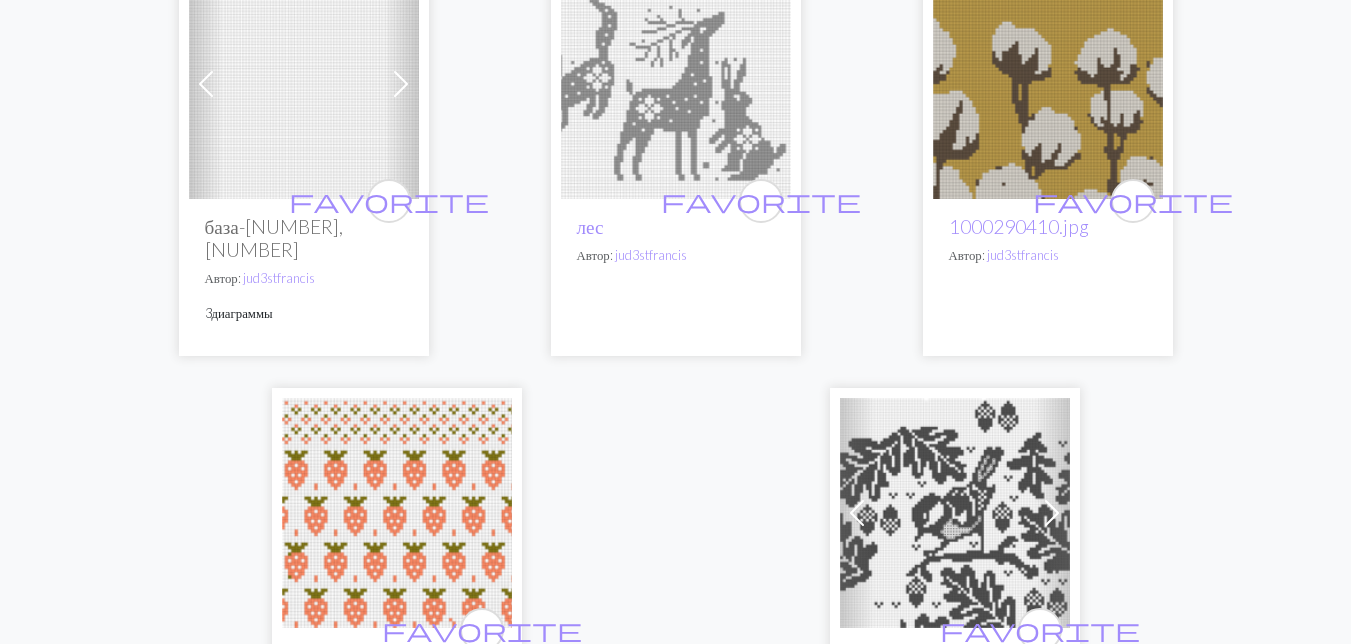click at bounding box center (1048, 84) 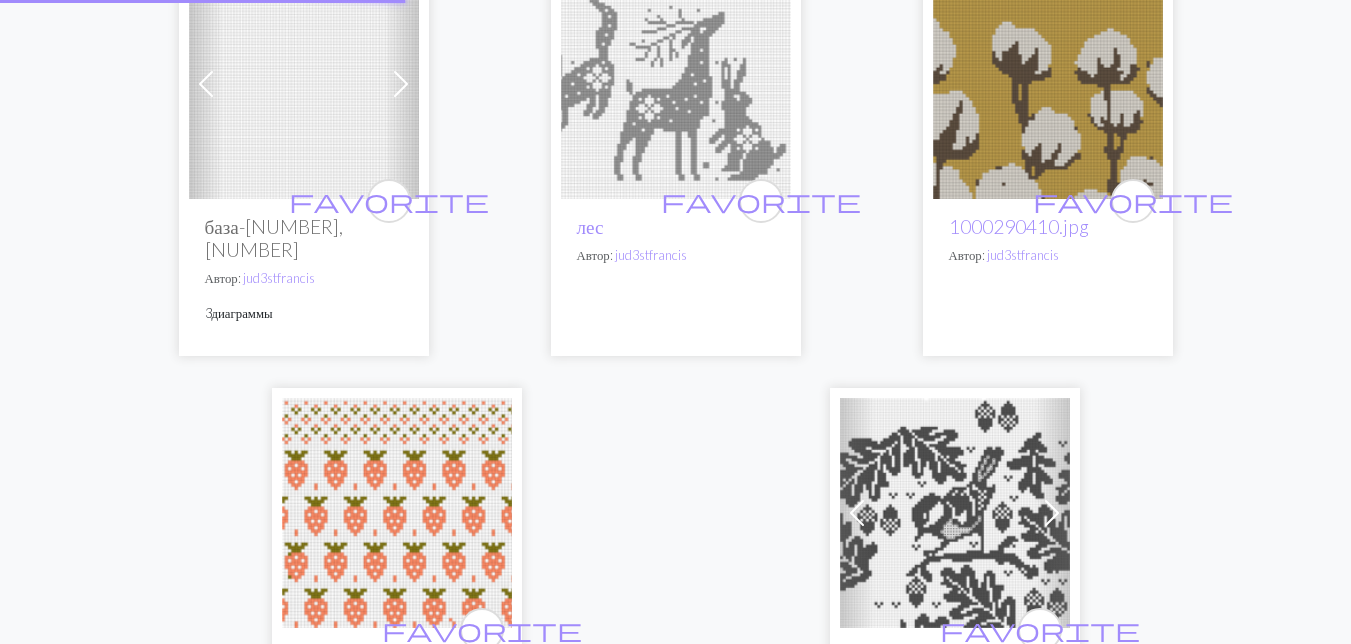 scroll, scrollTop: 0, scrollLeft: 0, axis: both 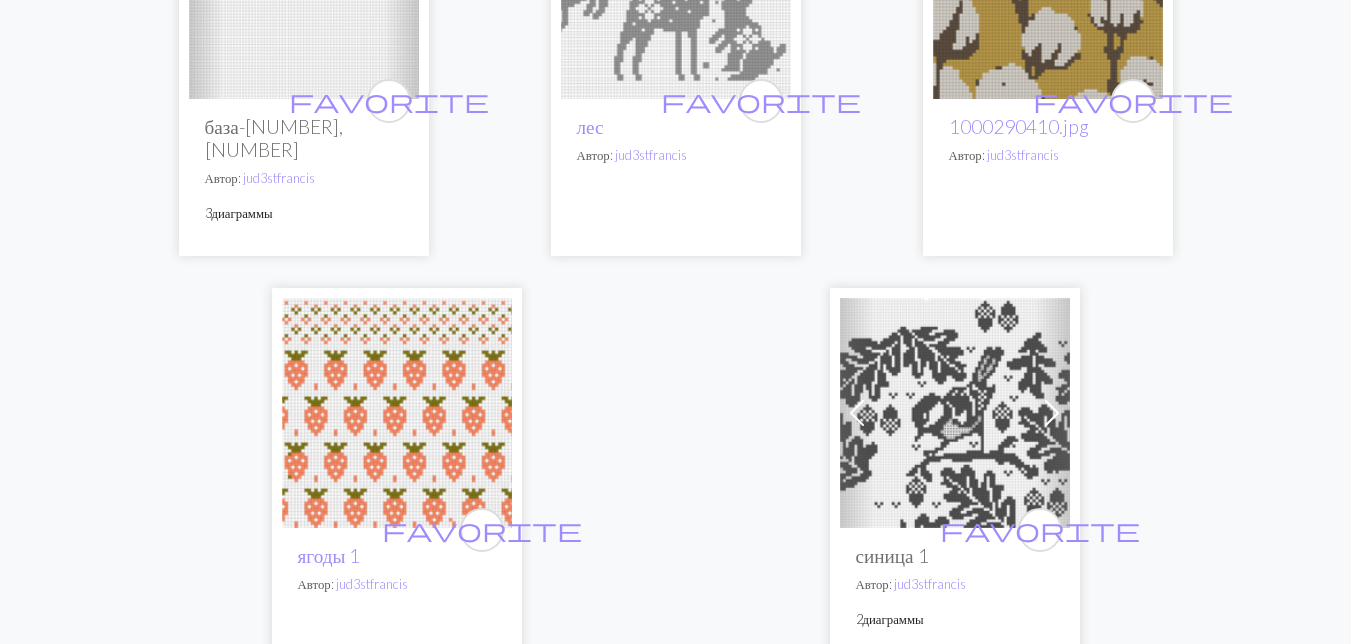 click at bounding box center [955, 413] 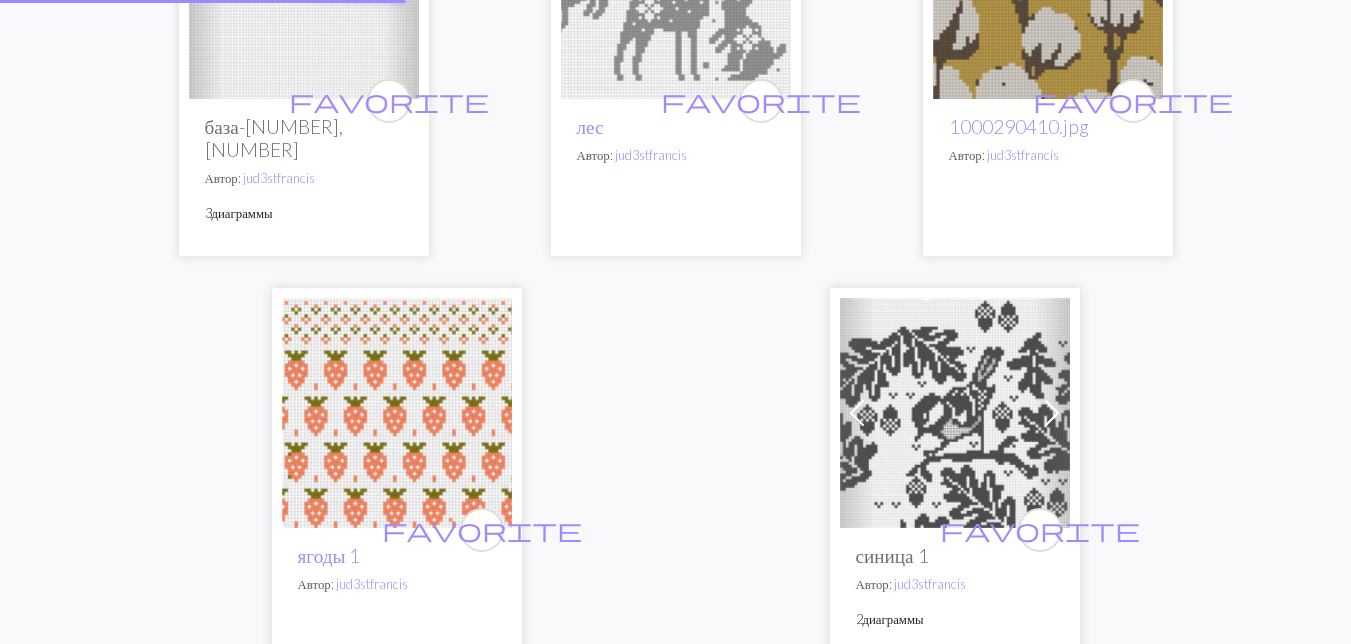 scroll, scrollTop: 0, scrollLeft: 0, axis: both 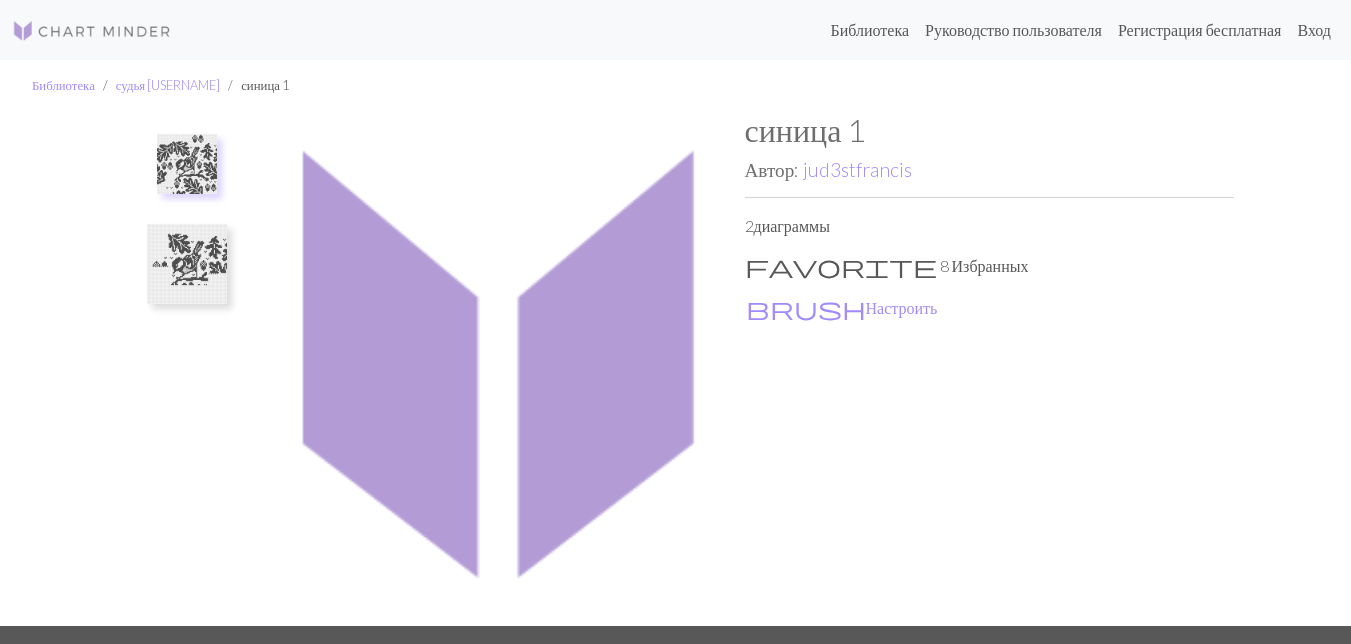 click at bounding box center [187, 264] 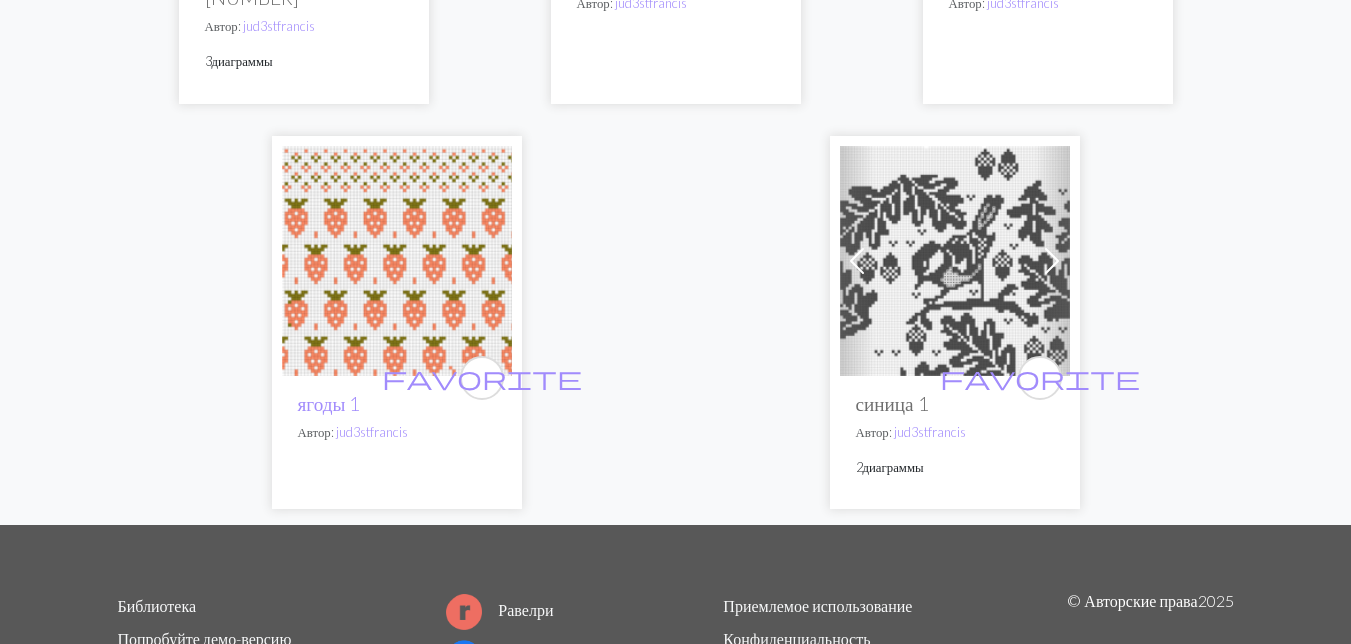 scroll, scrollTop: 840, scrollLeft: 0, axis: vertical 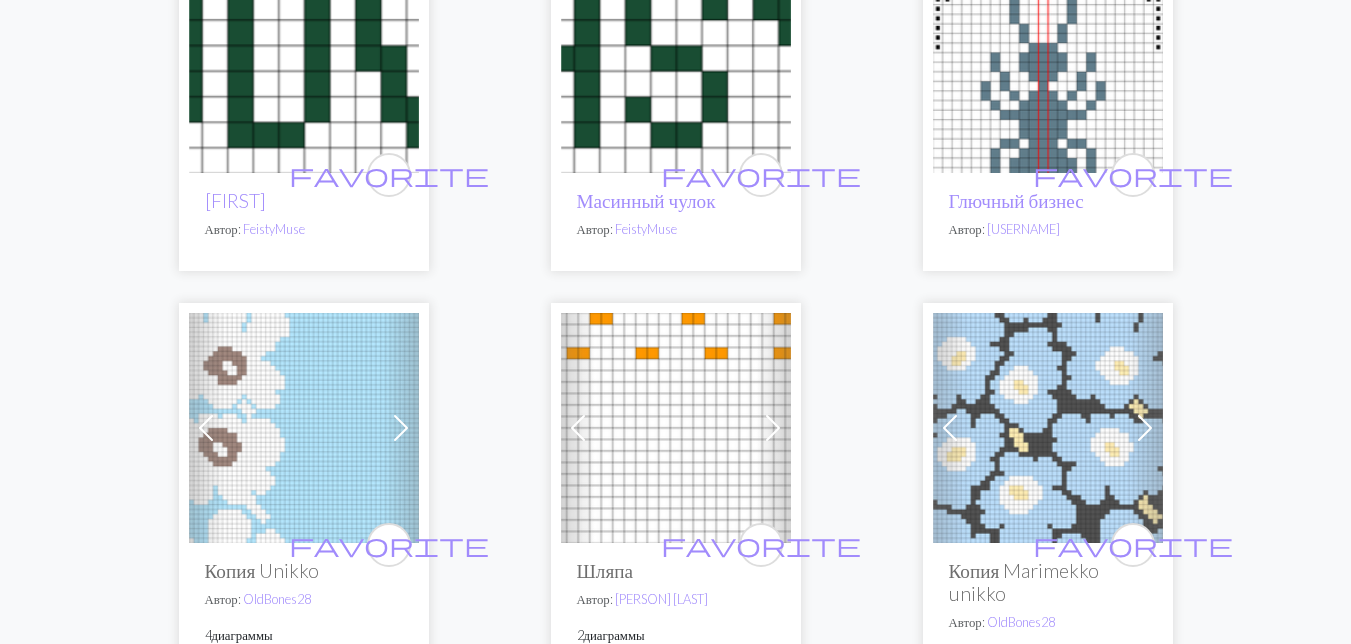 click at bounding box center (1048, 58) 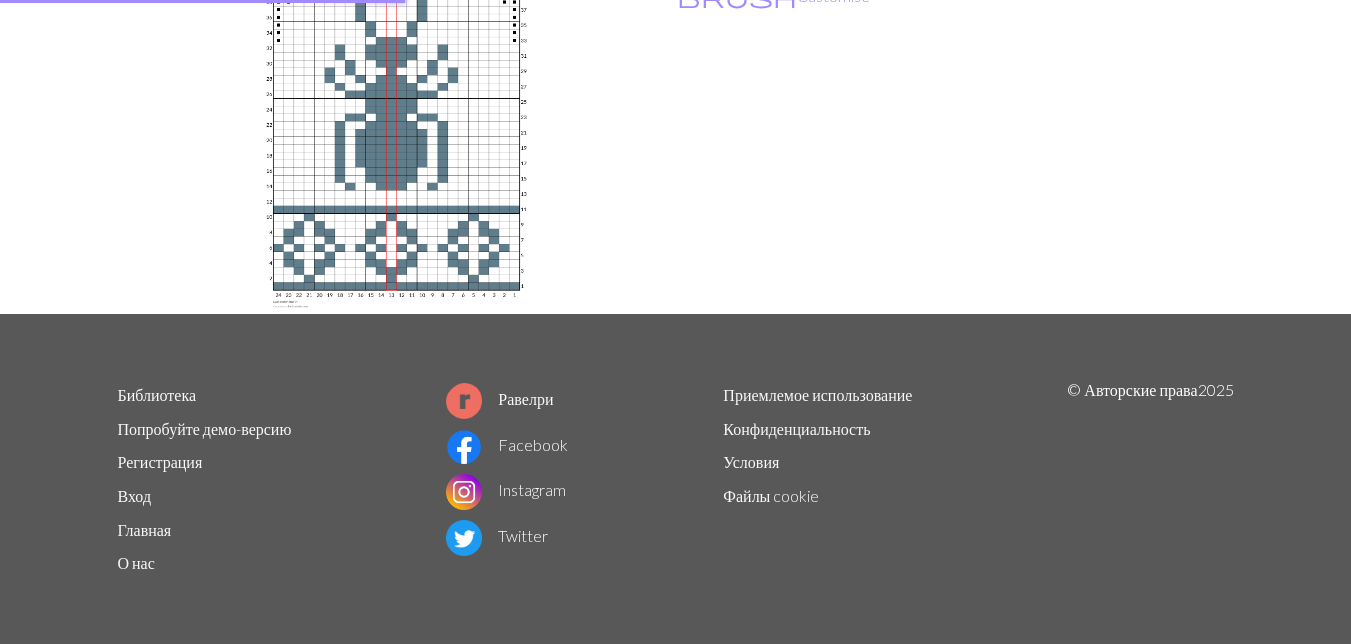 scroll, scrollTop: 0, scrollLeft: 0, axis: both 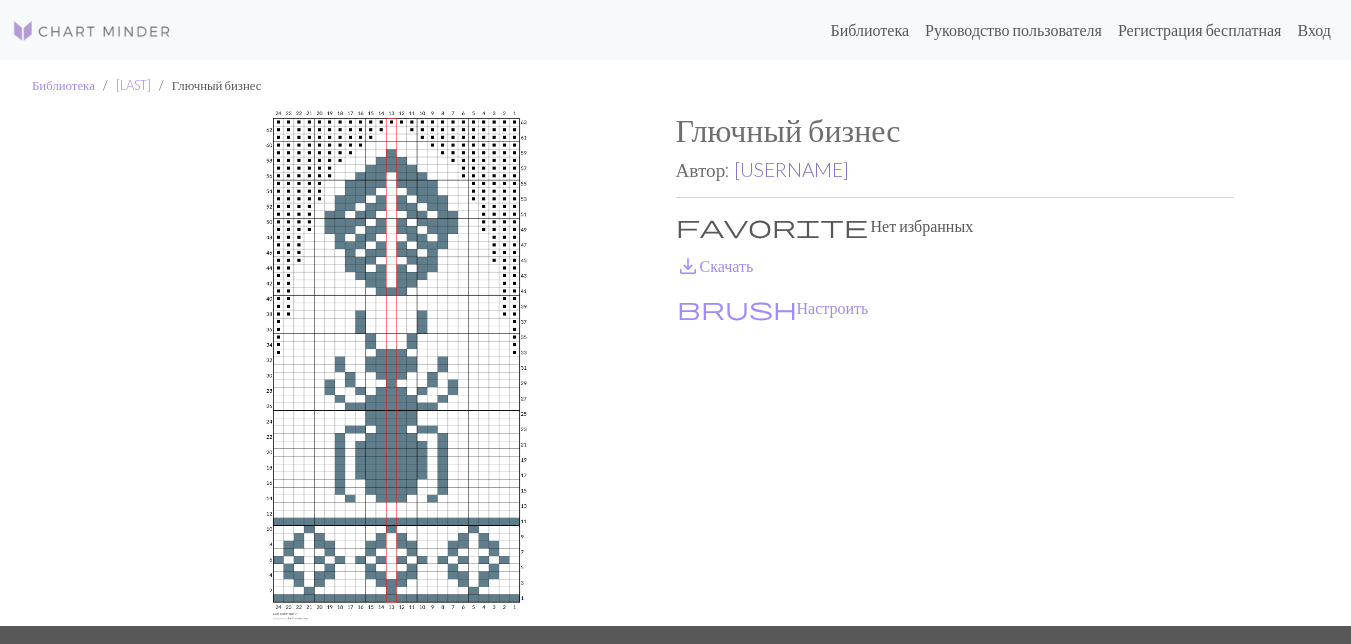 click on "[USERNAME]" at bounding box center (791, 169) 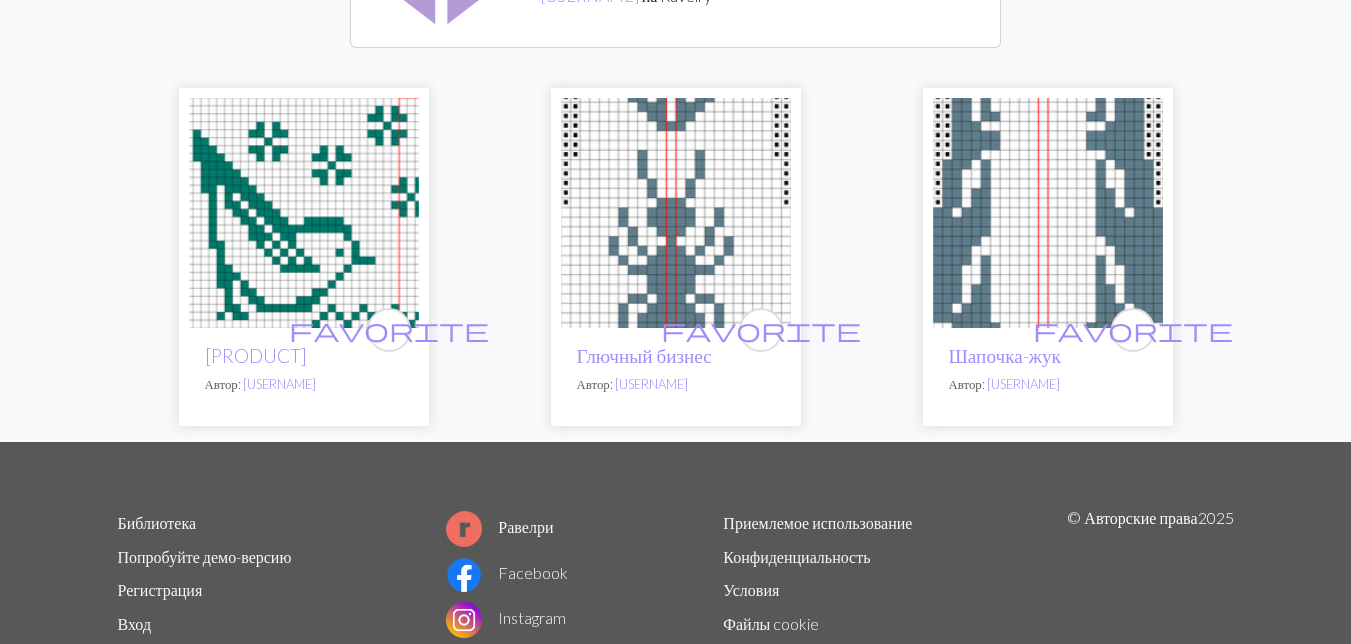 scroll, scrollTop: 300, scrollLeft: 0, axis: vertical 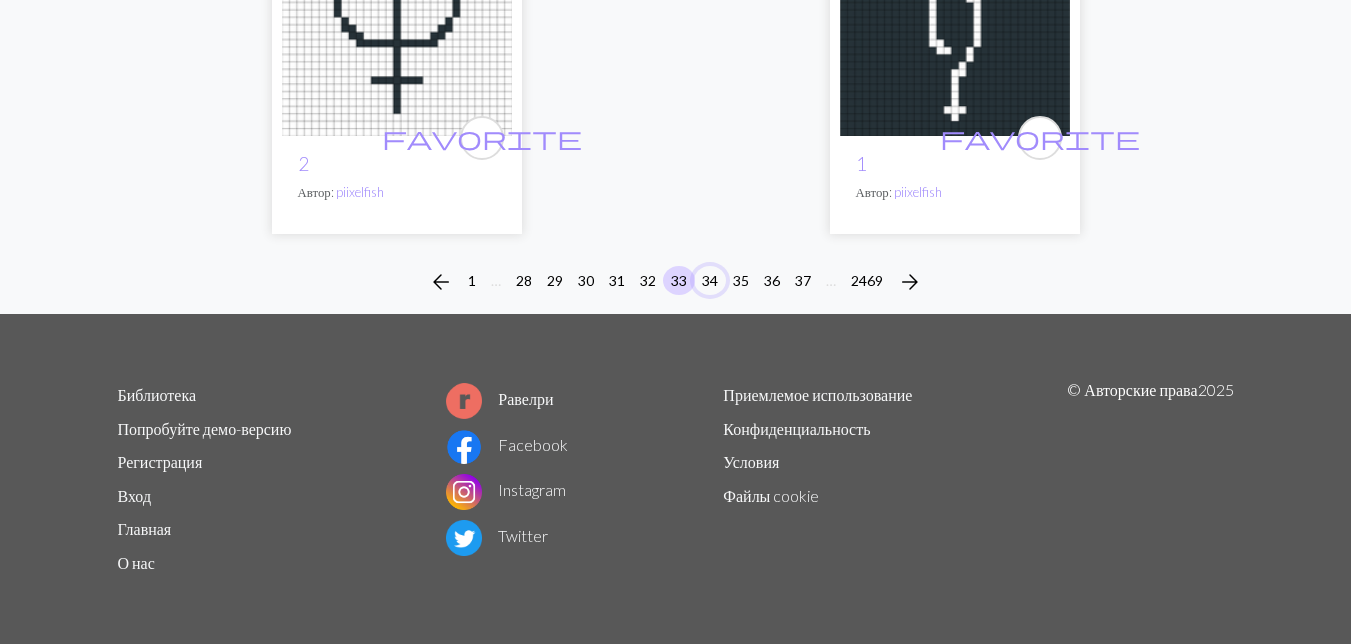 click on "34" at bounding box center [710, 280] 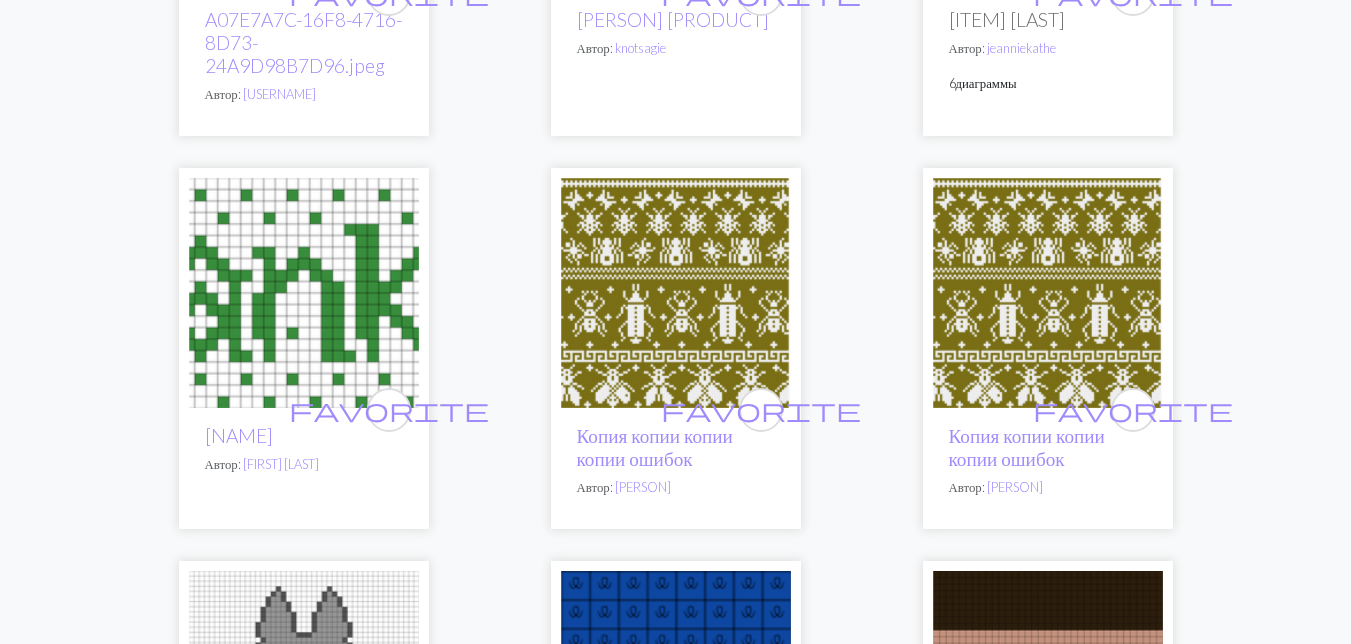 scroll, scrollTop: 2200, scrollLeft: 0, axis: vertical 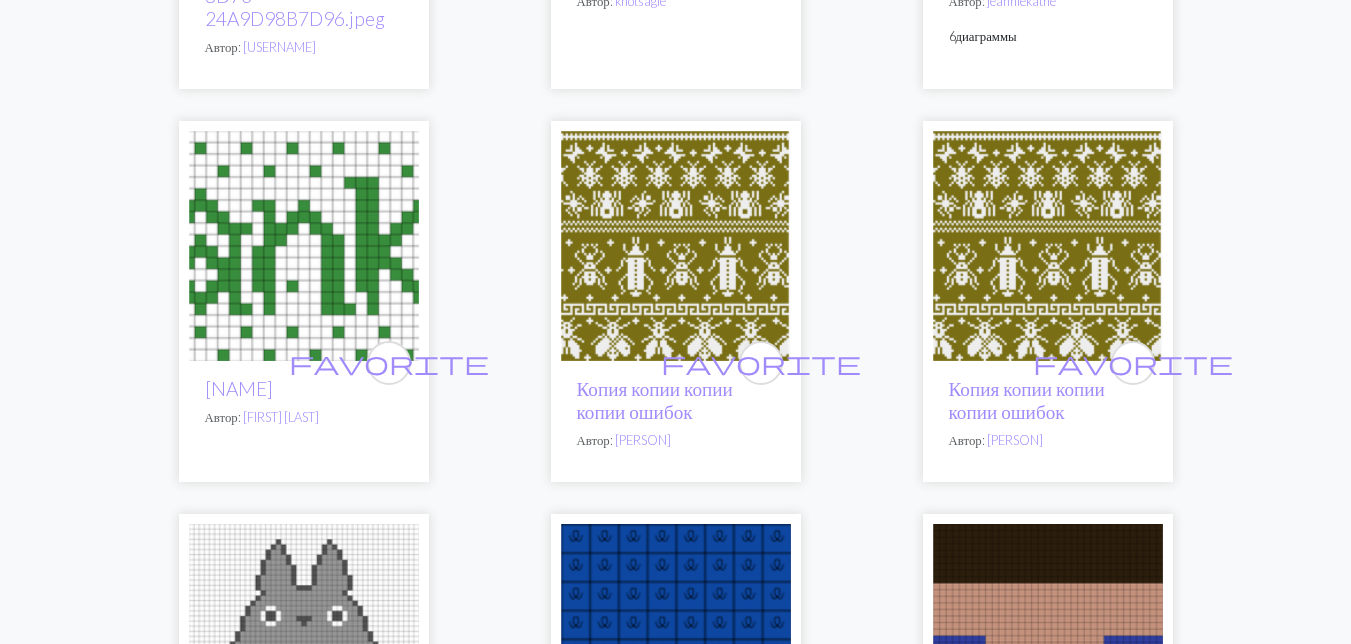 click at bounding box center (1048, 246) 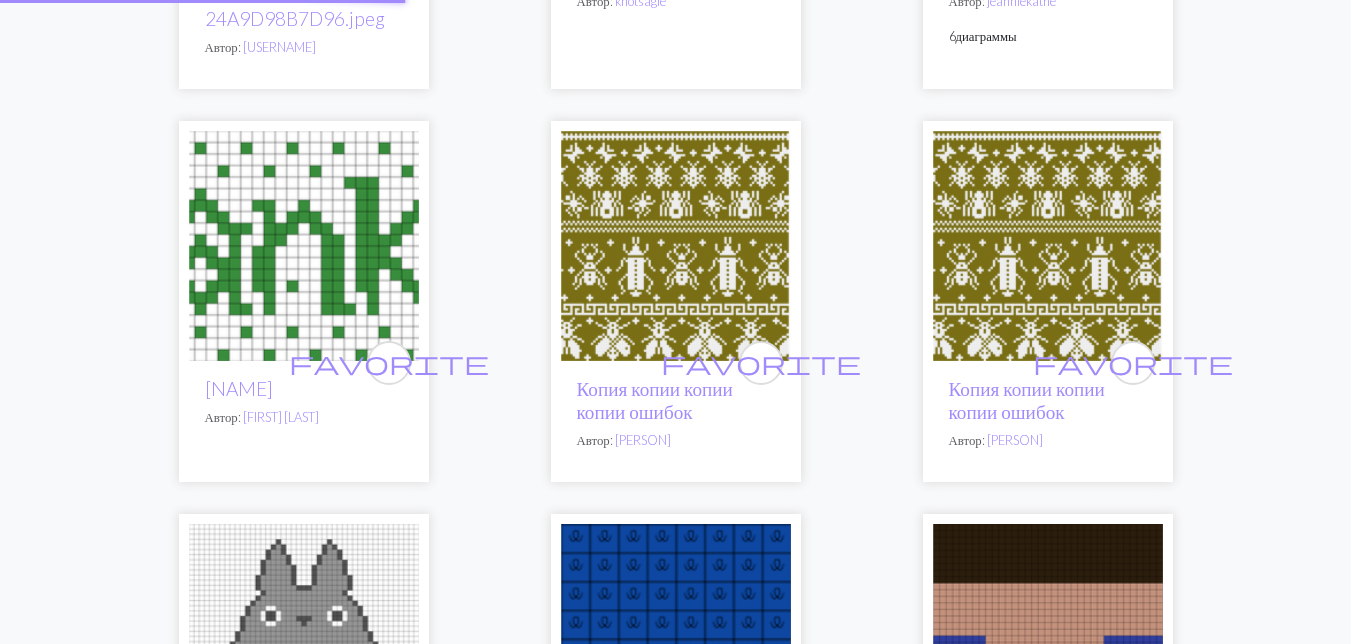 scroll, scrollTop: 0, scrollLeft: 0, axis: both 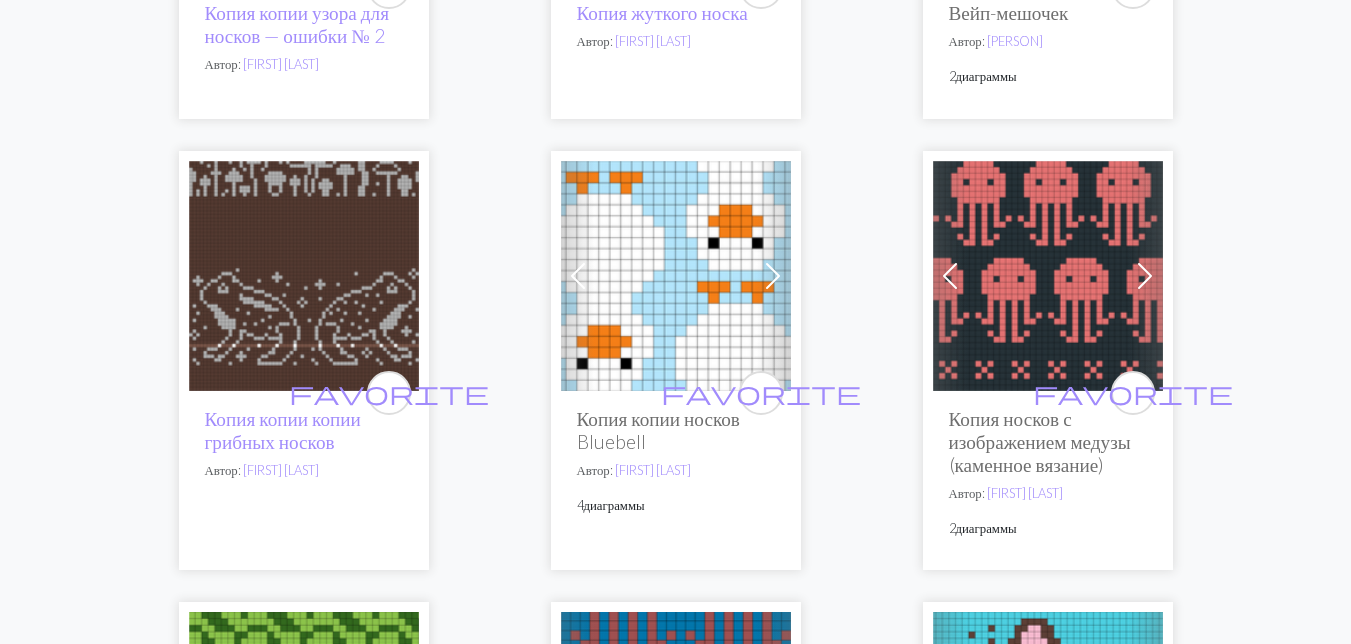 click at bounding box center [676, 276] 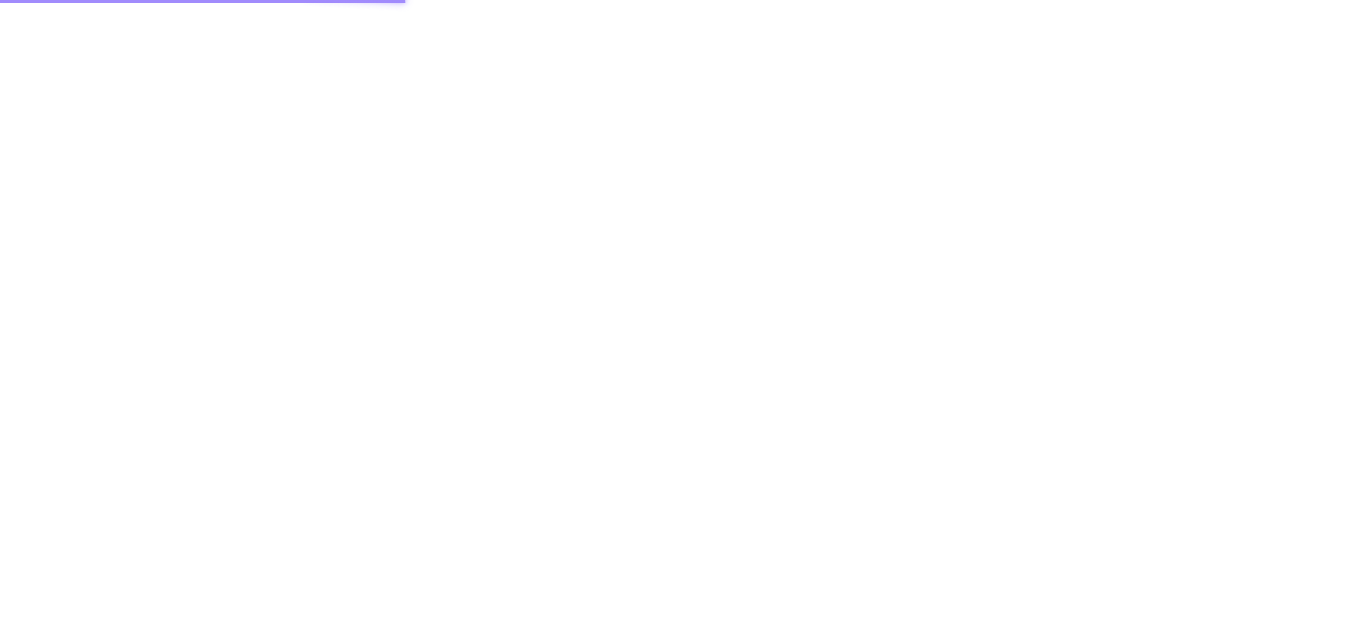 scroll, scrollTop: 0, scrollLeft: 0, axis: both 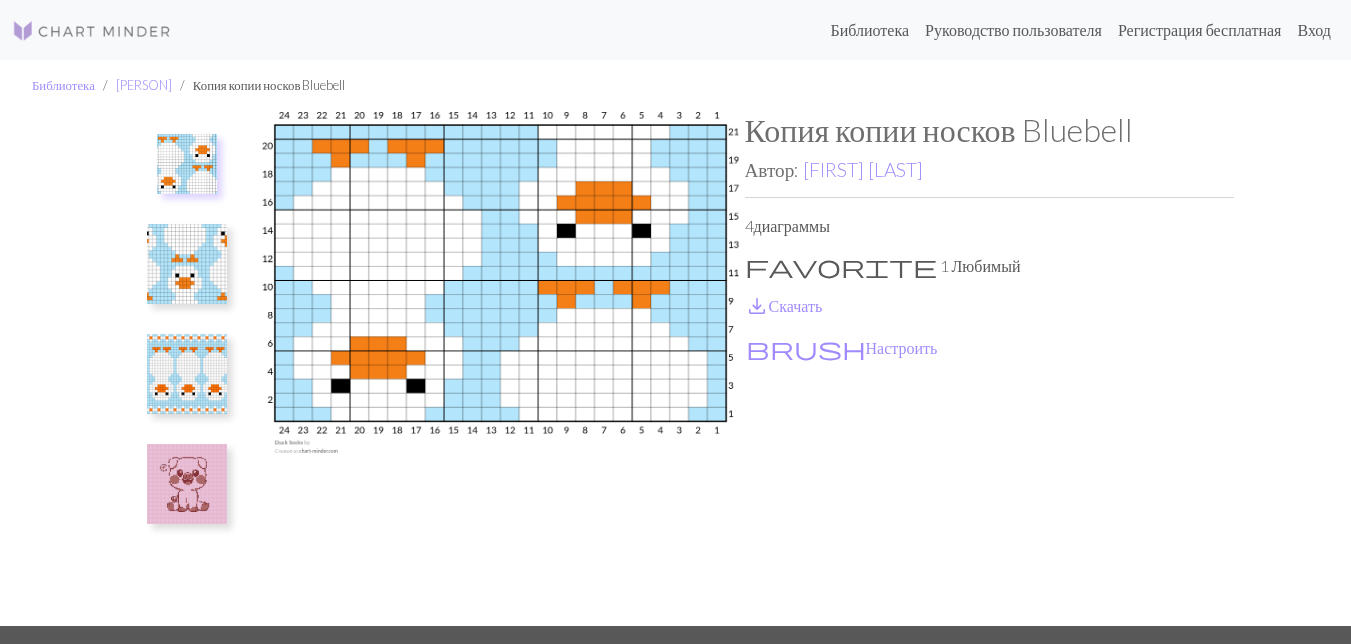 click at bounding box center (187, 374) 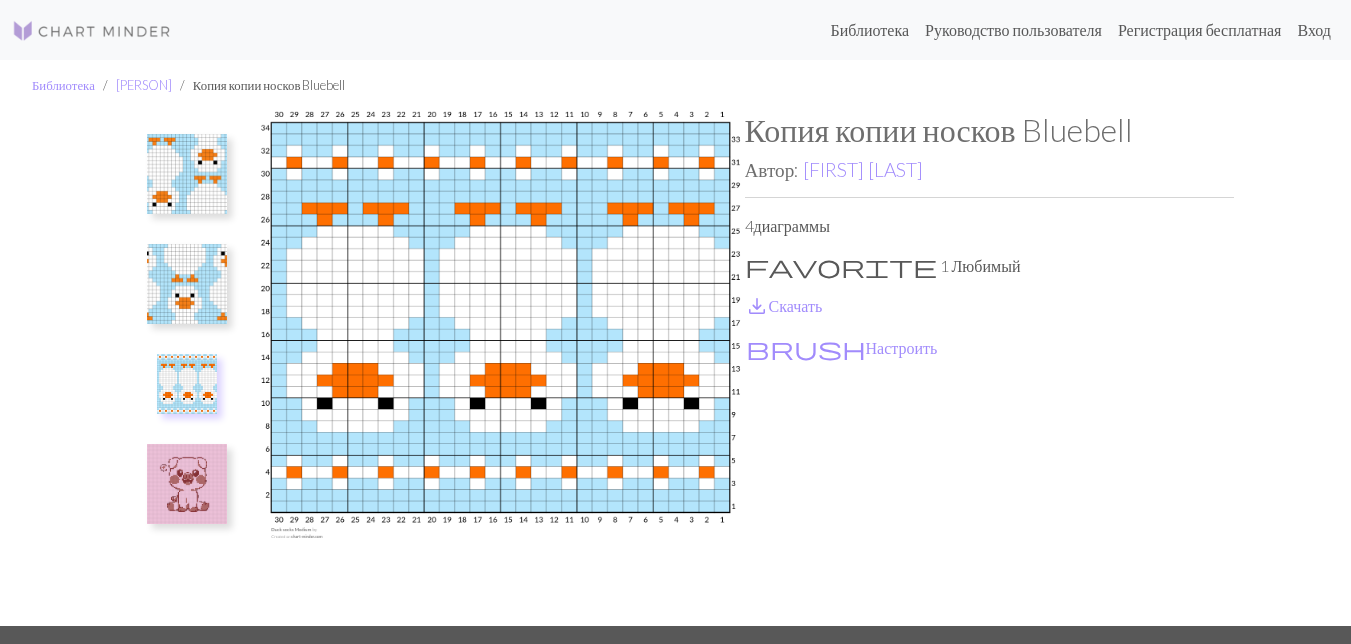 click at bounding box center [187, 484] 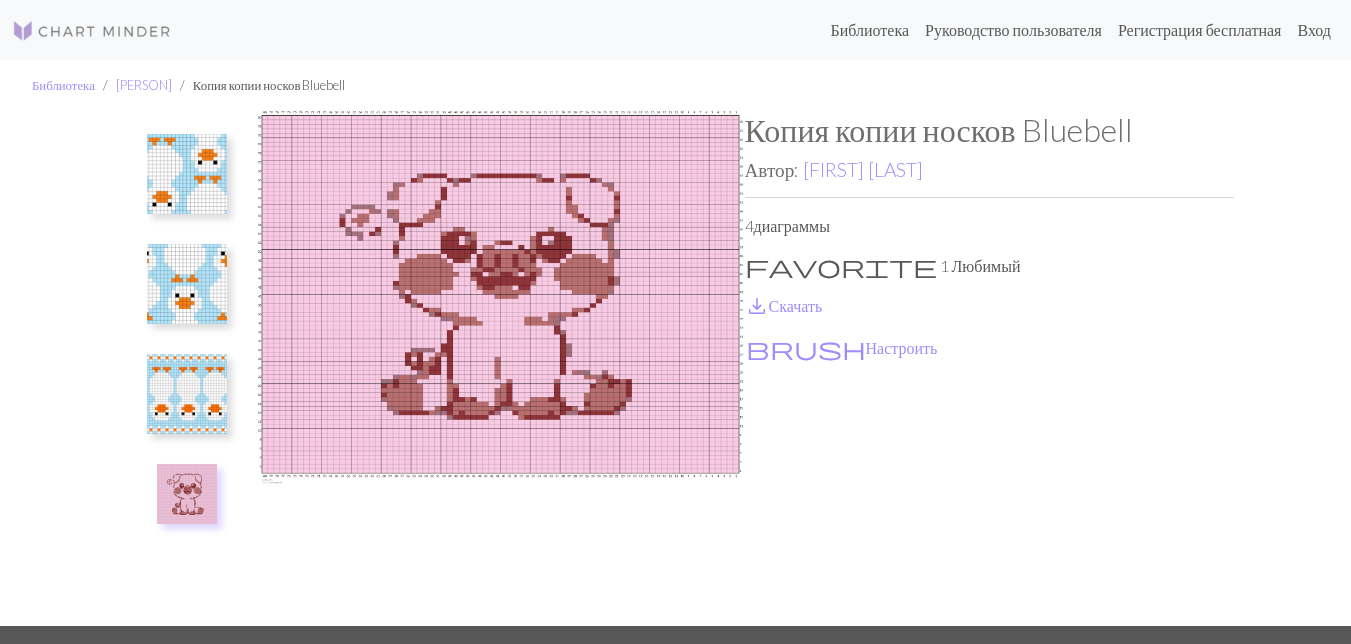 click at bounding box center (187, 494) 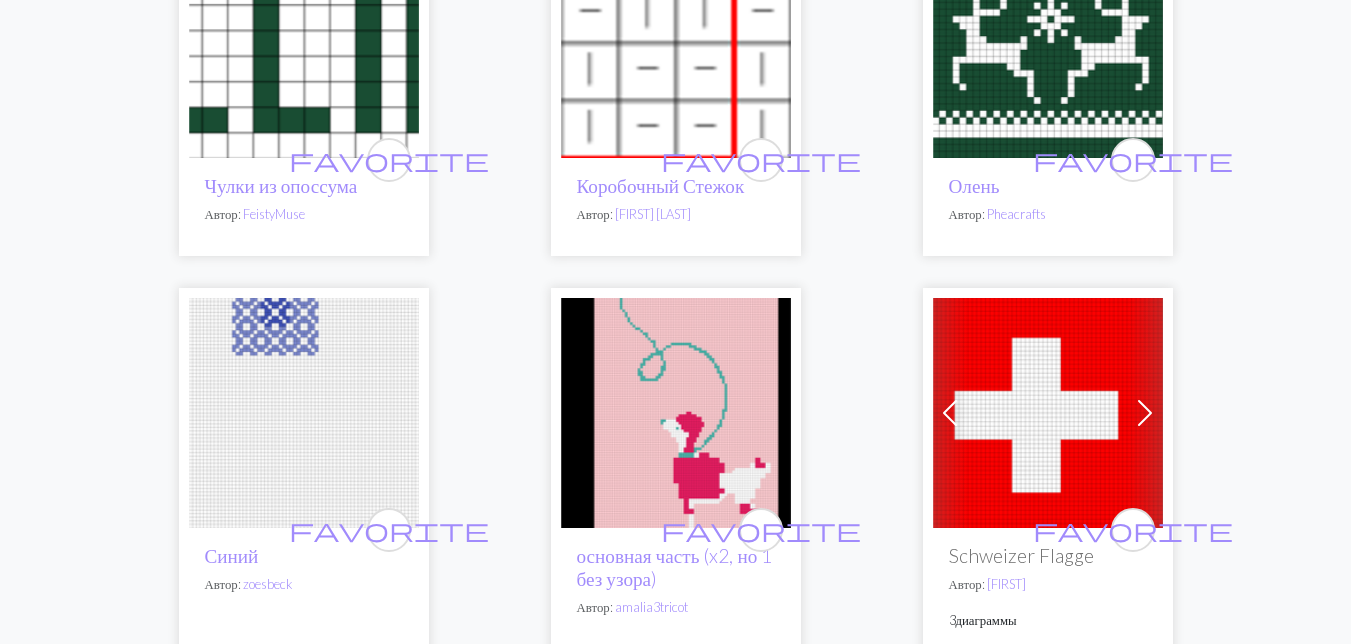 scroll, scrollTop: 4600, scrollLeft: 0, axis: vertical 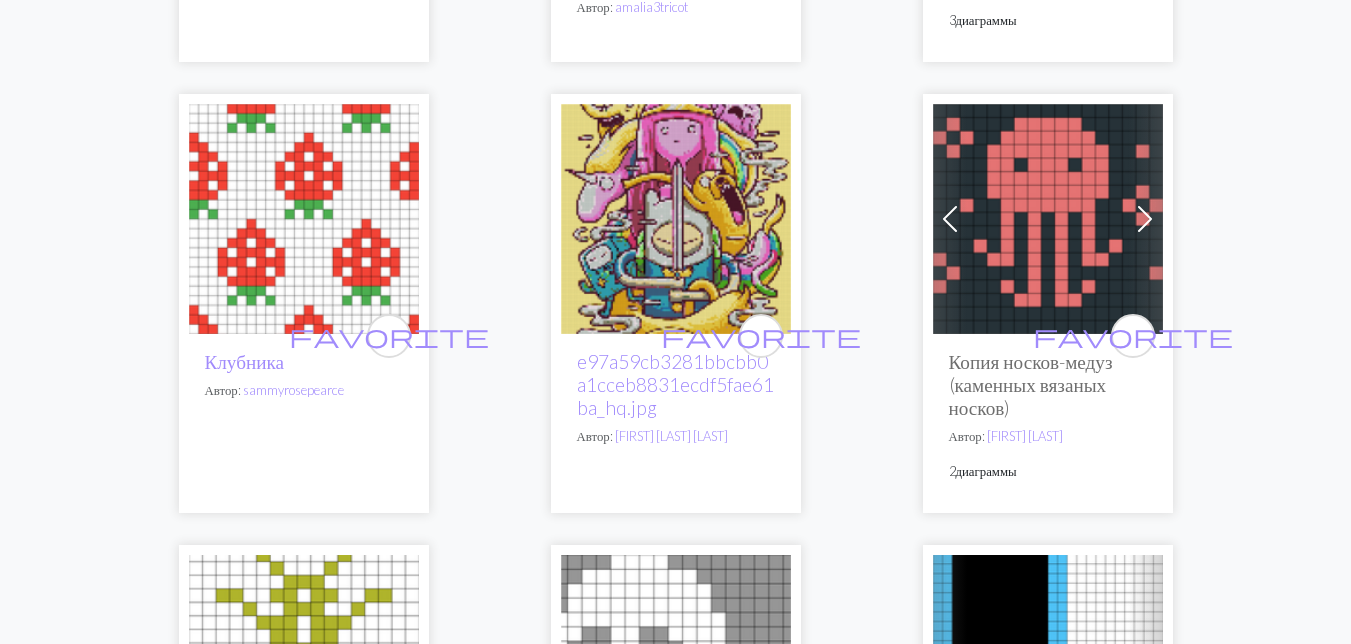 click at bounding box center (676, 219) 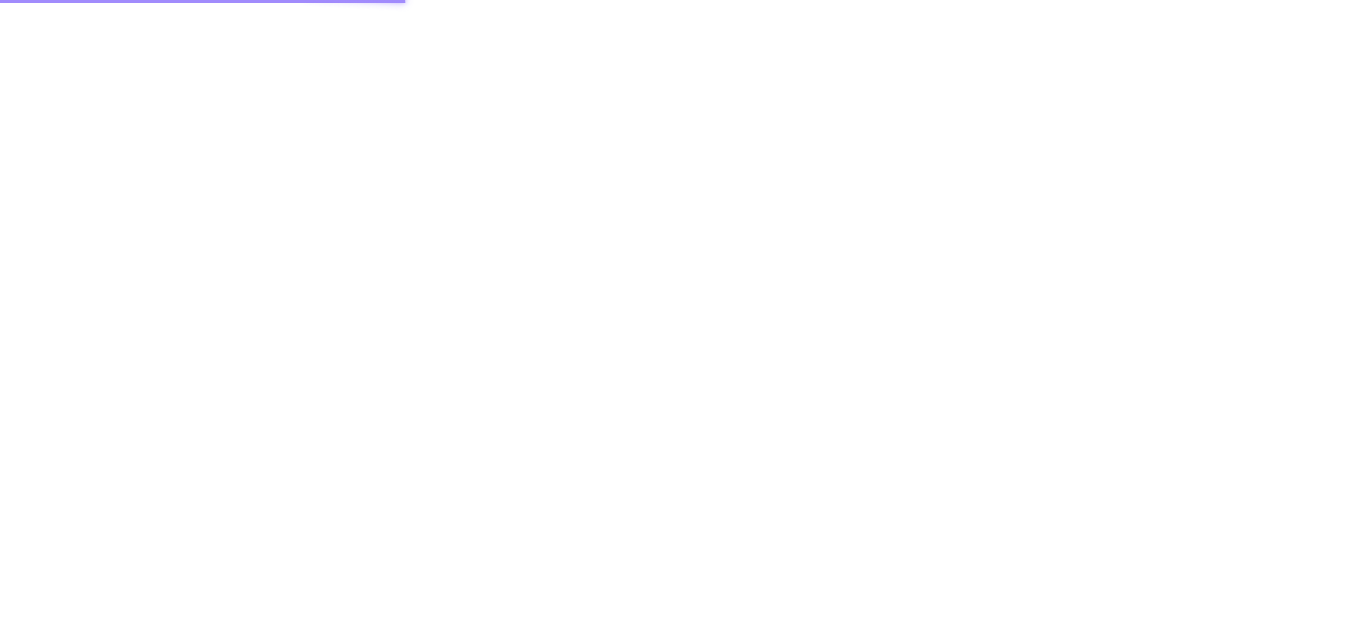 scroll, scrollTop: 0, scrollLeft: 0, axis: both 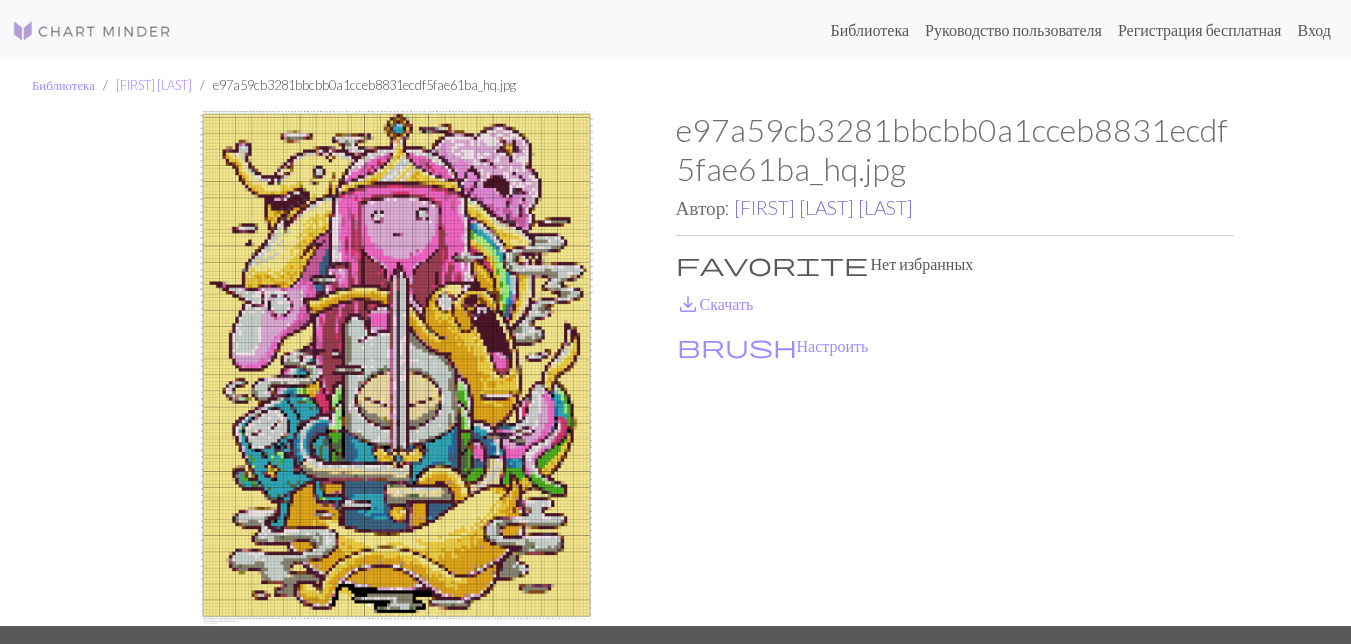 click on "[FIRST] [LAST] [LAST]" at bounding box center (823, 207) 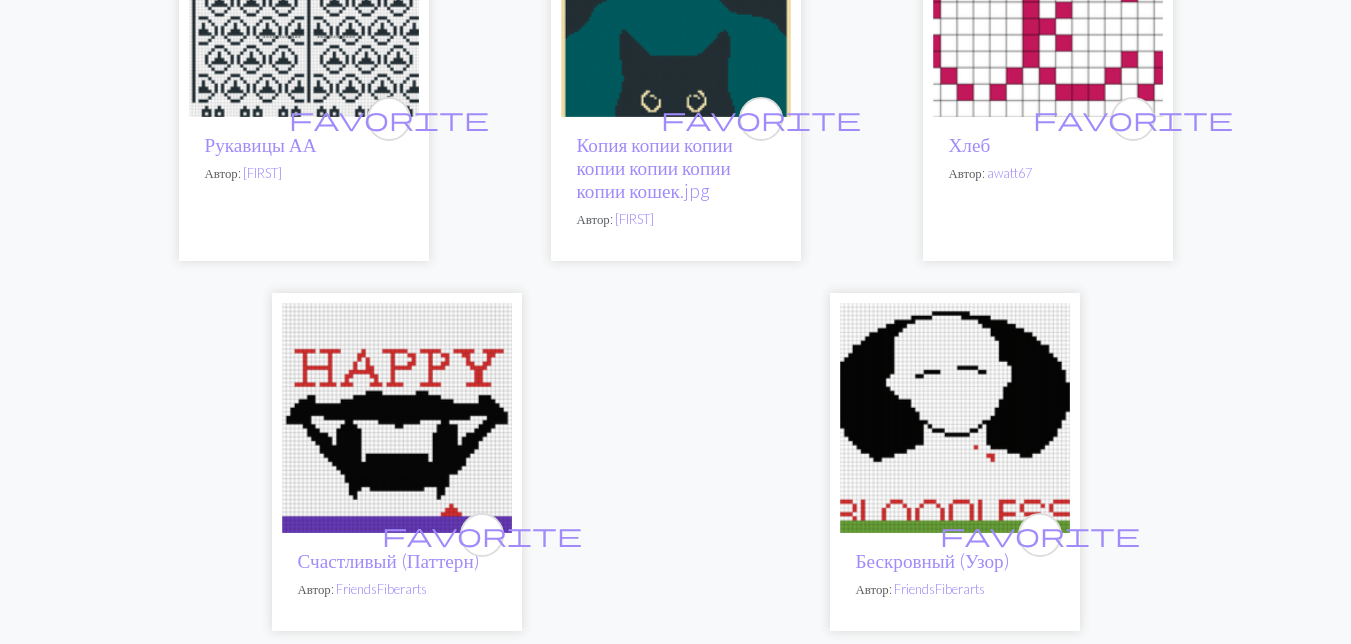 scroll, scrollTop: 6700, scrollLeft: 0, axis: vertical 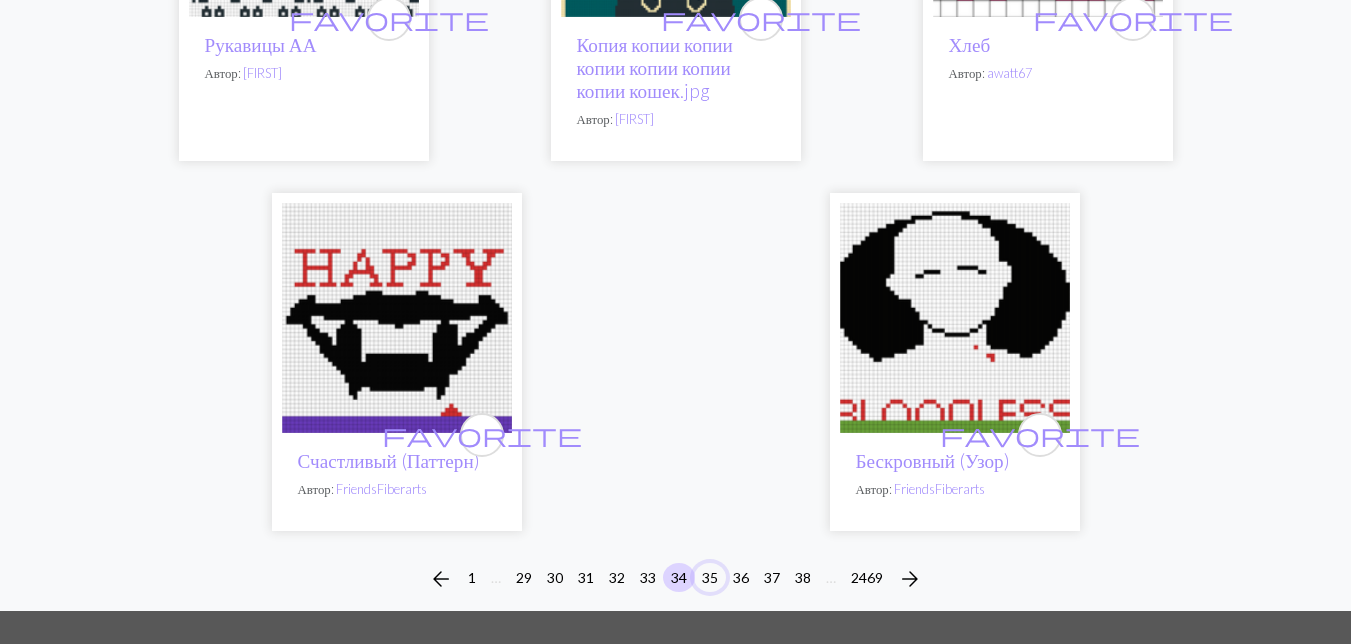 click on "35" at bounding box center [710, 577] 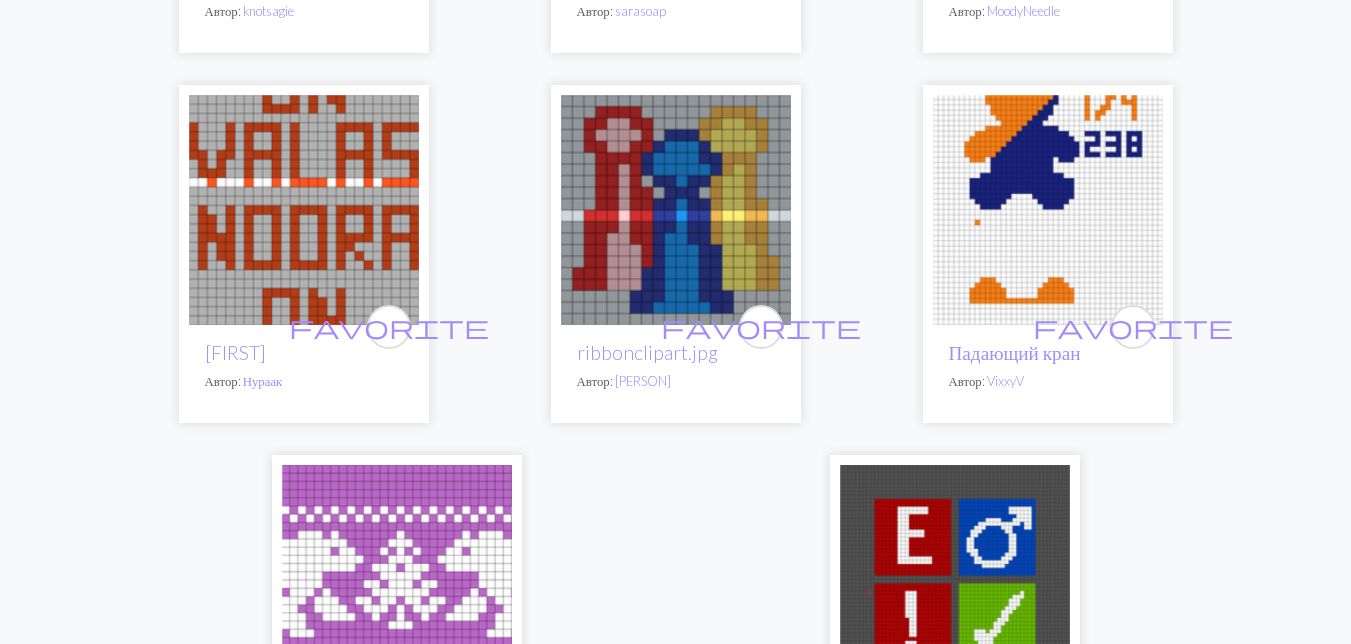 scroll, scrollTop: 6500, scrollLeft: 0, axis: vertical 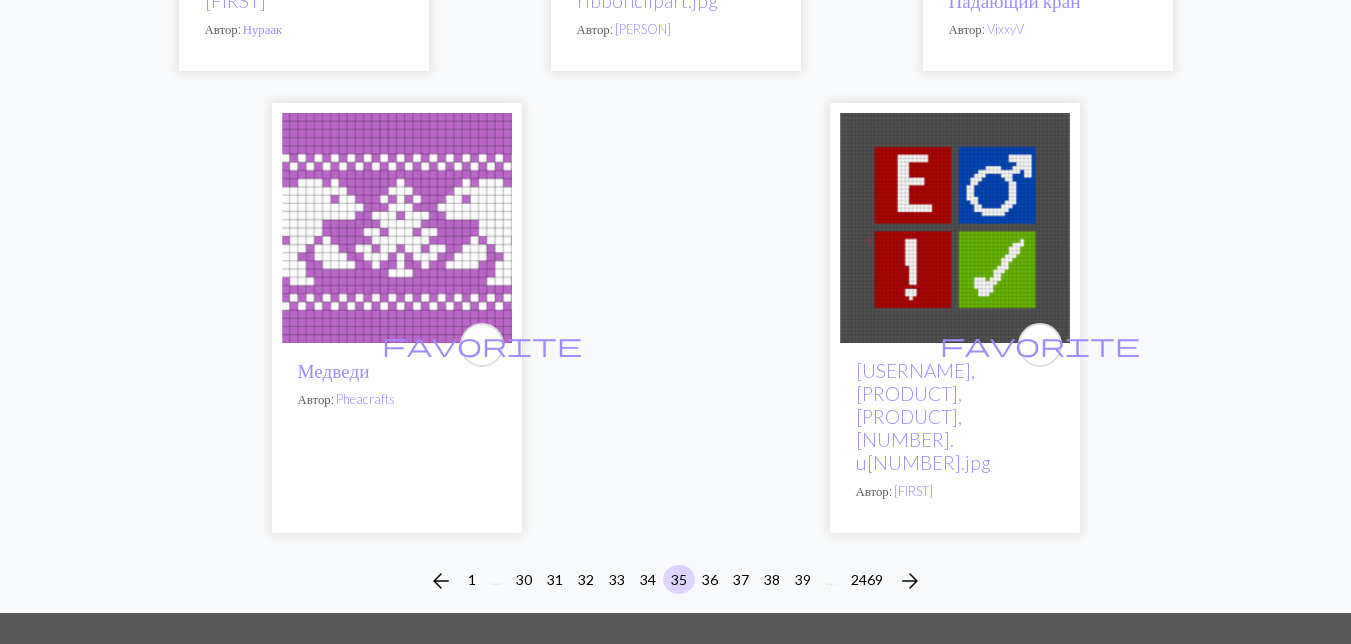 click at bounding box center [397, 228] 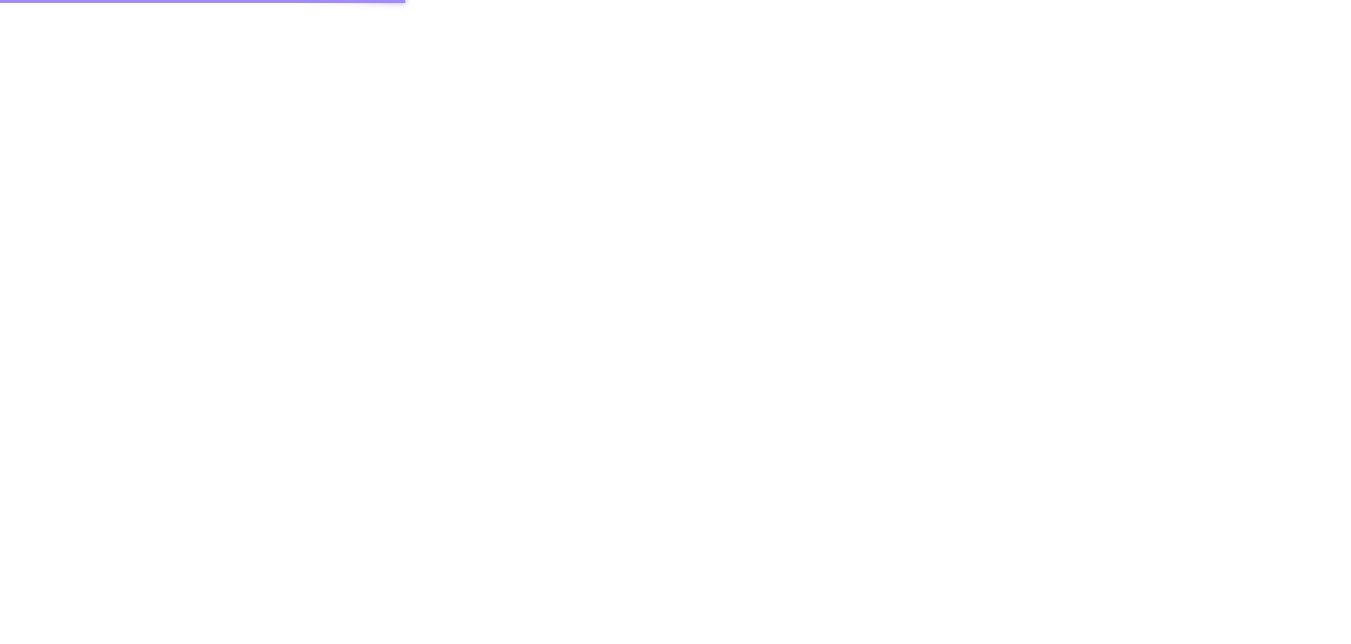 scroll, scrollTop: 0, scrollLeft: 0, axis: both 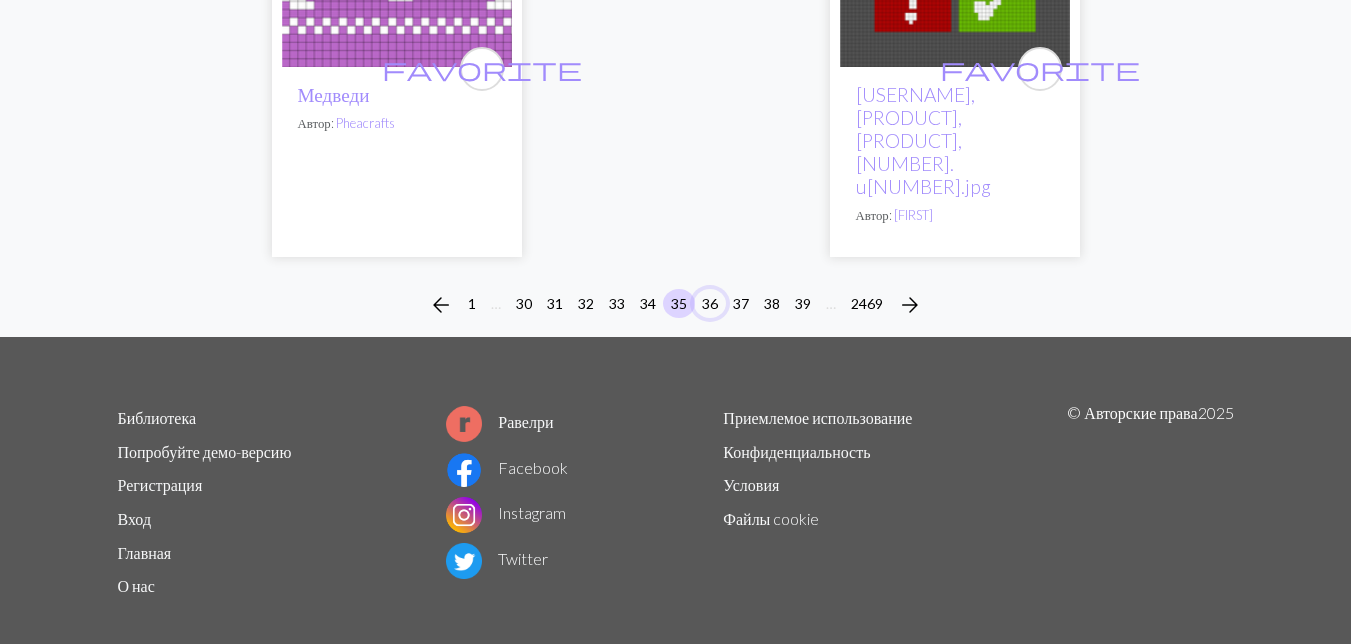 click on "36" at bounding box center (710, 303) 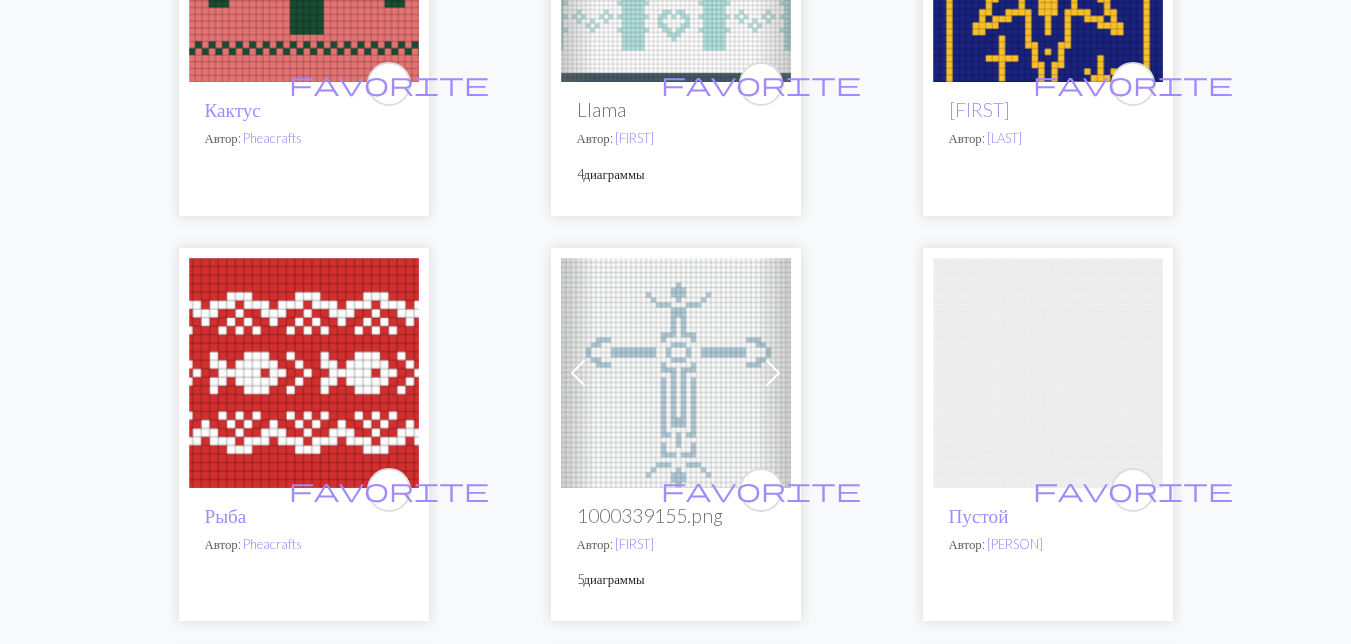 scroll, scrollTop: 500, scrollLeft: 0, axis: vertical 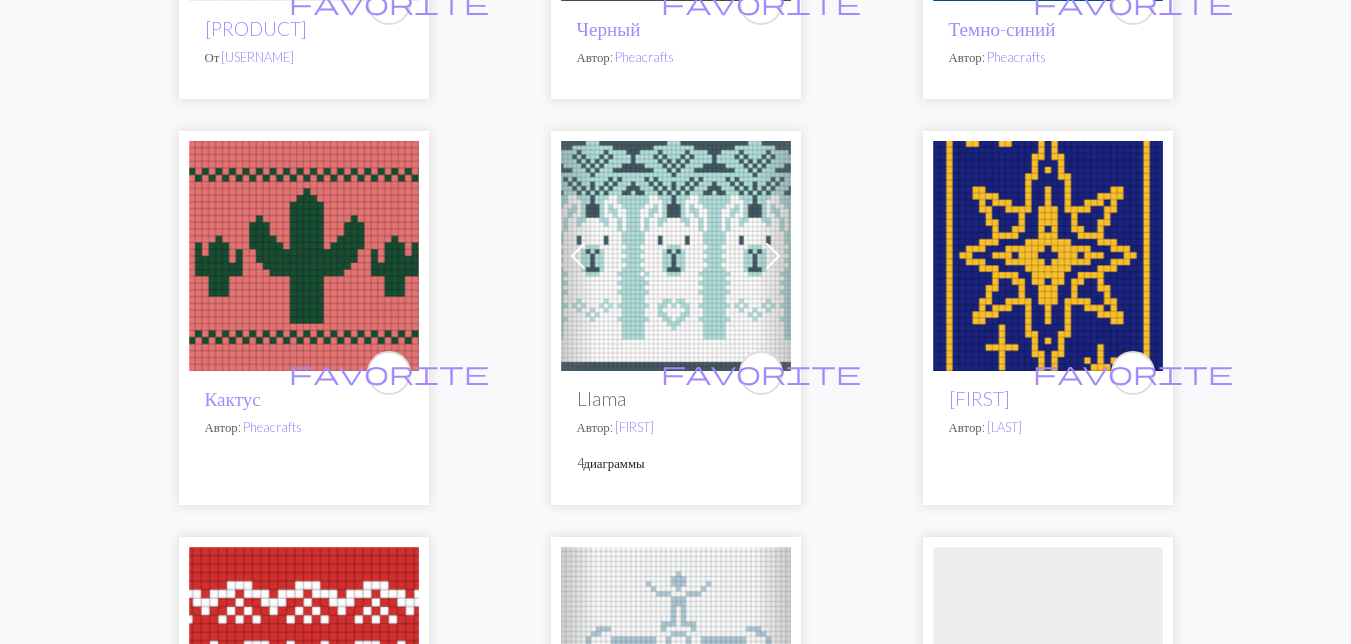 click at bounding box center [676, 256] 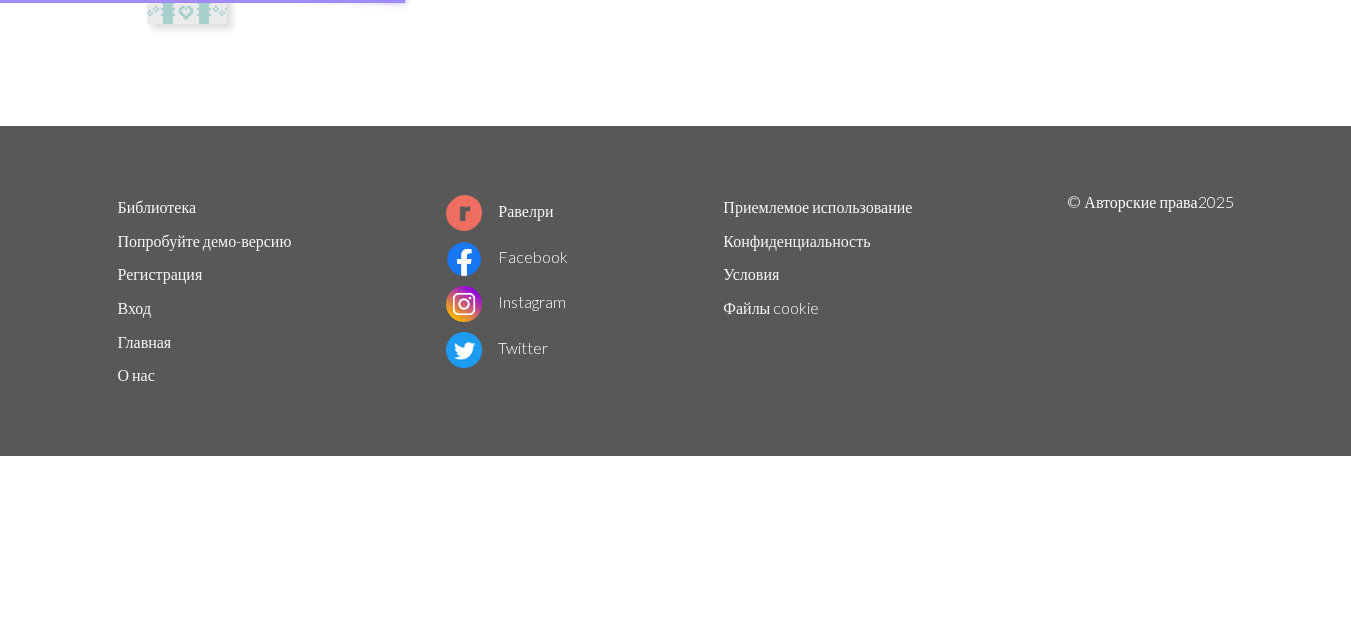 scroll, scrollTop: 0, scrollLeft: 0, axis: both 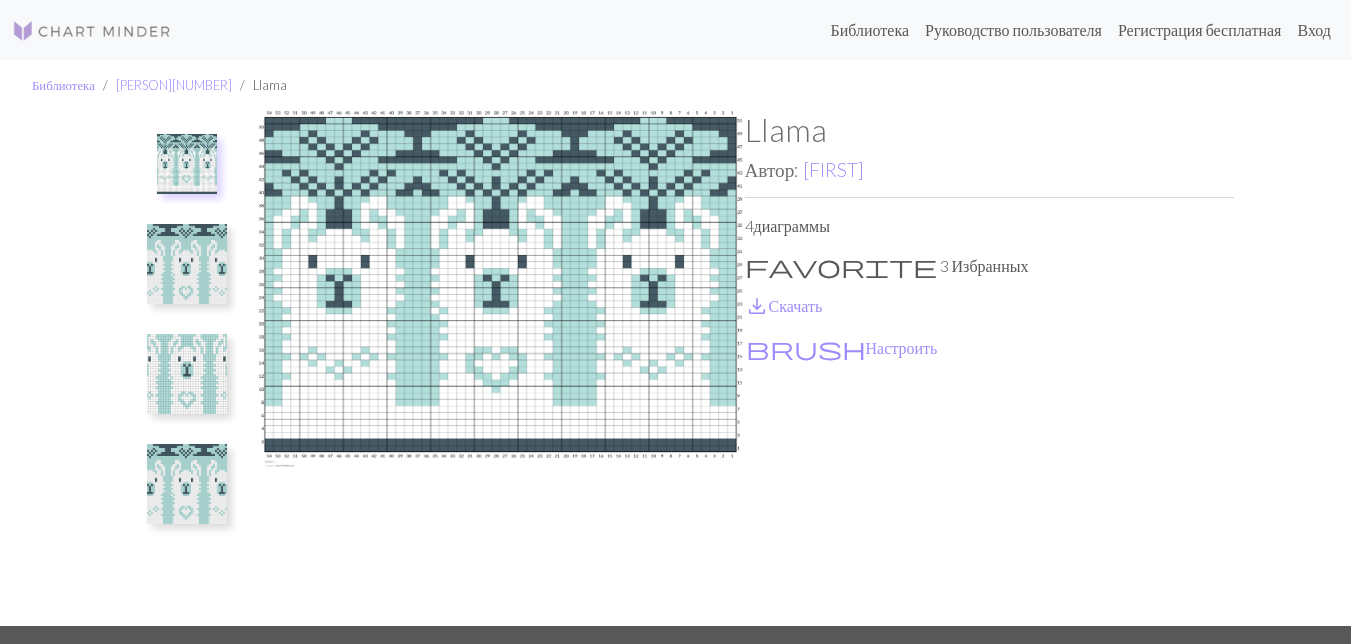 click at bounding box center (187, 264) 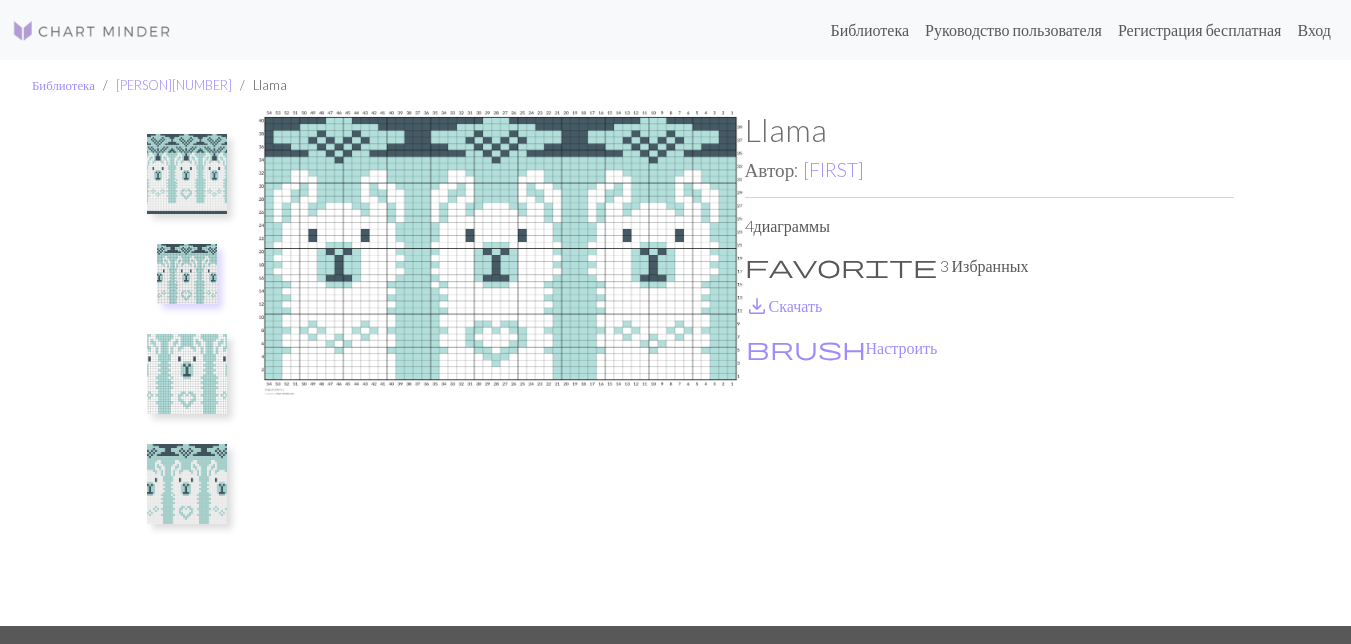click at bounding box center [187, 374] 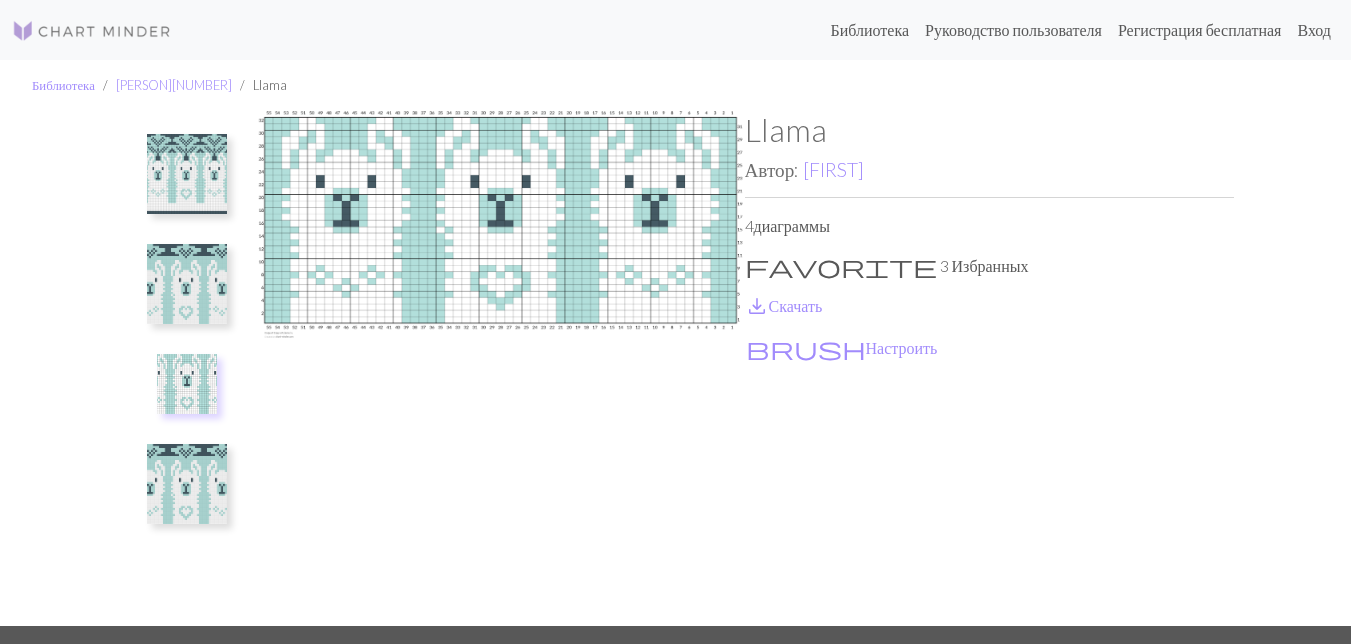 click at bounding box center (187, 484) 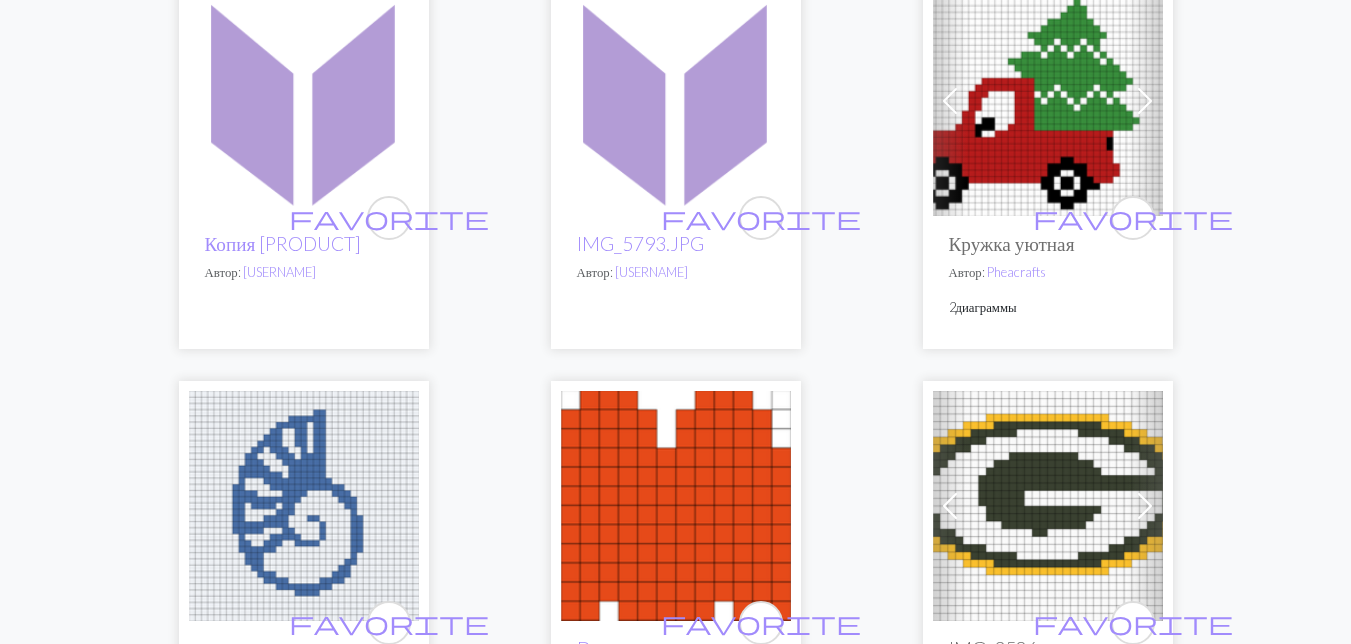 scroll, scrollTop: 3500, scrollLeft: 0, axis: vertical 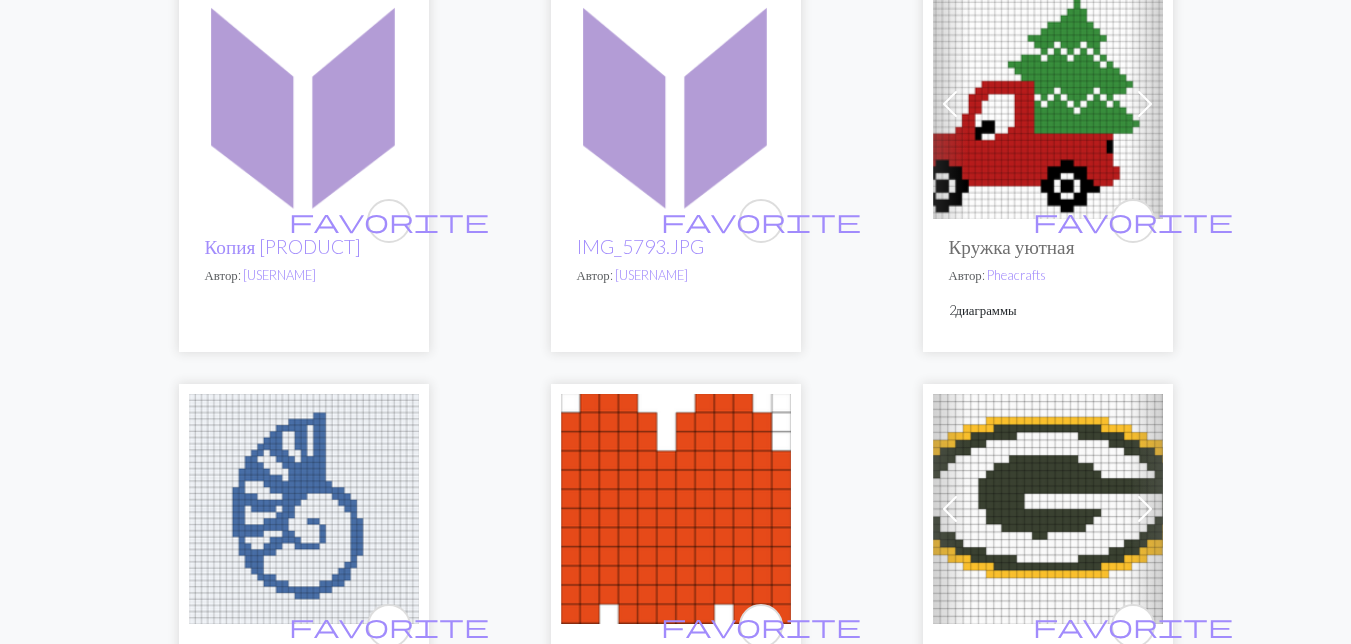 click at bounding box center (1048, 104) 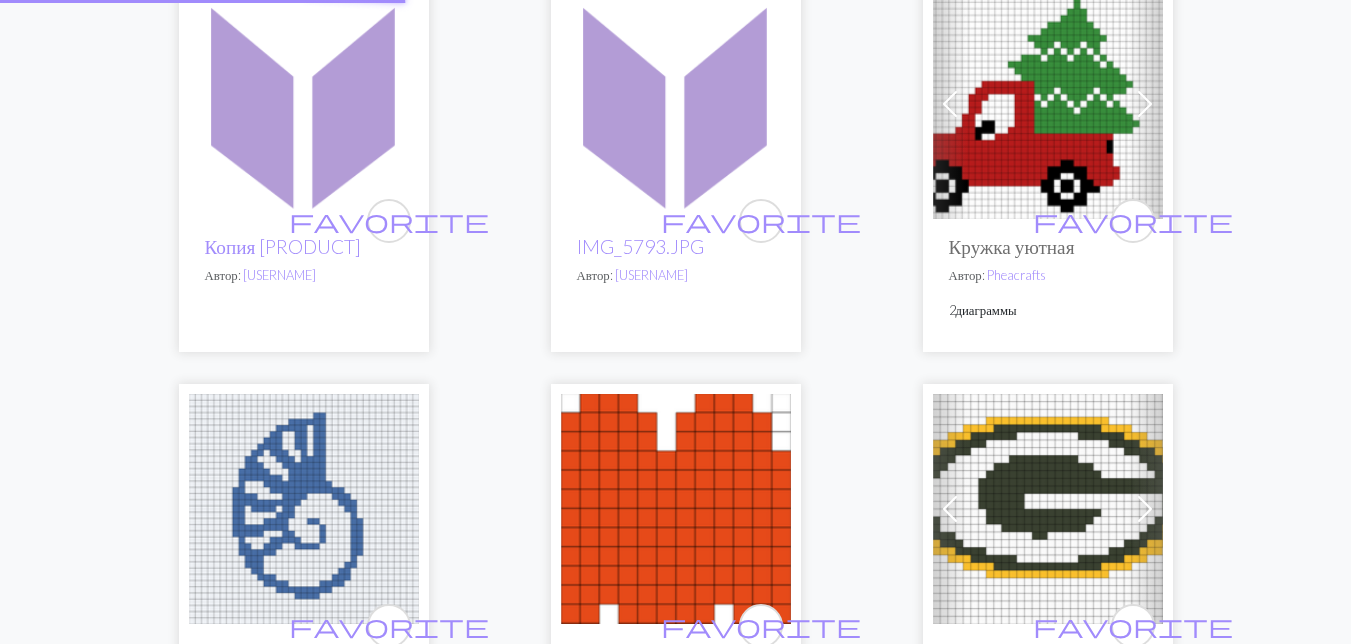 scroll, scrollTop: 0, scrollLeft: 0, axis: both 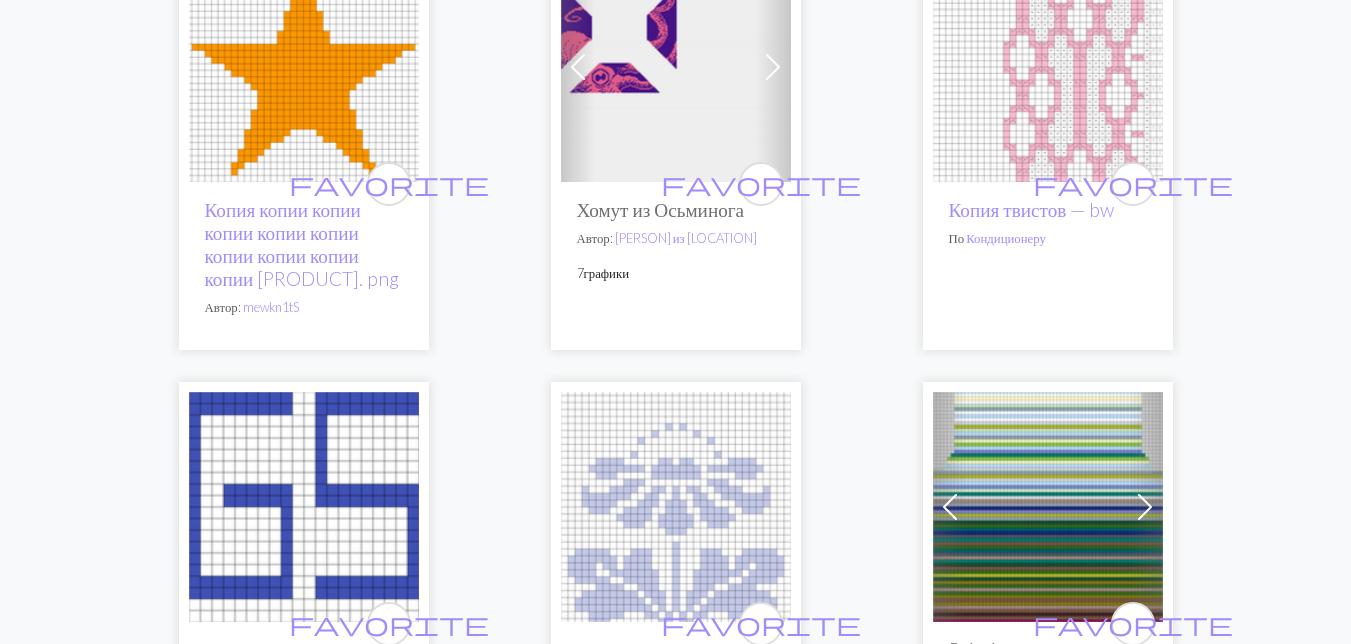 click at bounding box center (676, 67) 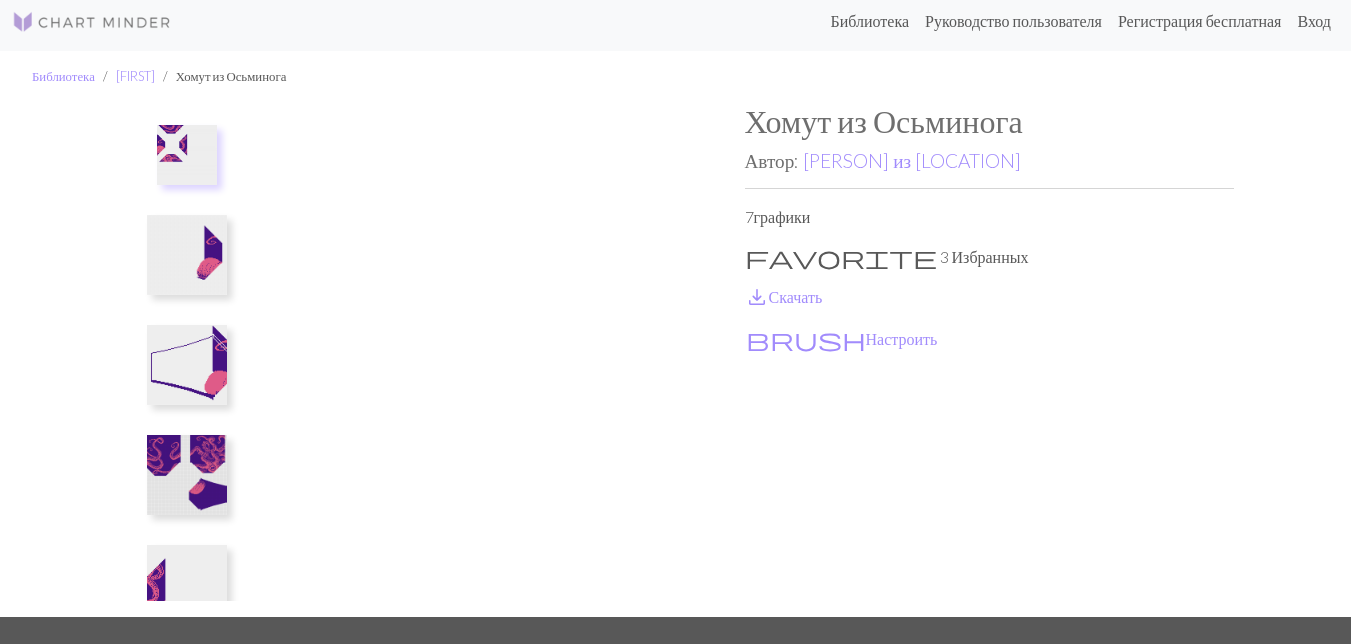 scroll, scrollTop: 0, scrollLeft: 0, axis: both 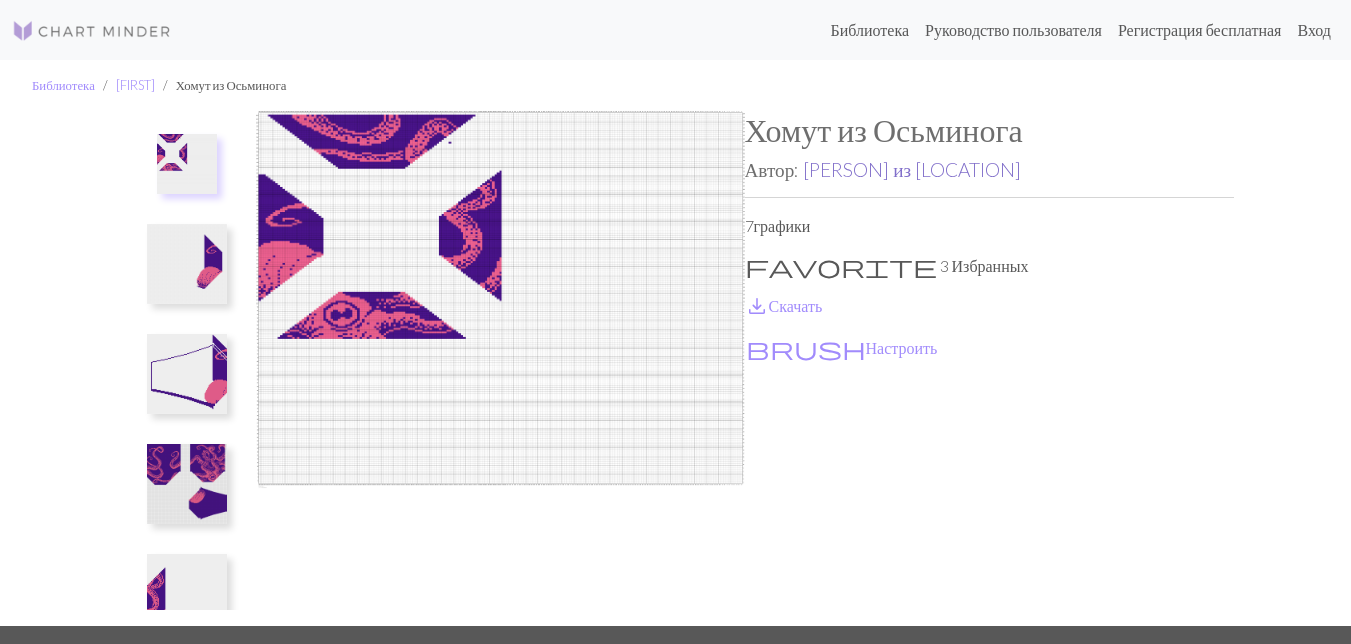 click on "[PERSON] из [LOCATION]" at bounding box center [912, 169] 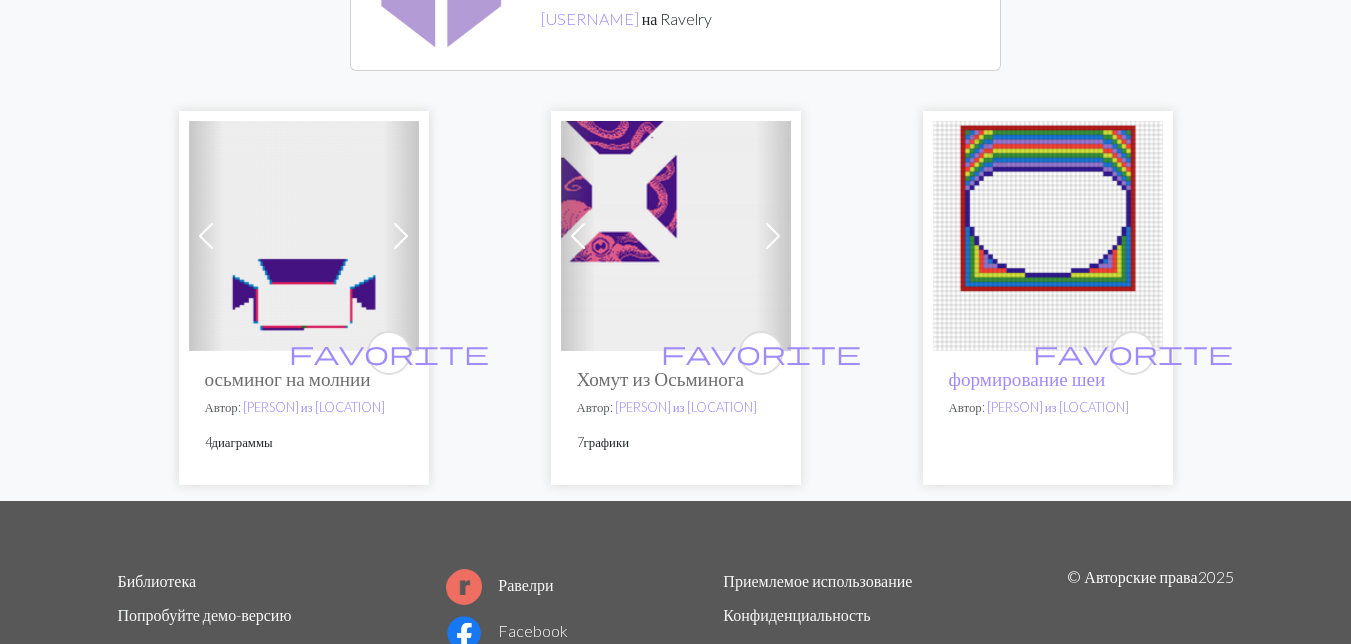 scroll, scrollTop: 200, scrollLeft: 0, axis: vertical 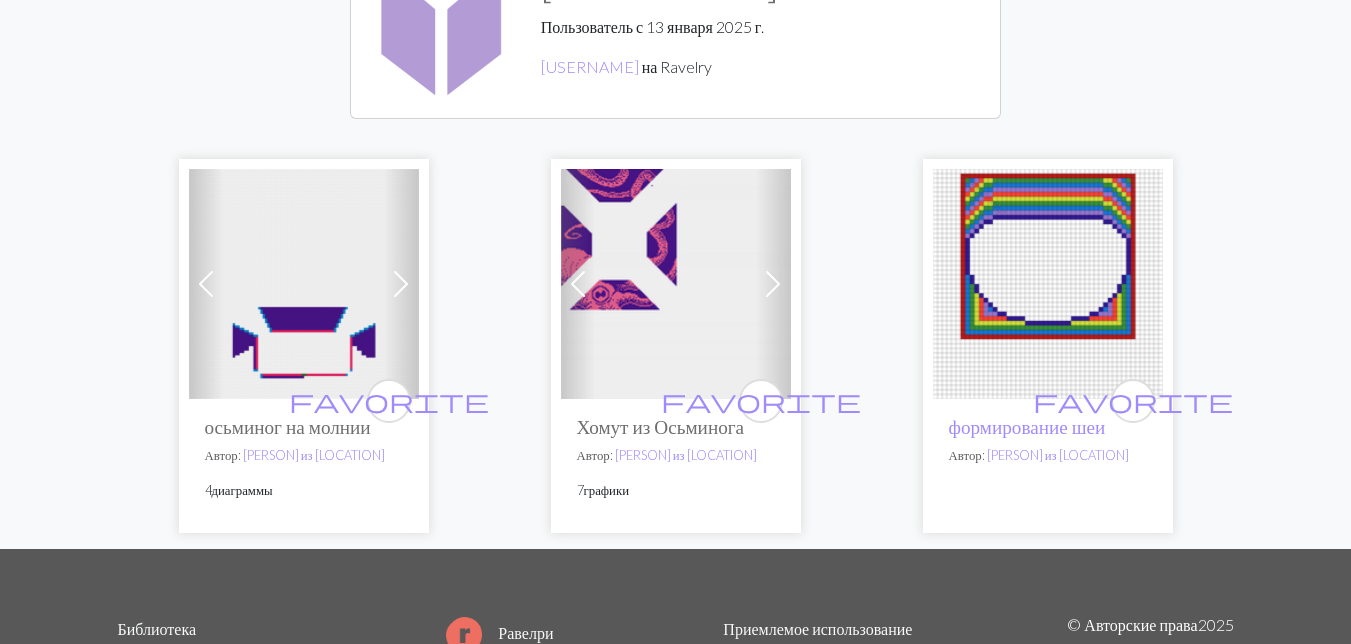click at bounding box center (676, 284) 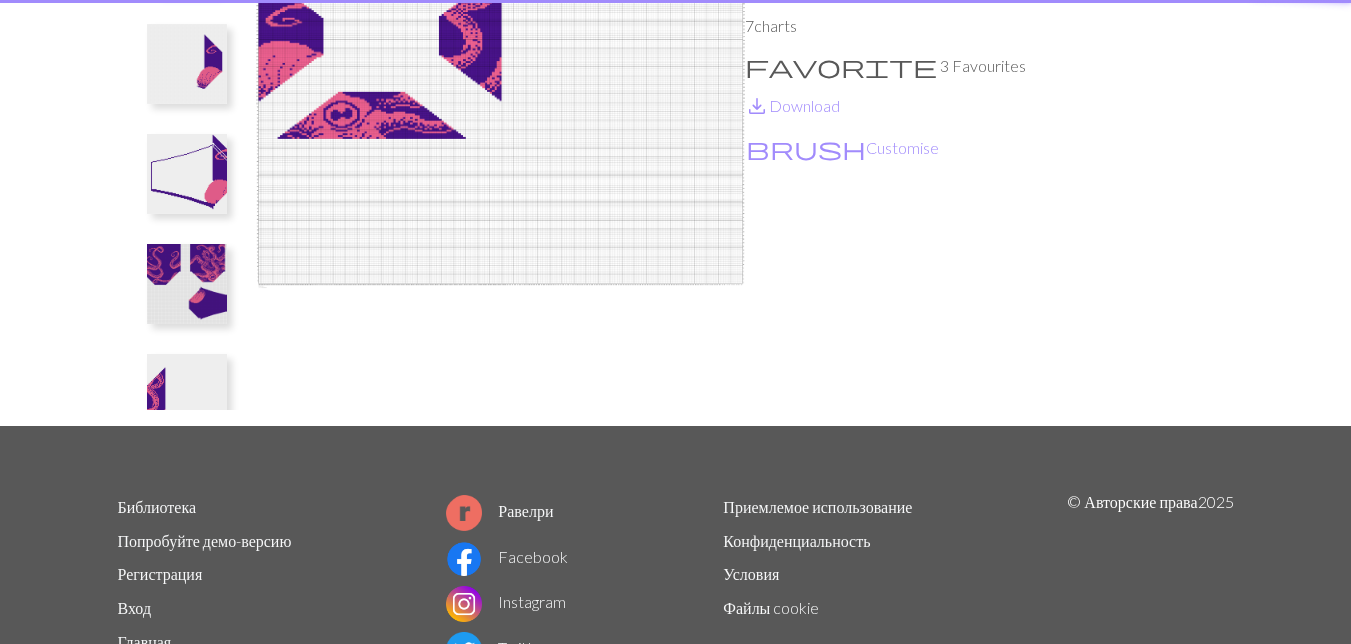 scroll, scrollTop: 0, scrollLeft: 0, axis: both 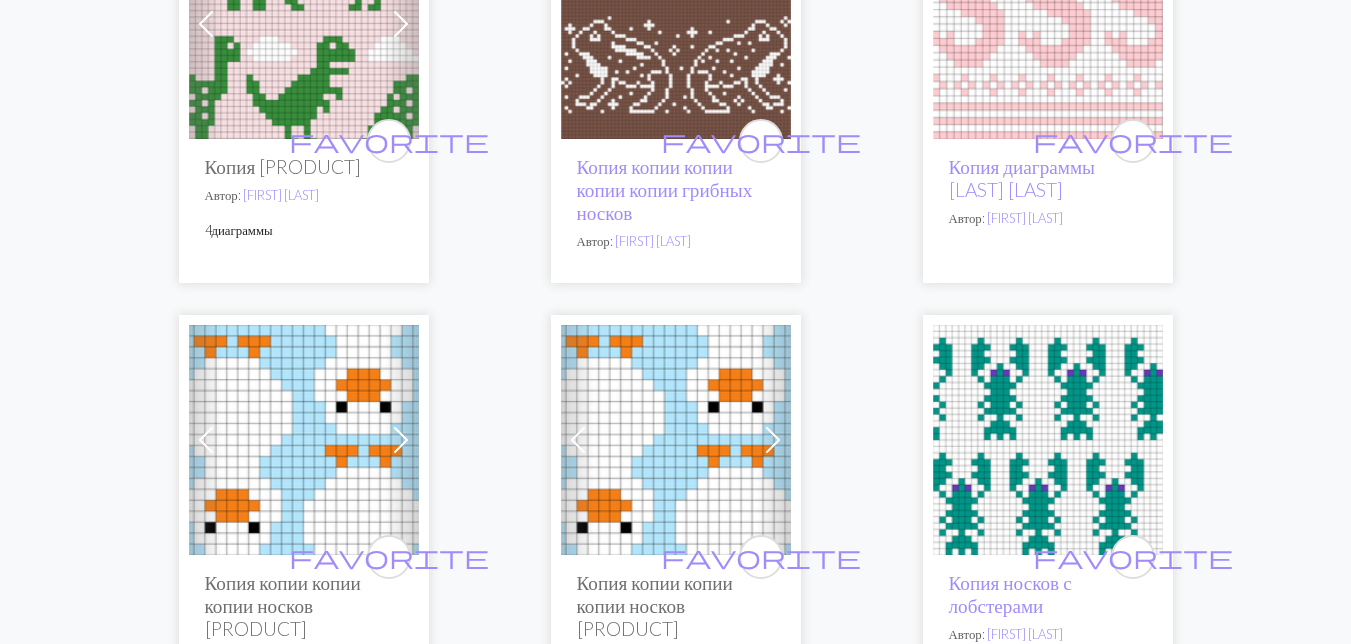 click at bounding box center (1048, 24) 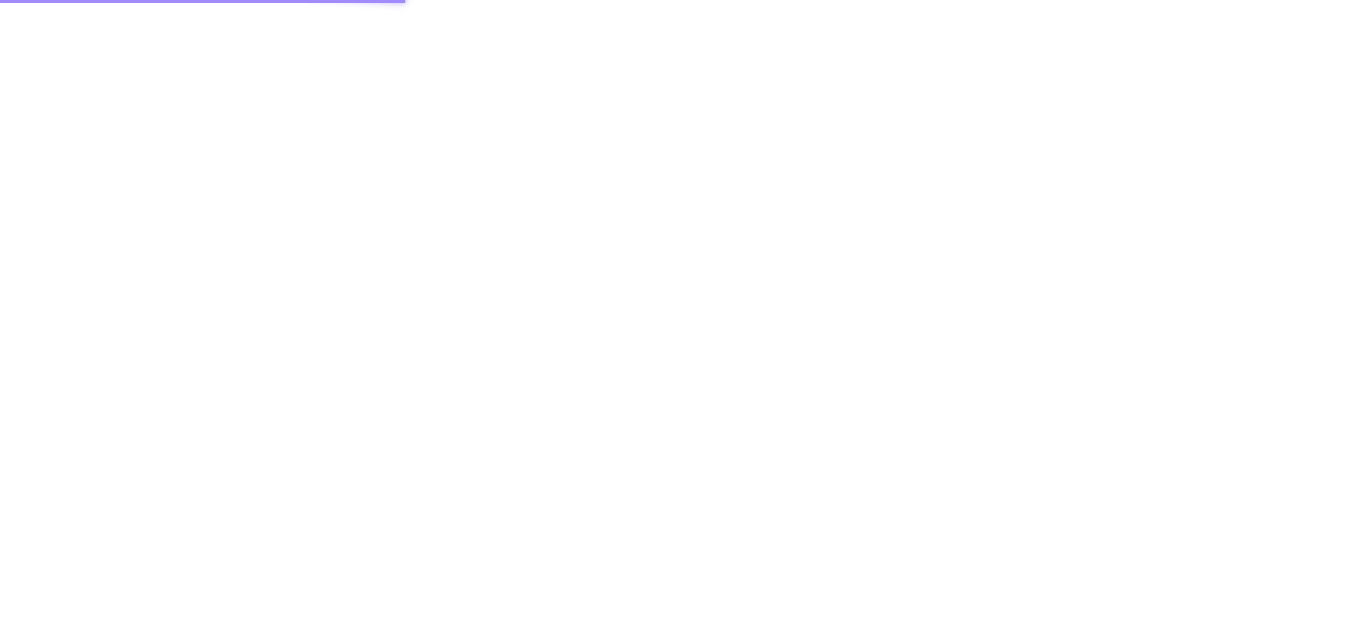 scroll, scrollTop: 0, scrollLeft: 0, axis: both 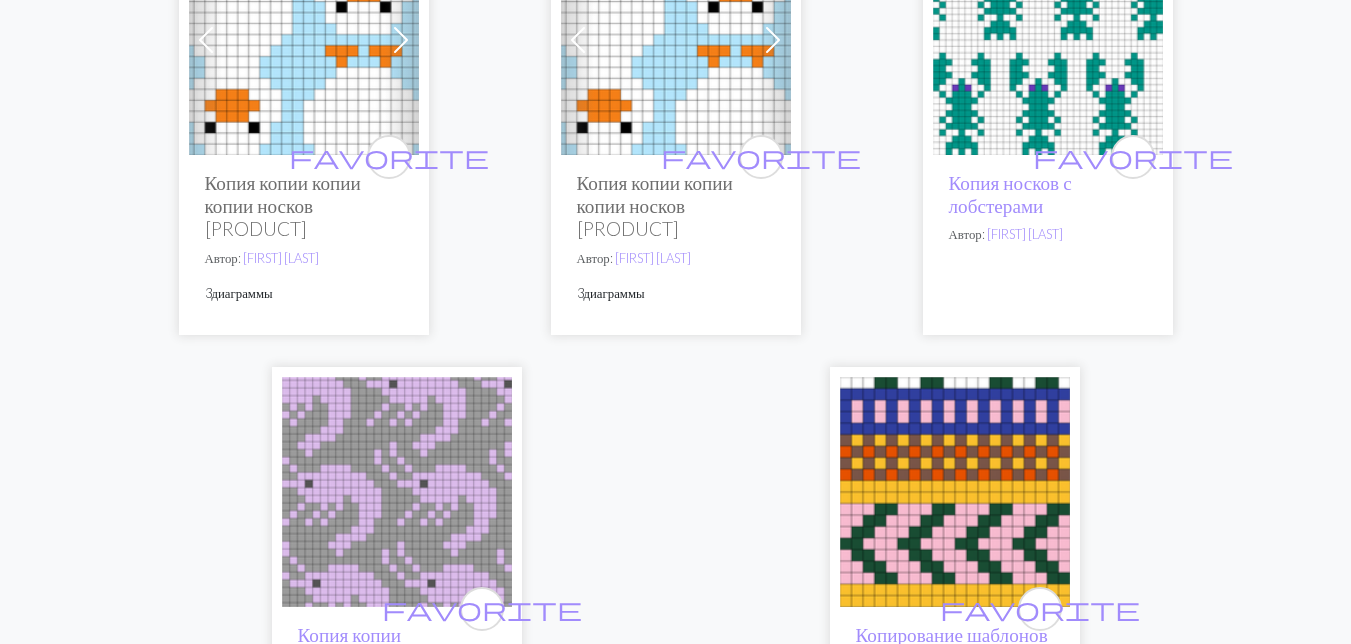 click at bounding box center (1048, 40) 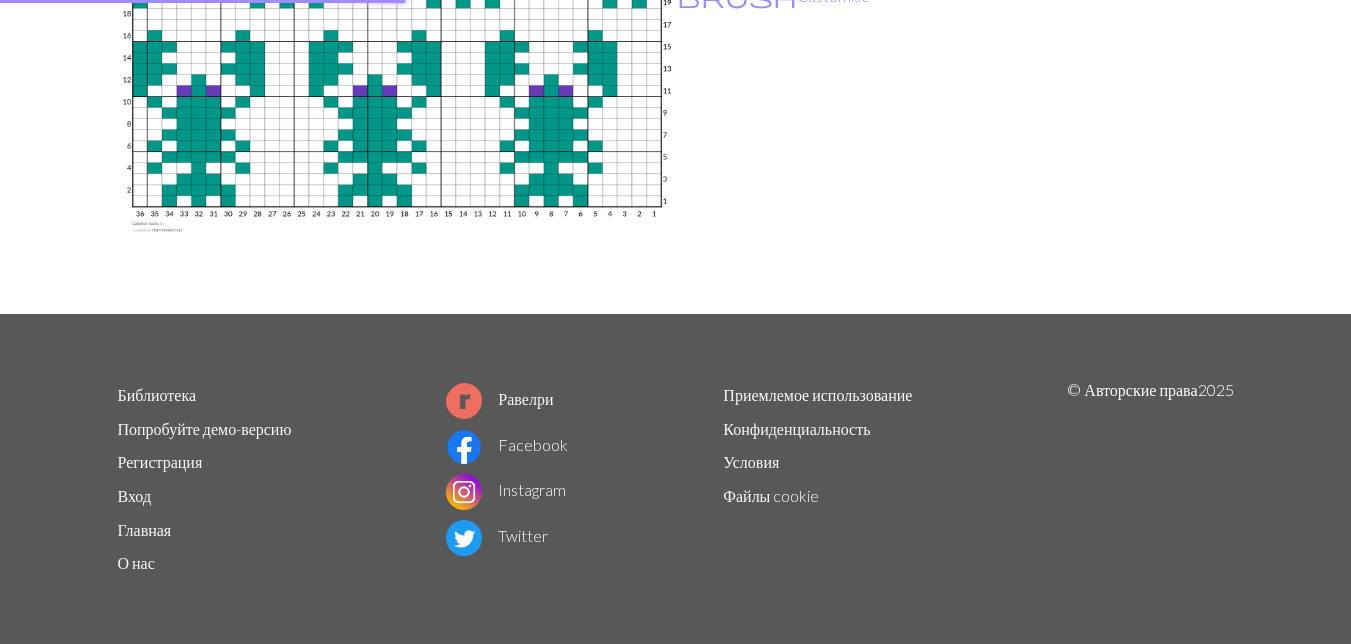 scroll, scrollTop: 0, scrollLeft: 0, axis: both 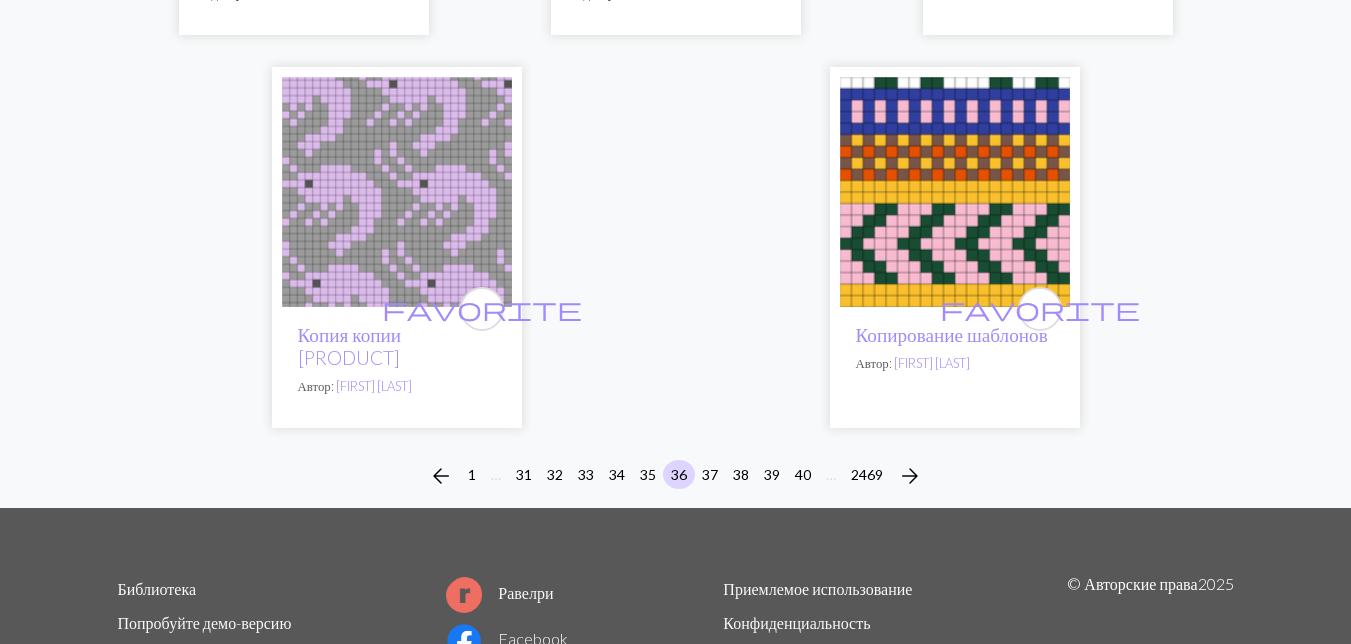 click at bounding box center [397, 192] 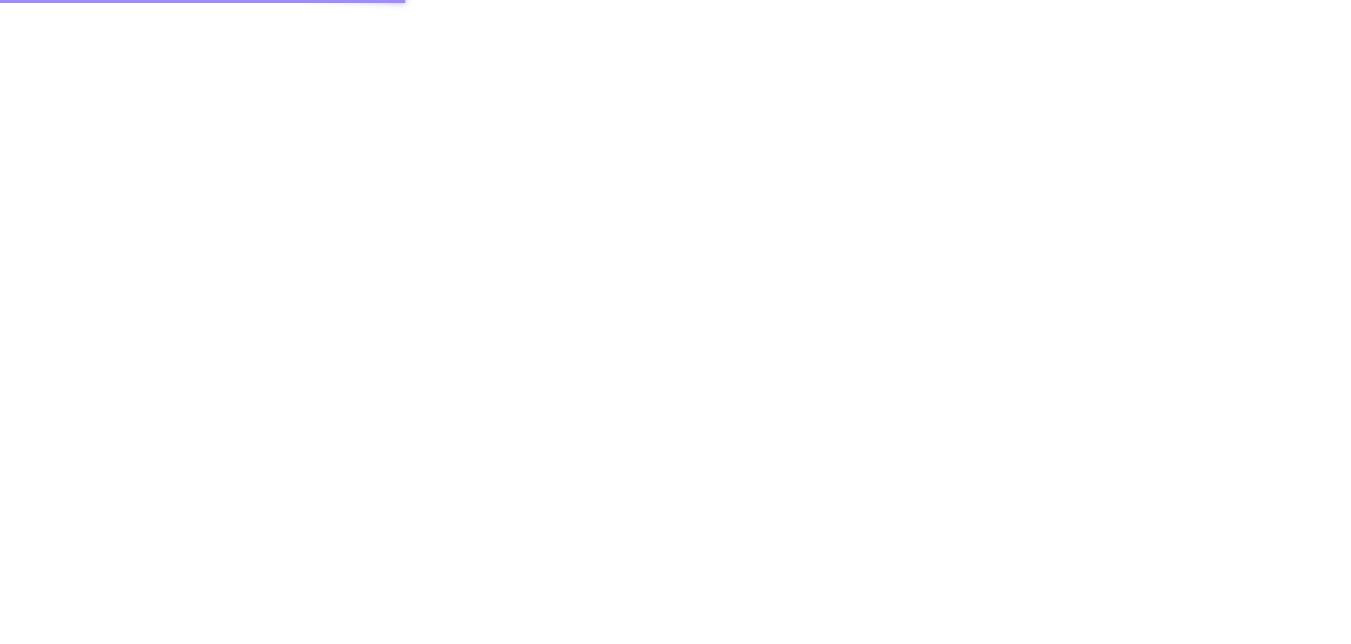 scroll, scrollTop: 0, scrollLeft: 0, axis: both 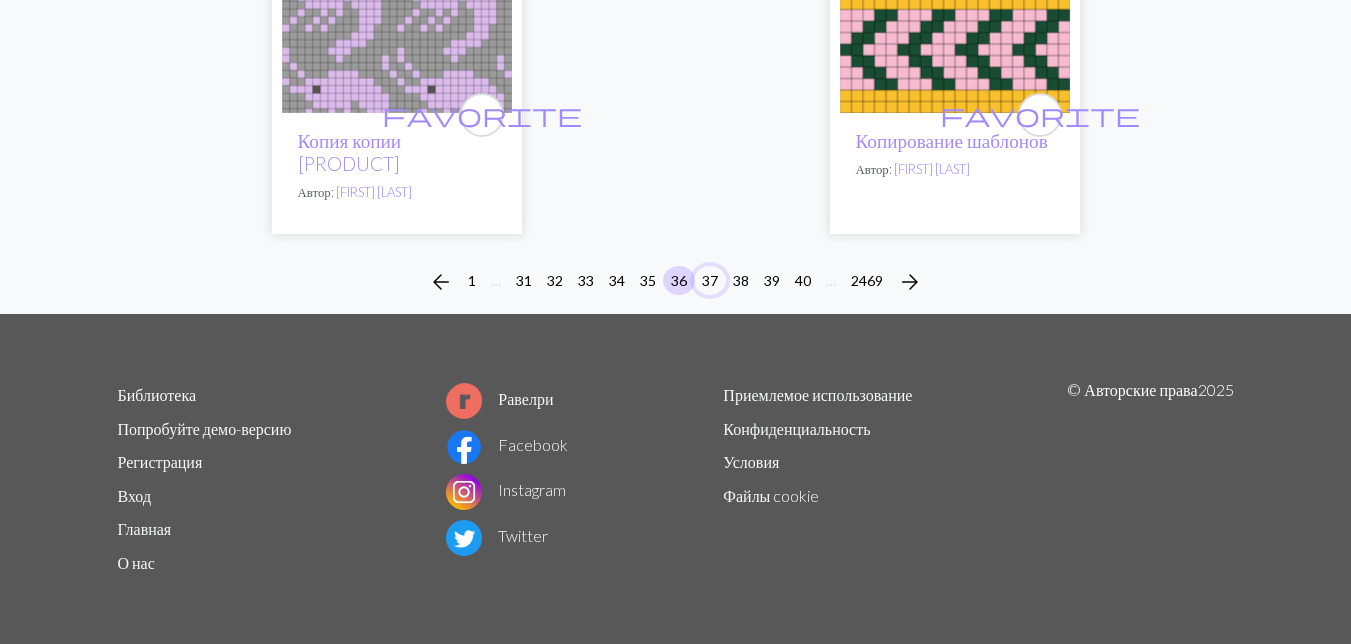 click on "37" at bounding box center [710, 280] 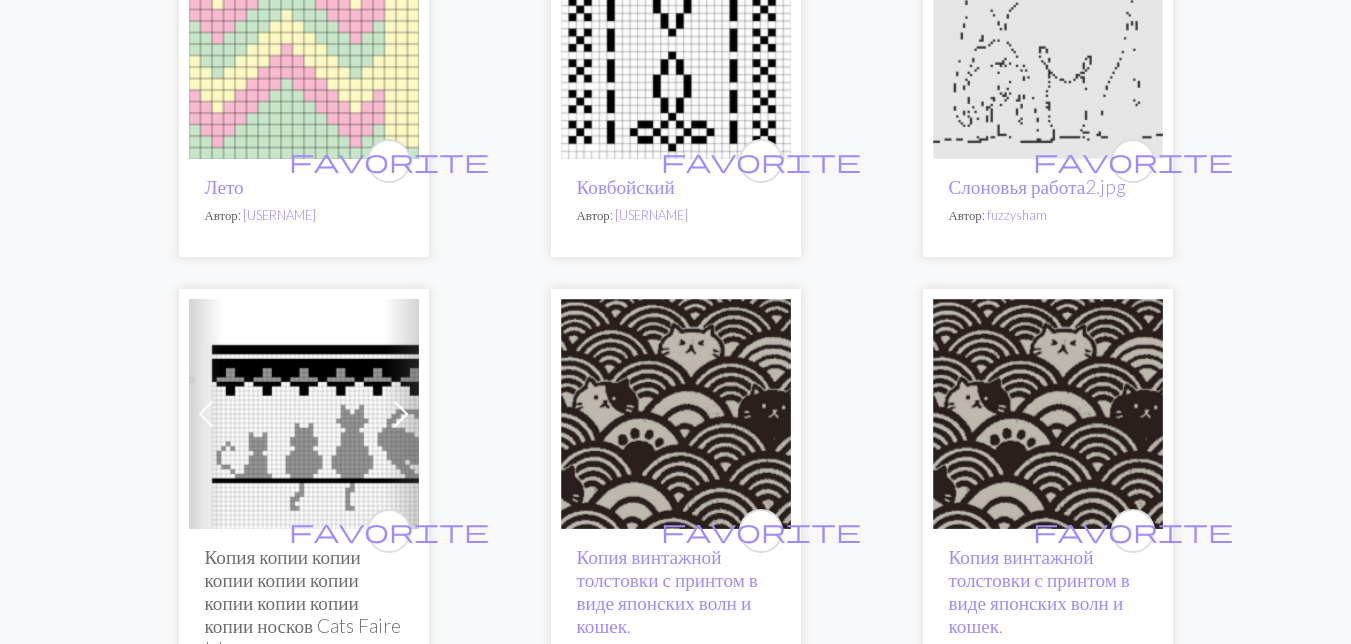 scroll, scrollTop: 2400, scrollLeft: 0, axis: vertical 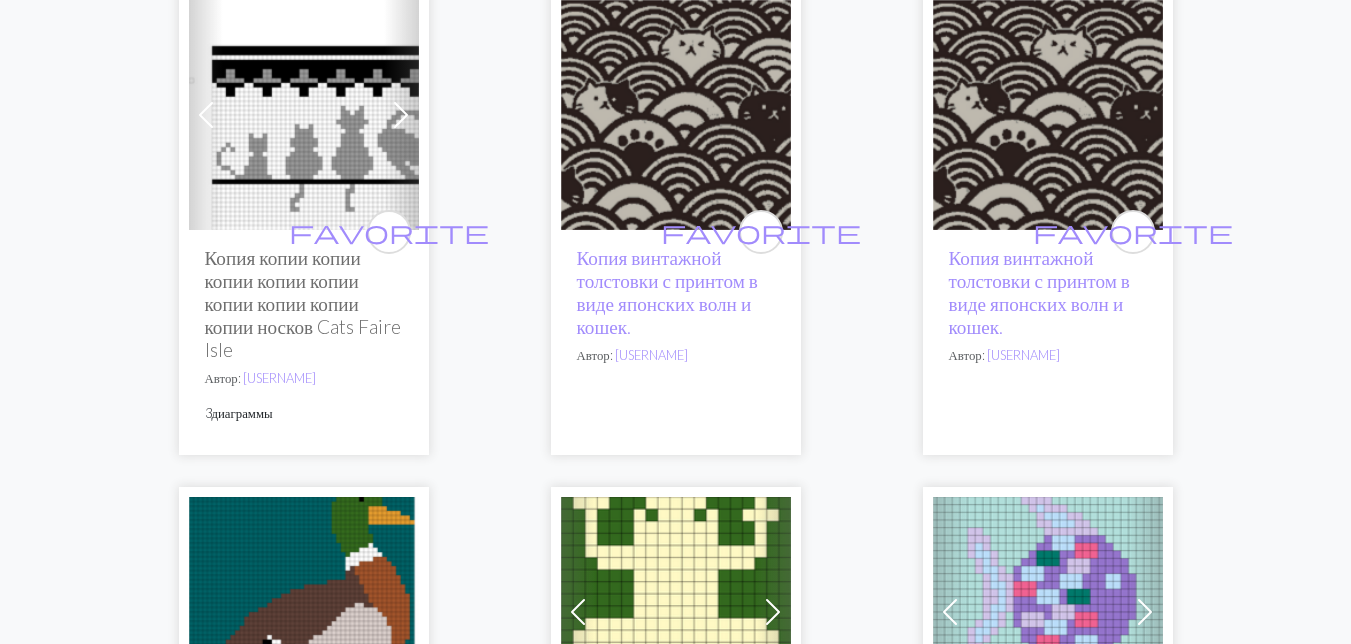 click at bounding box center [676, 115] 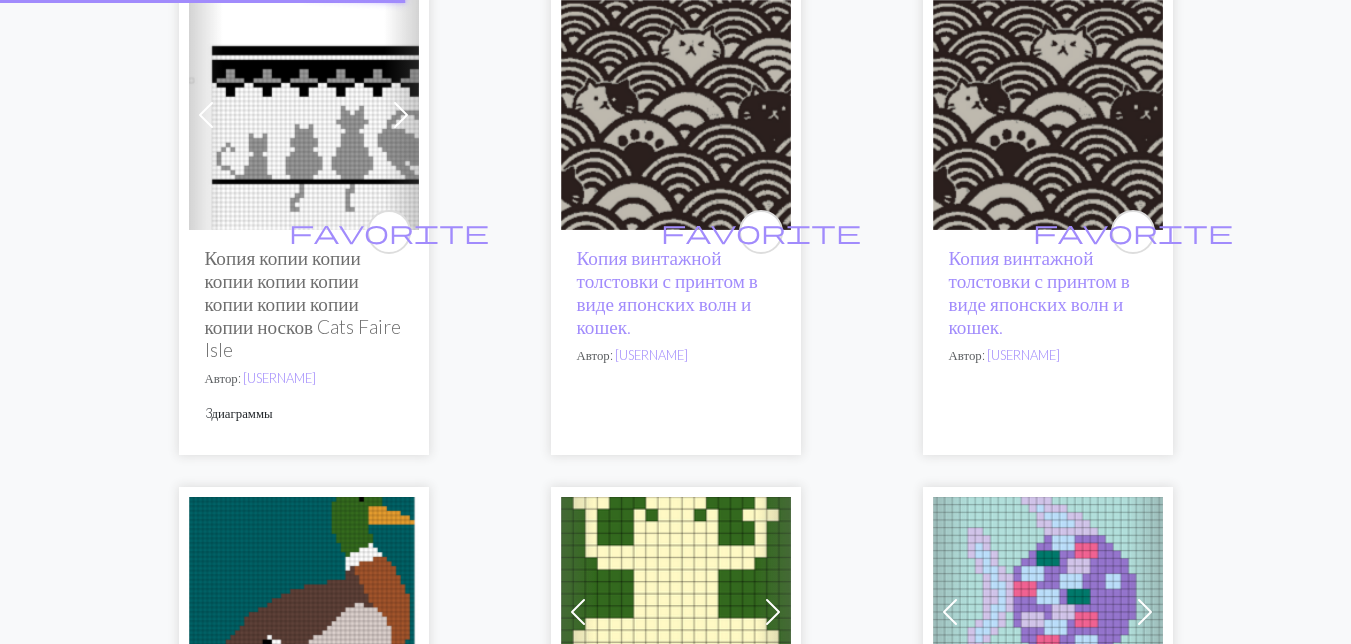 scroll, scrollTop: 0, scrollLeft: 0, axis: both 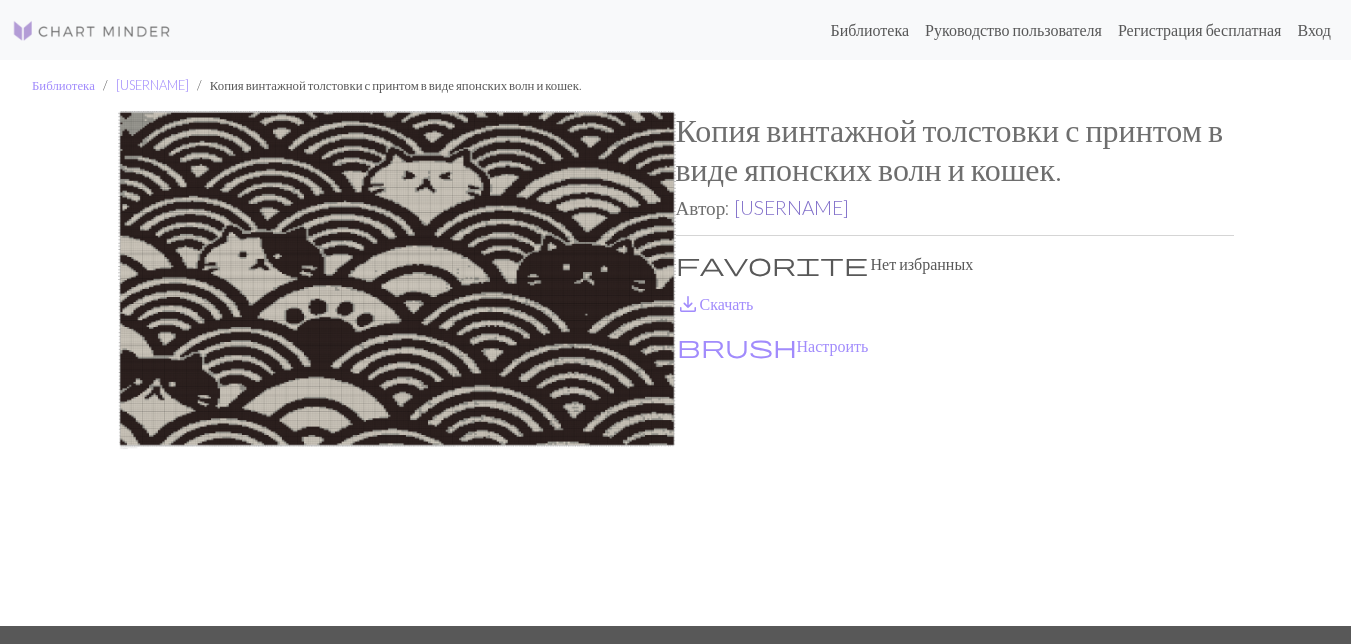 click on "[USERNAME]" at bounding box center [791, 207] 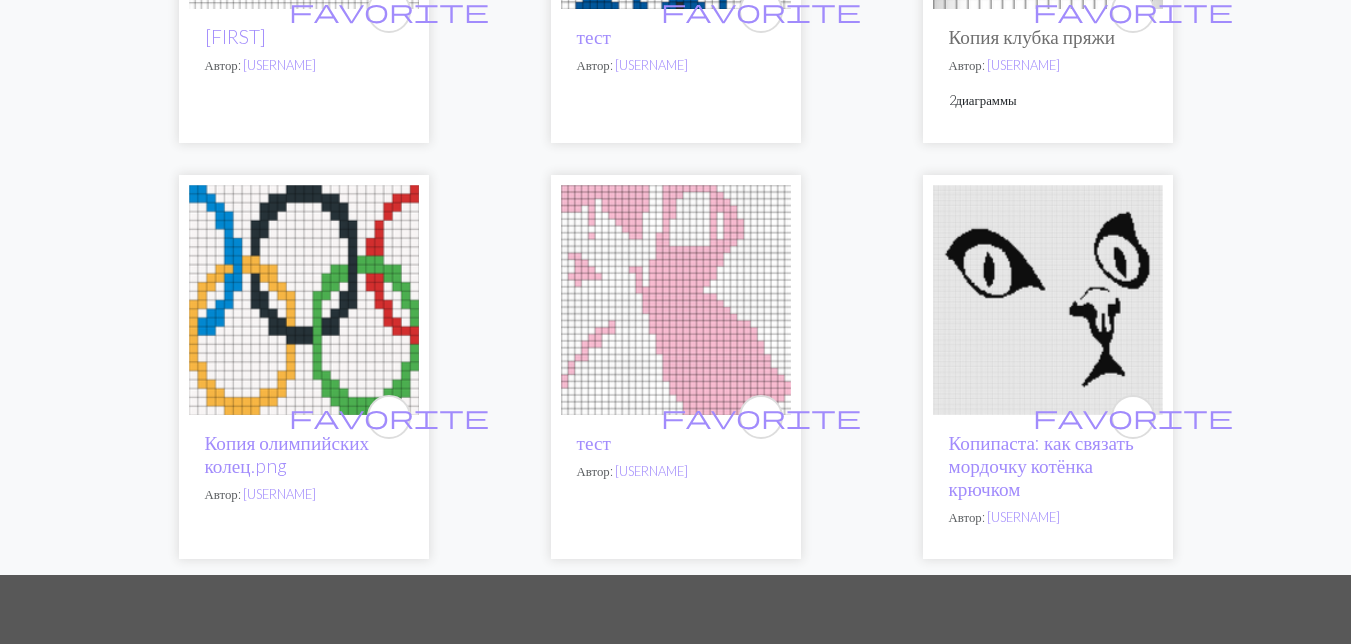 scroll, scrollTop: 1900, scrollLeft: 0, axis: vertical 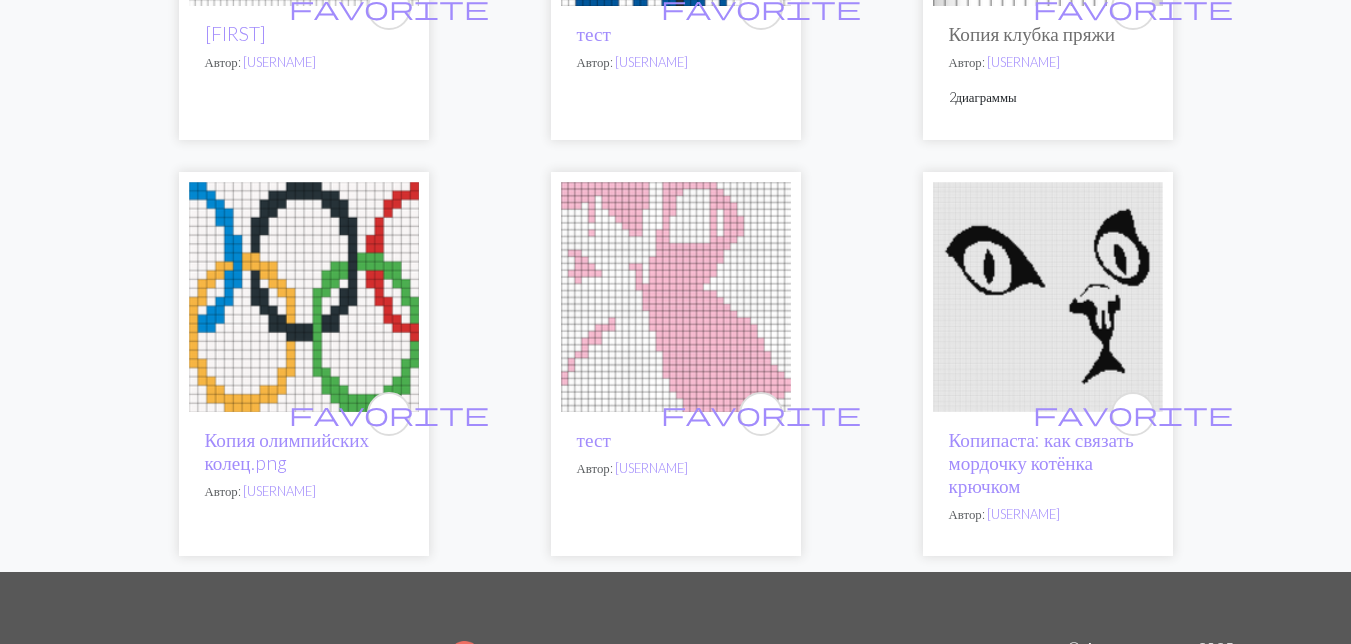 click at bounding box center [1048, 297] 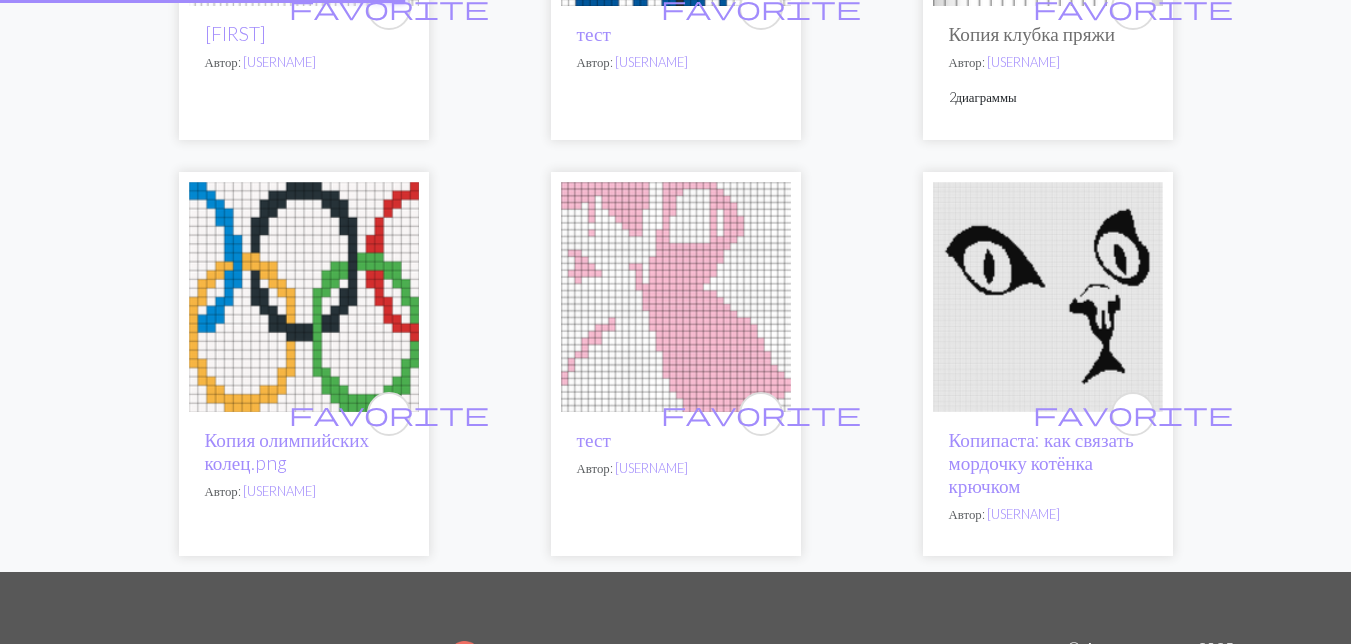 scroll, scrollTop: 0, scrollLeft: 0, axis: both 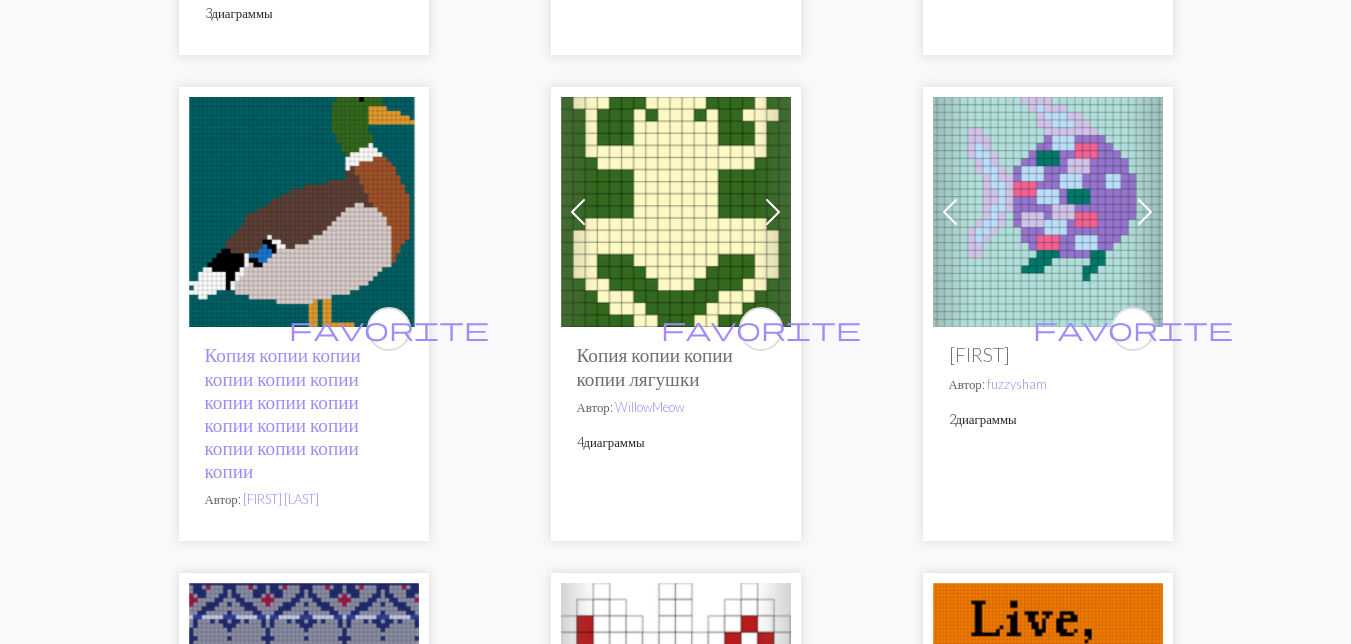 click at bounding box center (676, 212) 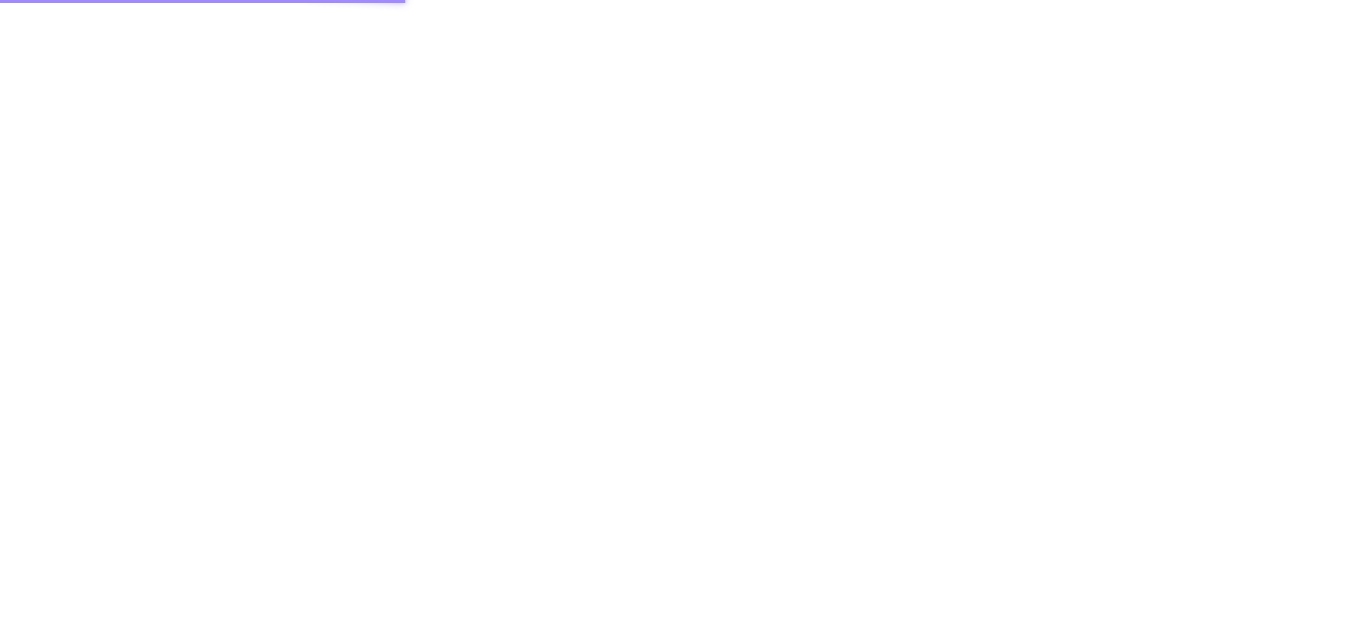 scroll, scrollTop: 0, scrollLeft: 0, axis: both 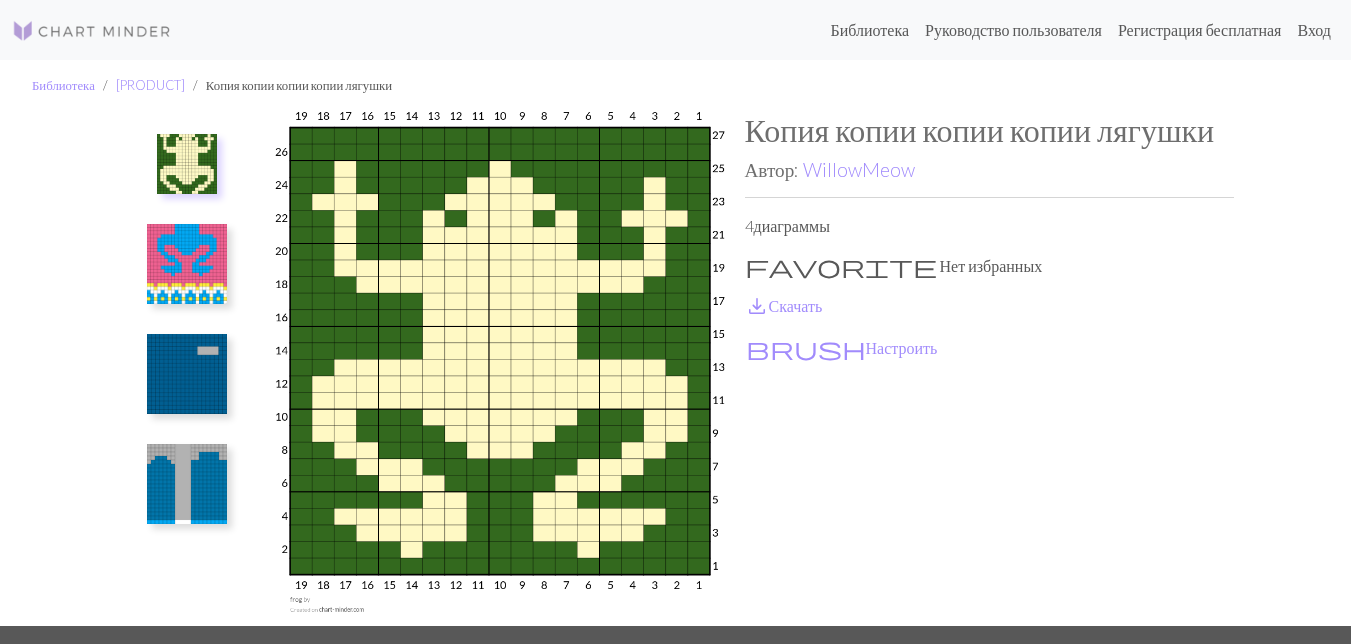 click at bounding box center (187, 264) 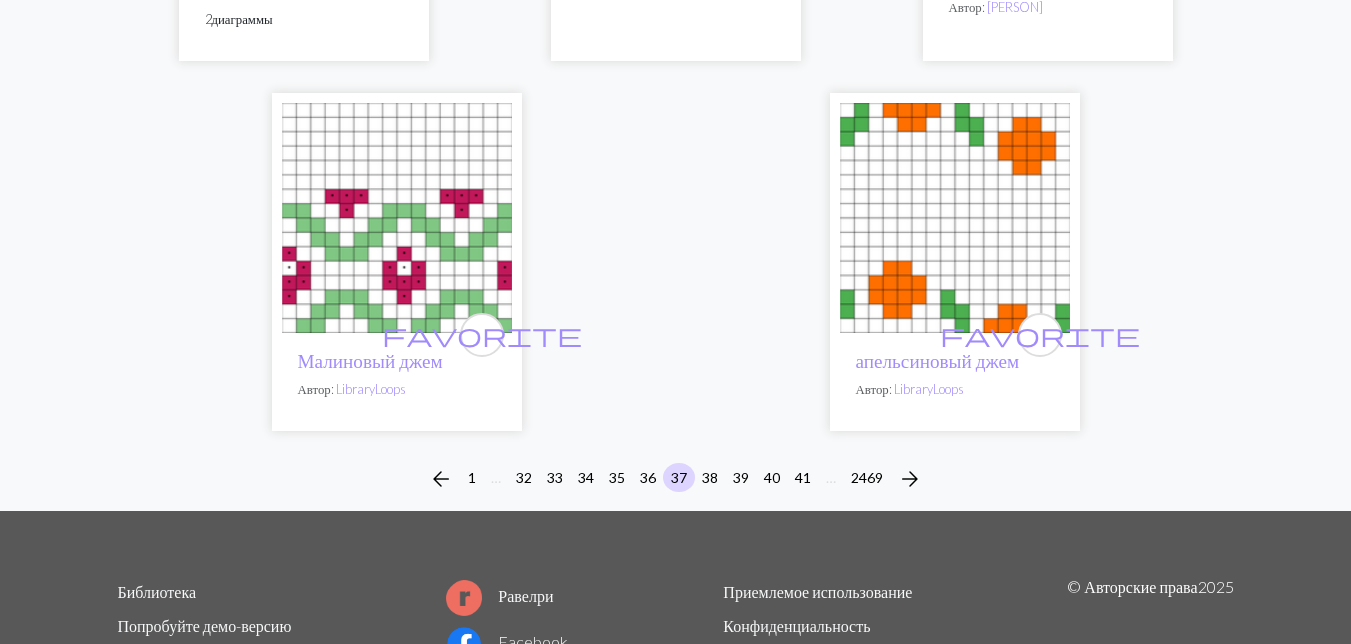 scroll, scrollTop: 7100, scrollLeft: 0, axis: vertical 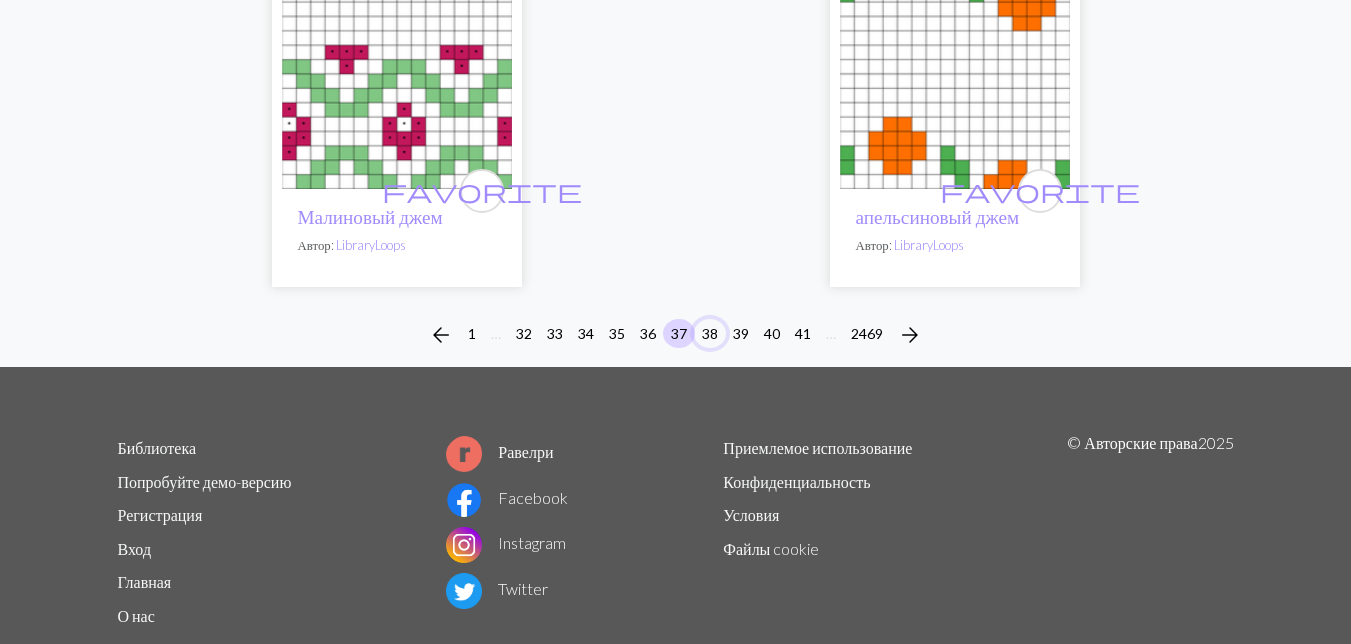 click on "38" at bounding box center (710, 333) 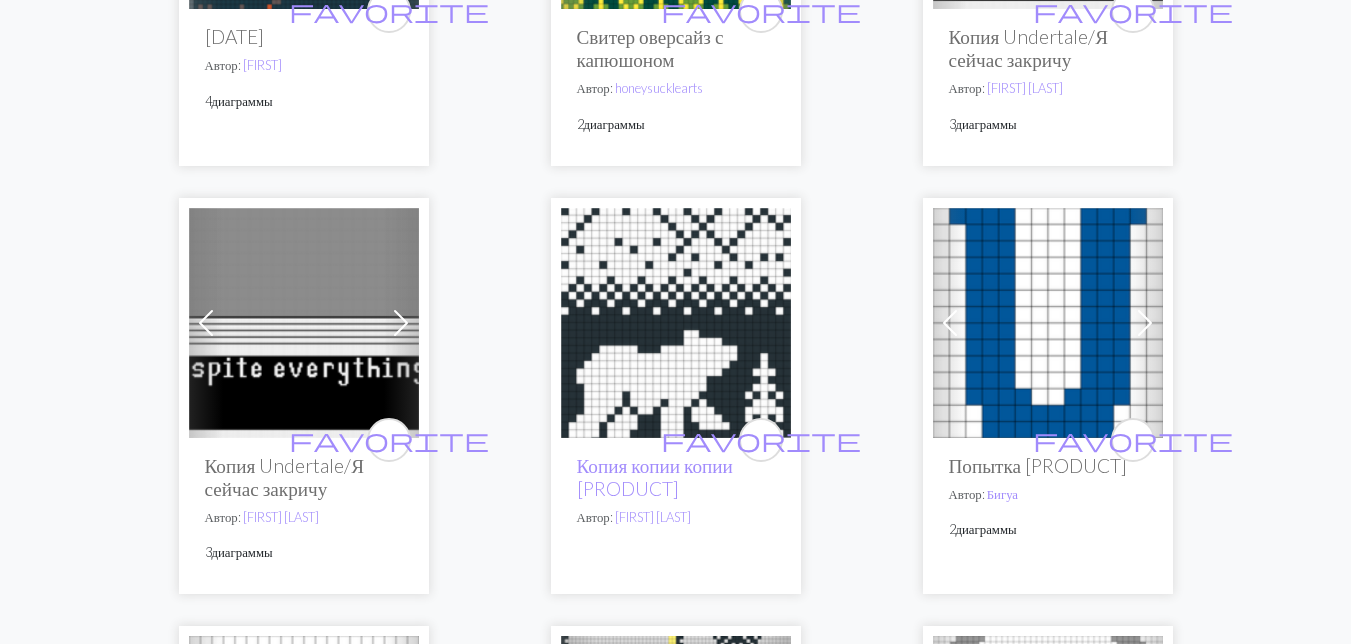 scroll, scrollTop: 1800, scrollLeft: 0, axis: vertical 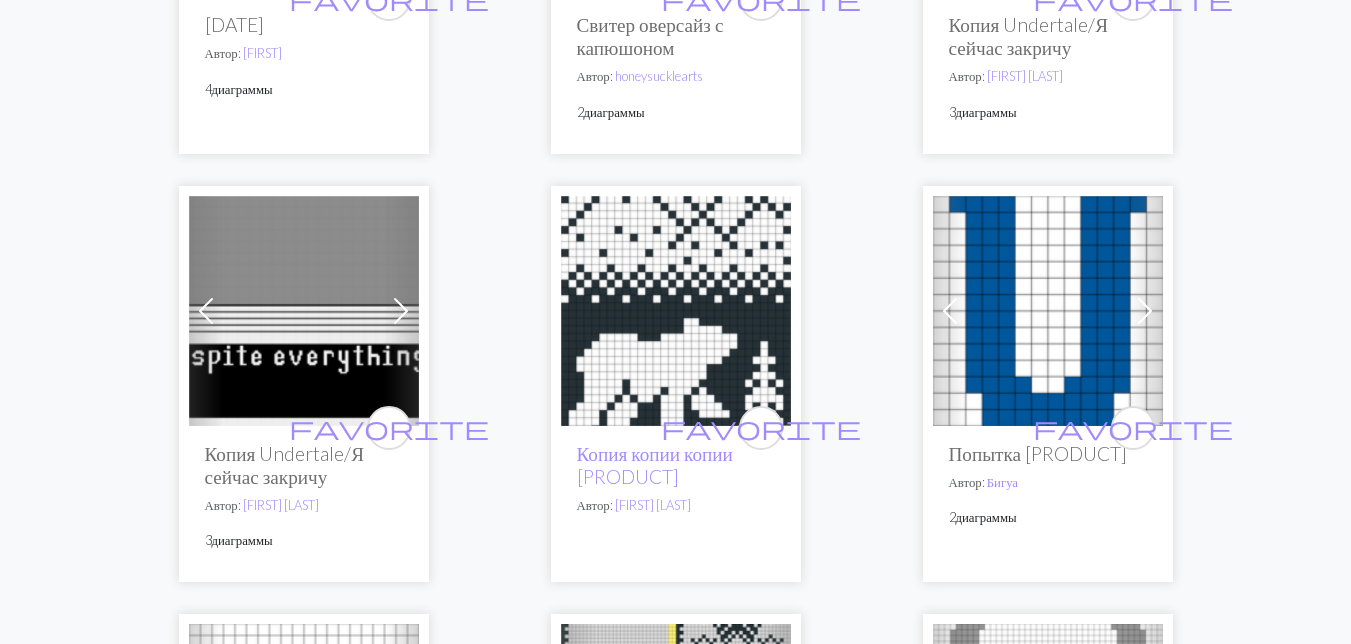 click at bounding box center (676, 311) 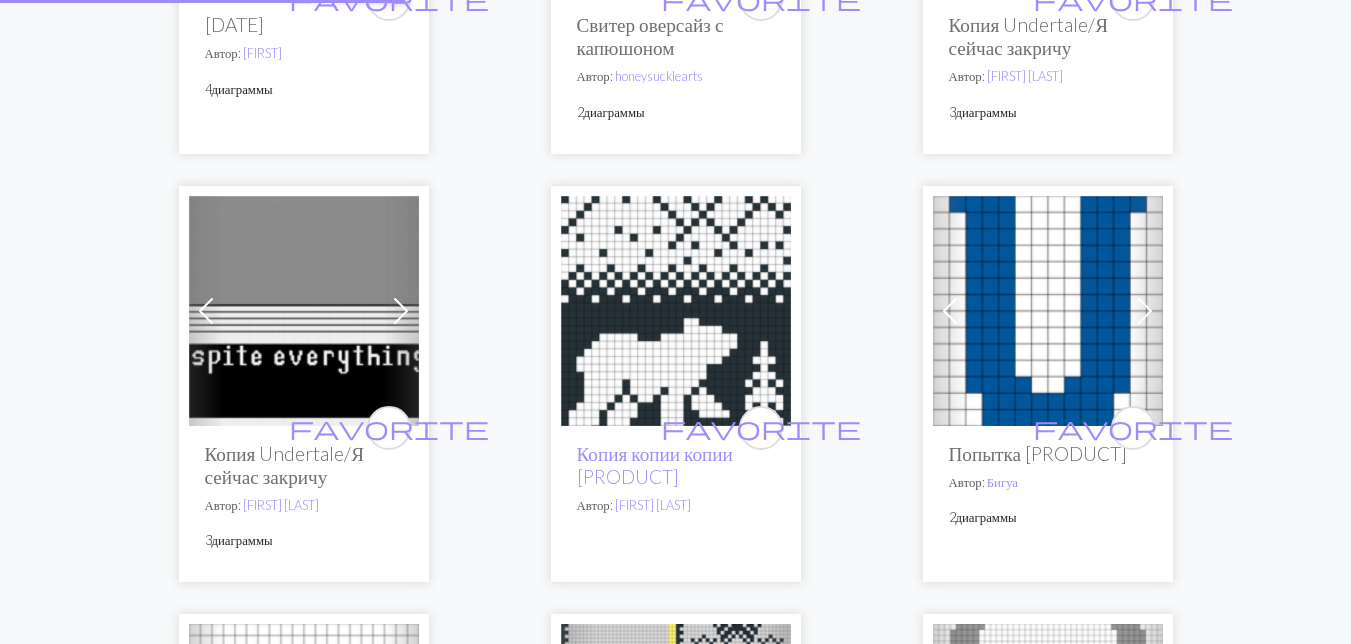 scroll, scrollTop: 0, scrollLeft: 0, axis: both 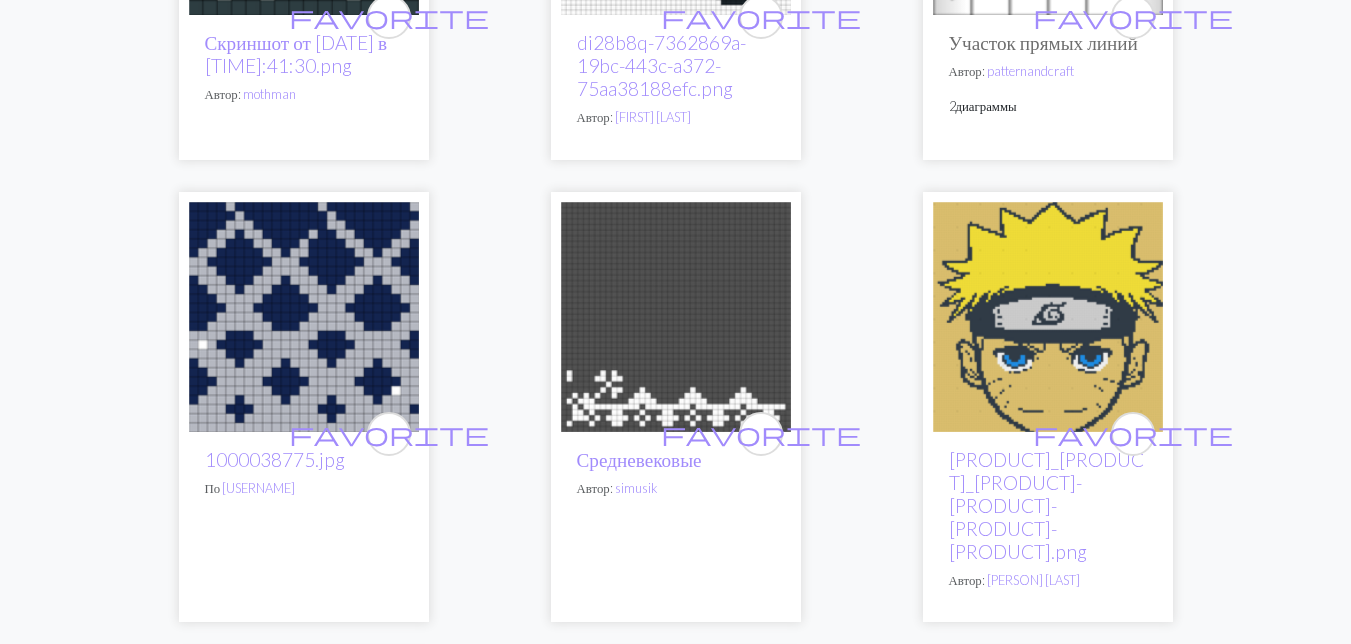 click at bounding box center (1048, 317) 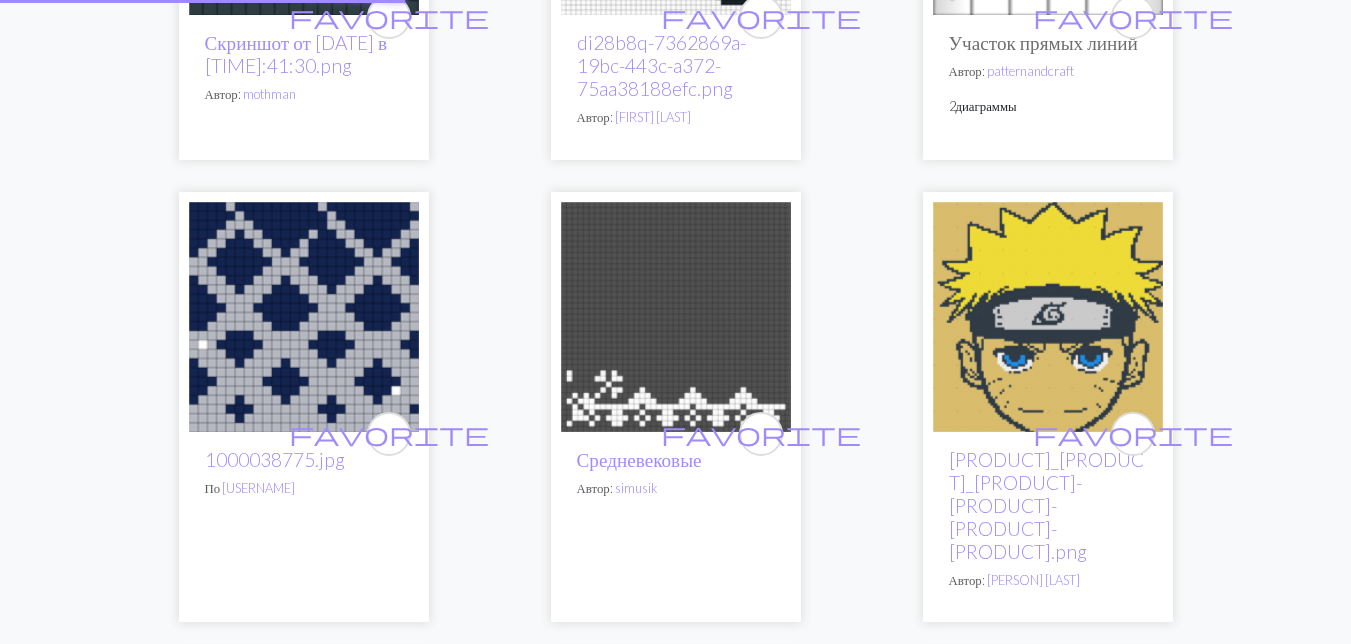 scroll, scrollTop: 0, scrollLeft: 0, axis: both 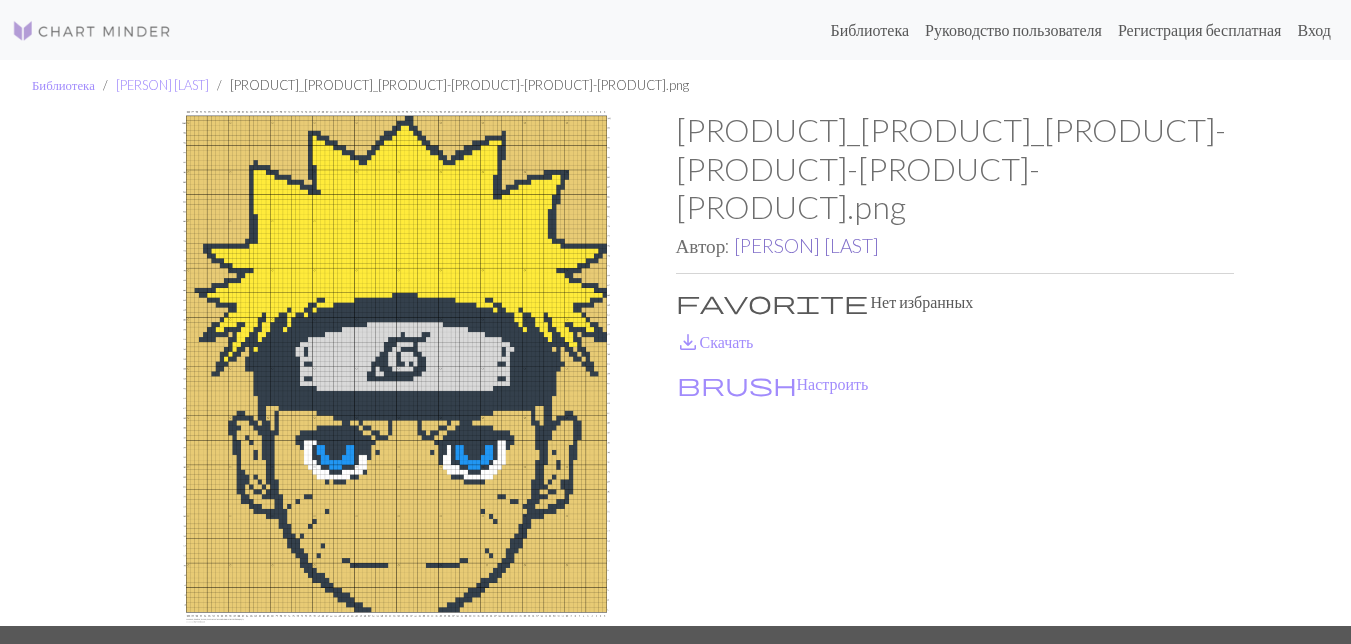 click on "[PERSON] [LAST]" at bounding box center (806, 245) 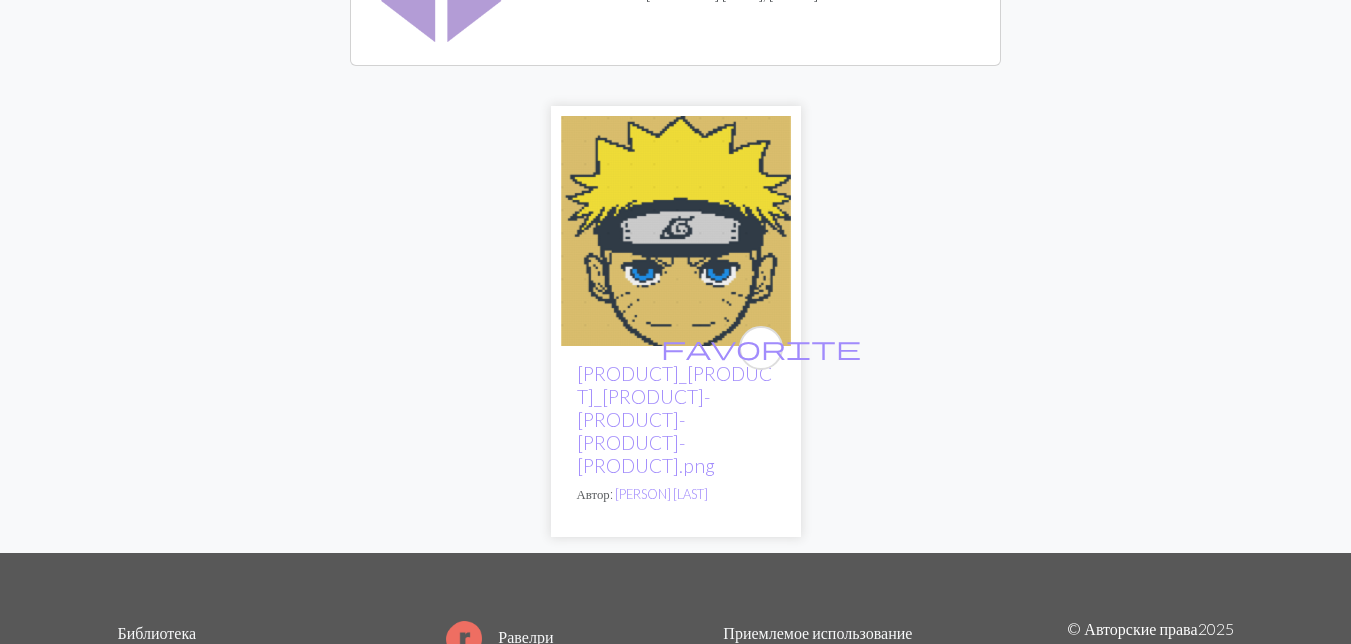 scroll, scrollTop: 468, scrollLeft: 0, axis: vertical 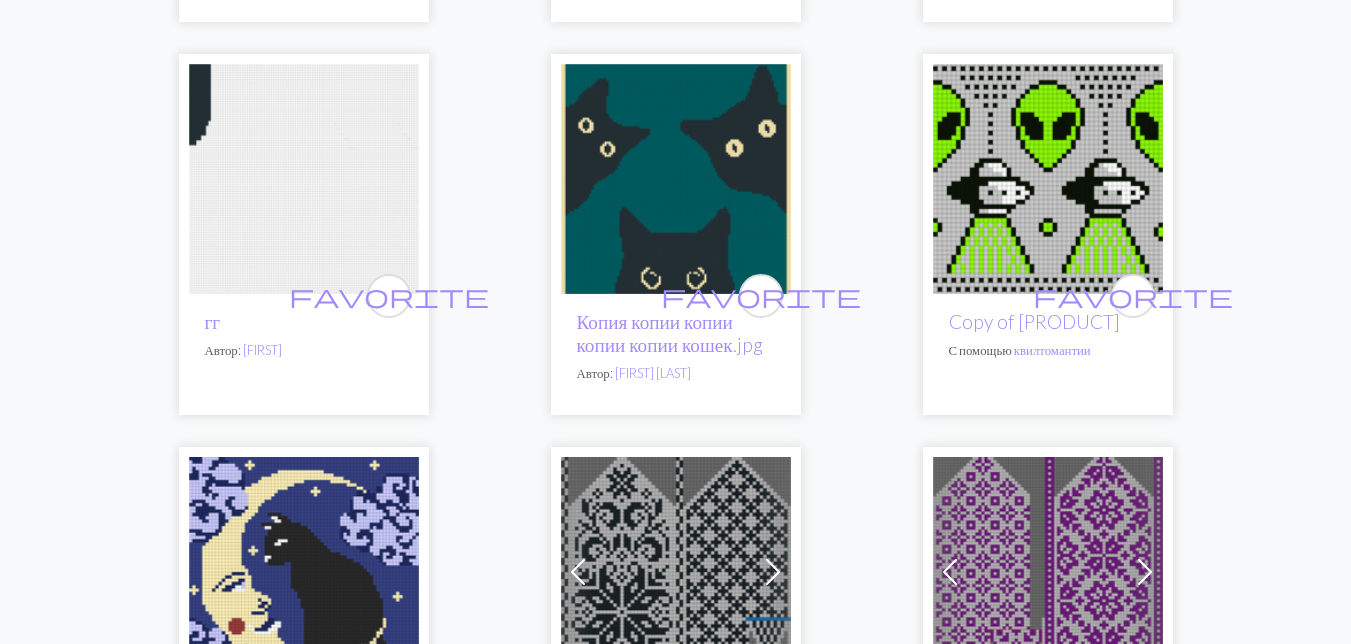 click at bounding box center [1048, 179] 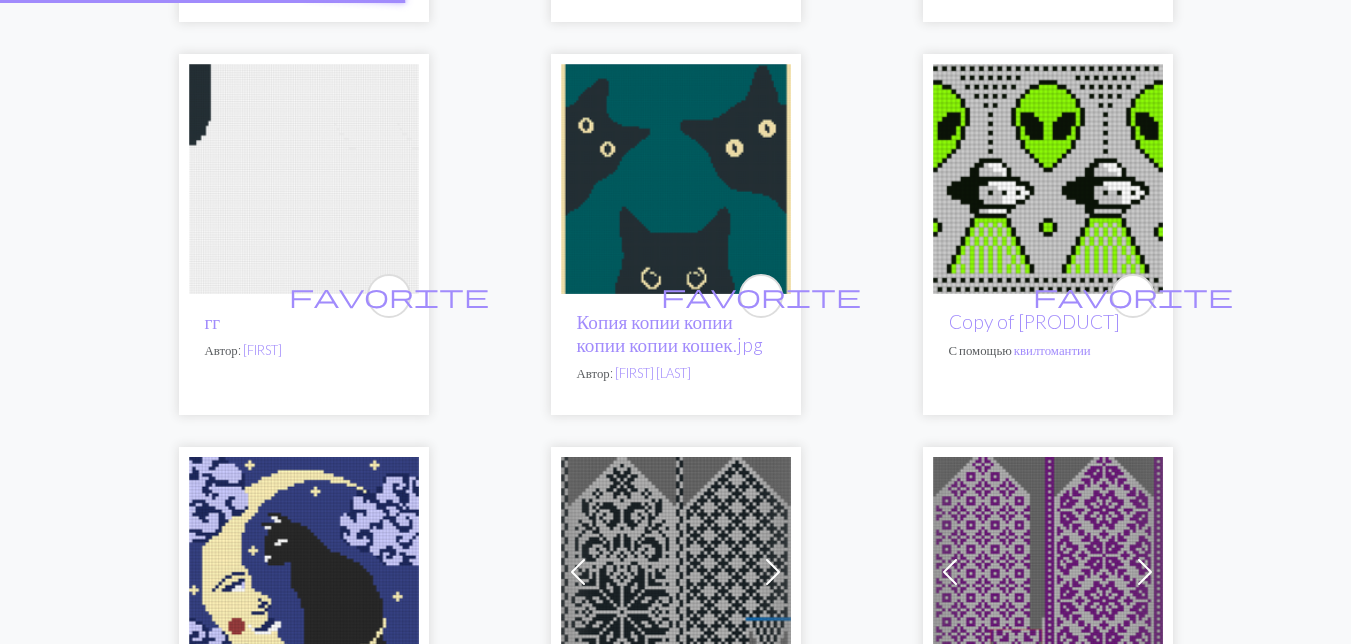 scroll, scrollTop: 0, scrollLeft: 0, axis: both 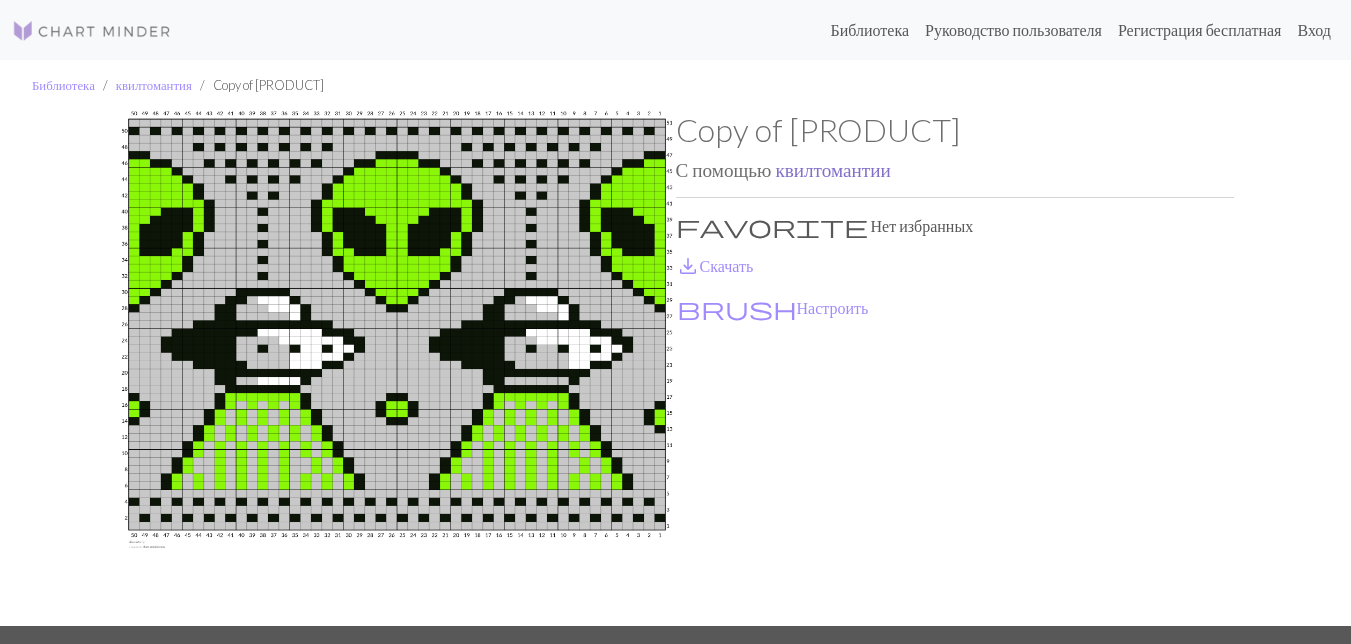 click on "квилтомантии" at bounding box center [832, 169] 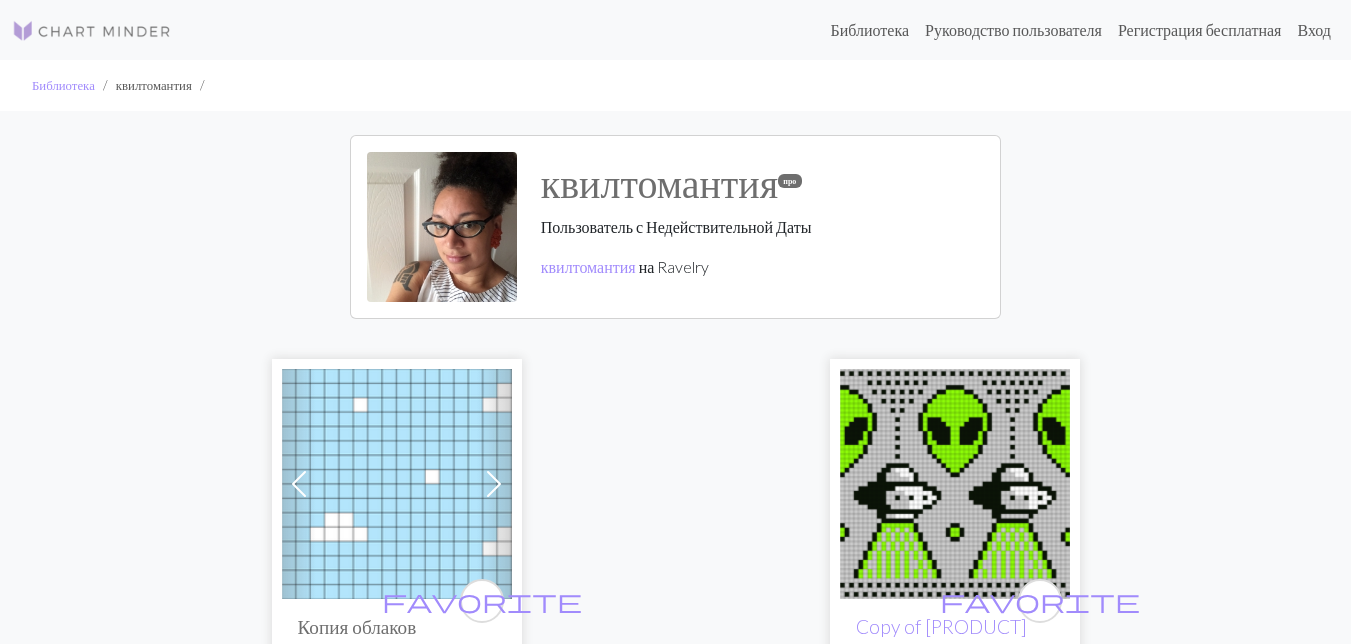 scroll, scrollTop: 434, scrollLeft: 0, axis: vertical 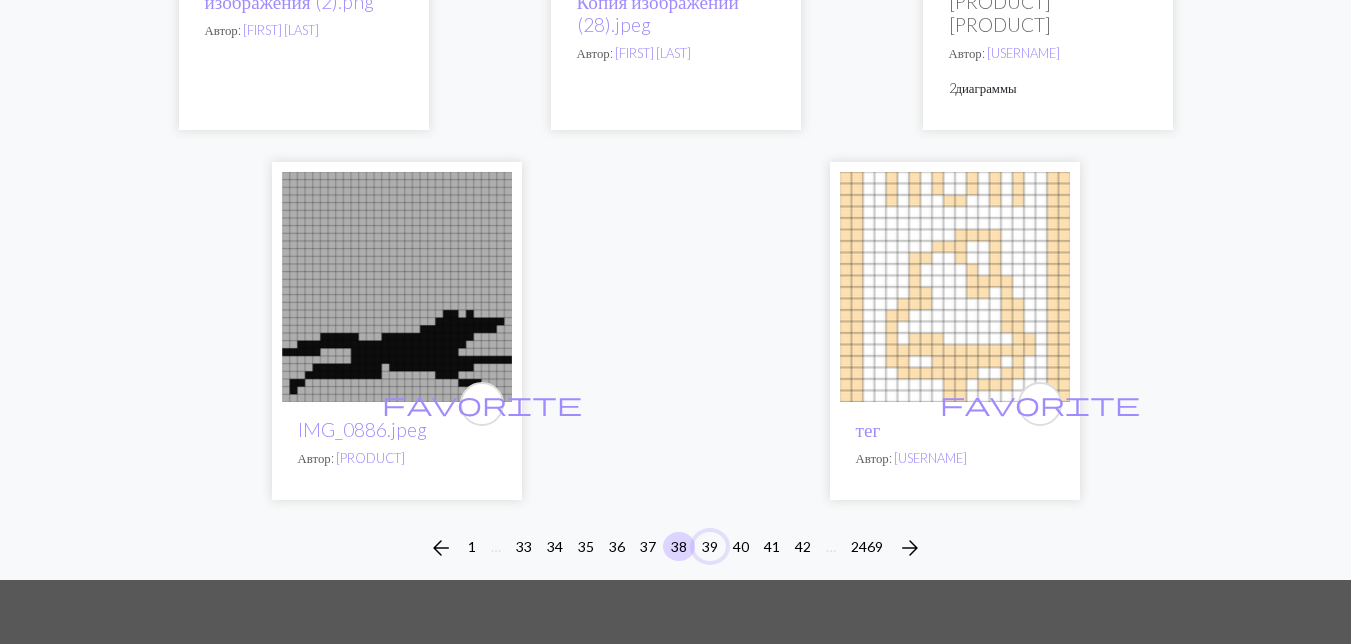 click on "39" at bounding box center [710, 546] 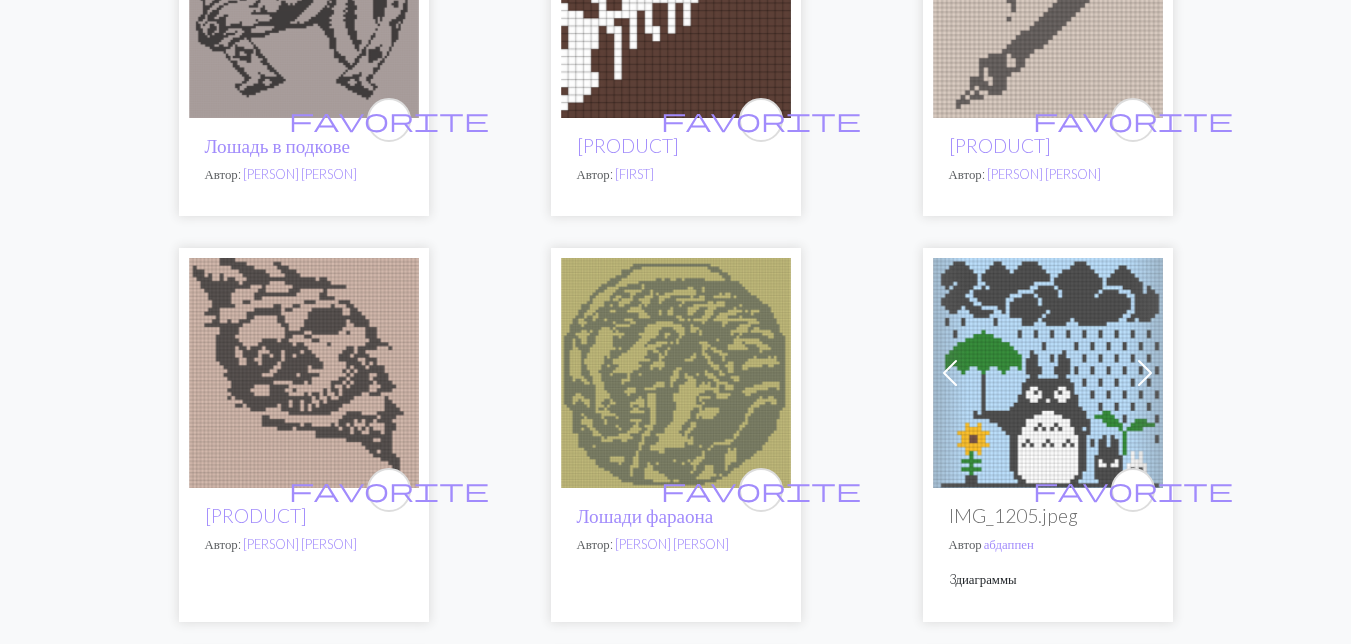 scroll, scrollTop: 3000, scrollLeft: 0, axis: vertical 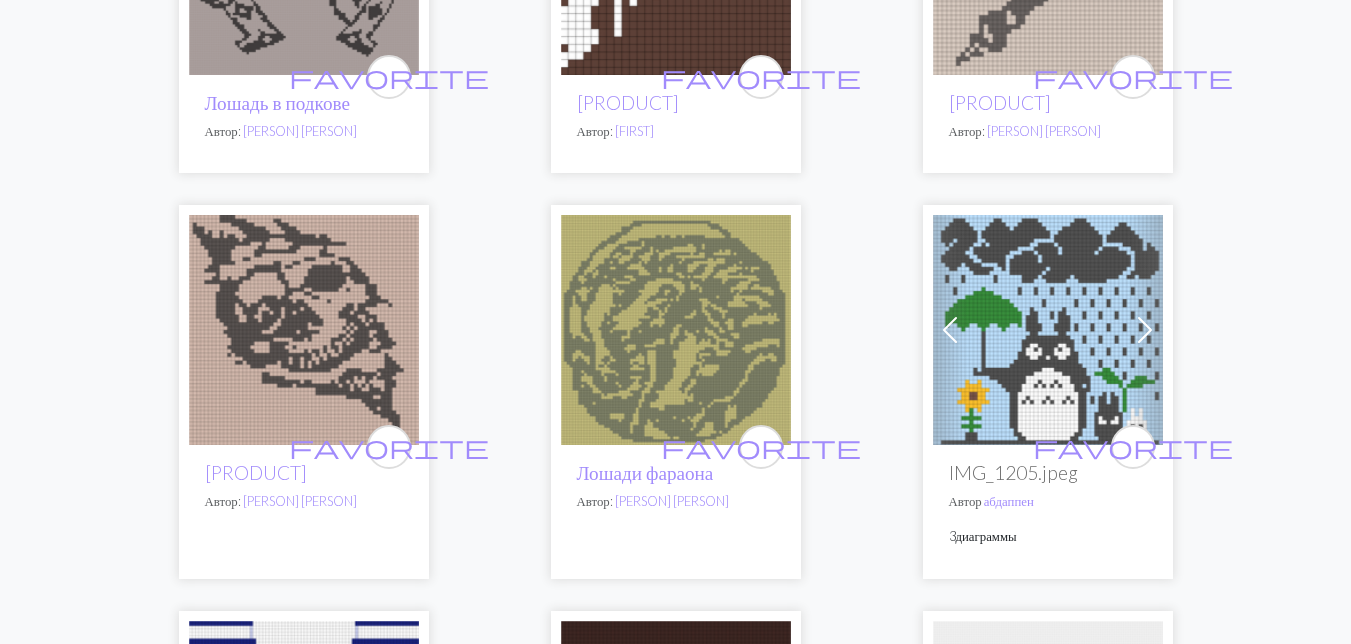 click at bounding box center [1048, 330] 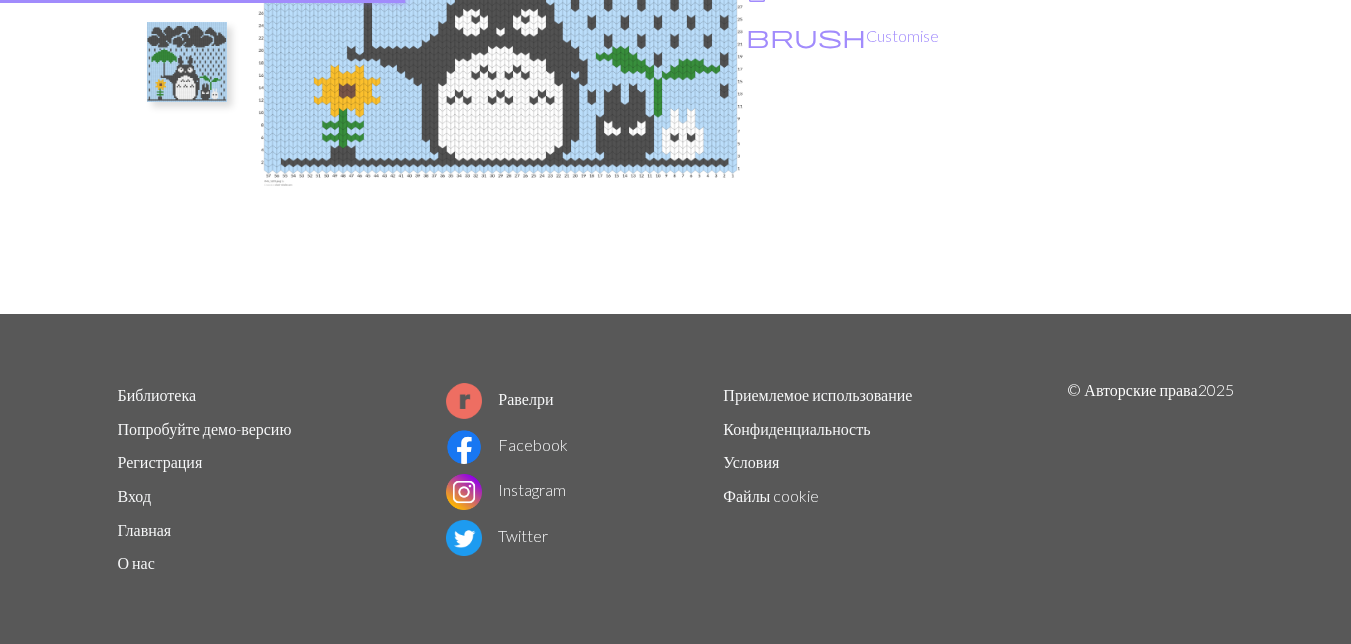 scroll, scrollTop: 0, scrollLeft: 0, axis: both 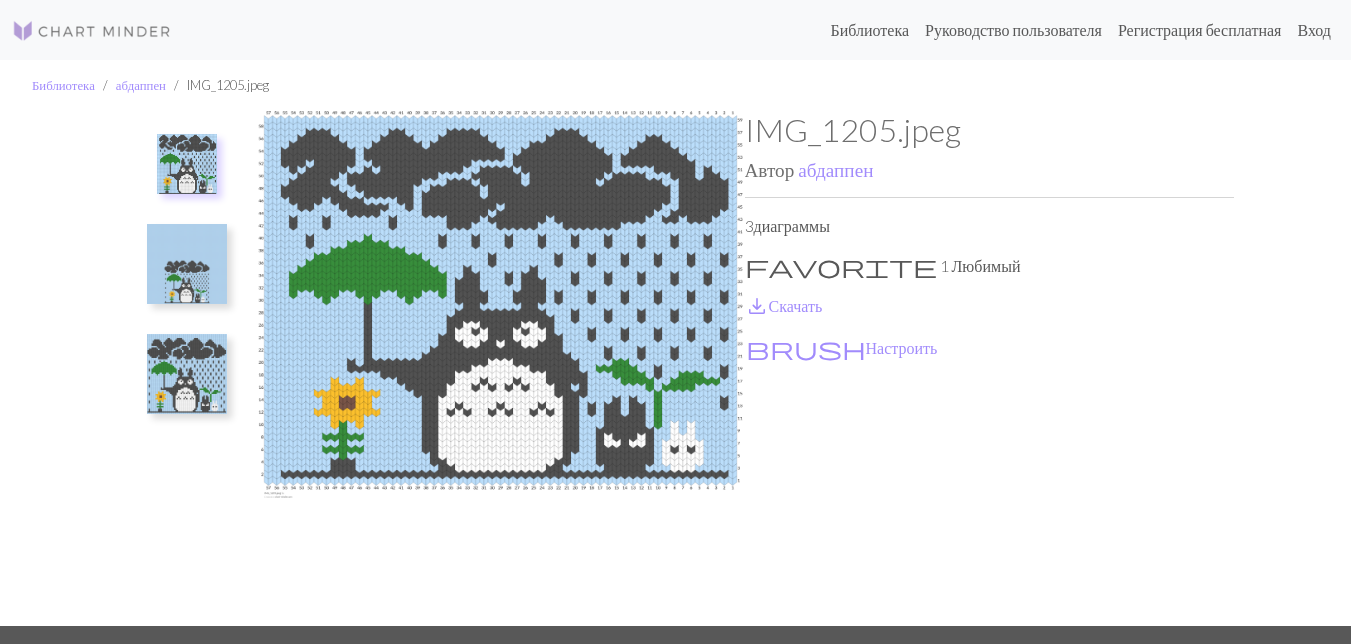 click at bounding box center (187, 374) 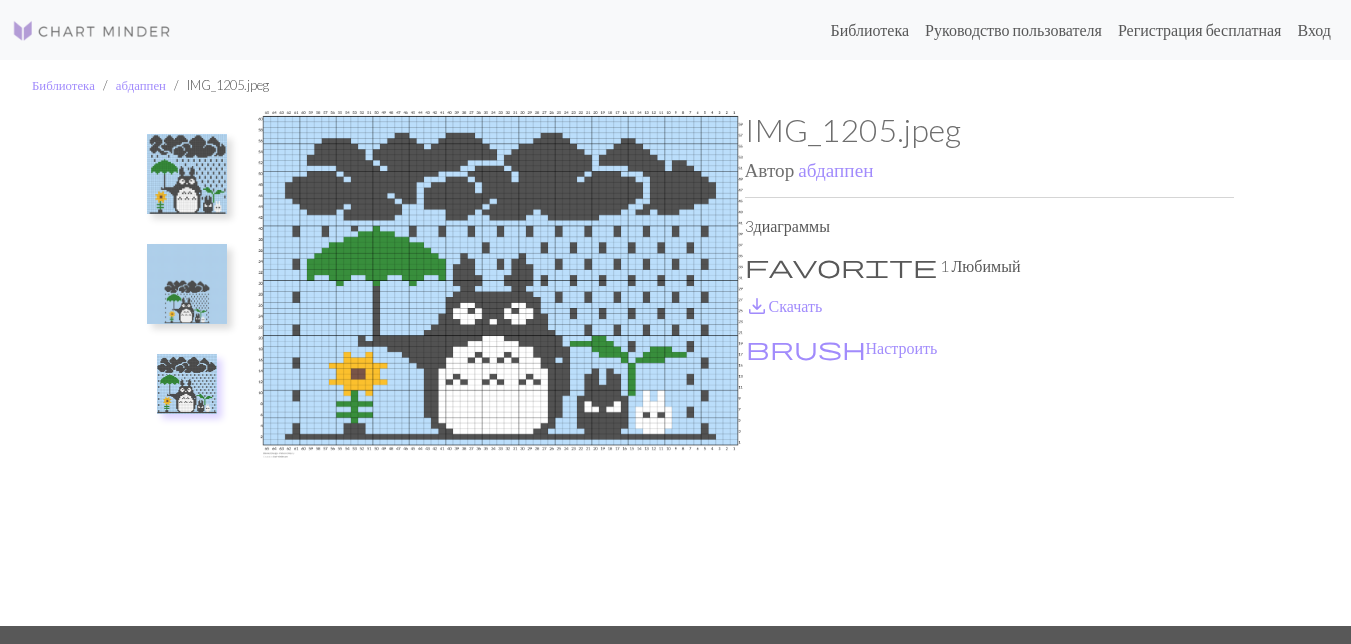 click at bounding box center [187, 174] 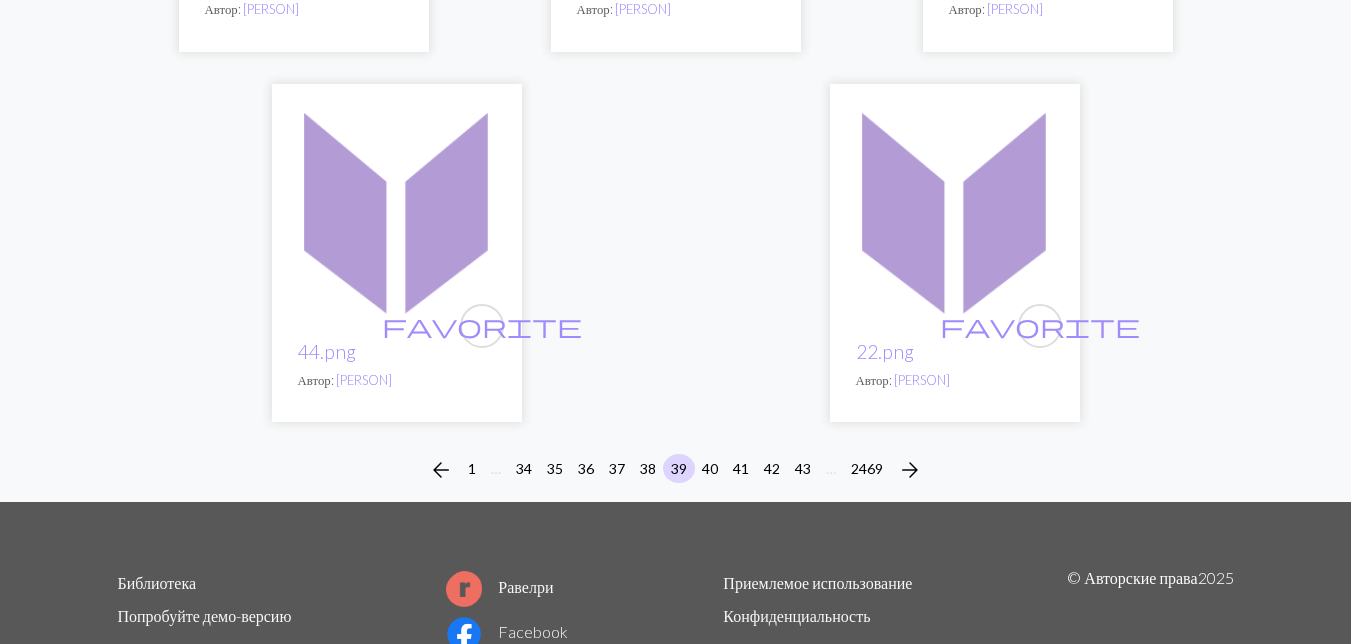 scroll, scrollTop: 6734, scrollLeft: 0, axis: vertical 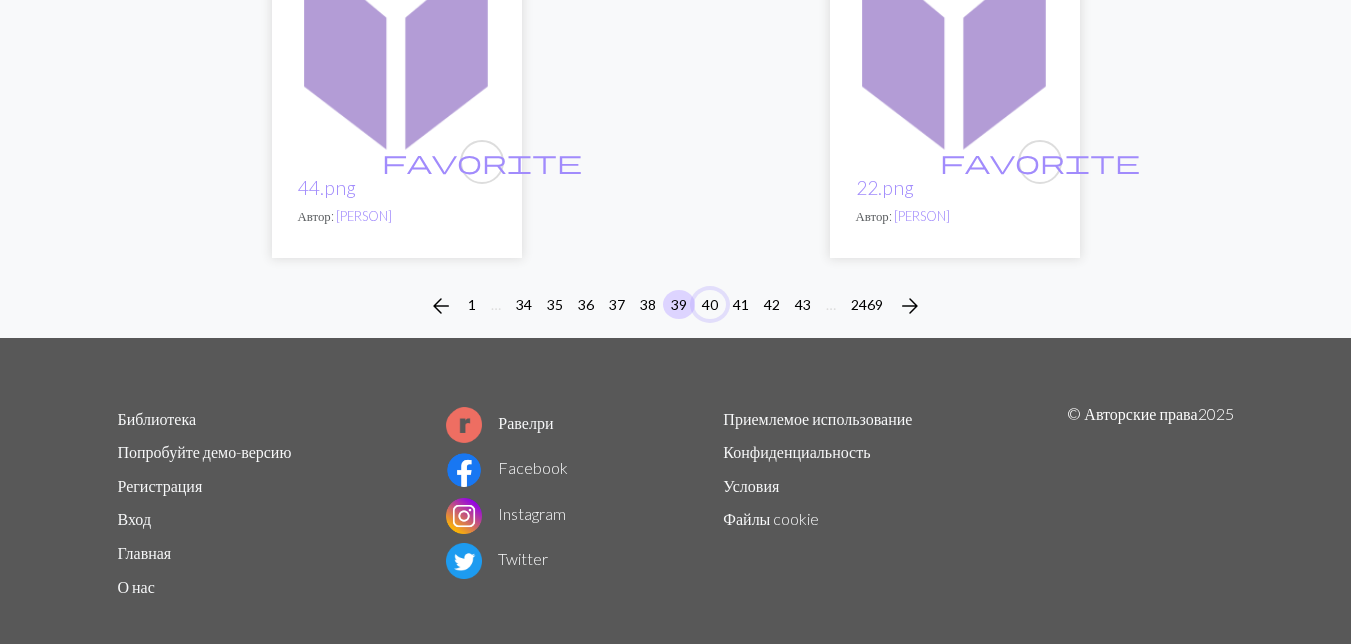 click on "40" at bounding box center [710, 304] 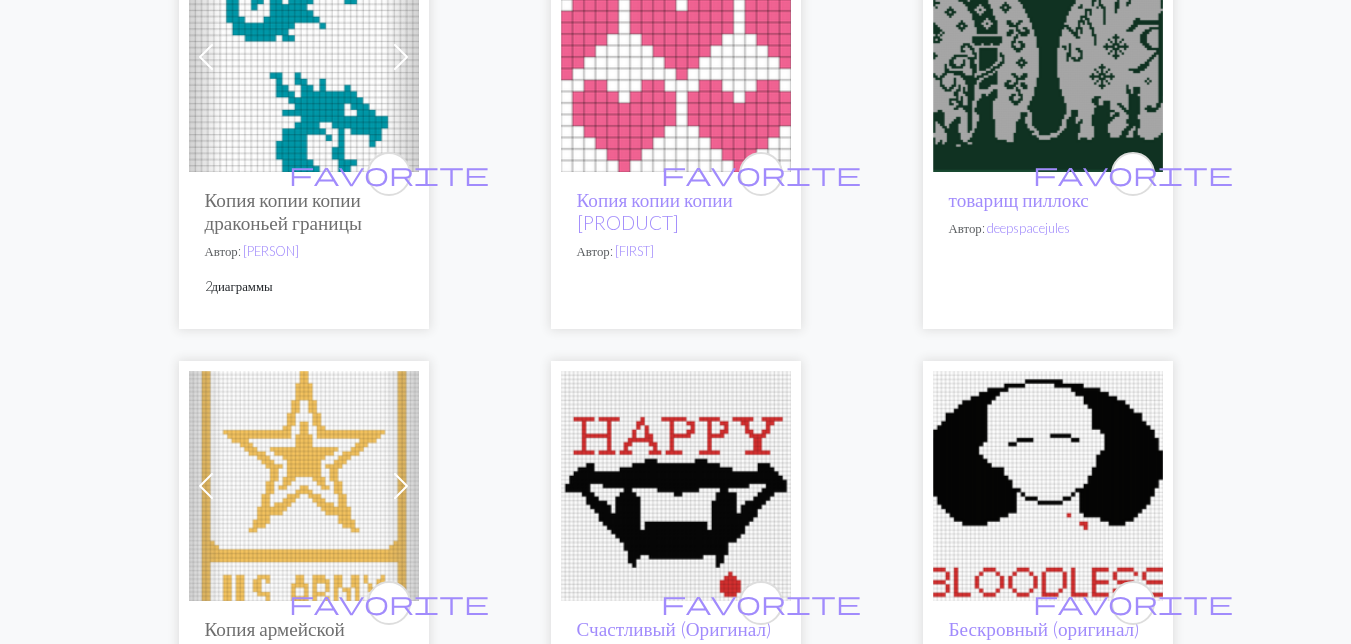 scroll, scrollTop: 5200, scrollLeft: 0, axis: vertical 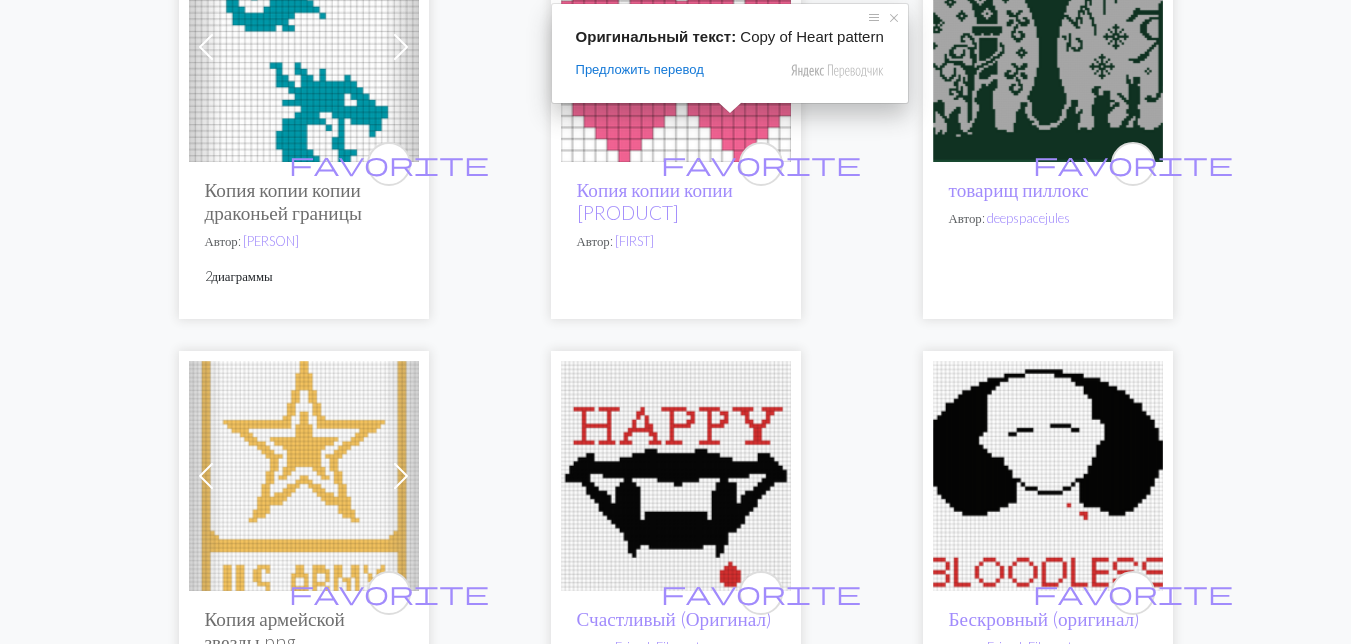 click at bounding box center [1048, 47] 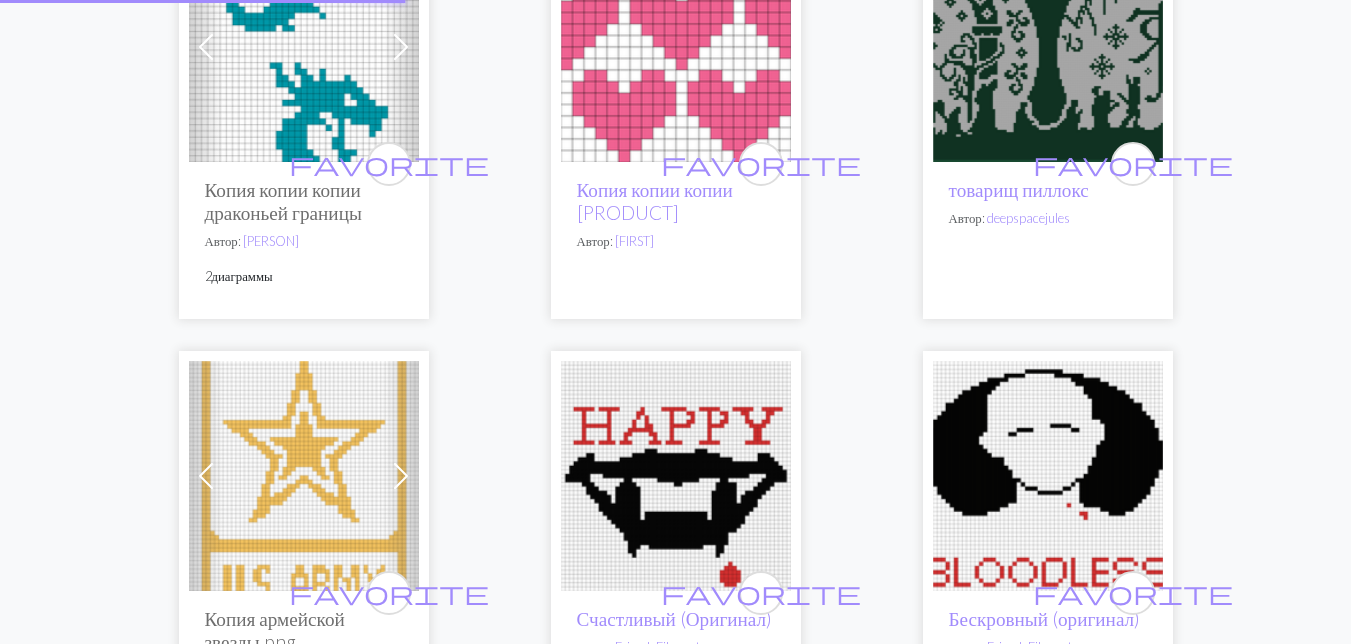 scroll, scrollTop: 0, scrollLeft: 0, axis: both 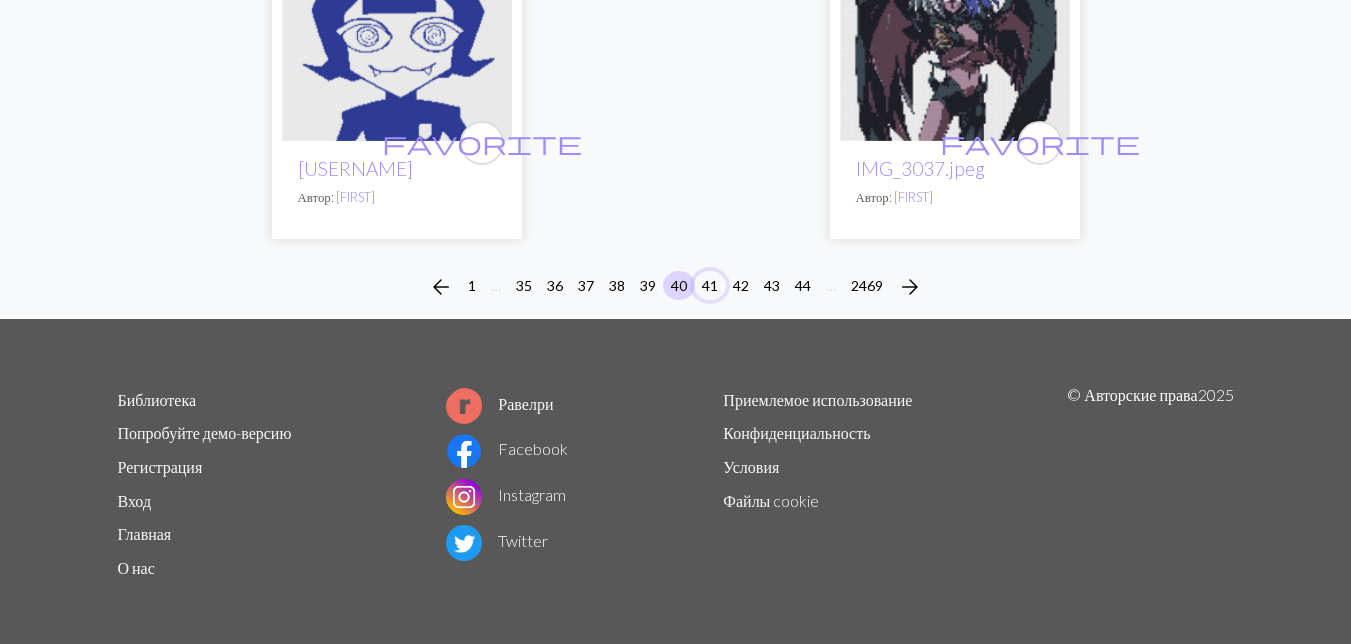 click on "41" at bounding box center (710, 285) 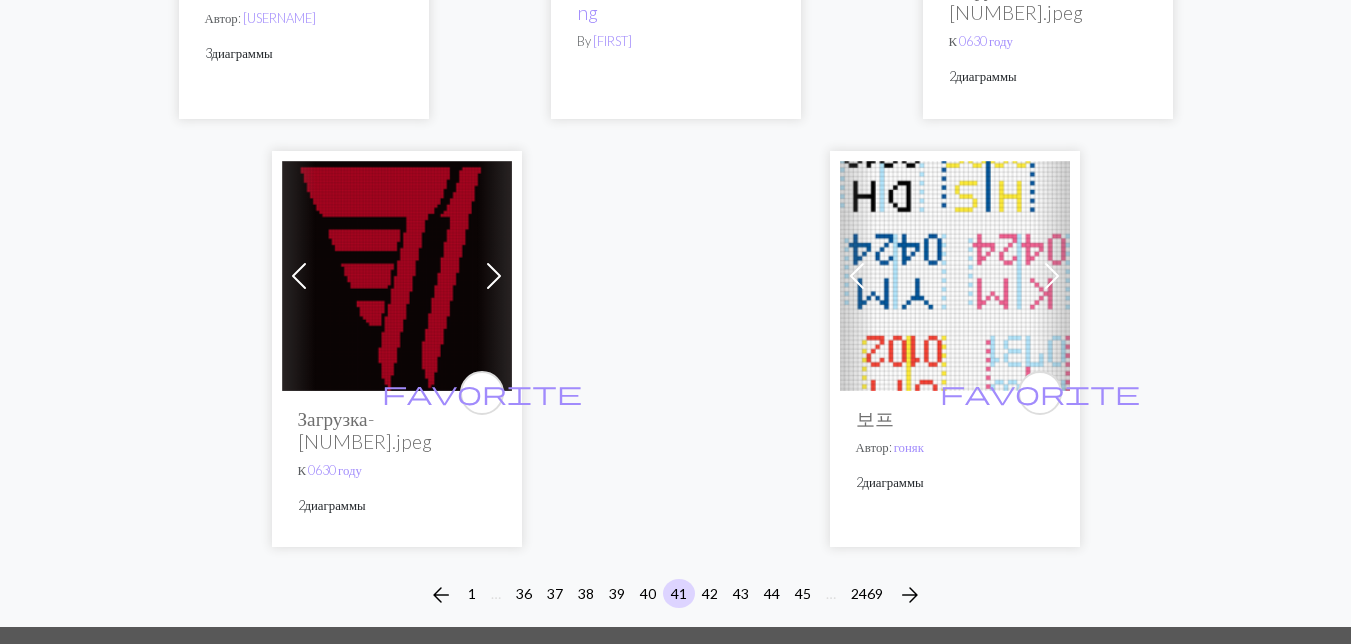scroll, scrollTop: 6800, scrollLeft: 0, axis: vertical 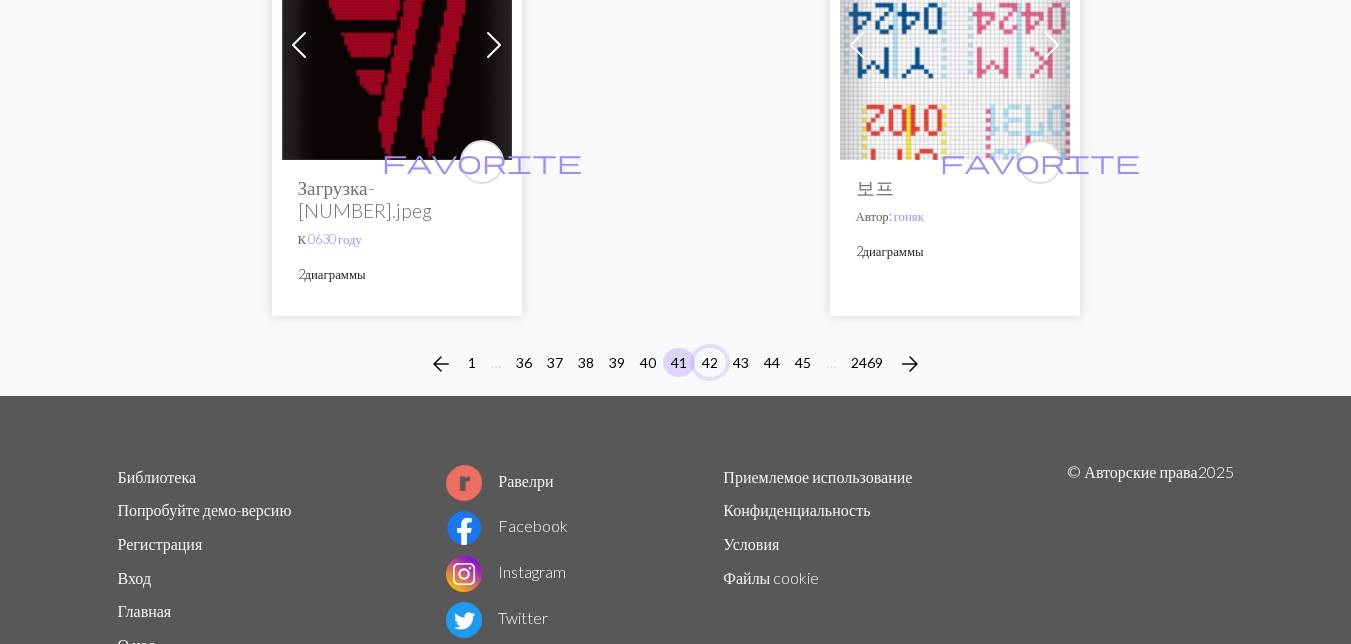 click on "42" at bounding box center (710, 362) 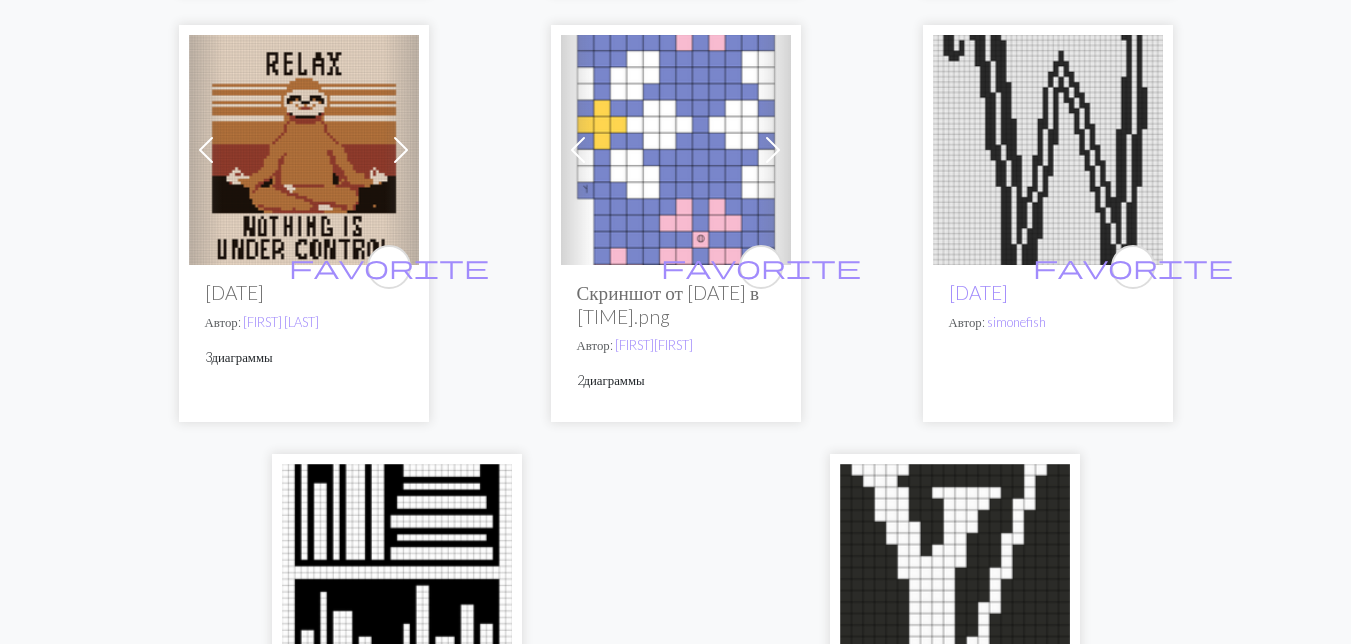 scroll, scrollTop: 6700, scrollLeft: 0, axis: vertical 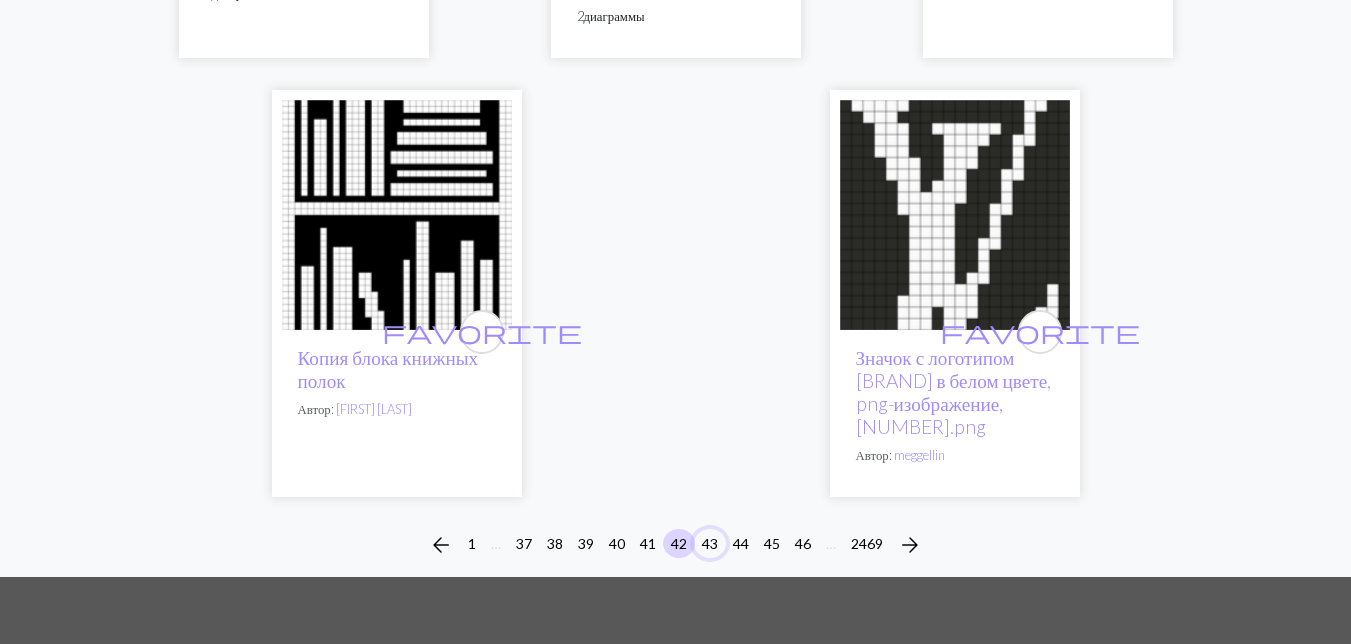 click on "43" at bounding box center (710, 543) 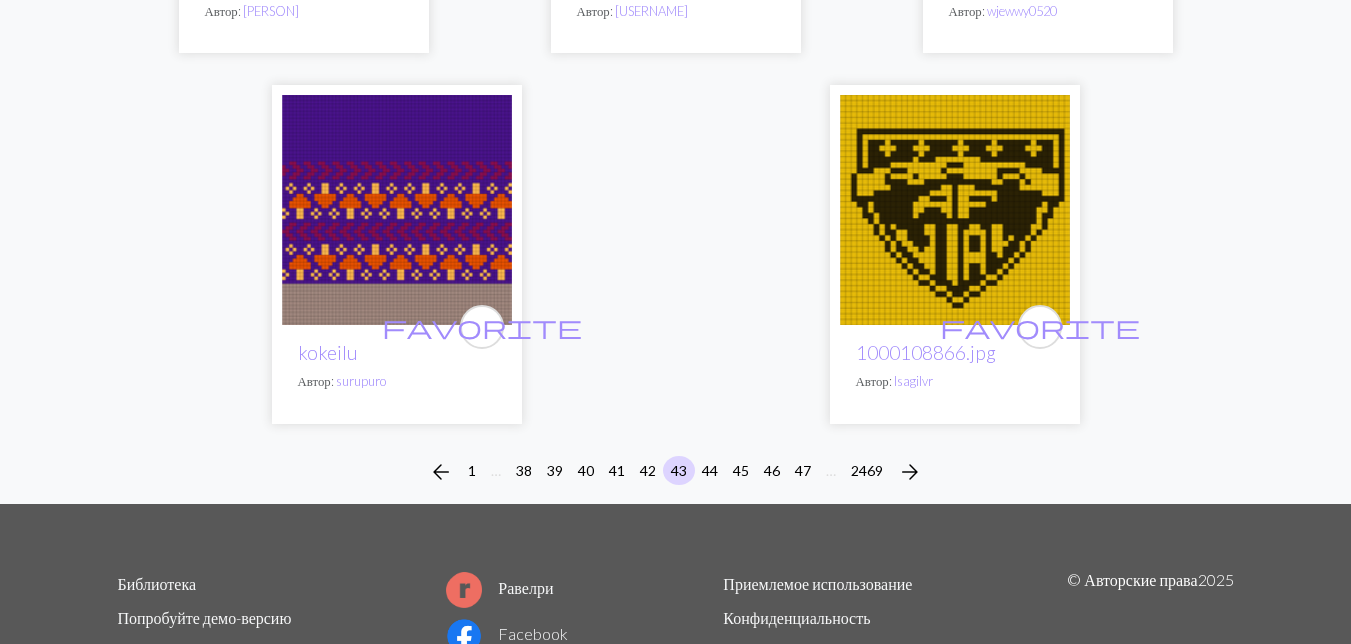 scroll, scrollTop: 6788, scrollLeft: 0, axis: vertical 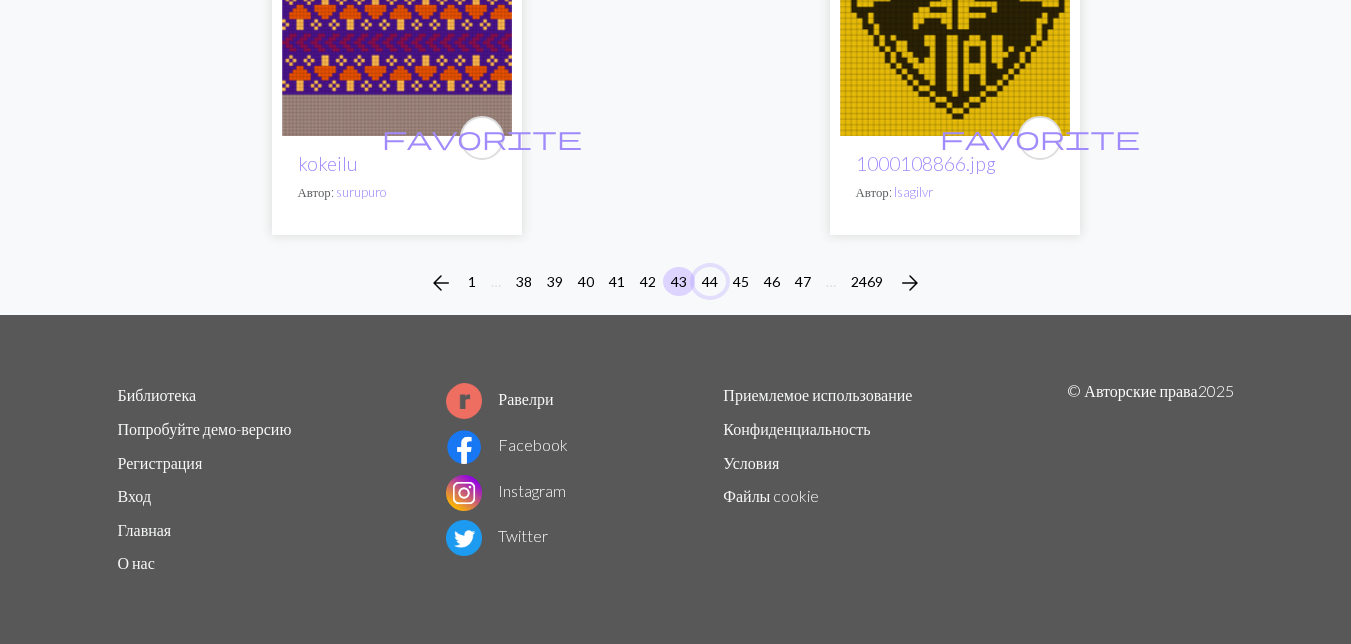 click on "44" at bounding box center (710, 281) 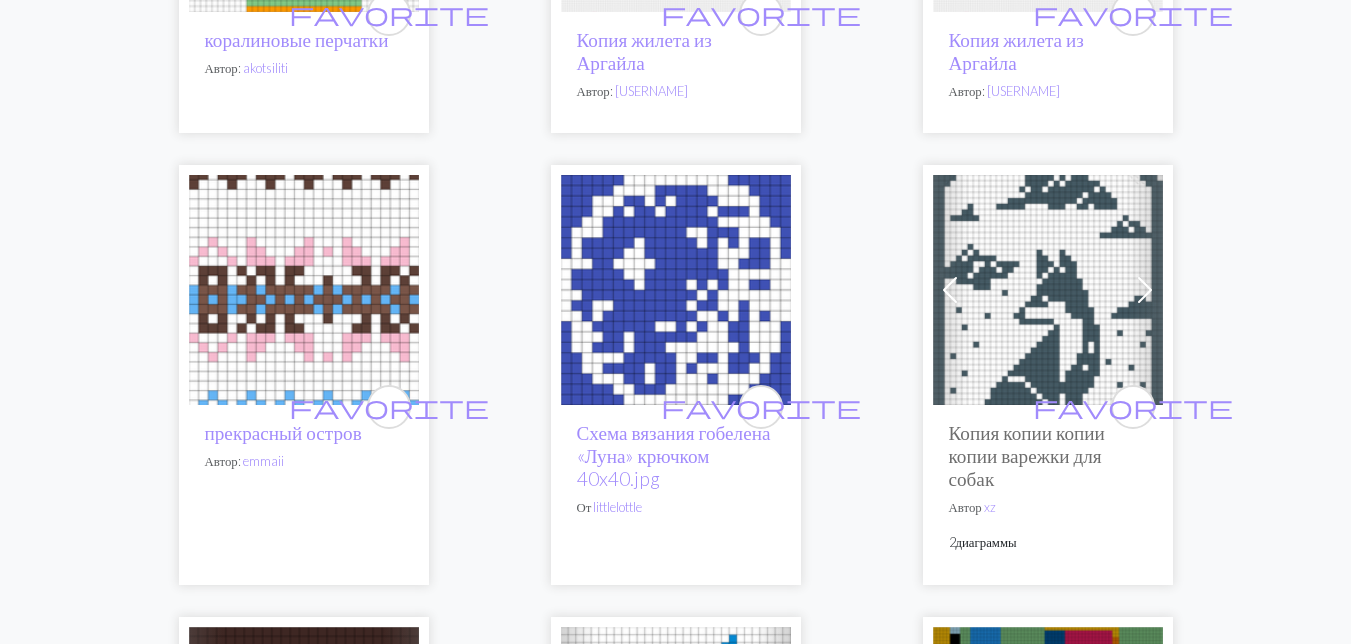 scroll, scrollTop: 3500, scrollLeft: 0, axis: vertical 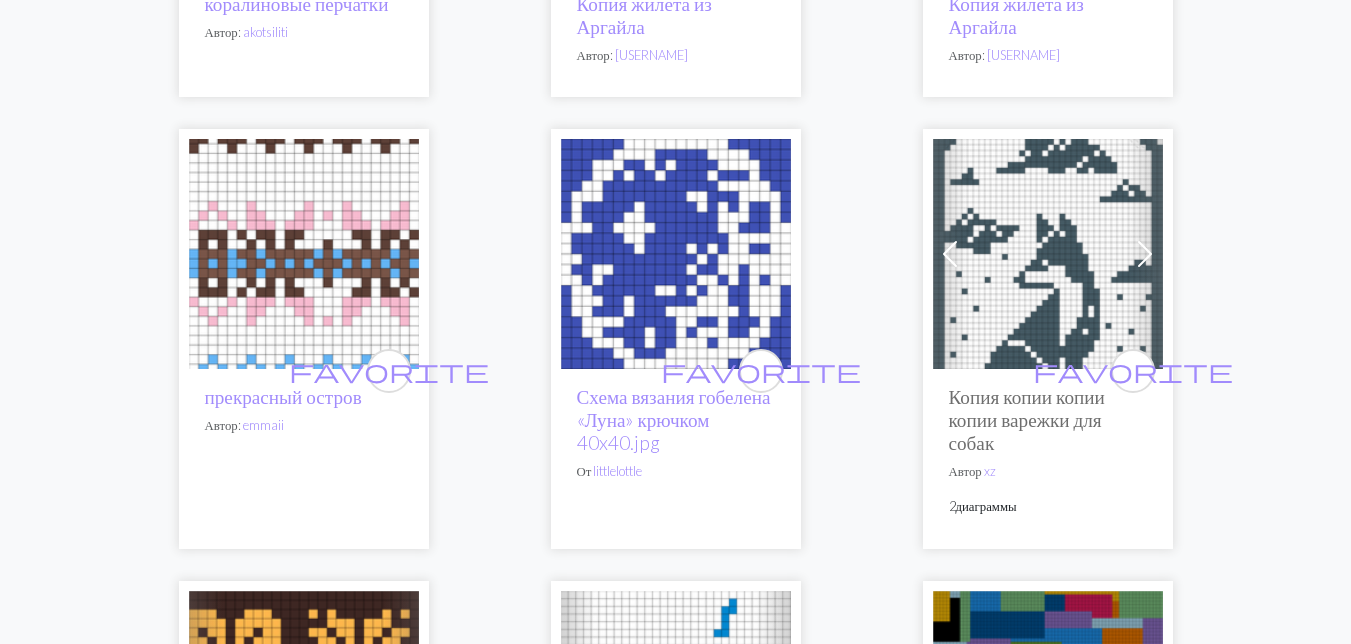 click at bounding box center (1048, 254) 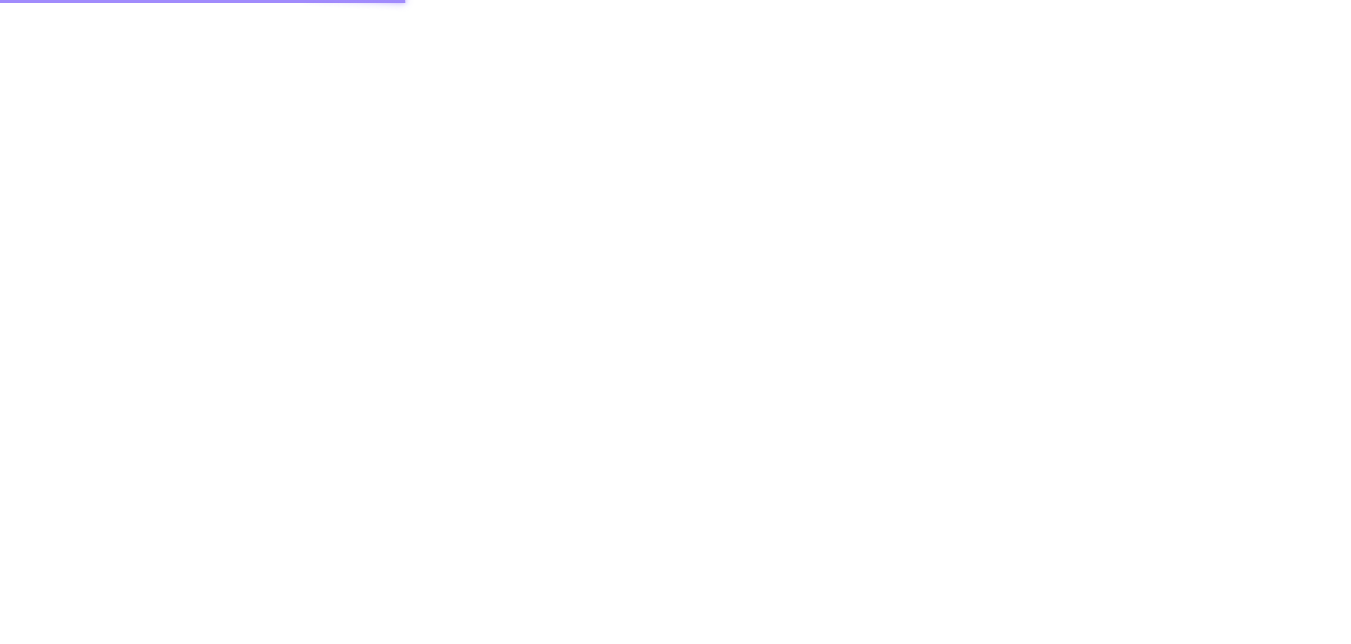 scroll, scrollTop: 0, scrollLeft: 0, axis: both 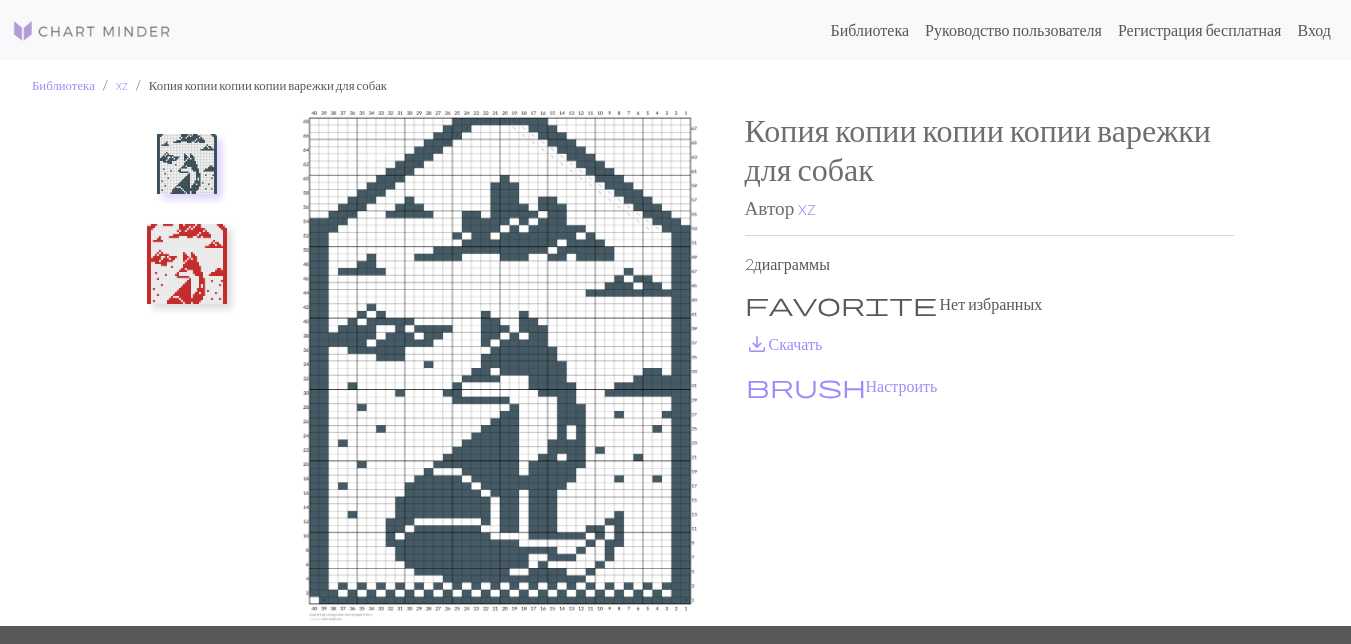 click at bounding box center (187, 264) 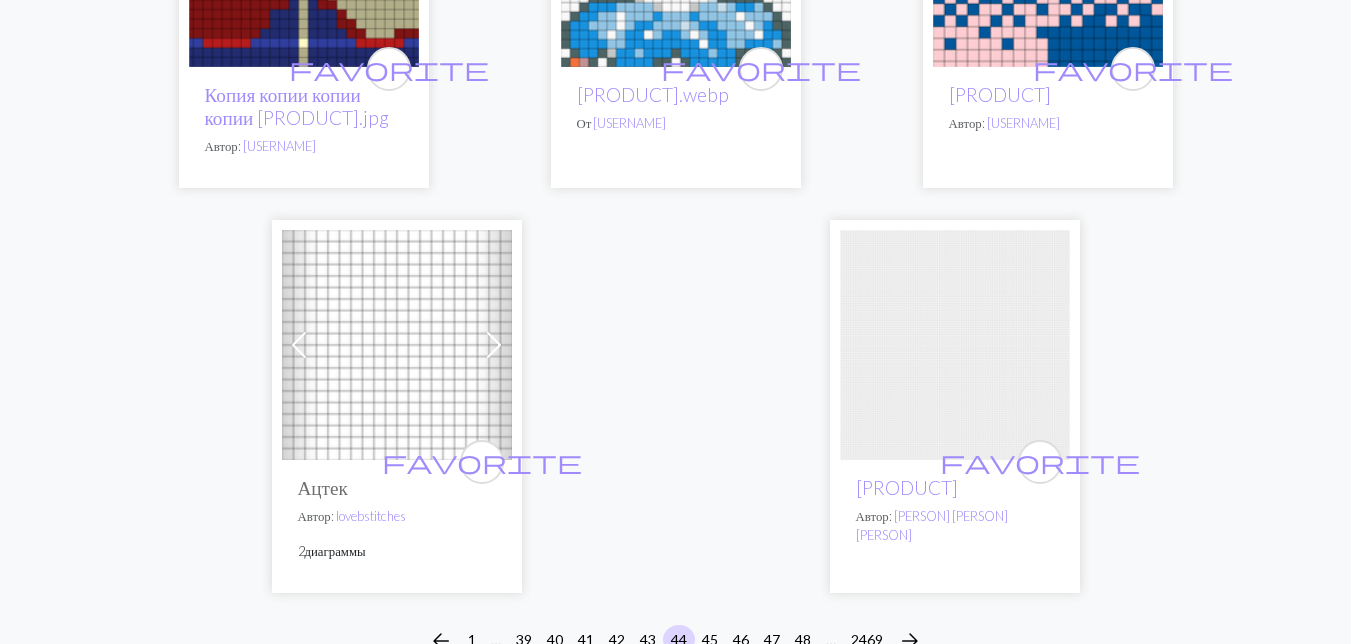scroll, scrollTop: 7000, scrollLeft: 0, axis: vertical 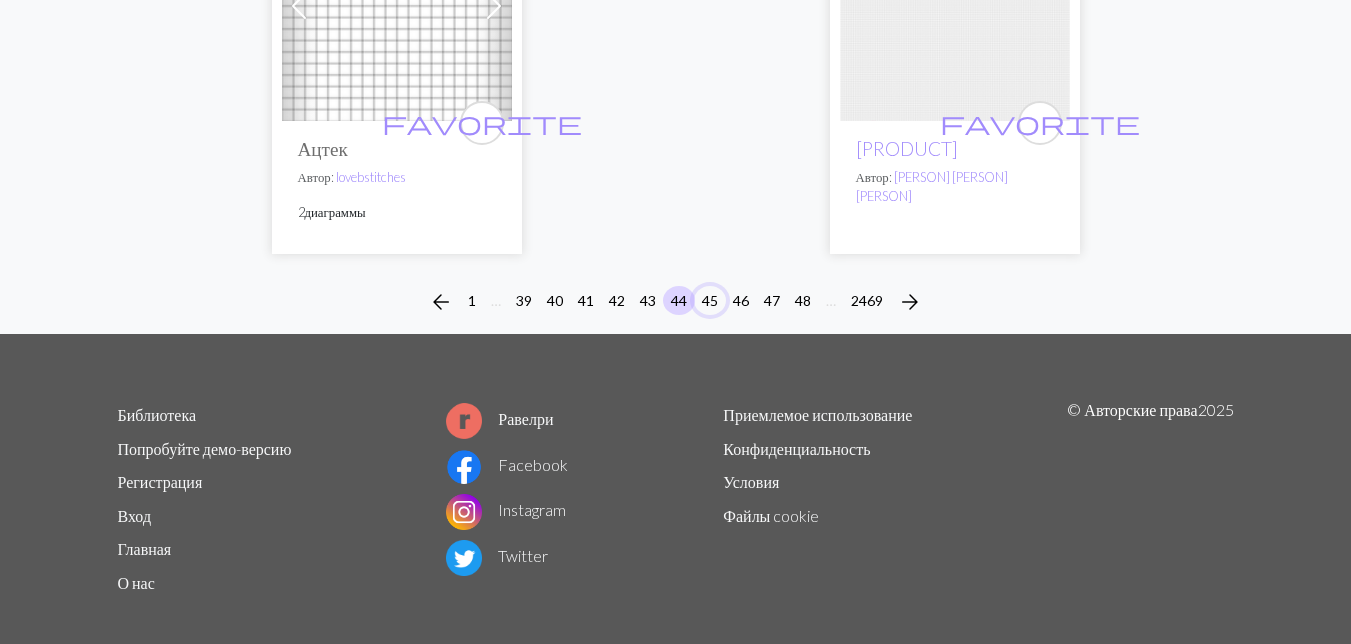 click on "45" at bounding box center (710, 300) 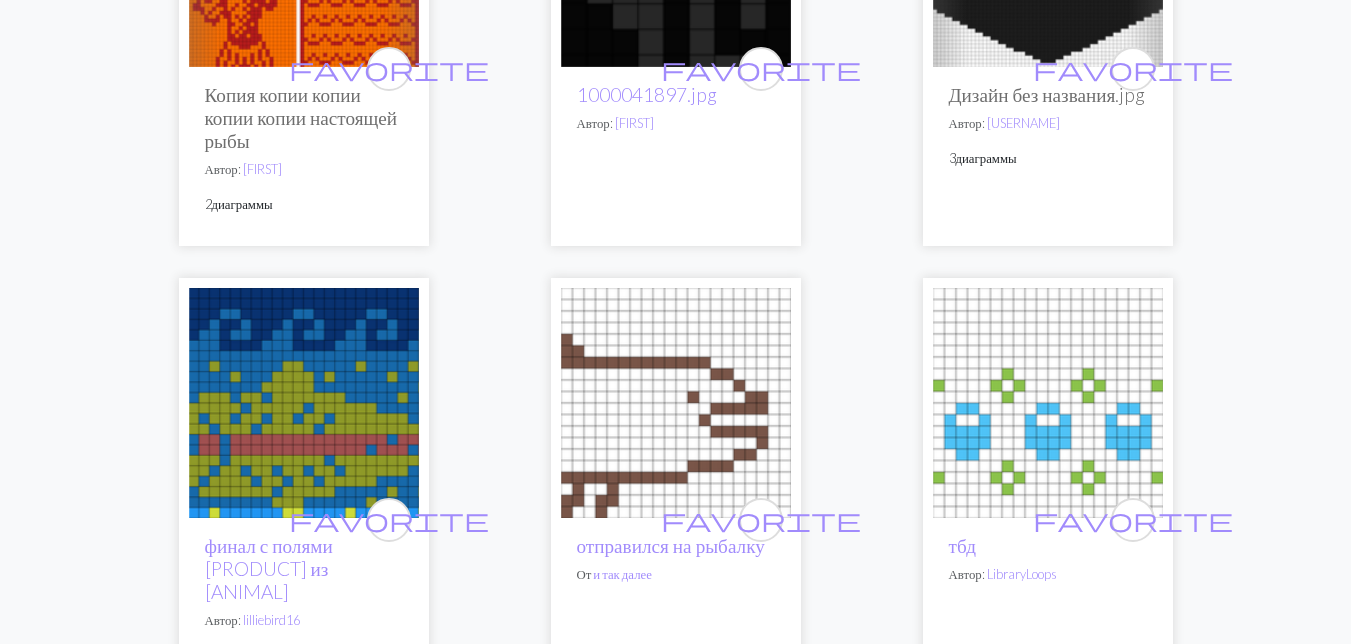 scroll, scrollTop: 900, scrollLeft: 0, axis: vertical 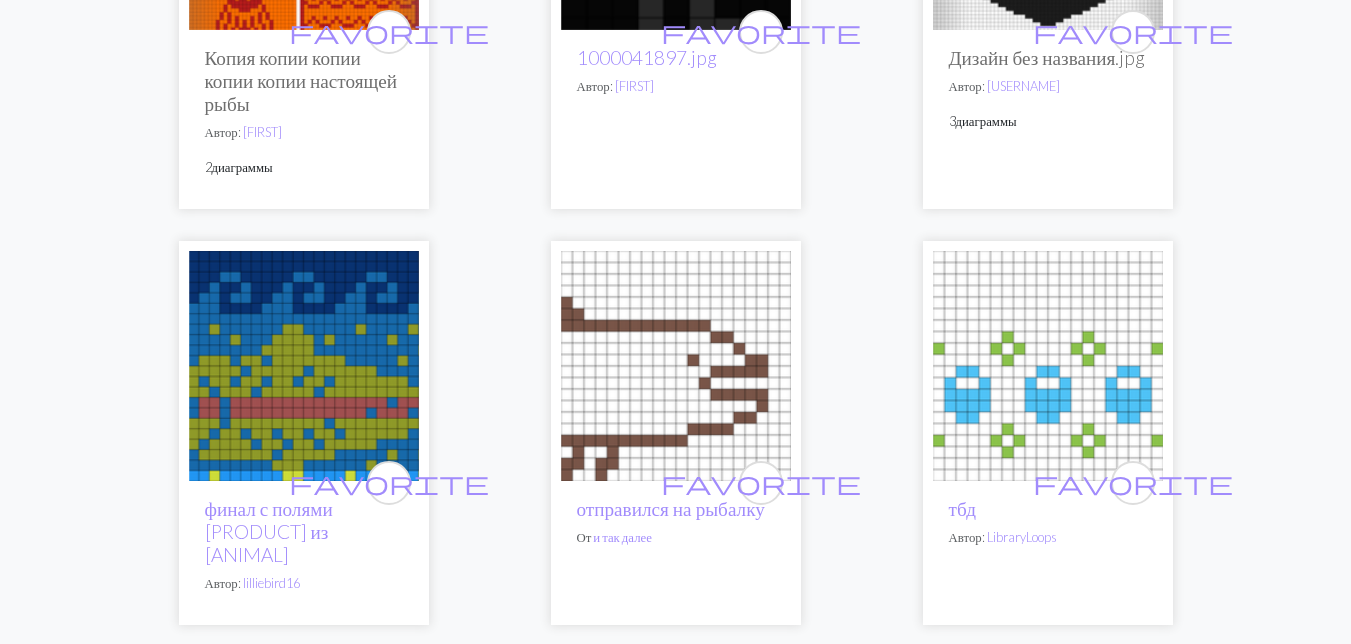 click at bounding box center (676, 366) 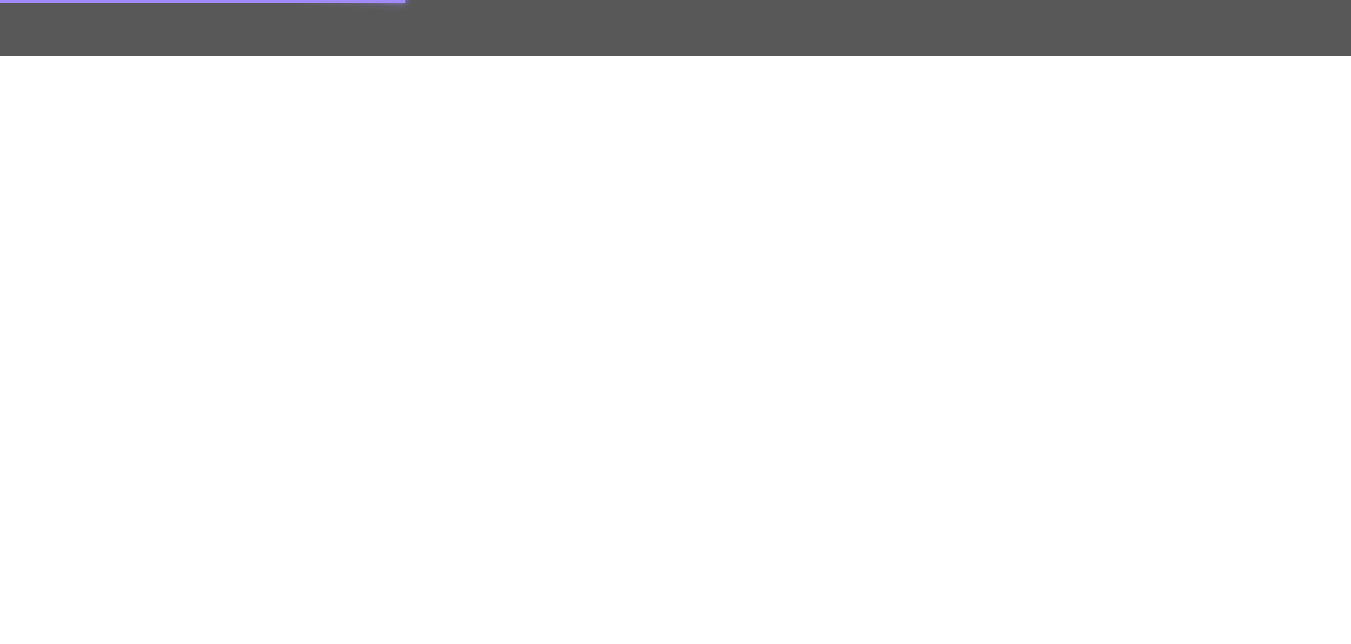 scroll, scrollTop: 0, scrollLeft: 0, axis: both 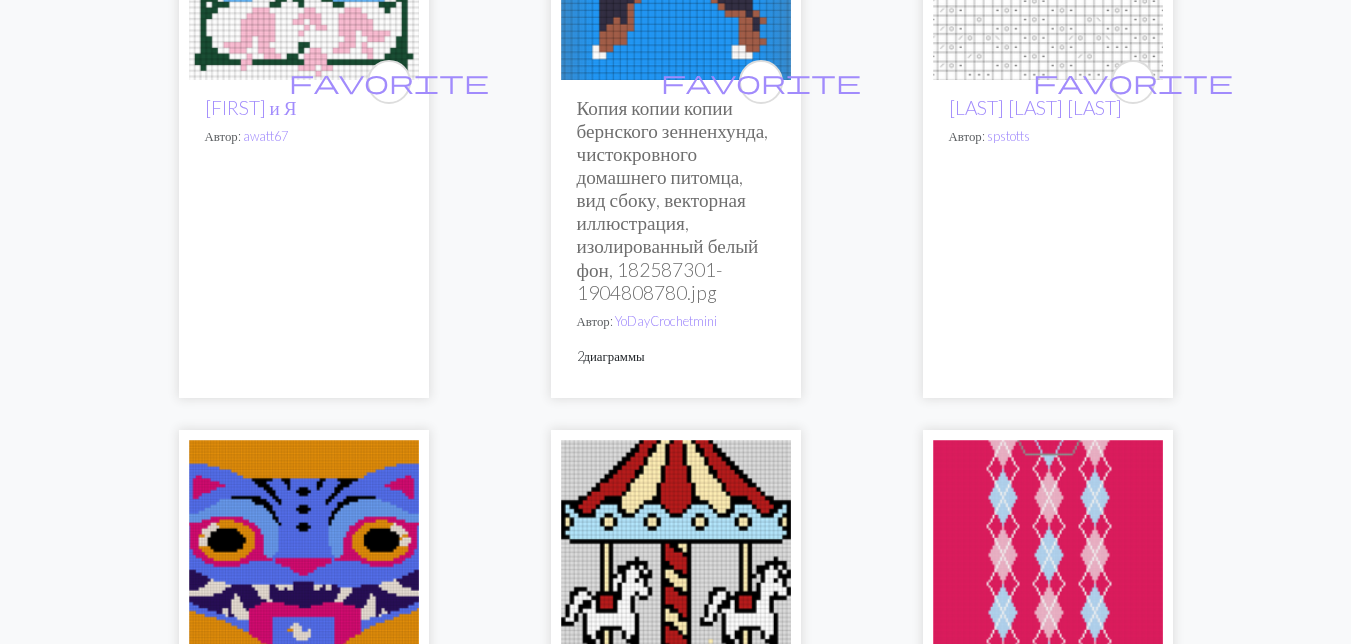 click at bounding box center (1048, 555) 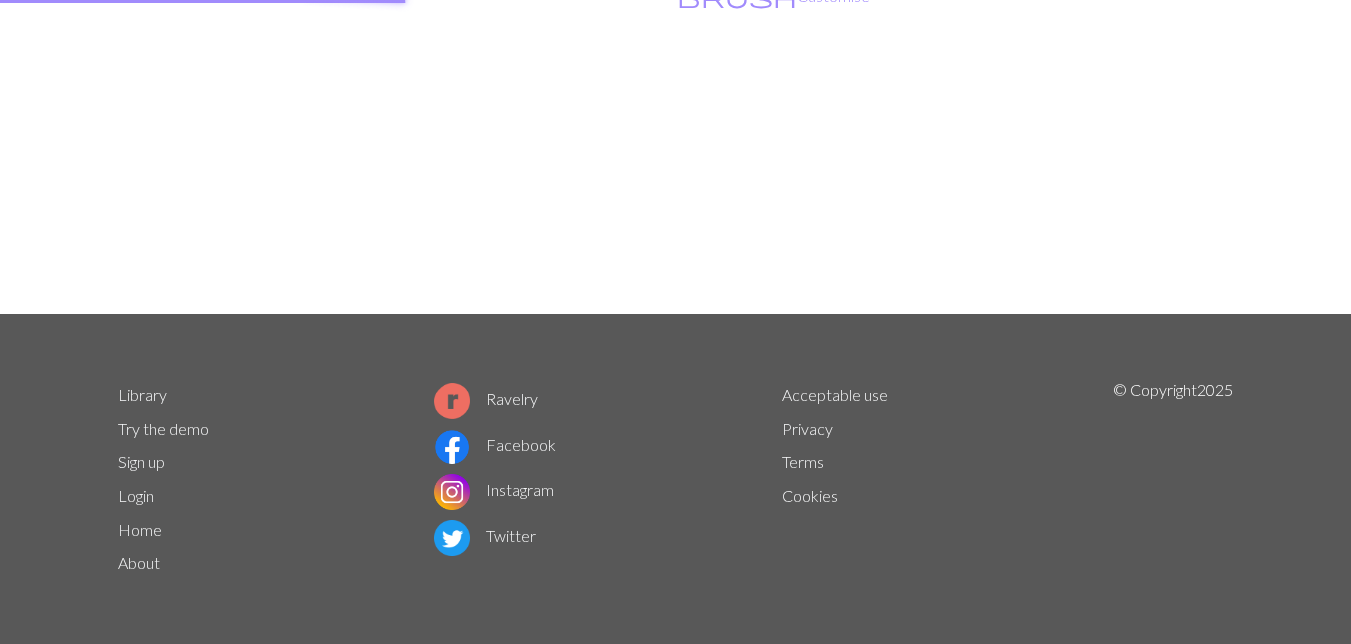 scroll, scrollTop: 0, scrollLeft: 0, axis: both 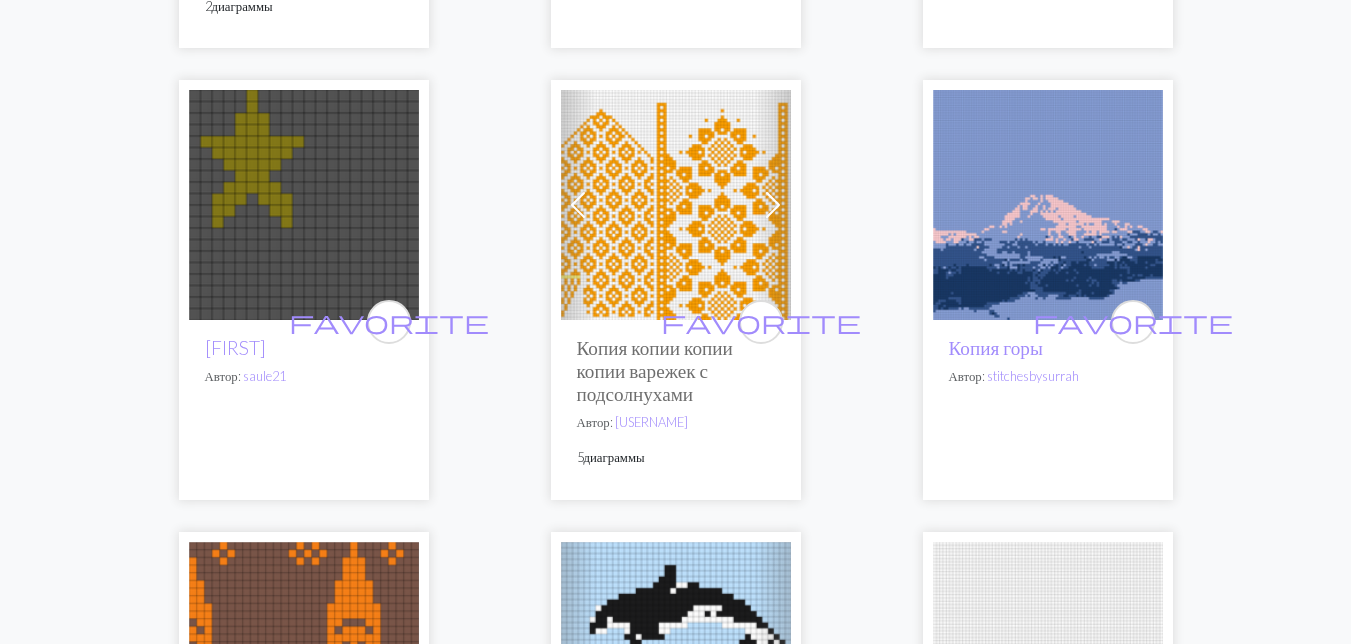 click at bounding box center [676, 205] 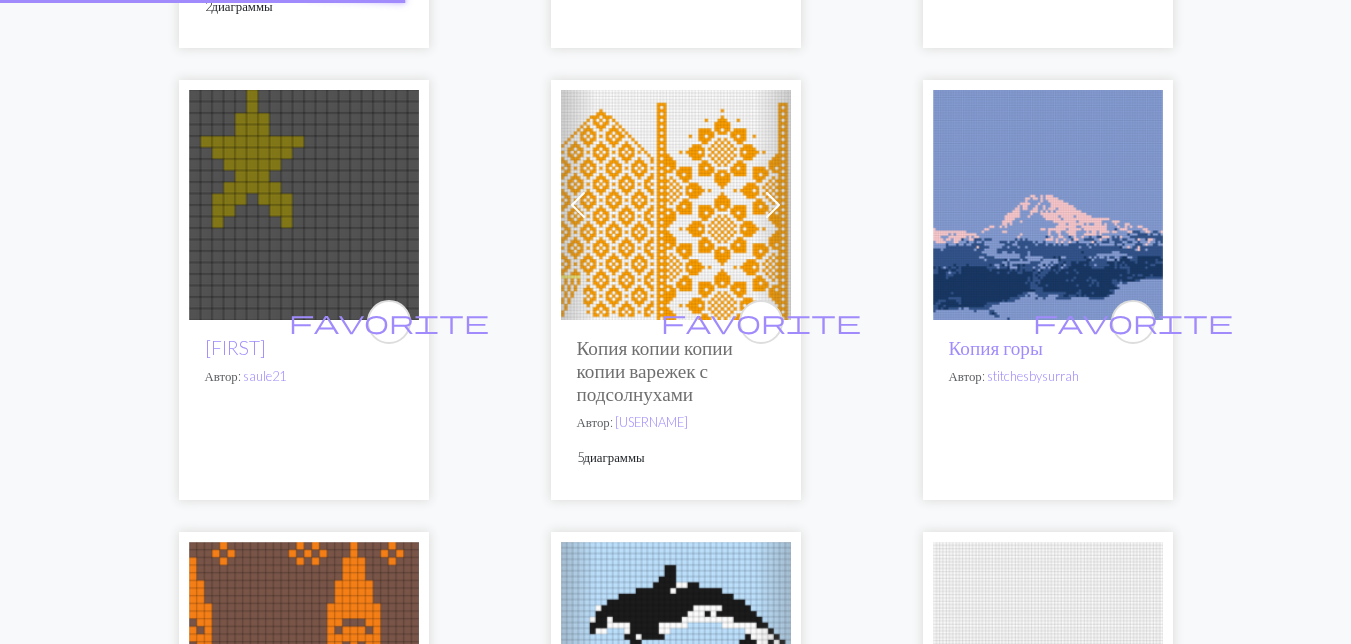 scroll, scrollTop: 0, scrollLeft: 0, axis: both 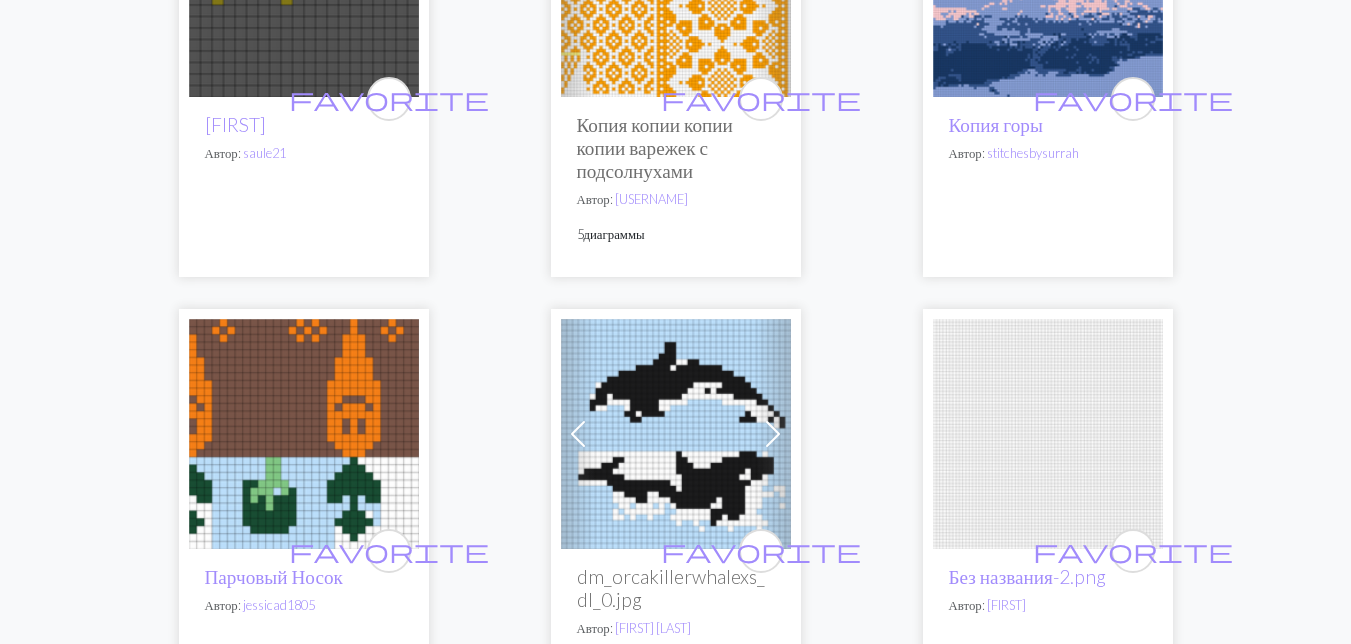 click at bounding box center (304, 434) 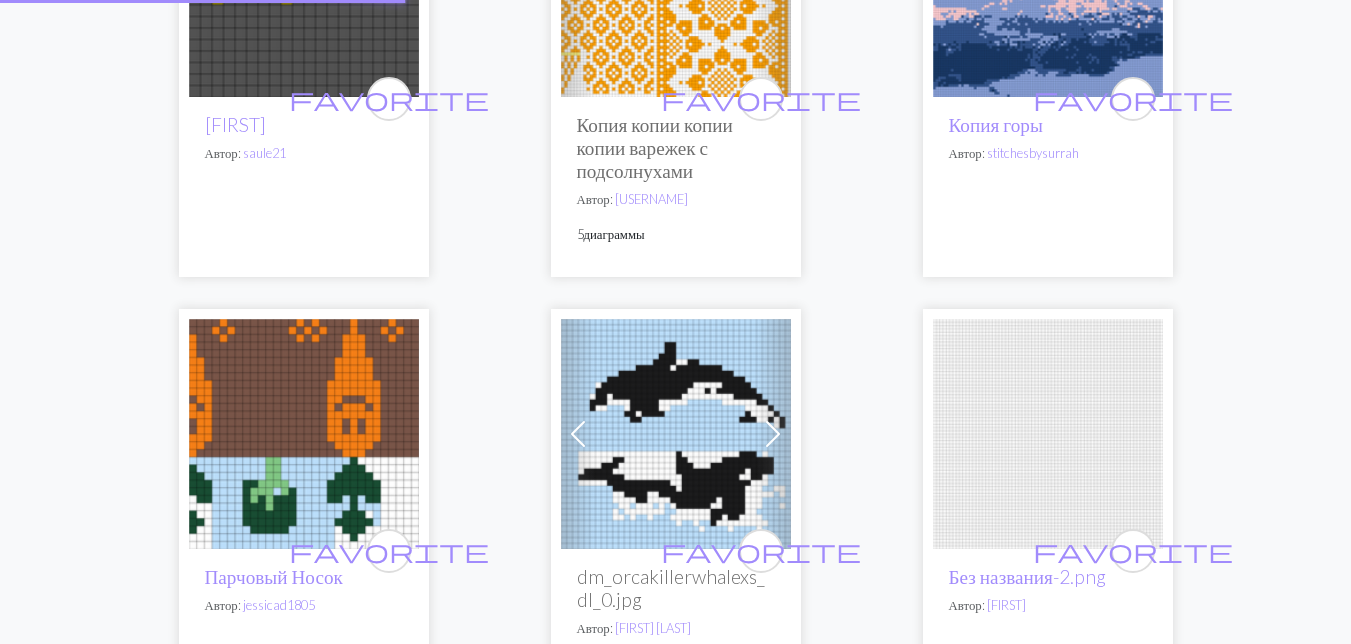scroll, scrollTop: 0, scrollLeft: 0, axis: both 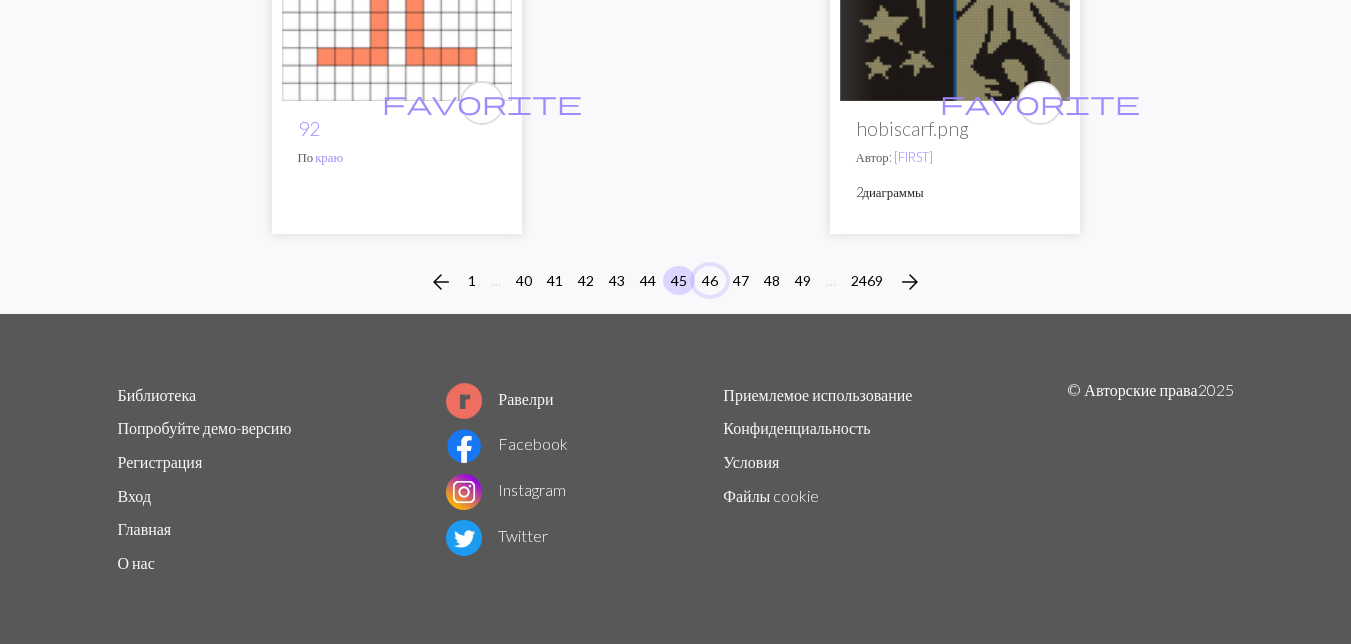 click on "46" at bounding box center (710, 280) 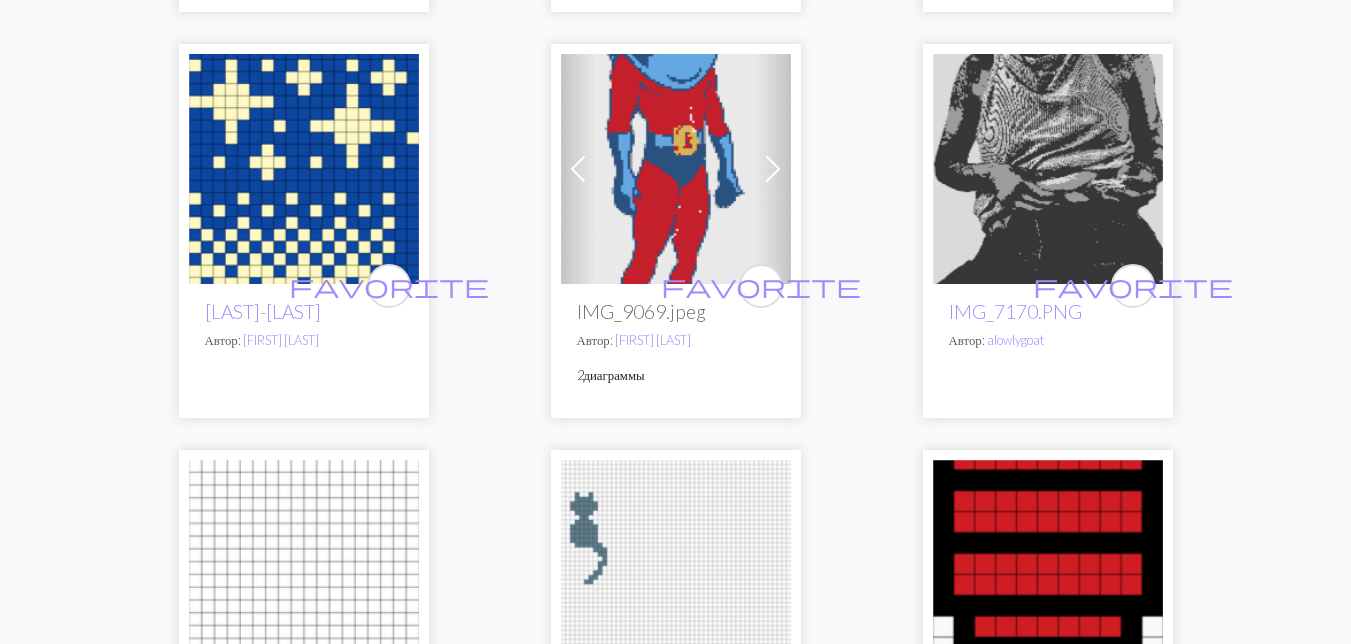 scroll, scrollTop: 1500, scrollLeft: 0, axis: vertical 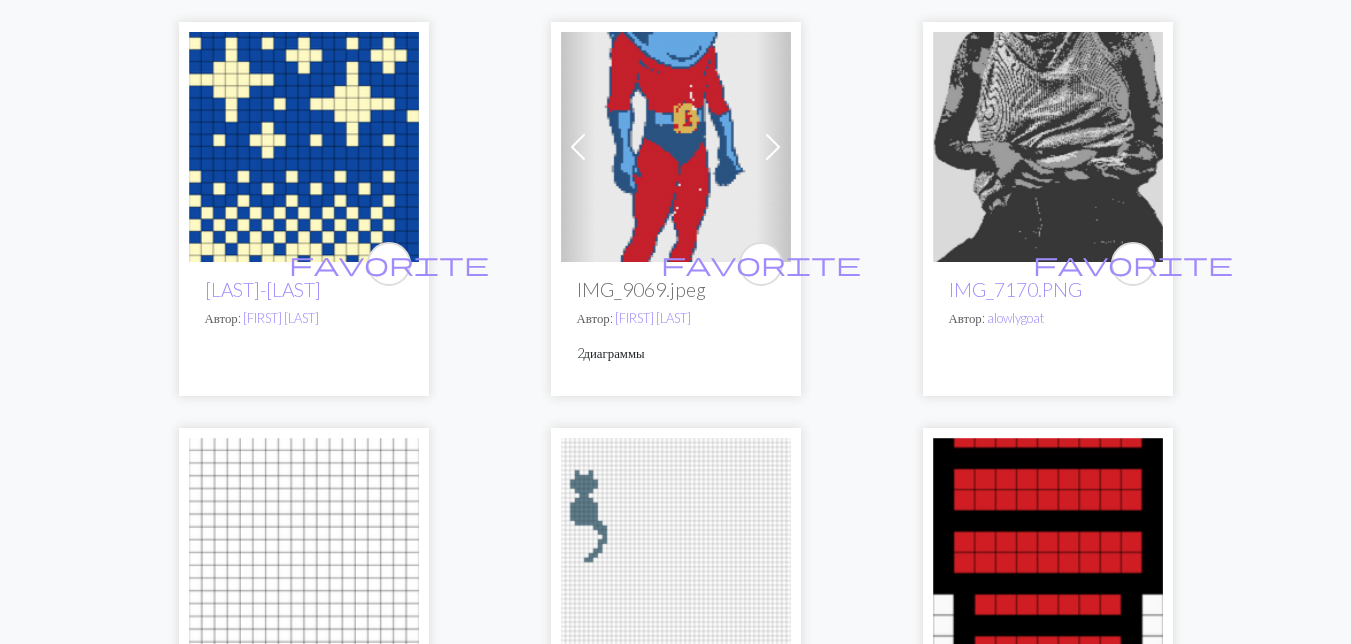 click at bounding box center [676, 147] 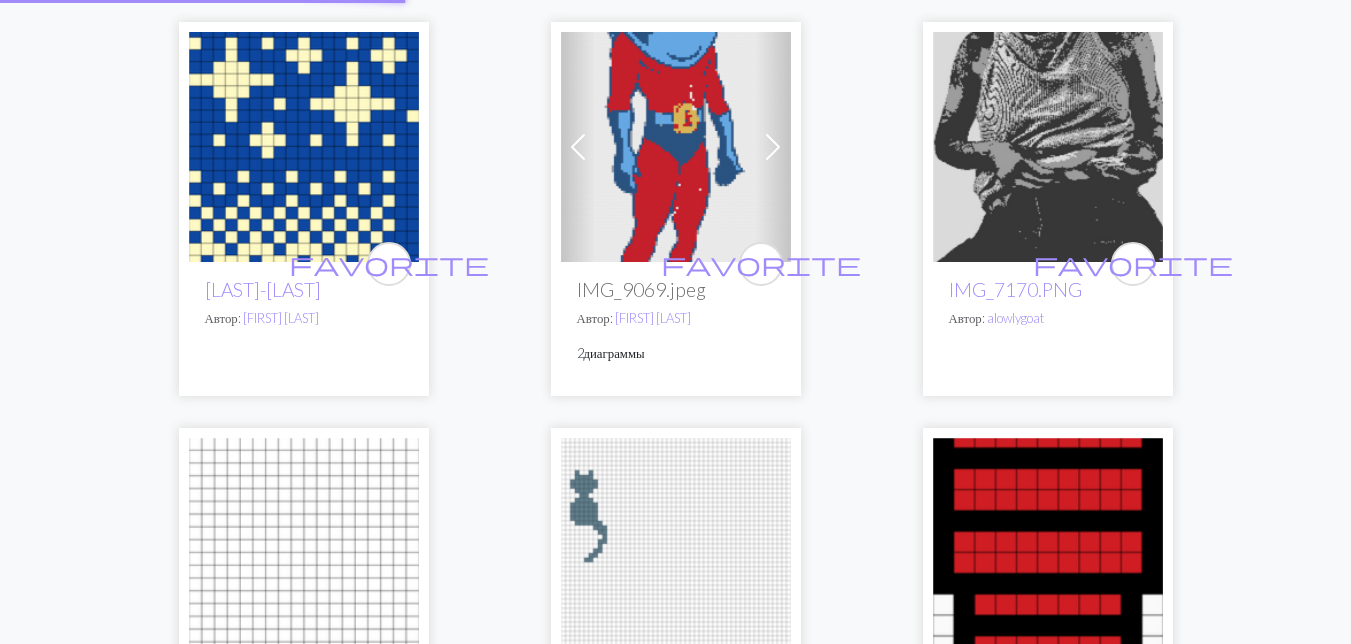 scroll, scrollTop: 0, scrollLeft: 0, axis: both 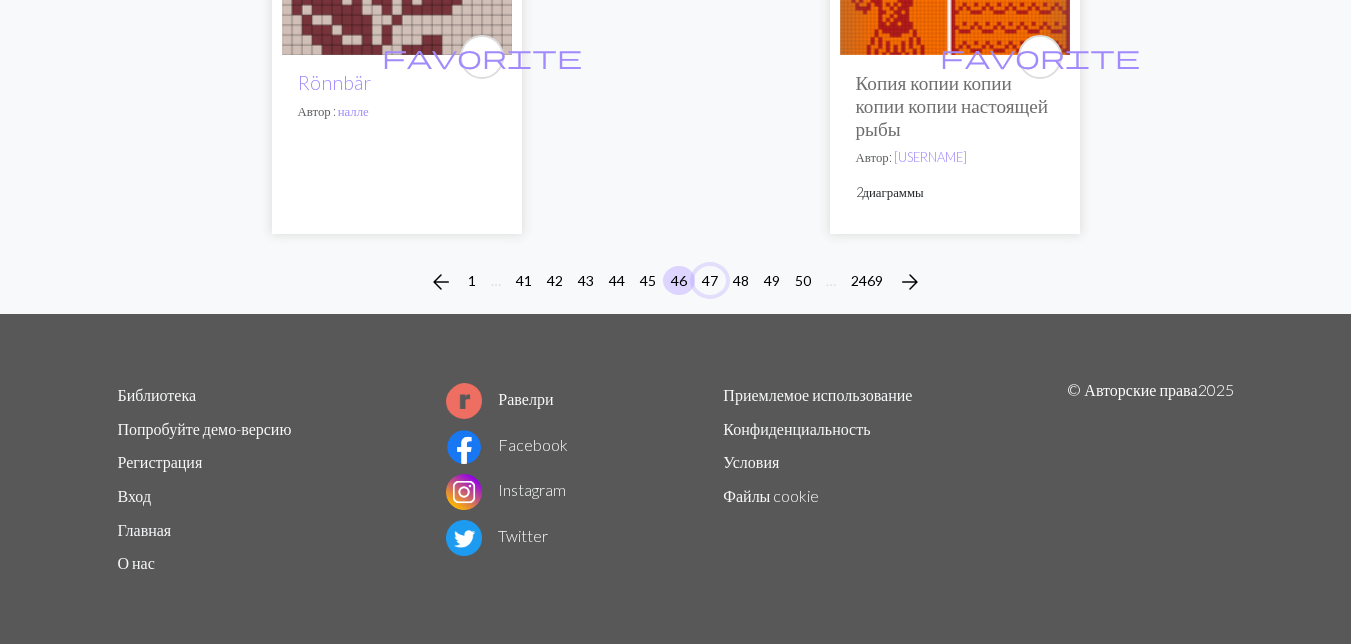 click on "47" at bounding box center [710, 280] 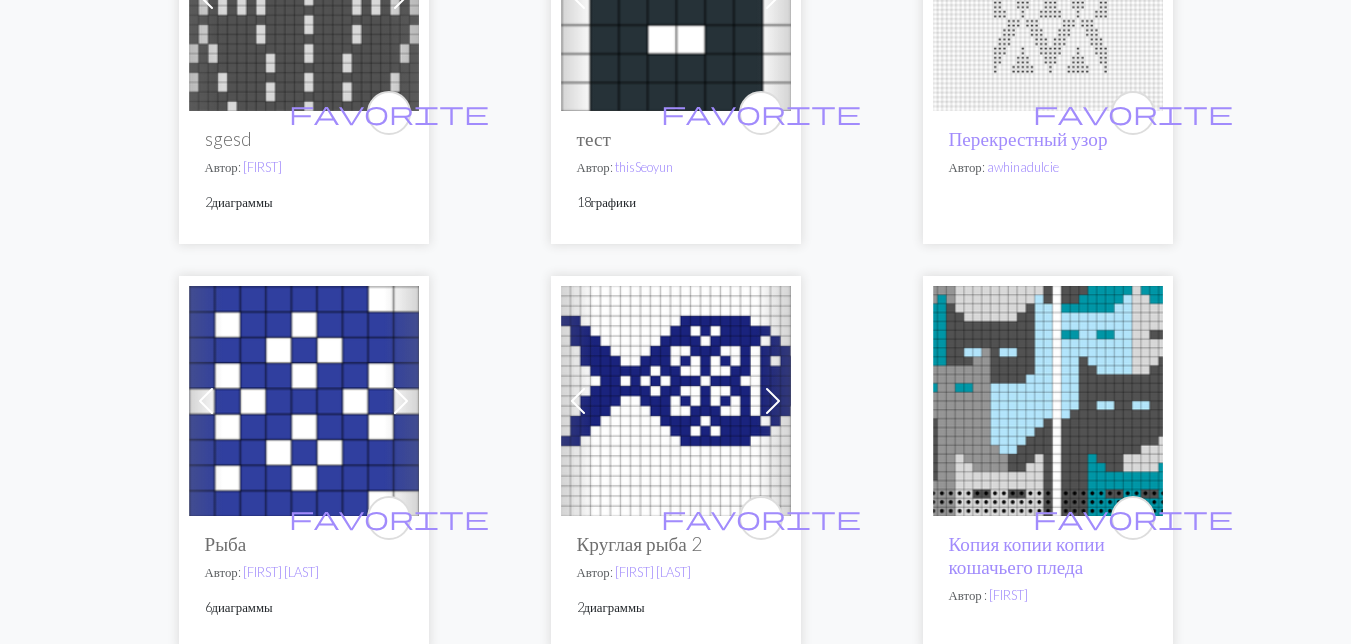 scroll, scrollTop: 800, scrollLeft: 0, axis: vertical 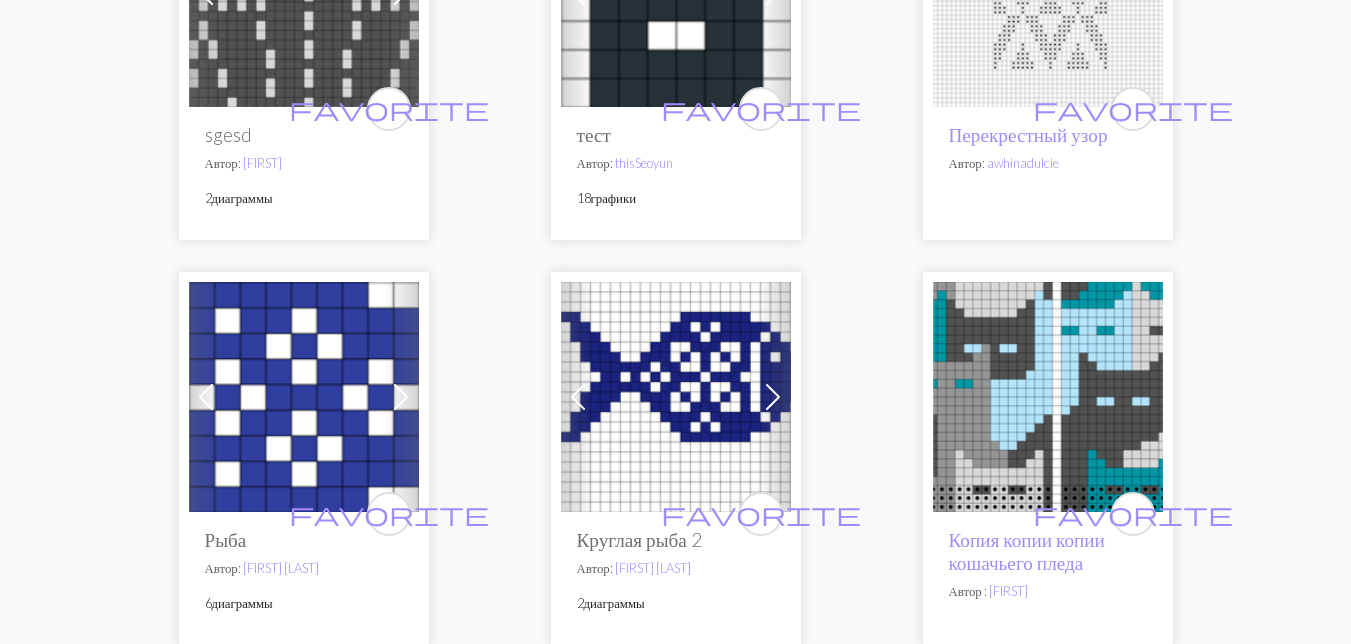 click at bounding box center [676, 397] 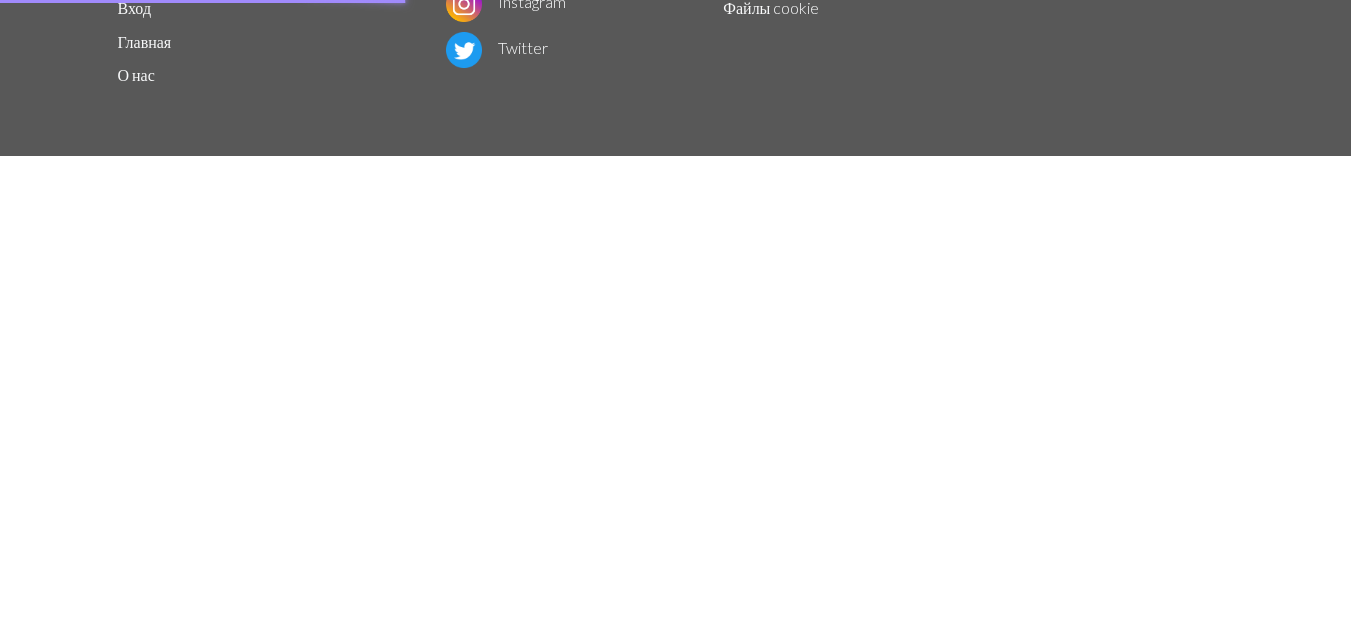 scroll, scrollTop: 0, scrollLeft: 0, axis: both 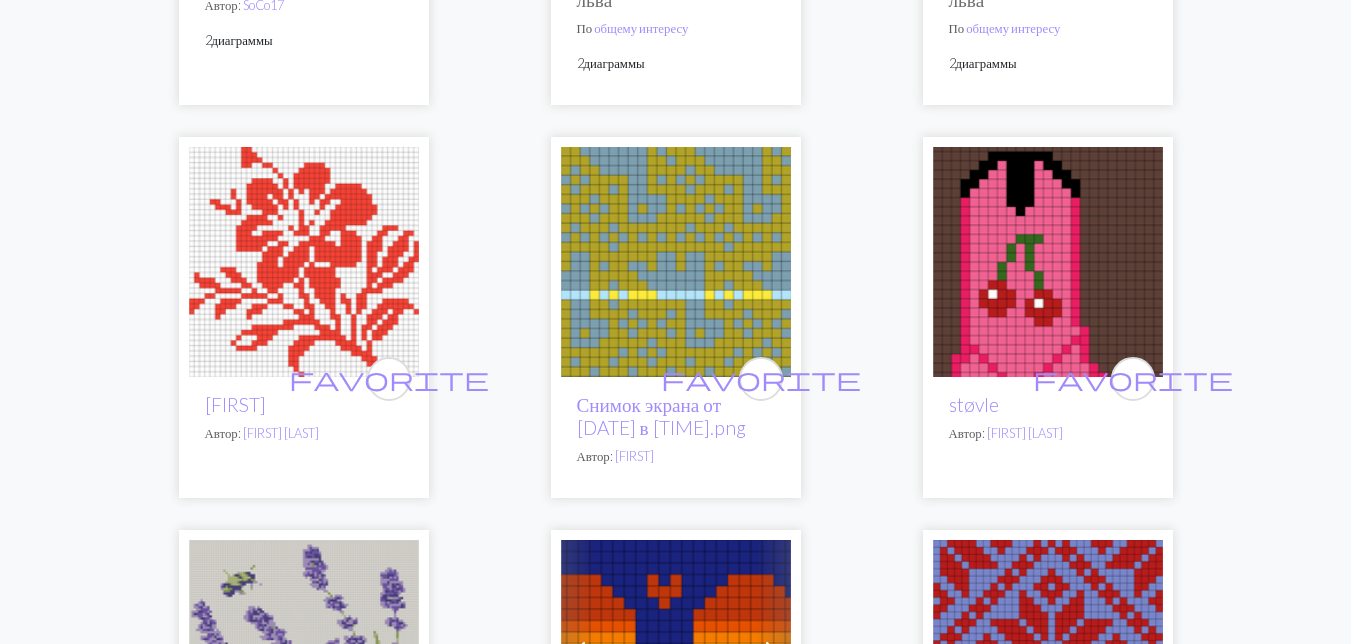 click at bounding box center (1048, 262) 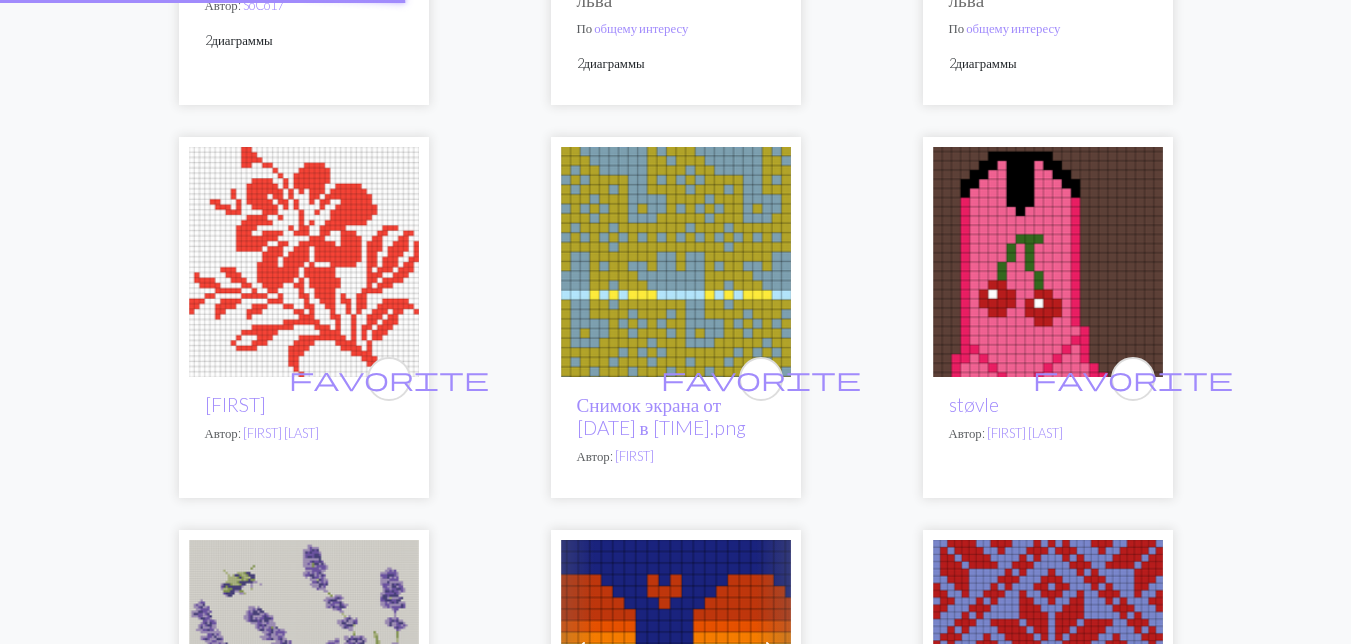 scroll, scrollTop: 0, scrollLeft: 0, axis: both 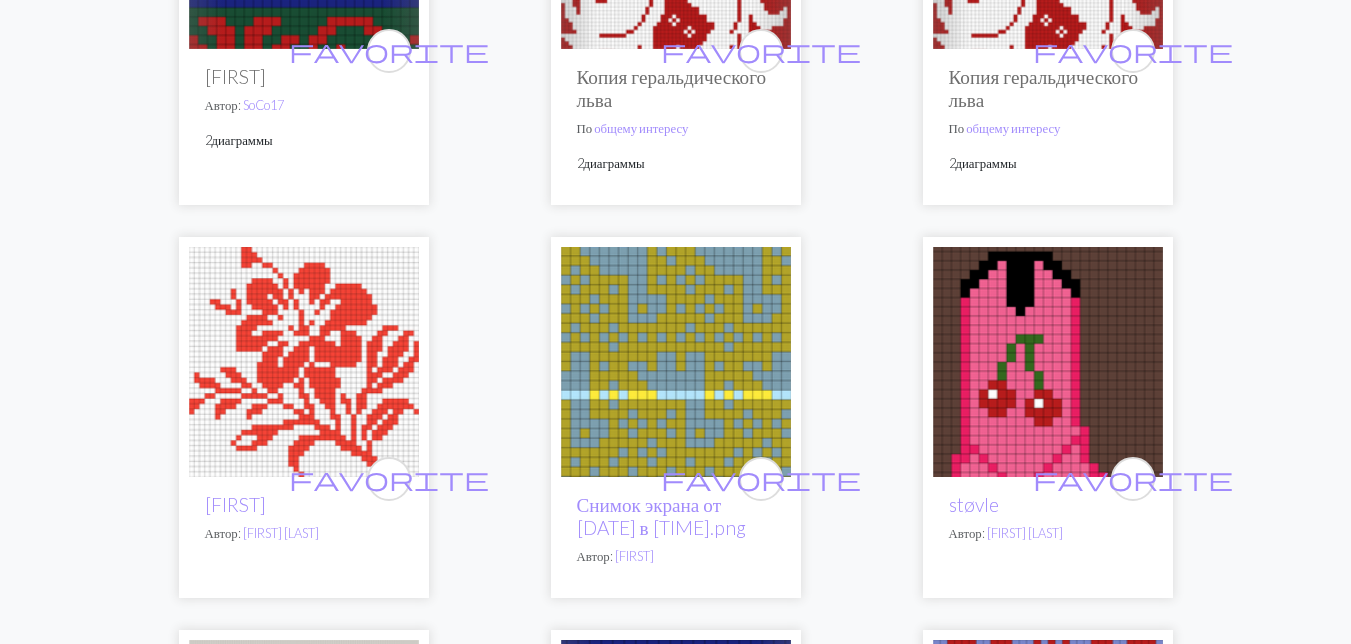 click at bounding box center [676, 362] 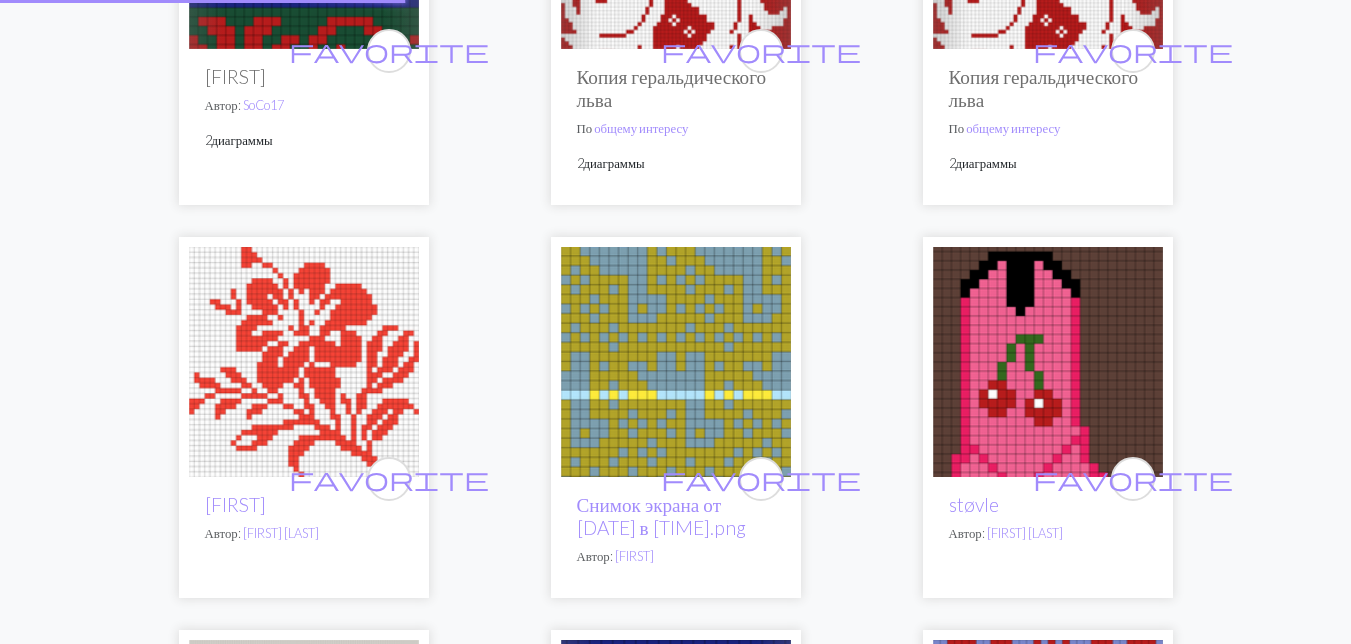 scroll, scrollTop: 0, scrollLeft: 0, axis: both 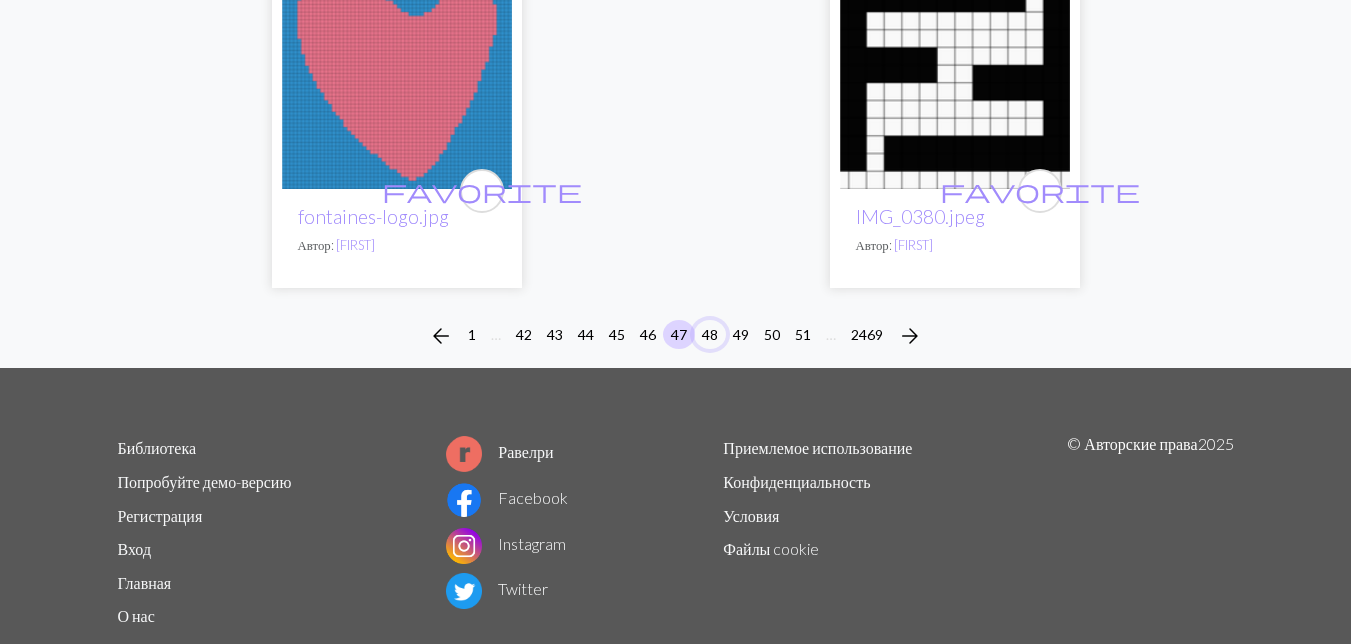 click on "48" at bounding box center (710, 334) 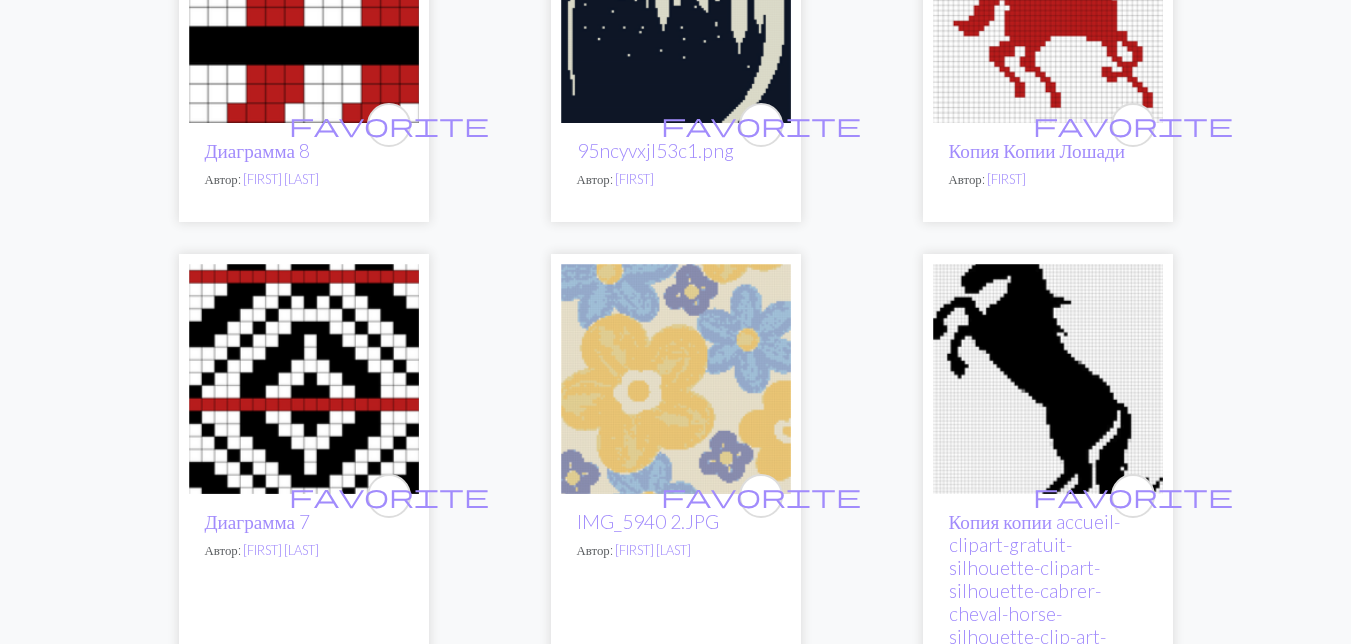 scroll, scrollTop: 500, scrollLeft: 0, axis: vertical 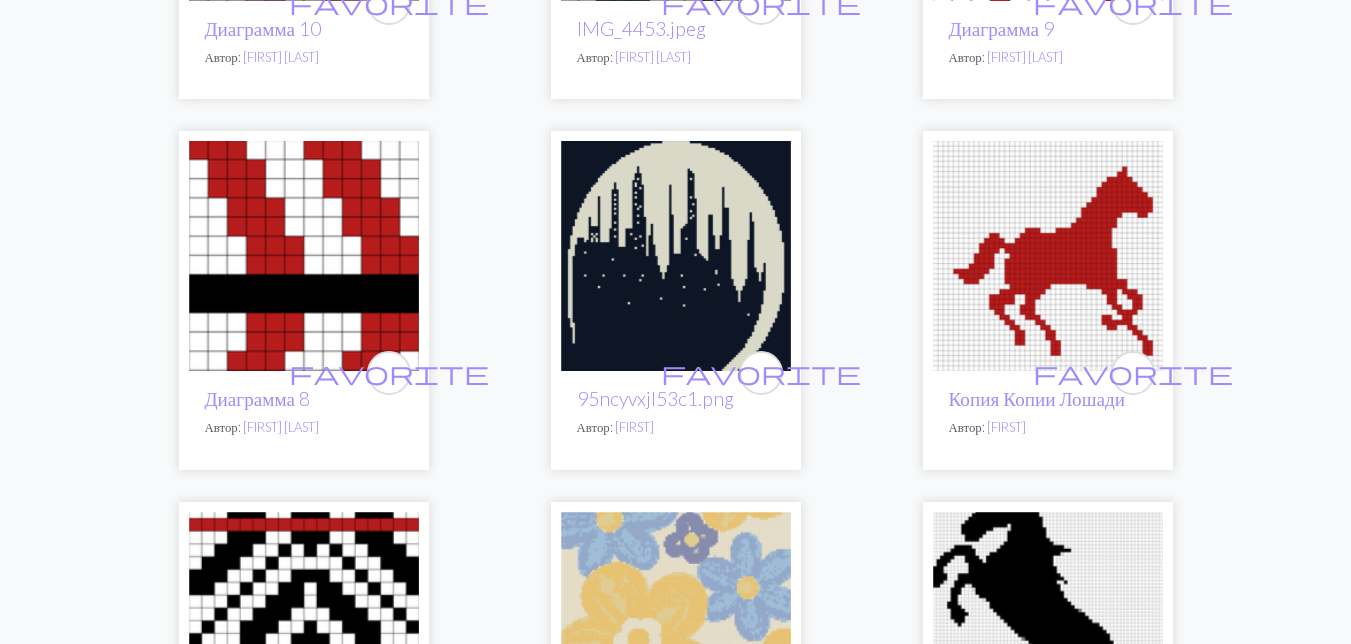 click at bounding box center (1048, 256) 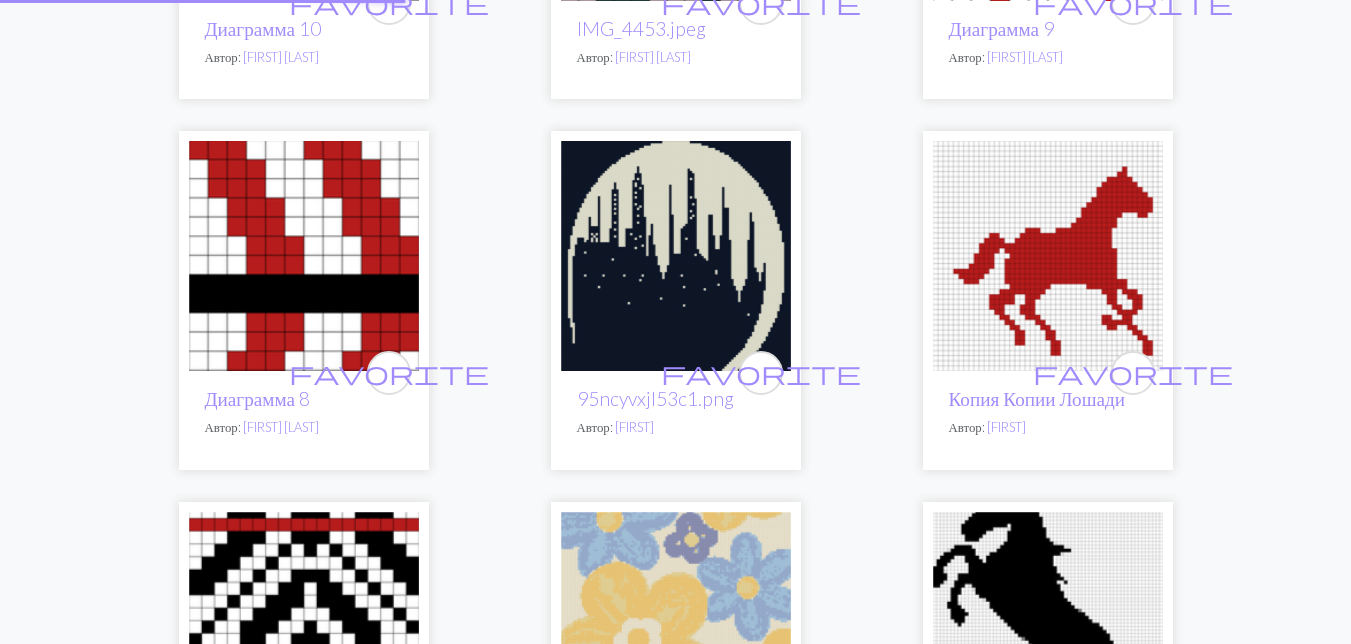 scroll, scrollTop: 0, scrollLeft: 0, axis: both 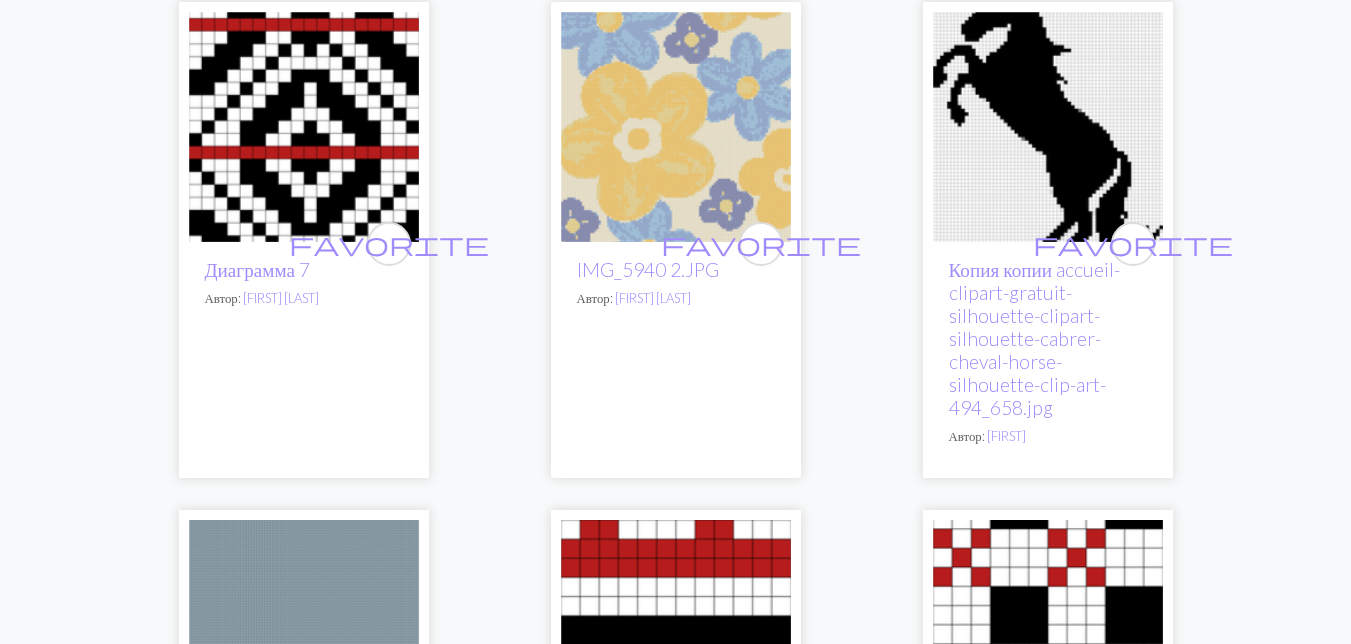 click at bounding box center [1048, 127] 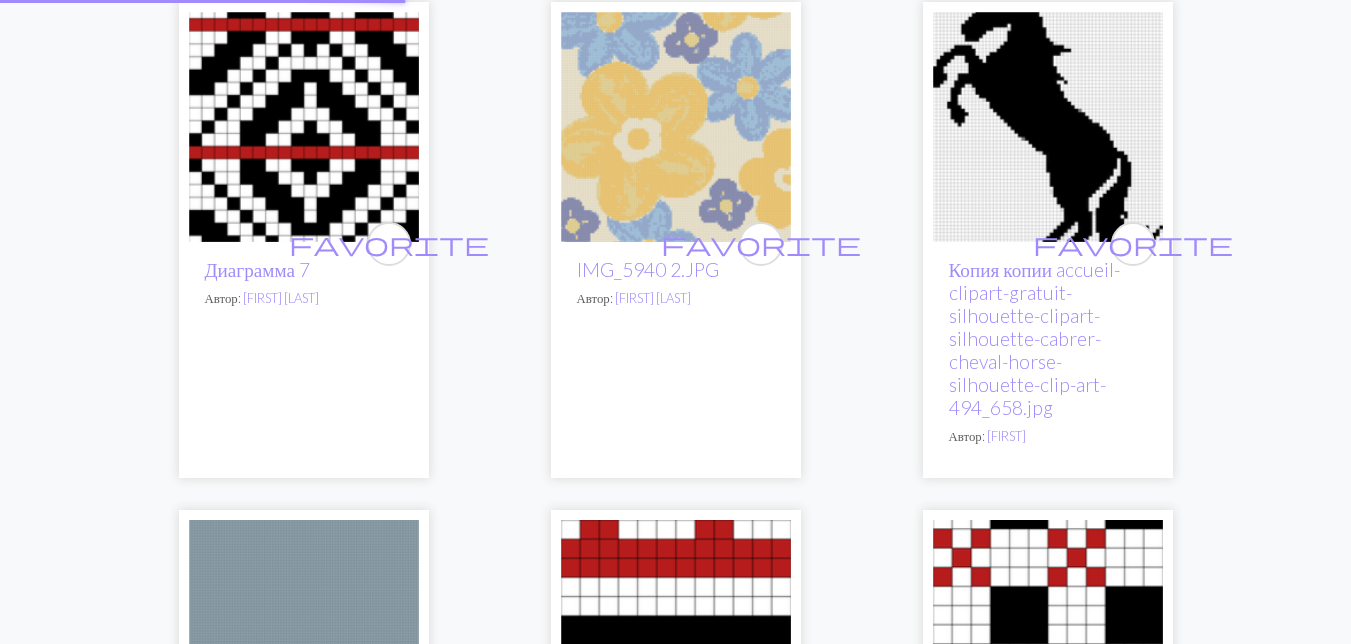 scroll, scrollTop: 0, scrollLeft: 0, axis: both 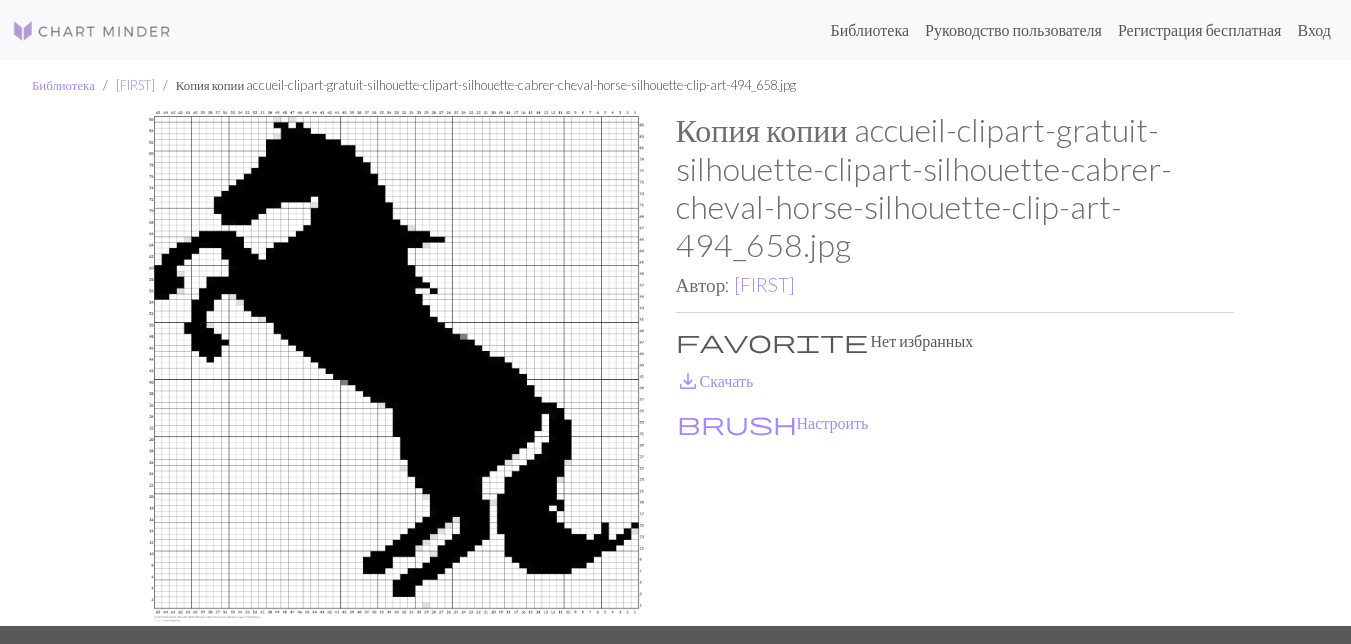 drag, startPoint x: 484, startPoint y: 327, endPoint x: 519, endPoint y: 324, distance: 35.128338 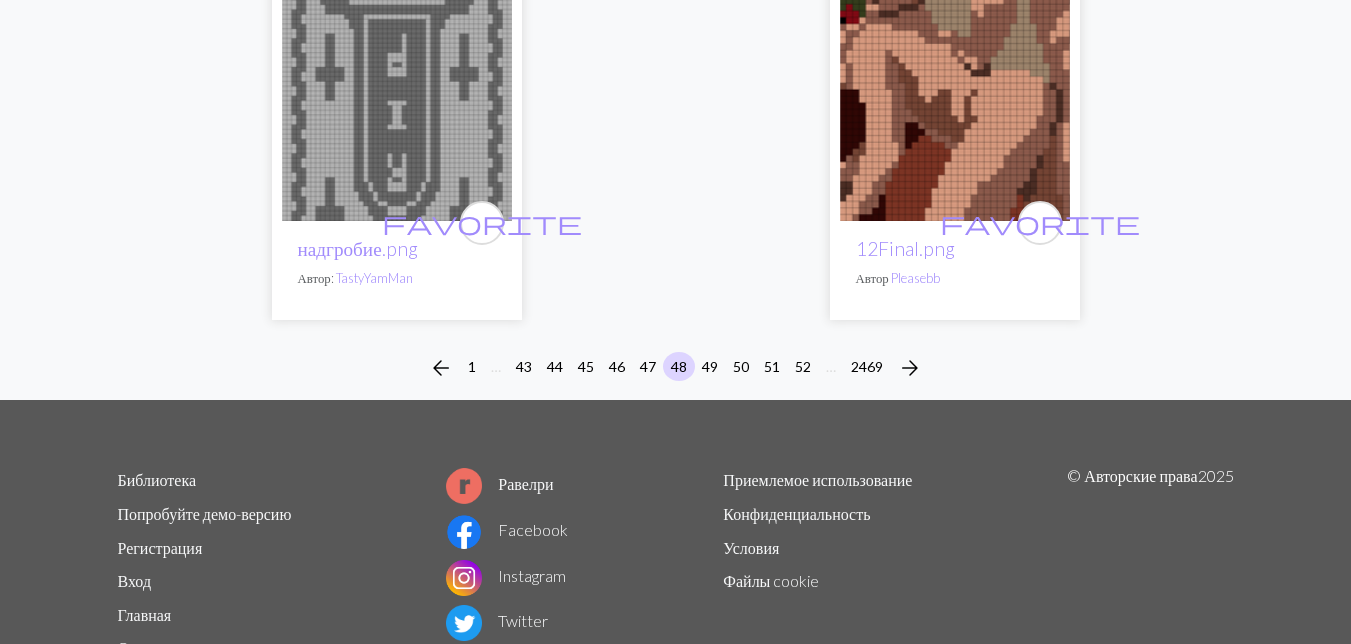 scroll, scrollTop: 6900, scrollLeft: 0, axis: vertical 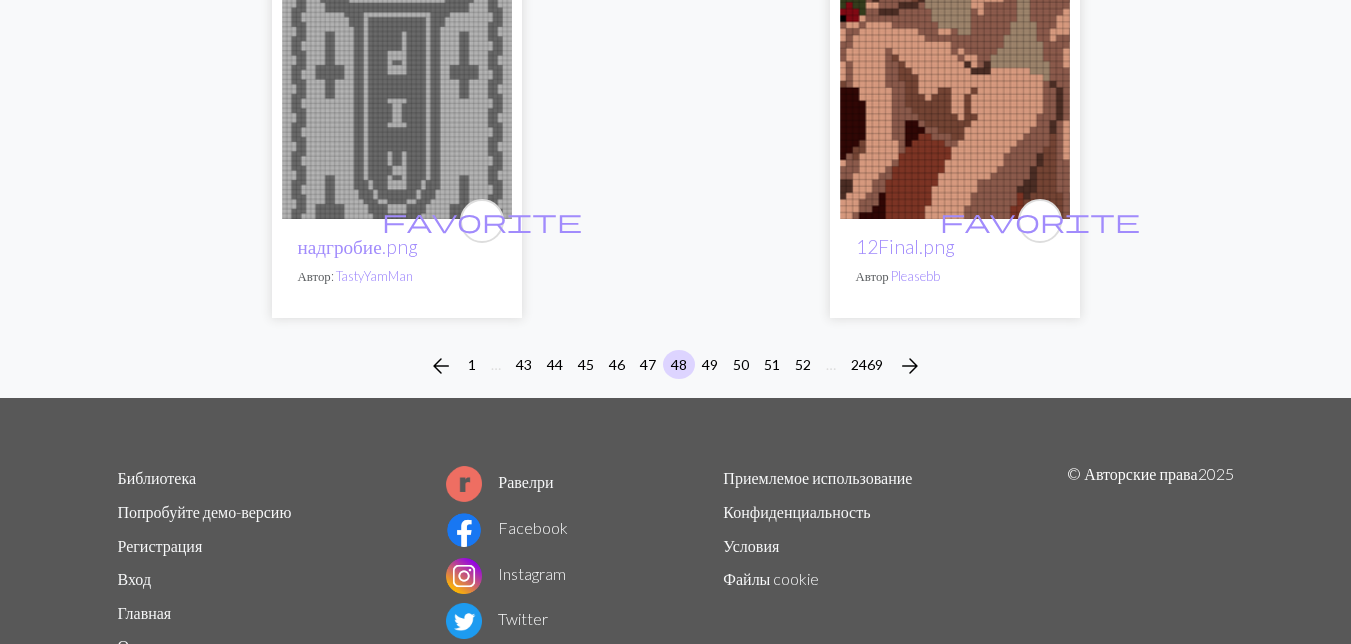 click at bounding box center (955, 104) 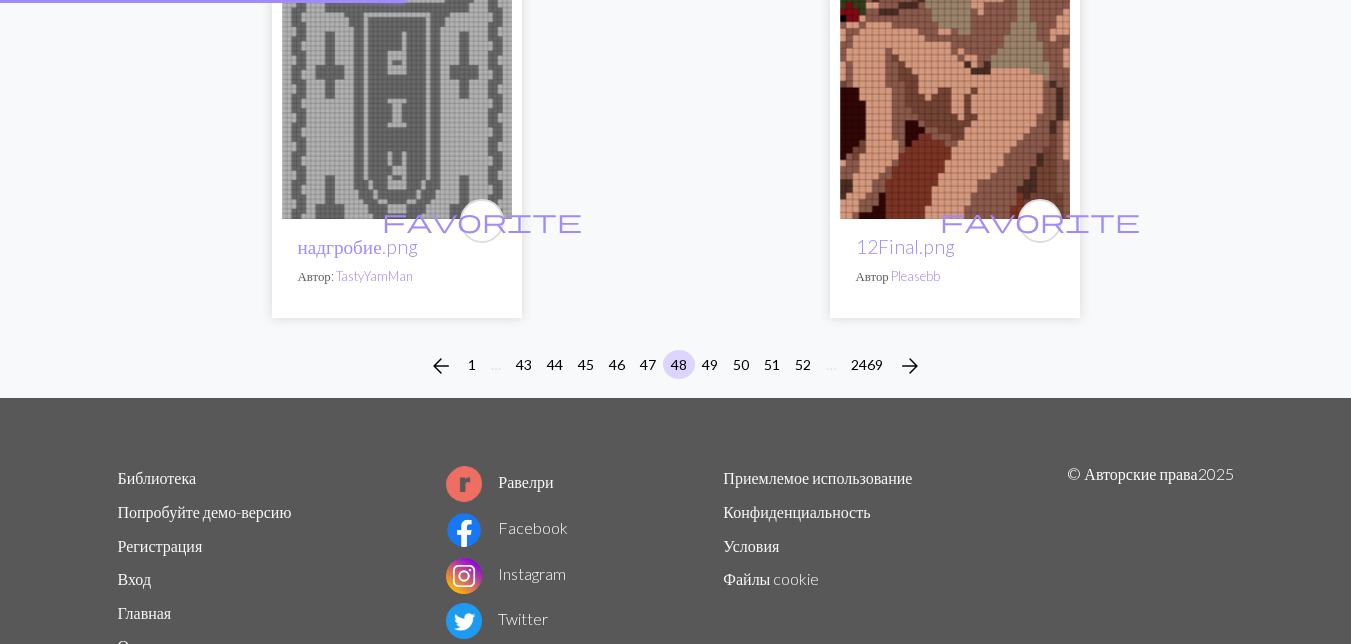 scroll, scrollTop: 0, scrollLeft: 0, axis: both 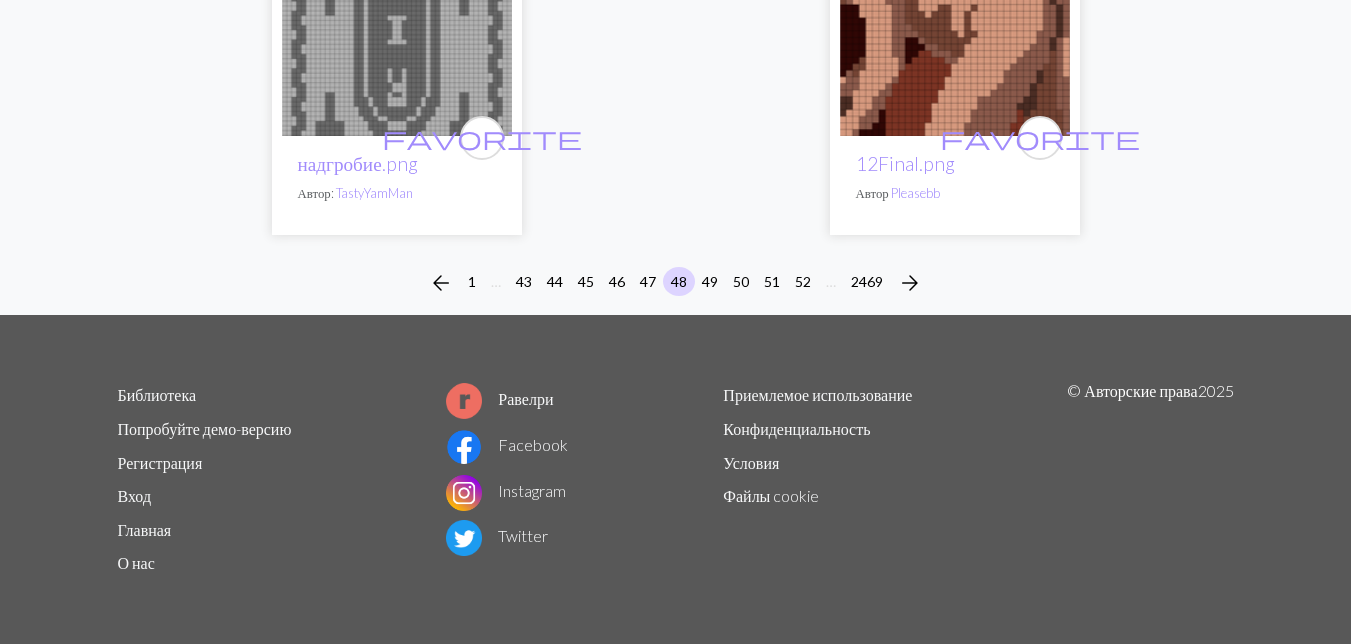 click at bounding box center [955, 21] 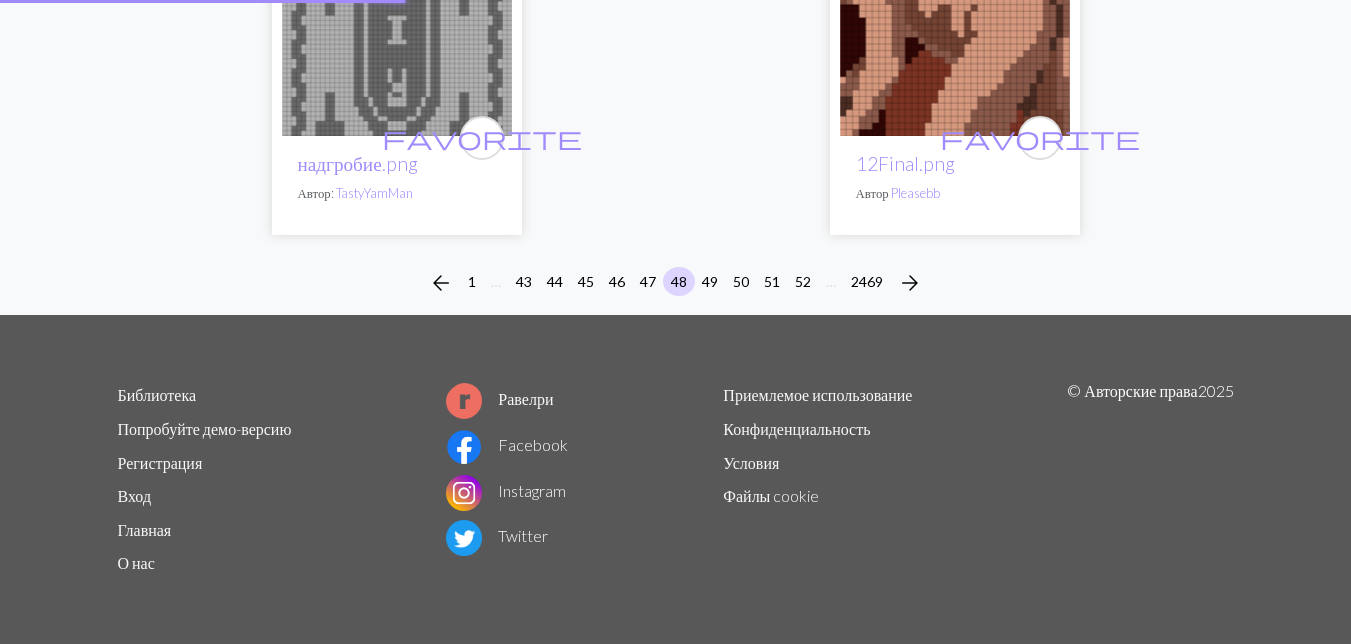 scroll, scrollTop: 0, scrollLeft: 0, axis: both 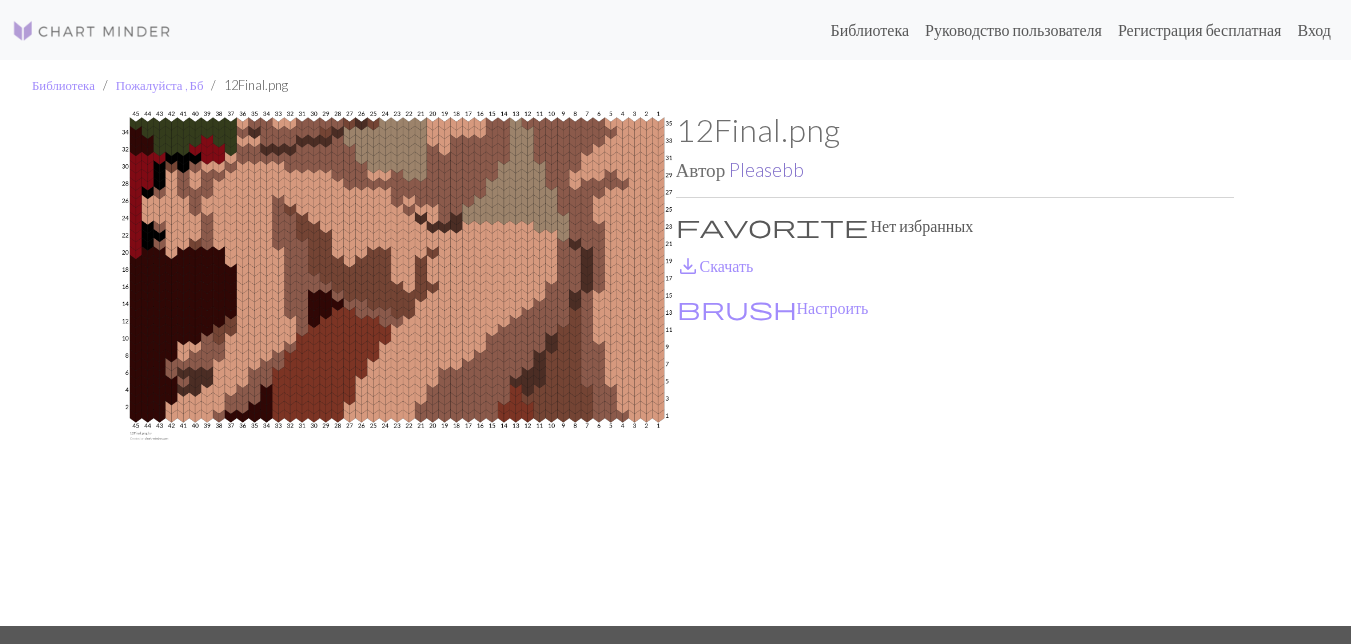click on "Pleasebb" at bounding box center (766, 169) 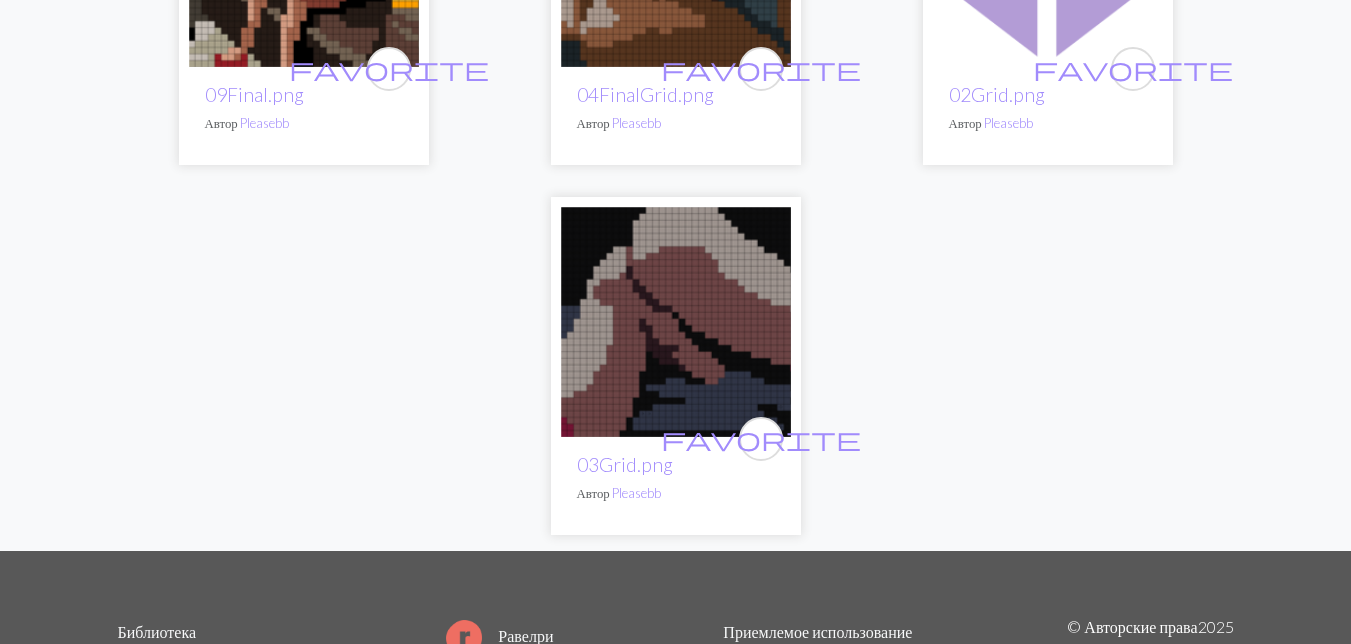 scroll, scrollTop: 1300, scrollLeft: 0, axis: vertical 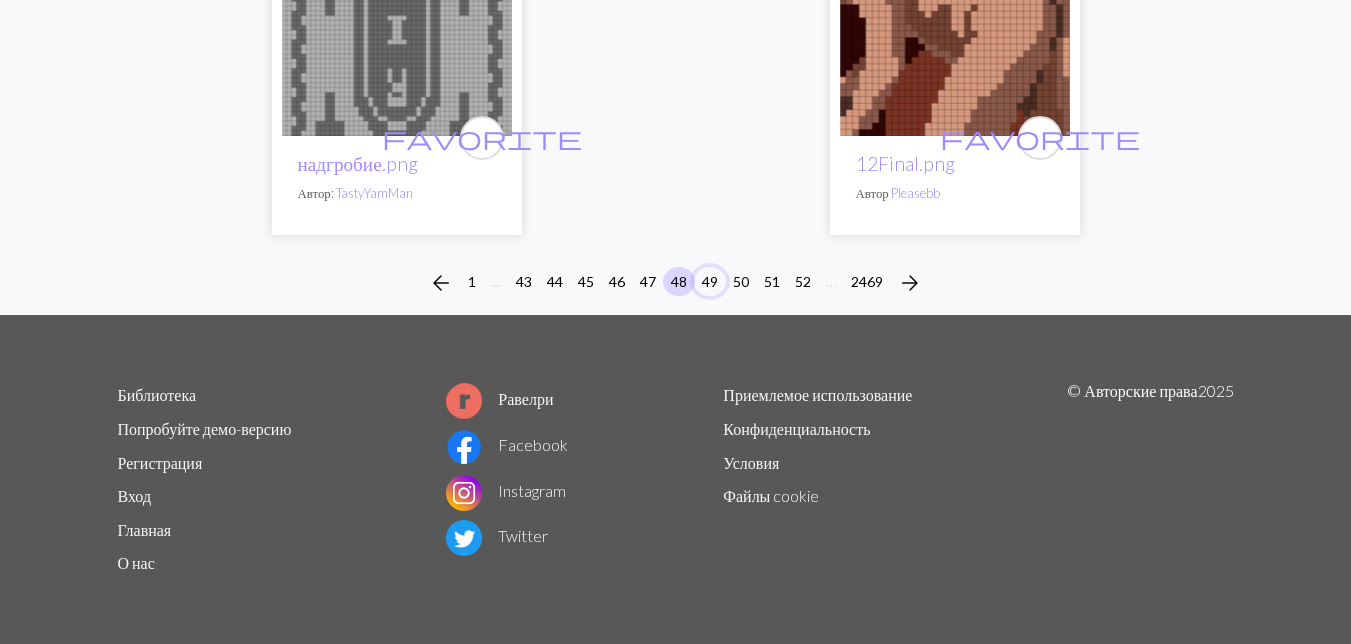 click on "49" at bounding box center (710, 281) 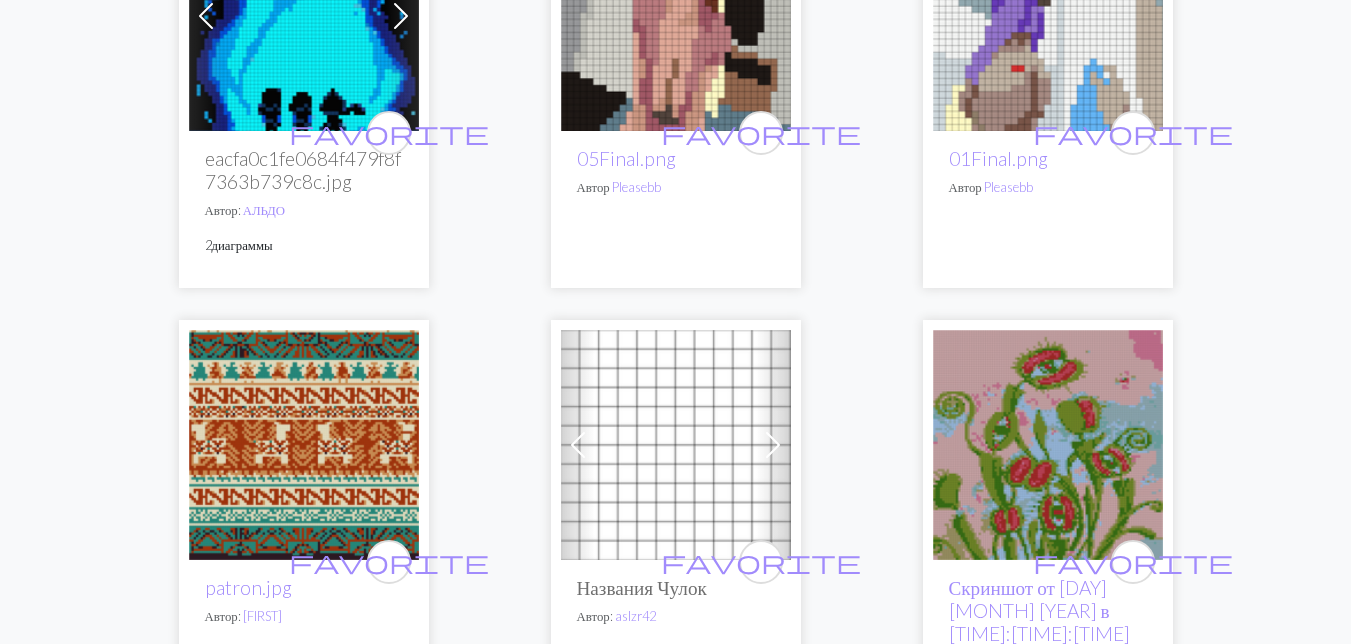scroll, scrollTop: 500, scrollLeft: 0, axis: vertical 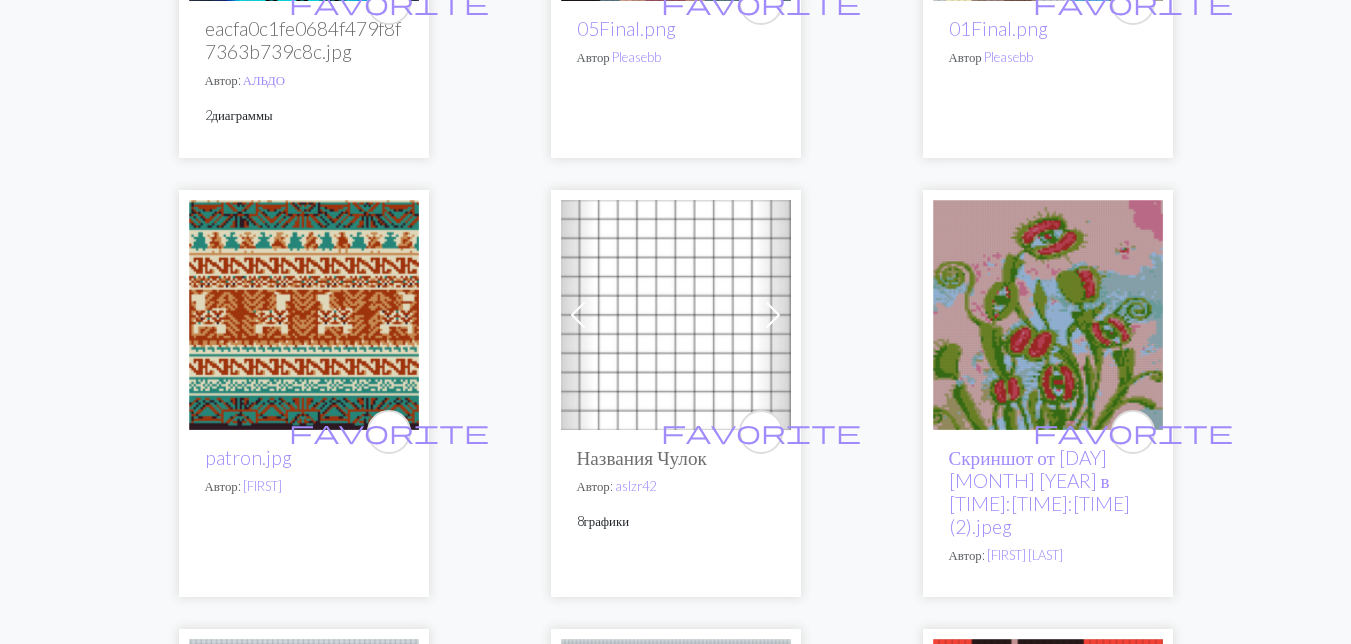 click at bounding box center [304, 315] 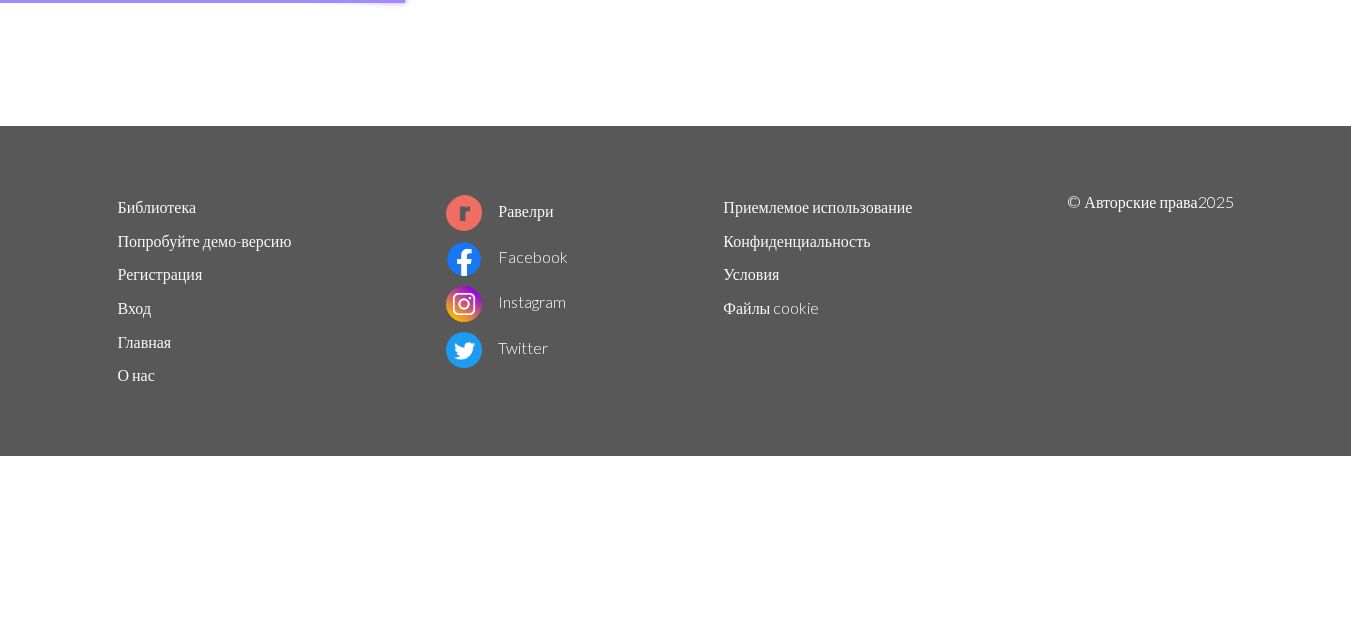 scroll, scrollTop: 0, scrollLeft: 0, axis: both 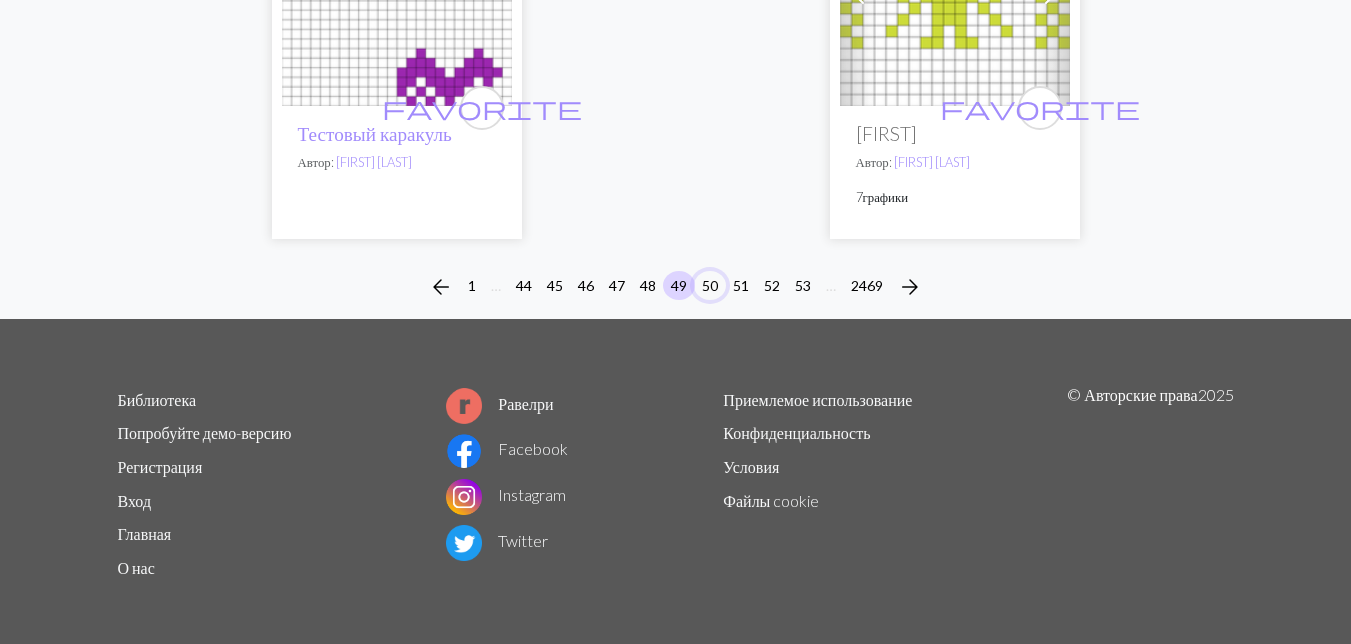 click on "50" at bounding box center [710, 285] 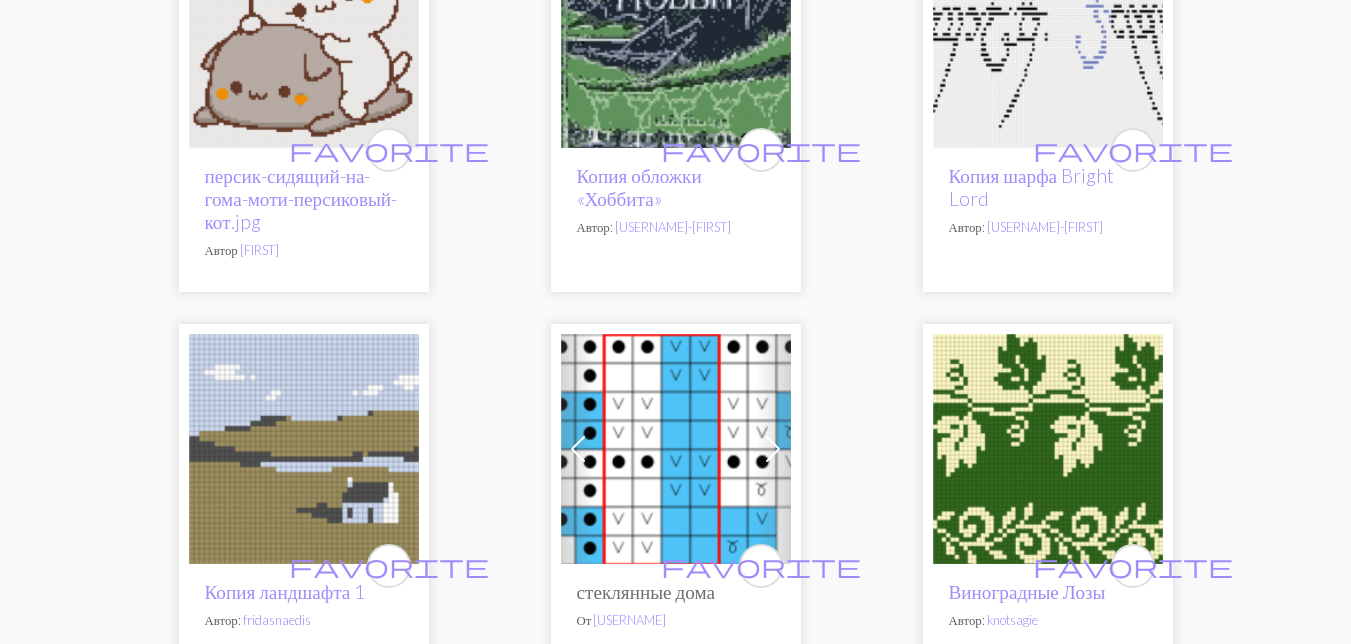 scroll, scrollTop: 1800, scrollLeft: 0, axis: vertical 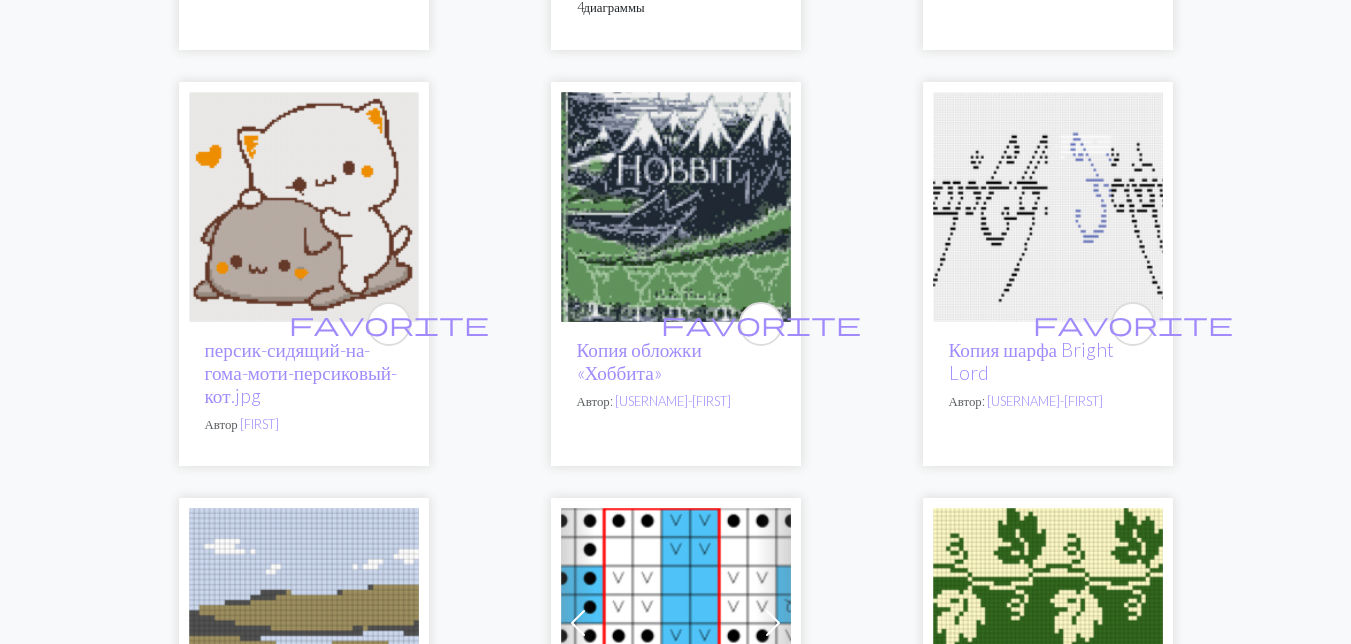 click at bounding box center (304, 207) 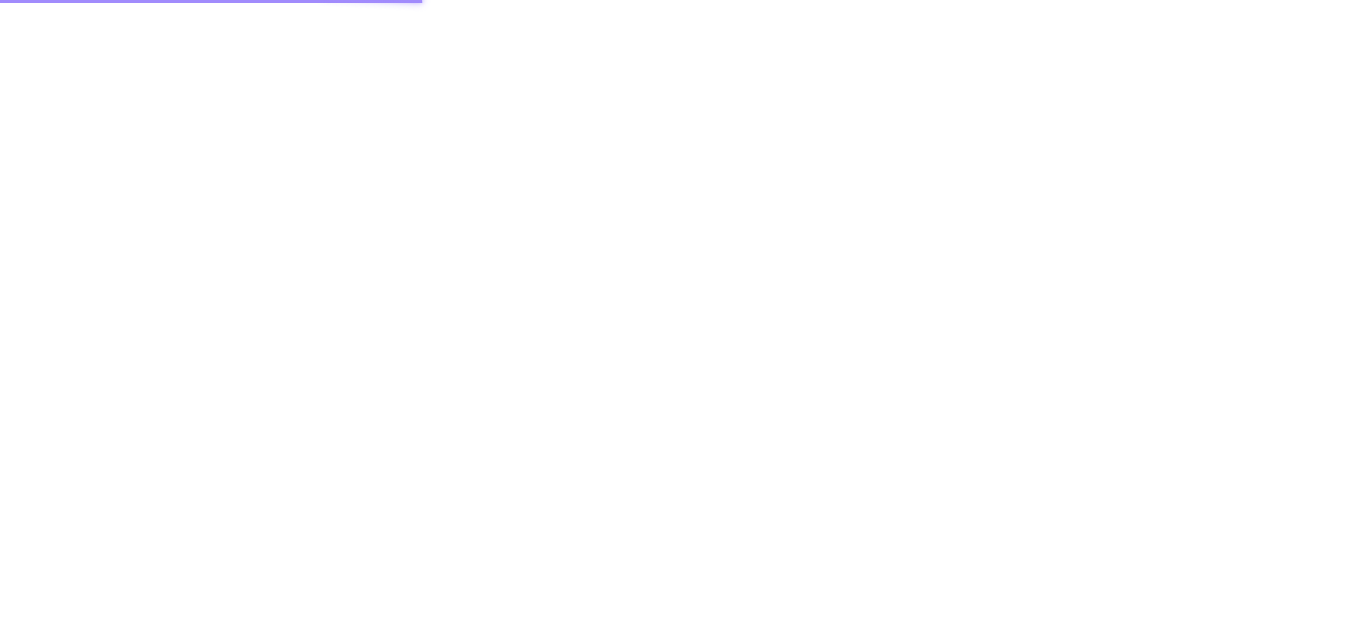 scroll, scrollTop: 0, scrollLeft: 0, axis: both 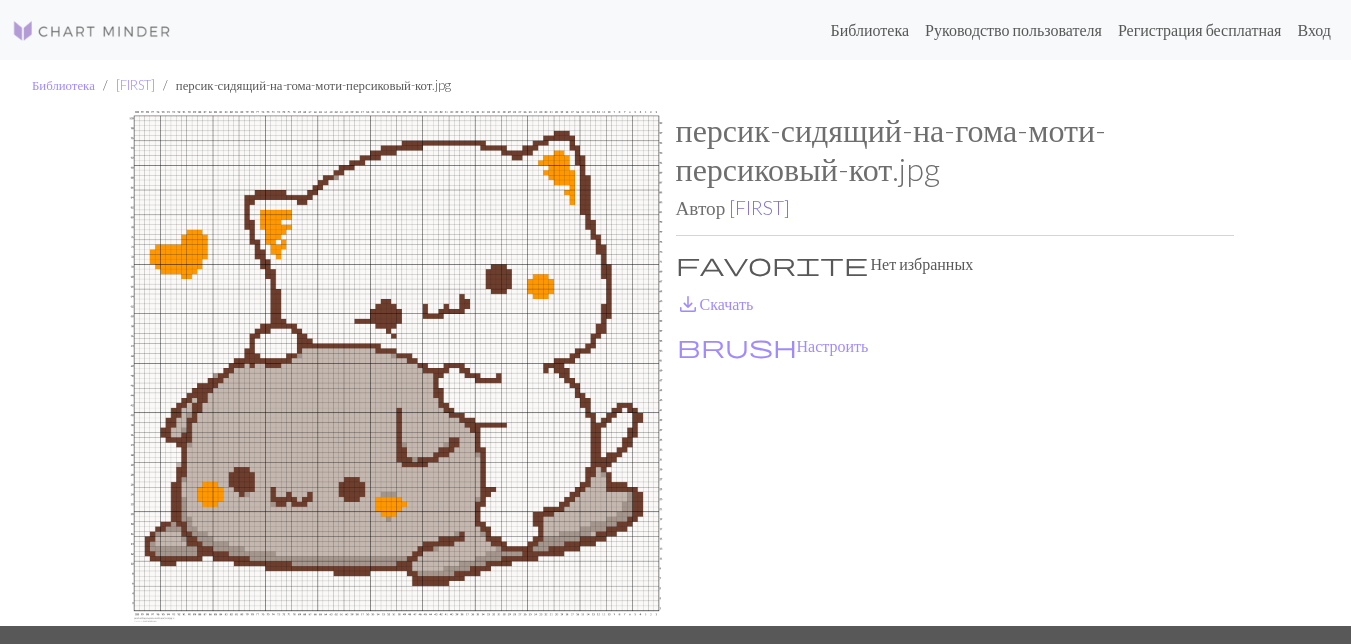 click on "аппи" at bounding box center [759, 207] 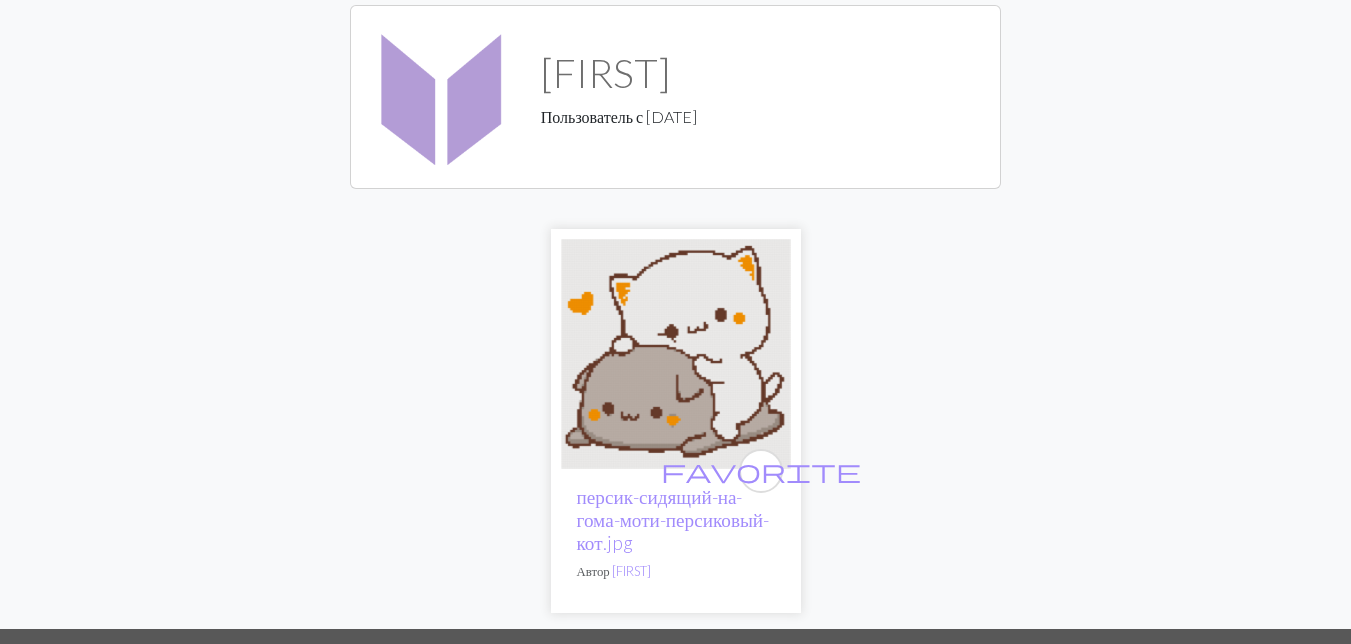 scroll, scrollTop: 300, scrollLeft: 0, axis: vertical 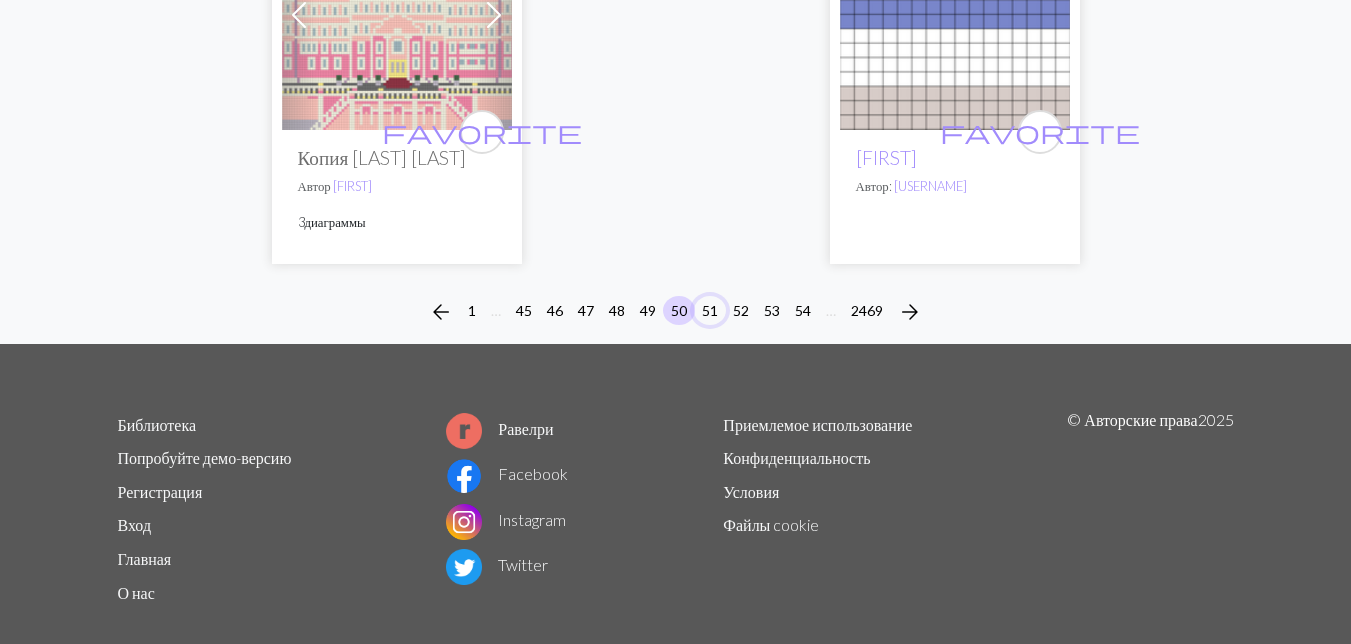 click on "51" at bounding box center (710, 310) 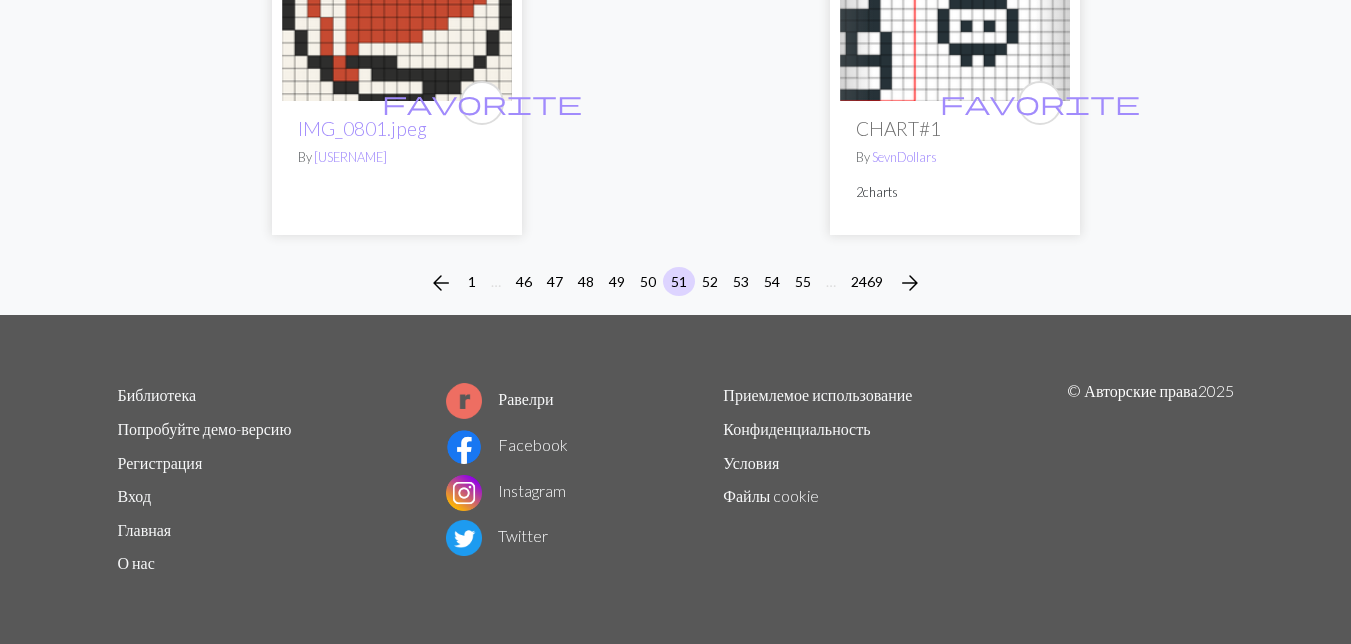 scroll, scrollTop: 0, scrollLeft: 0, axis: both 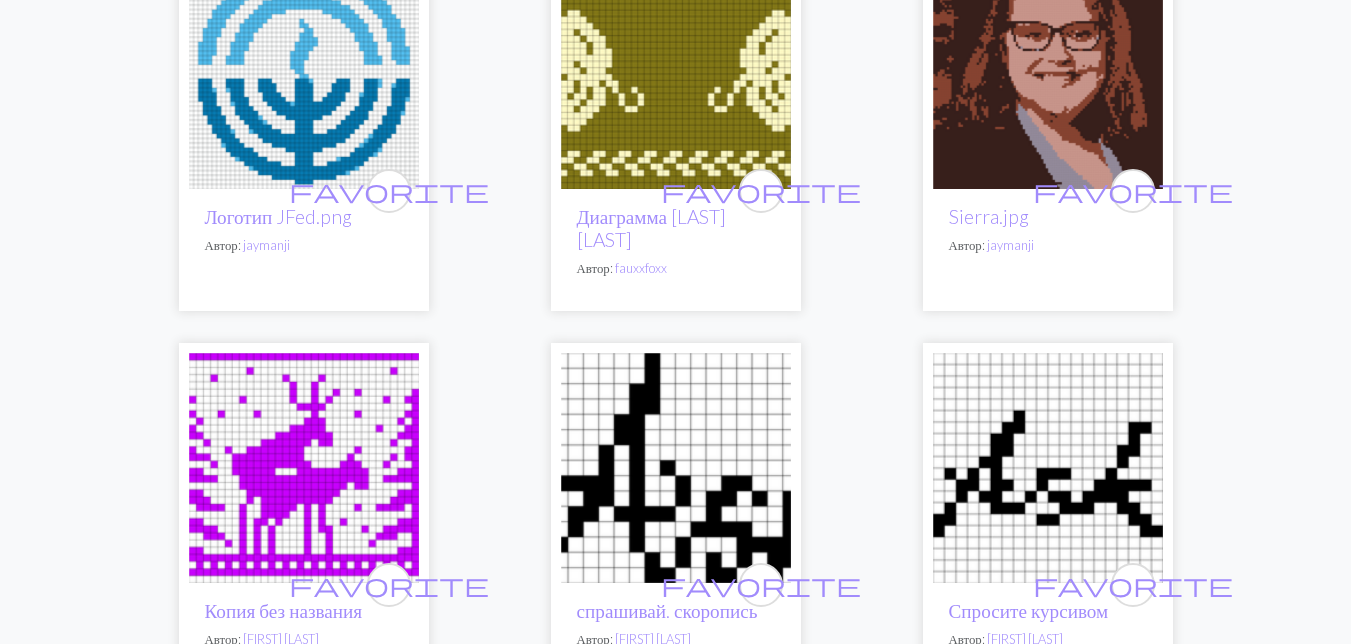 click at bounding box center (676, 74) 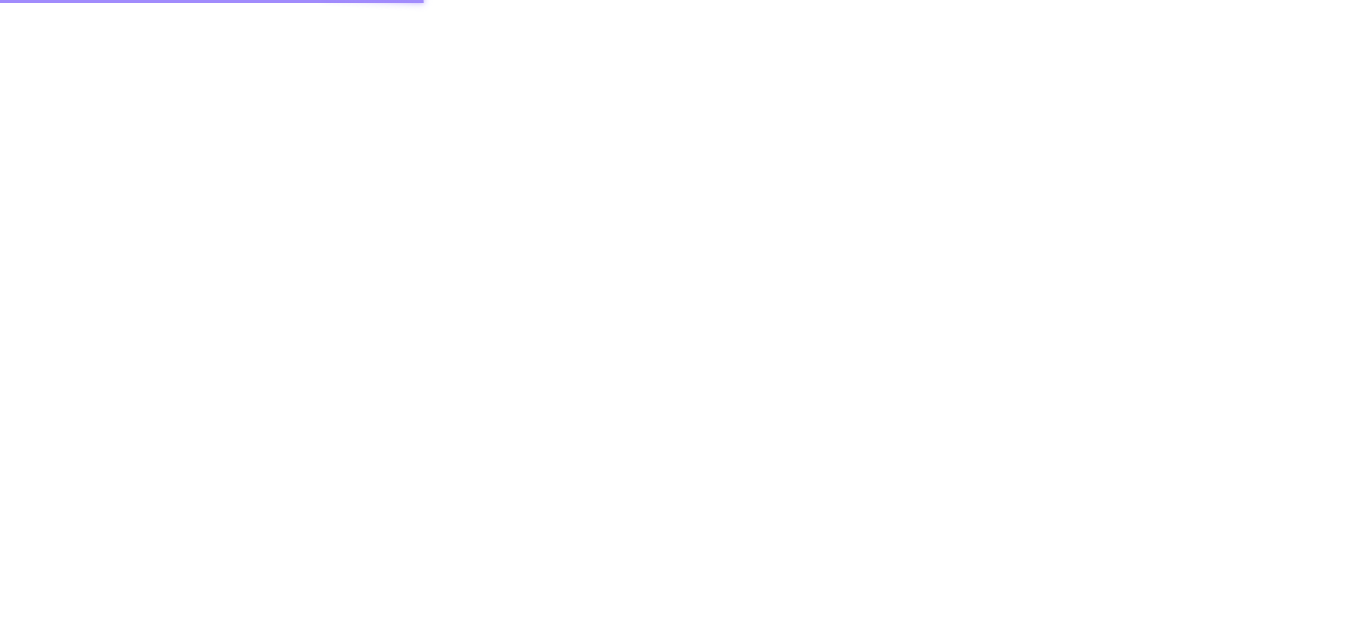 scroll, scrollTop: 0, scrollLeft: 0, axis: both 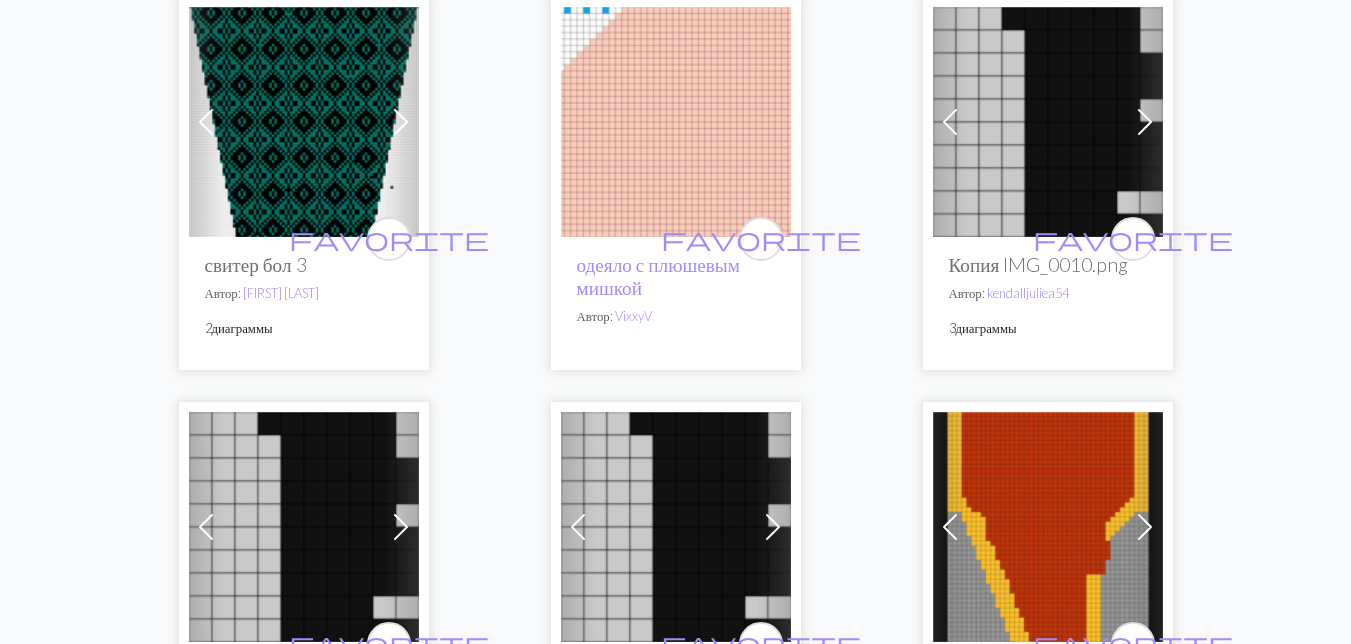 click at bounding box center (304, 122) 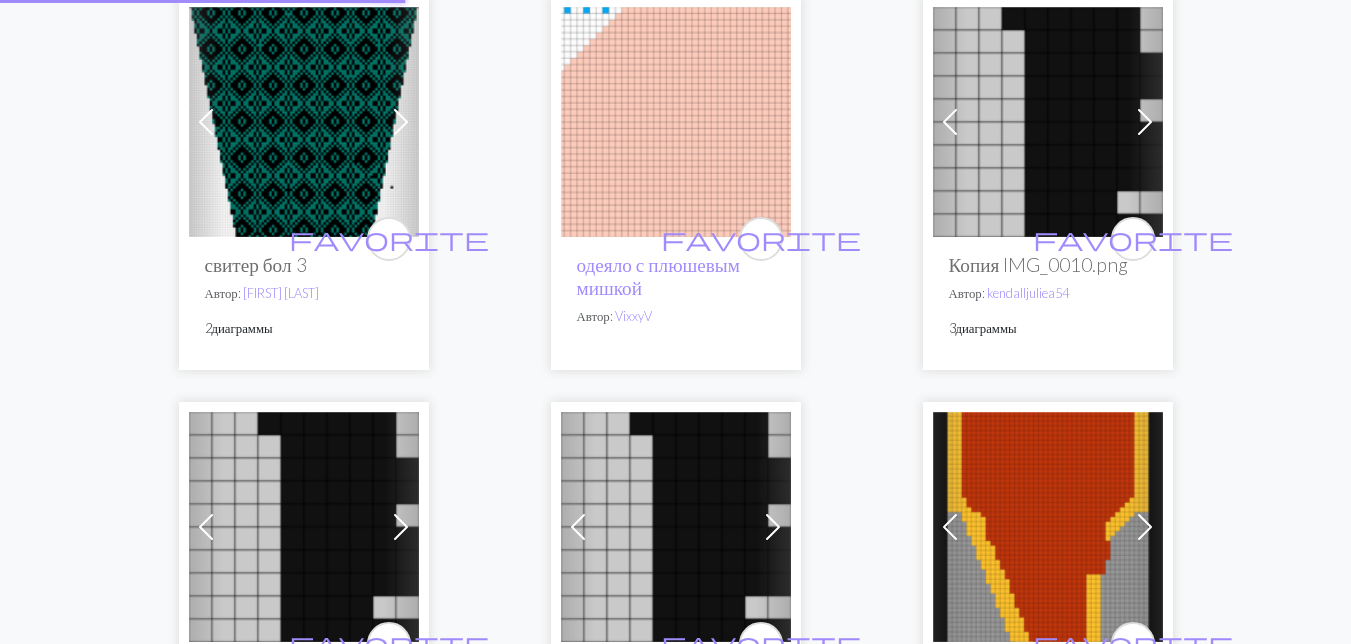 scroll, scrollTop: 0, scrollLeft: 0, axis: both 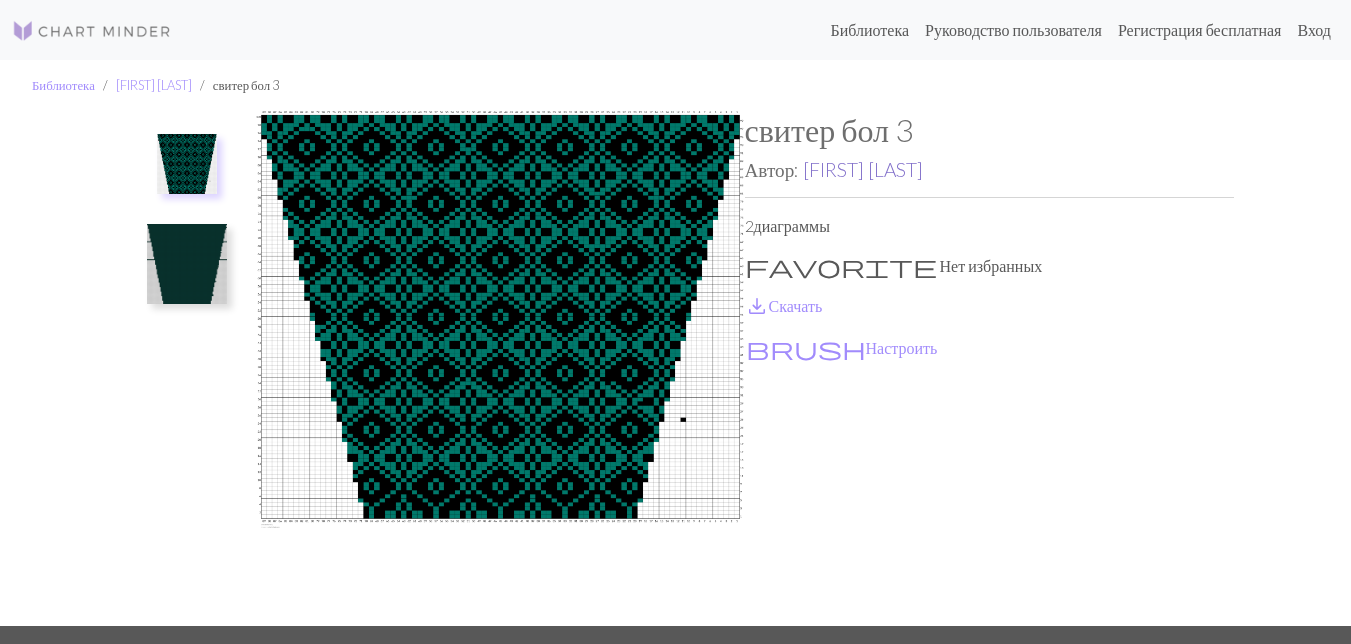 click on "Кристин Раун" at bounding box center (863, 169) 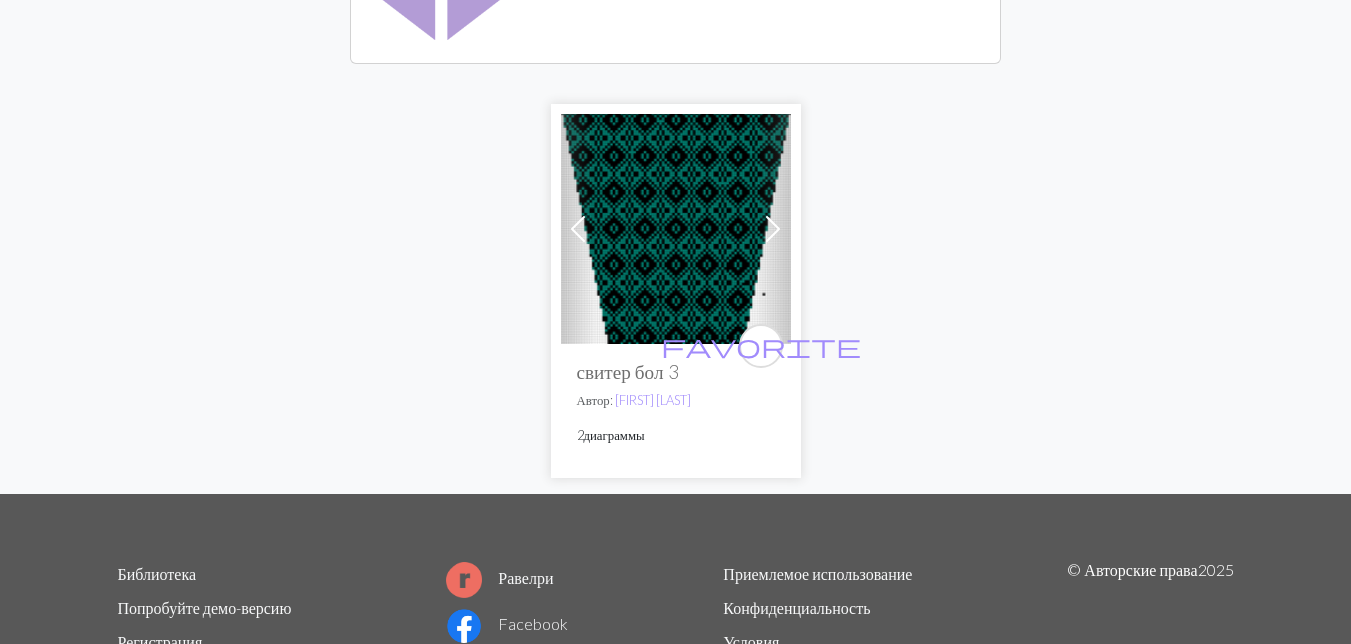 scroll, scrollTop: 400, scrollLeft: 0, axis: vertical 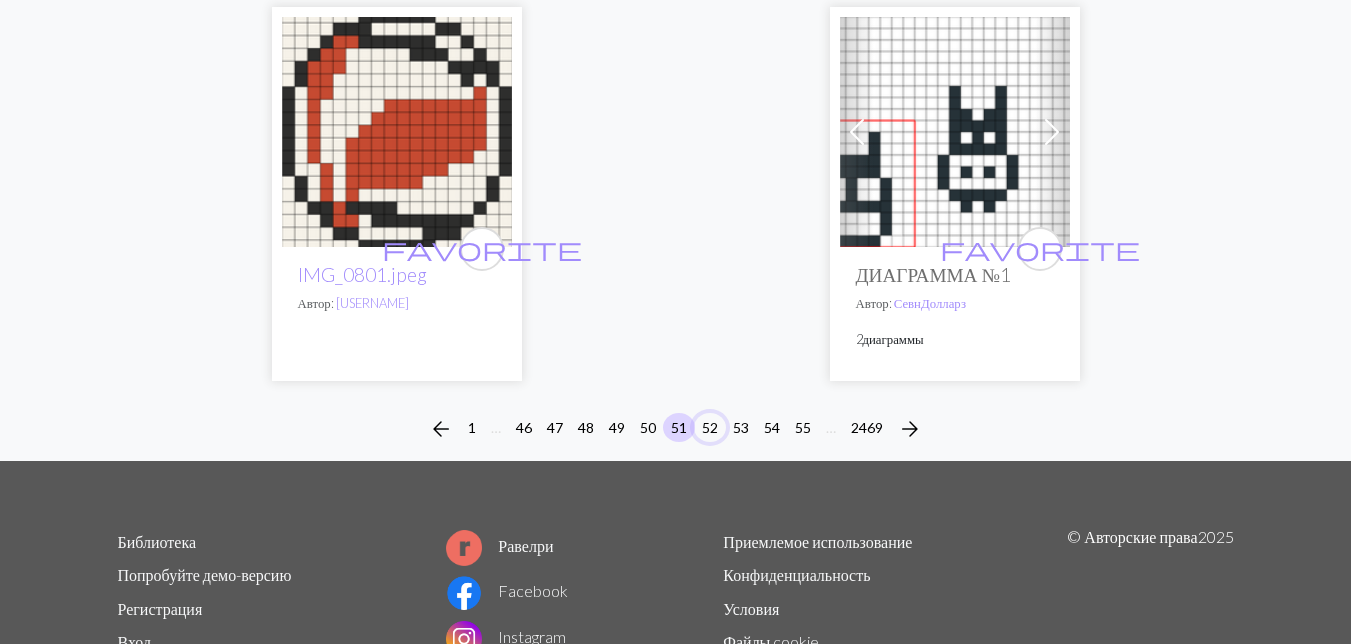 click on "52" at bounding box center (710, 427) 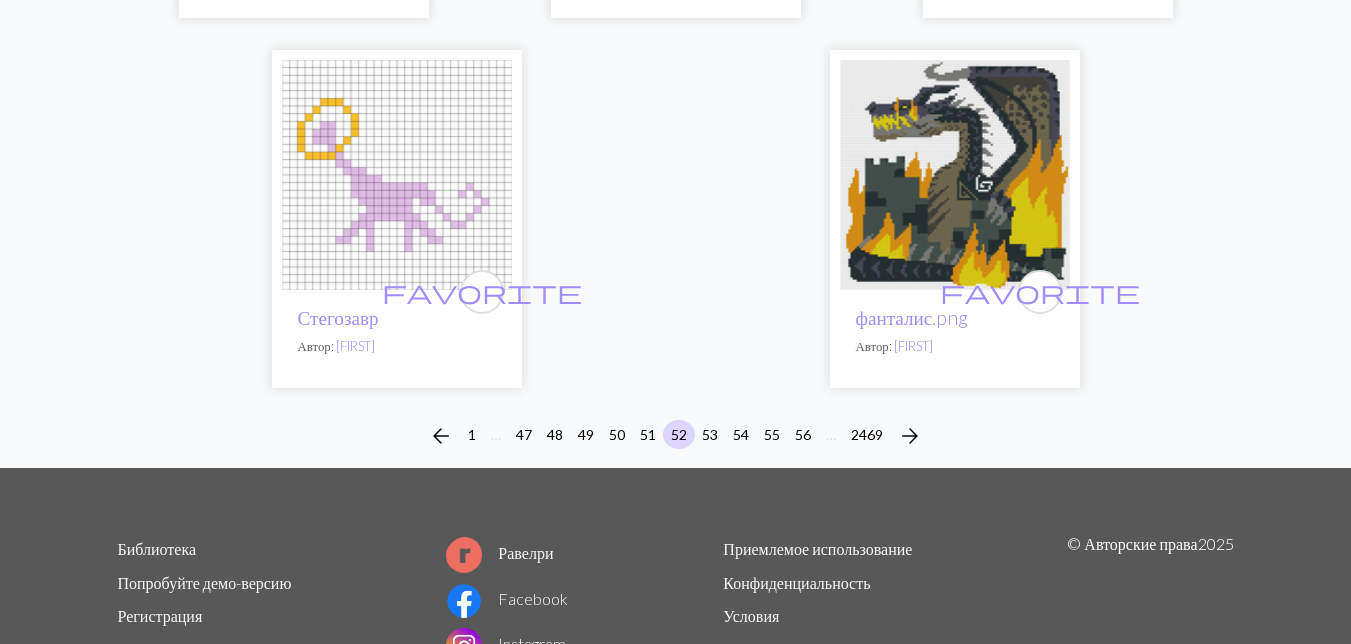 scroll, scrollTop: 6900, scrollLeft: 0, axis: vertical 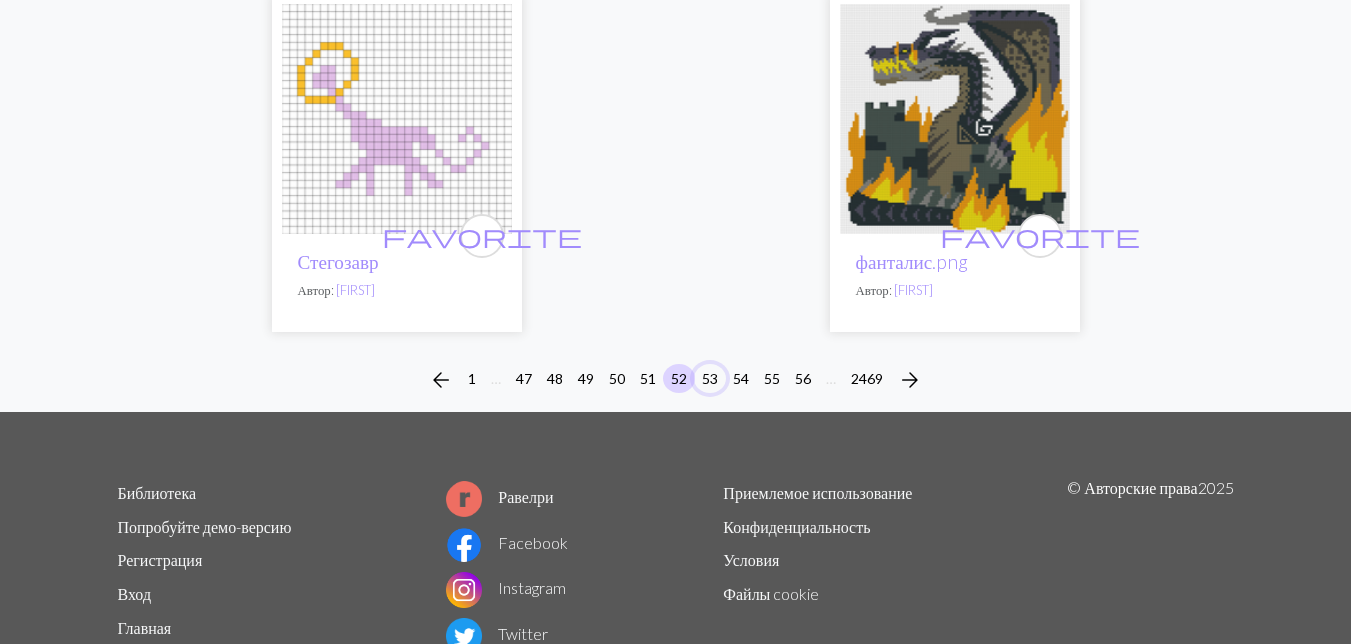 click on "53" at bounding box center [710, 378] 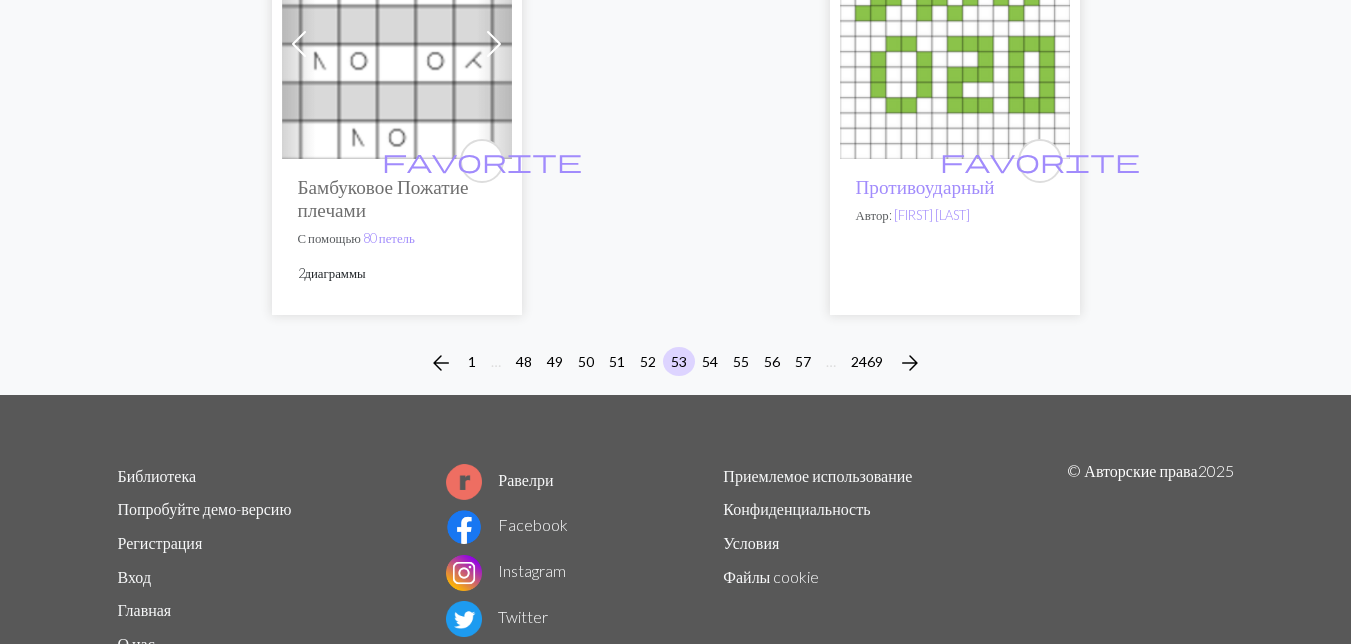 scroll, scrollTop: 6882, scrollLeft: 0, axis: vertical 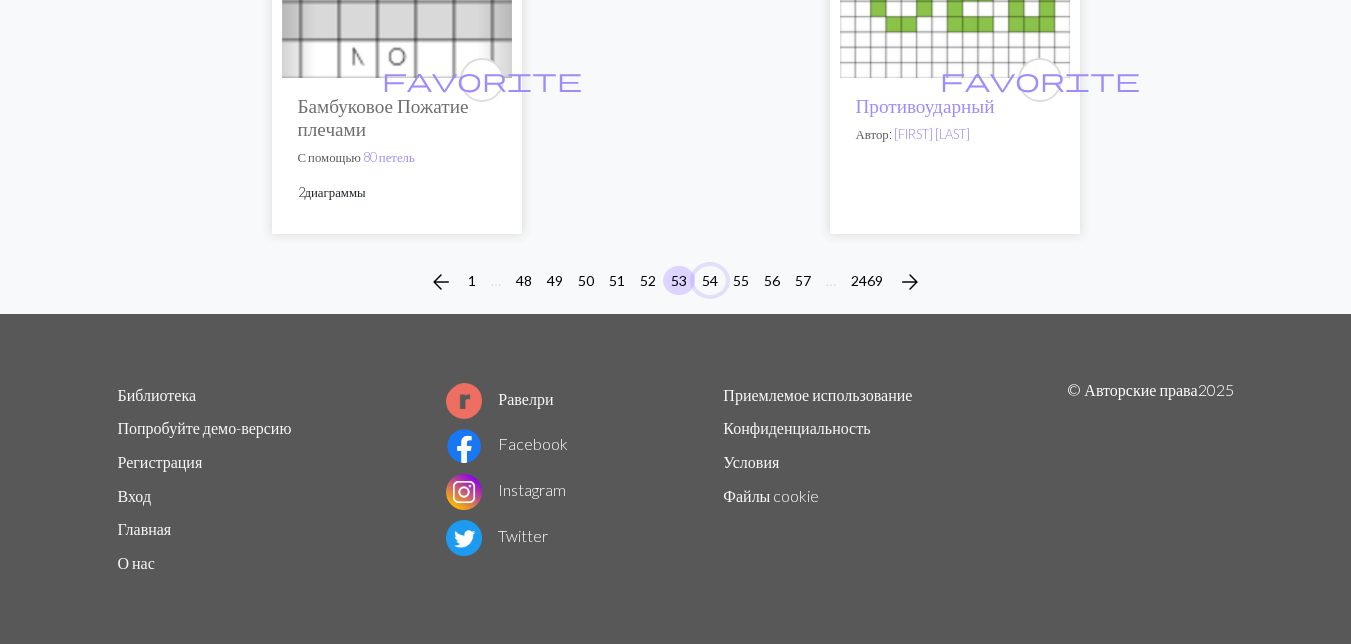 click on "54" at bounding box center (710, 280) 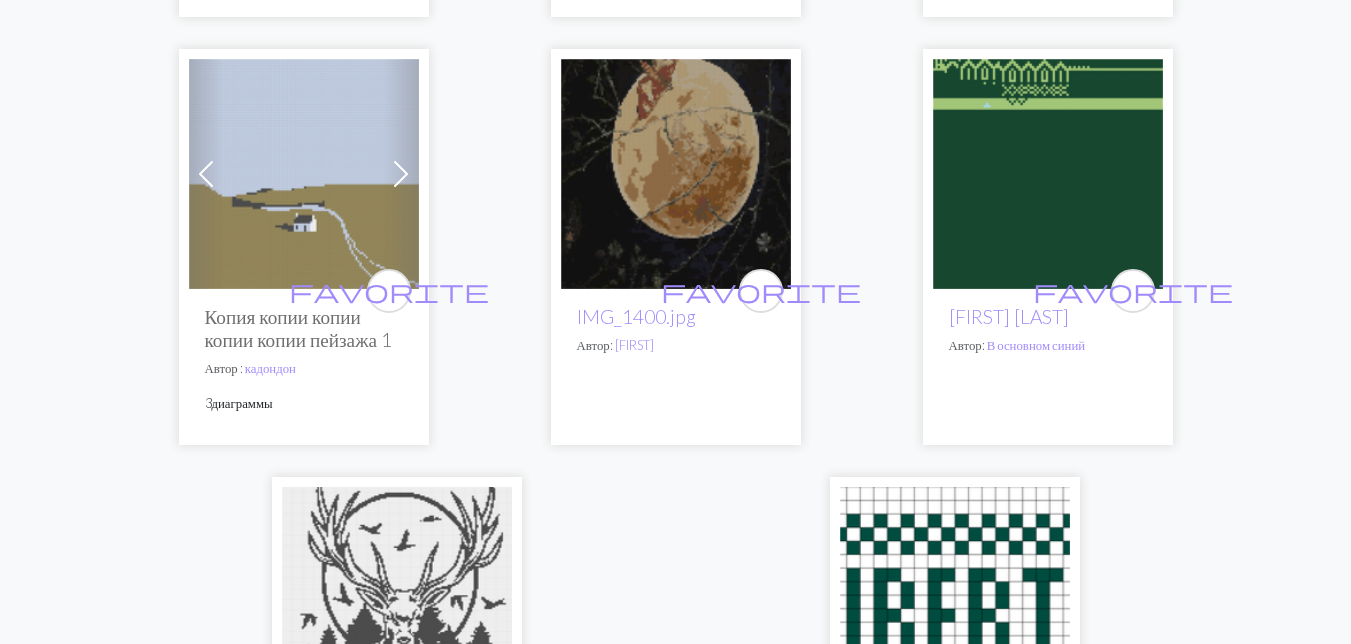 scroll, scrollTop: 7000, scrollLeft: 0, axis: vertical 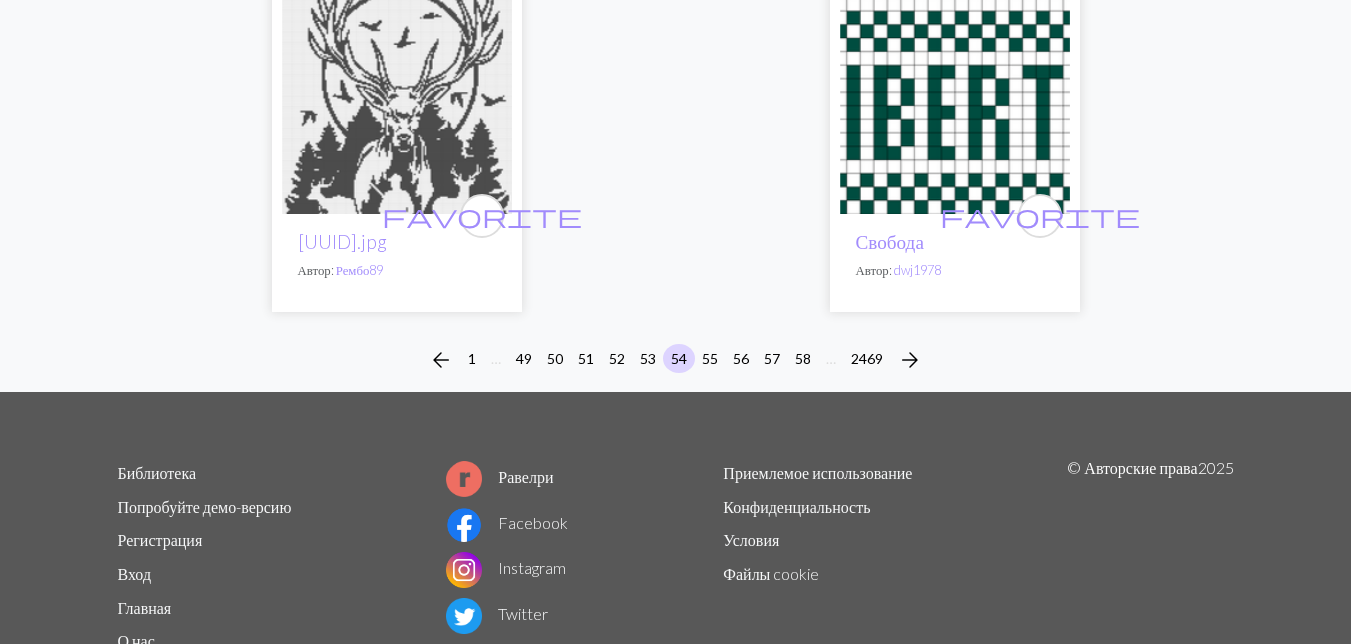 click at bounding box center [397, 99] 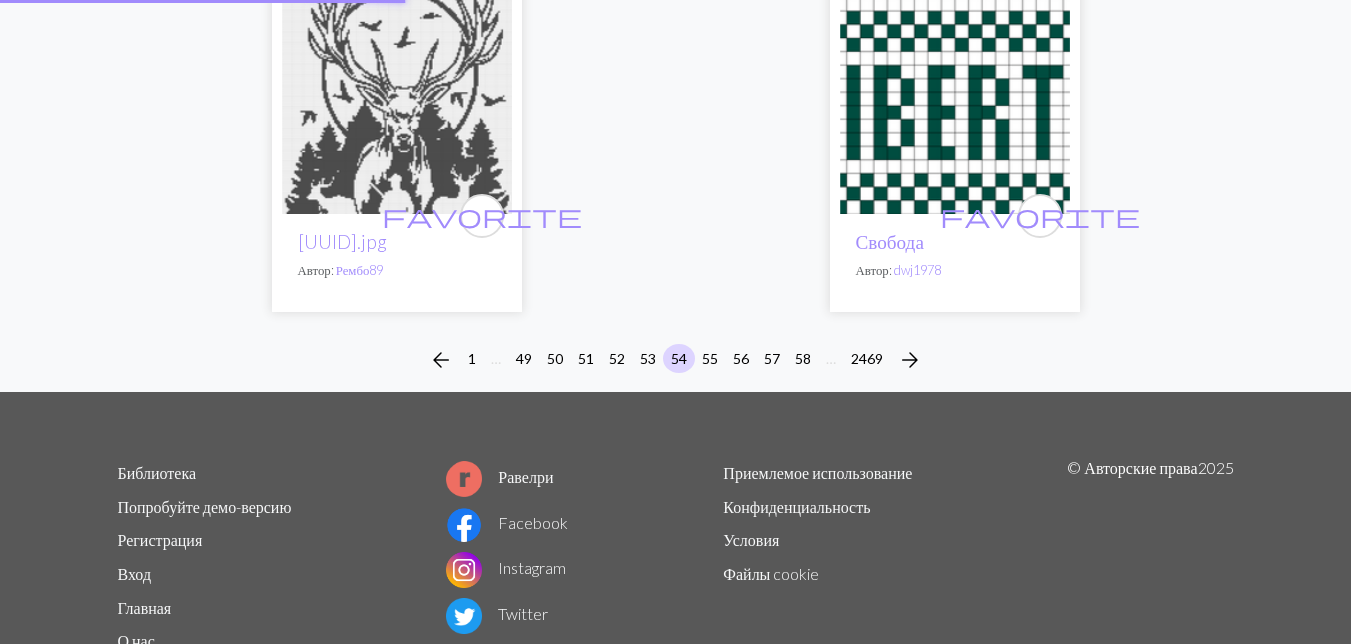 scroll, scrollTop: 0, scrollLeft: 0, axis: both 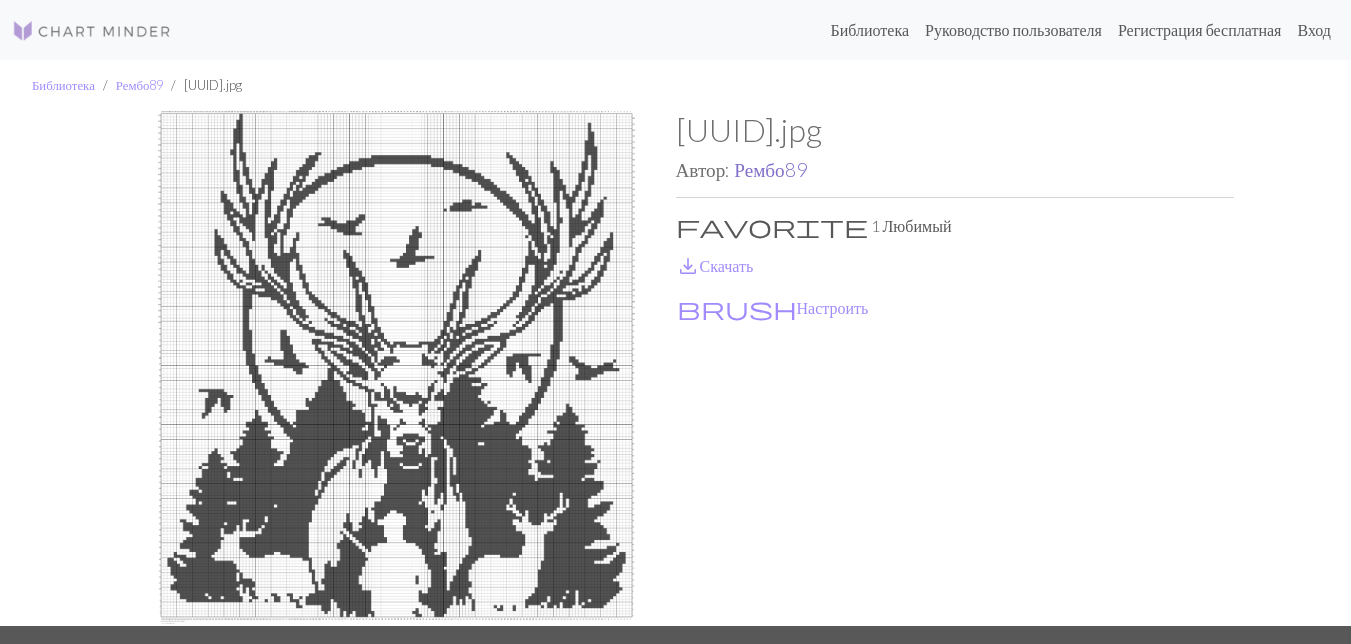 click on "Рембо89" at bounding box center (770, 169) 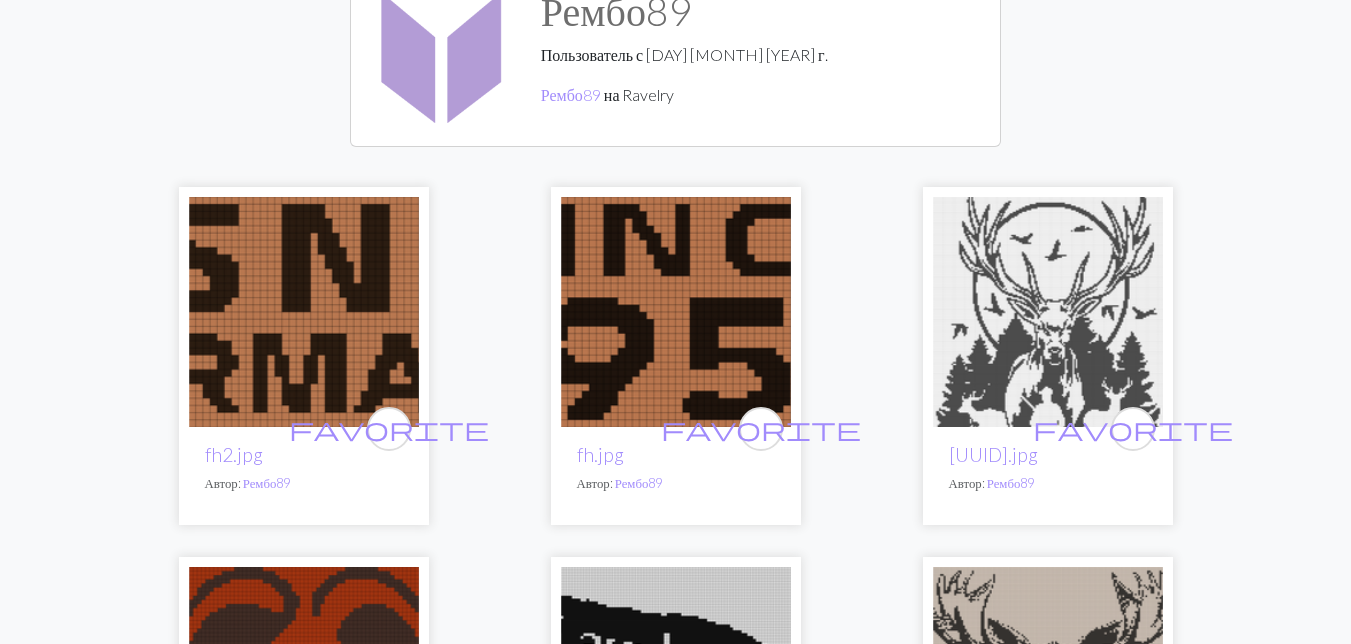 scroll, scrollTop: 600, scrollLeft: 0, axis: vertical 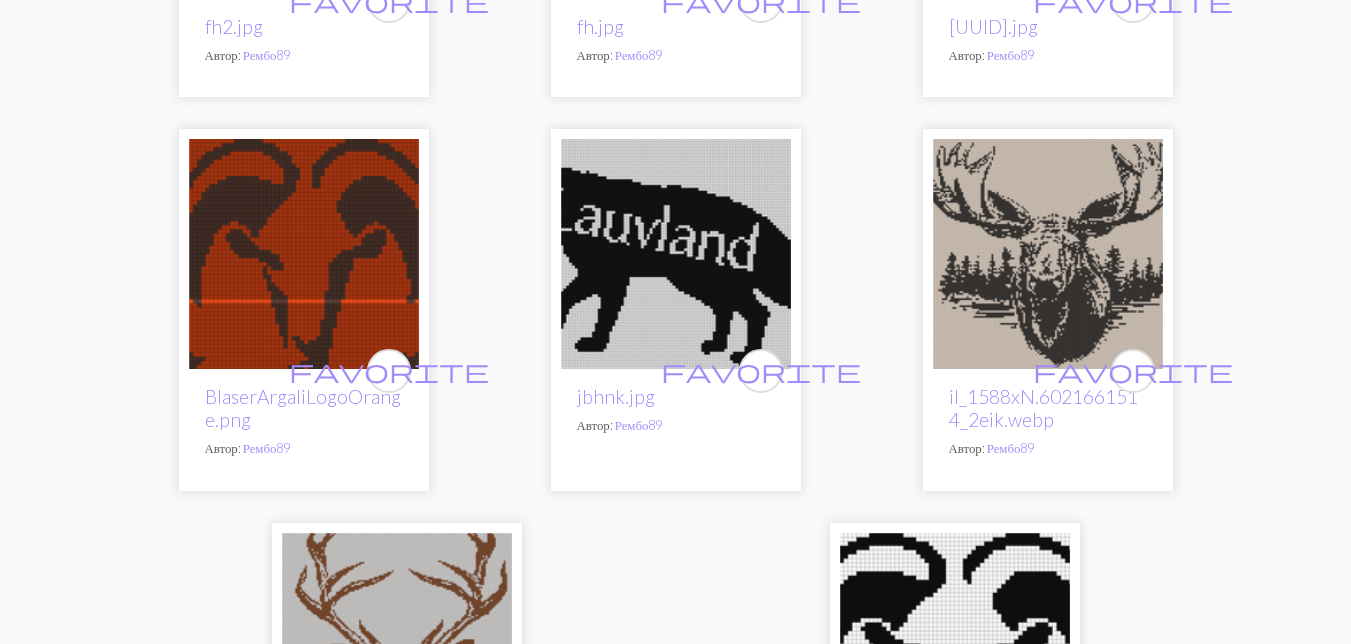 click at bounding box center (1048, 254) 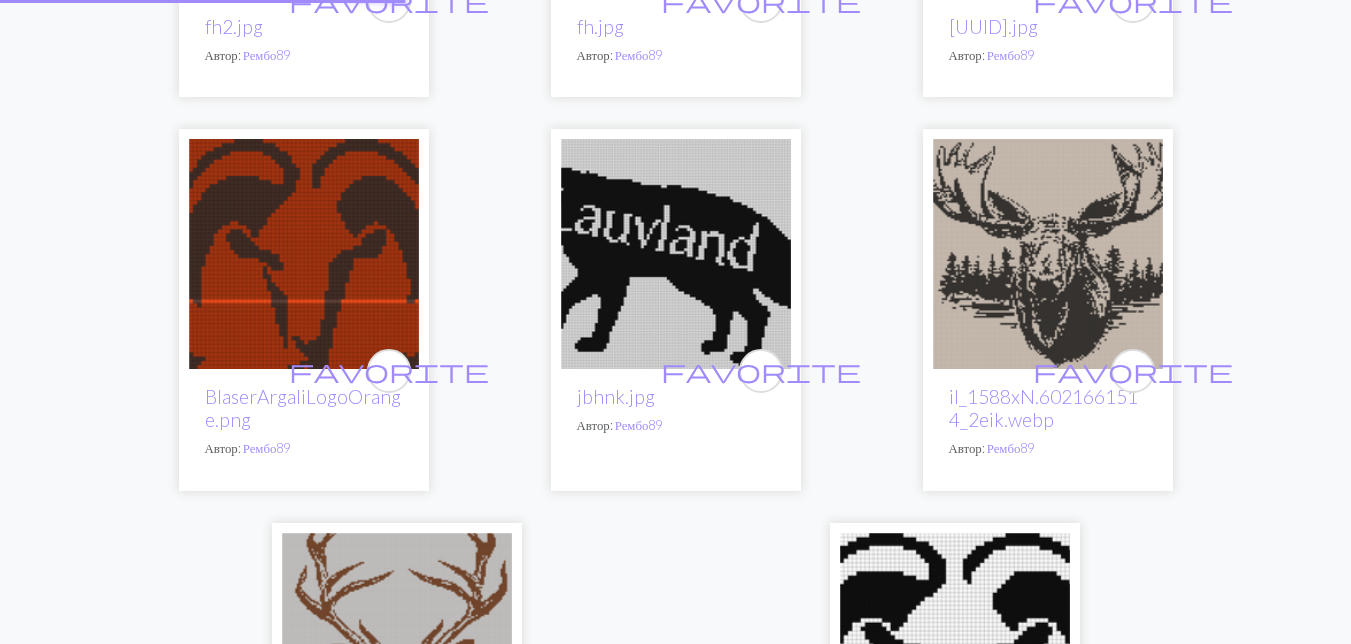 scroll, scrollTop: 0, scrollLeft: 0, axis: both 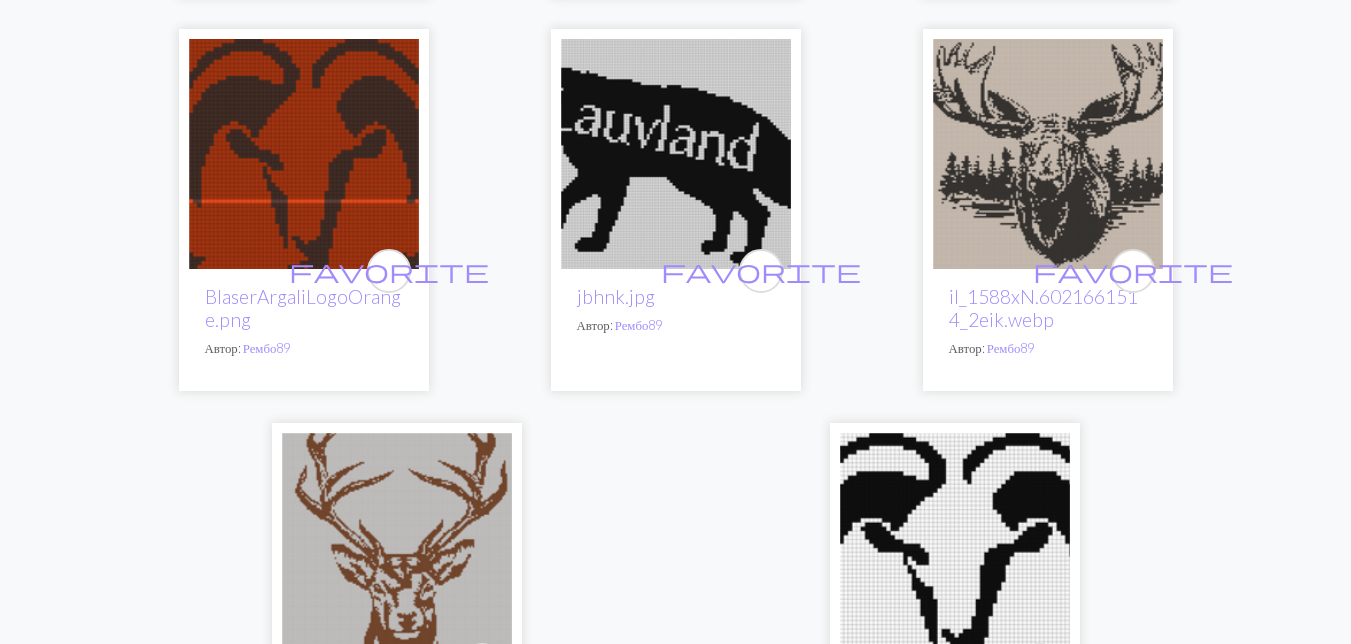 click at bounding box center [676, 154] 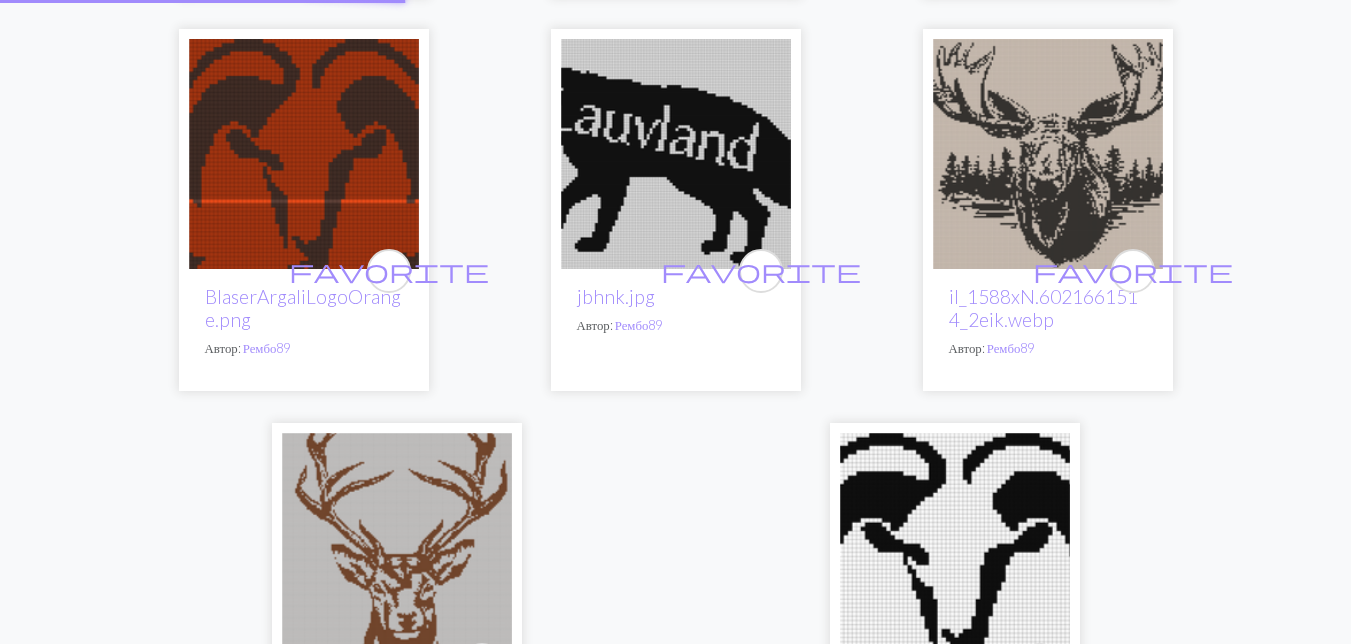 scroll, scrollTop: 0, scrollLeft: 0, axis: both 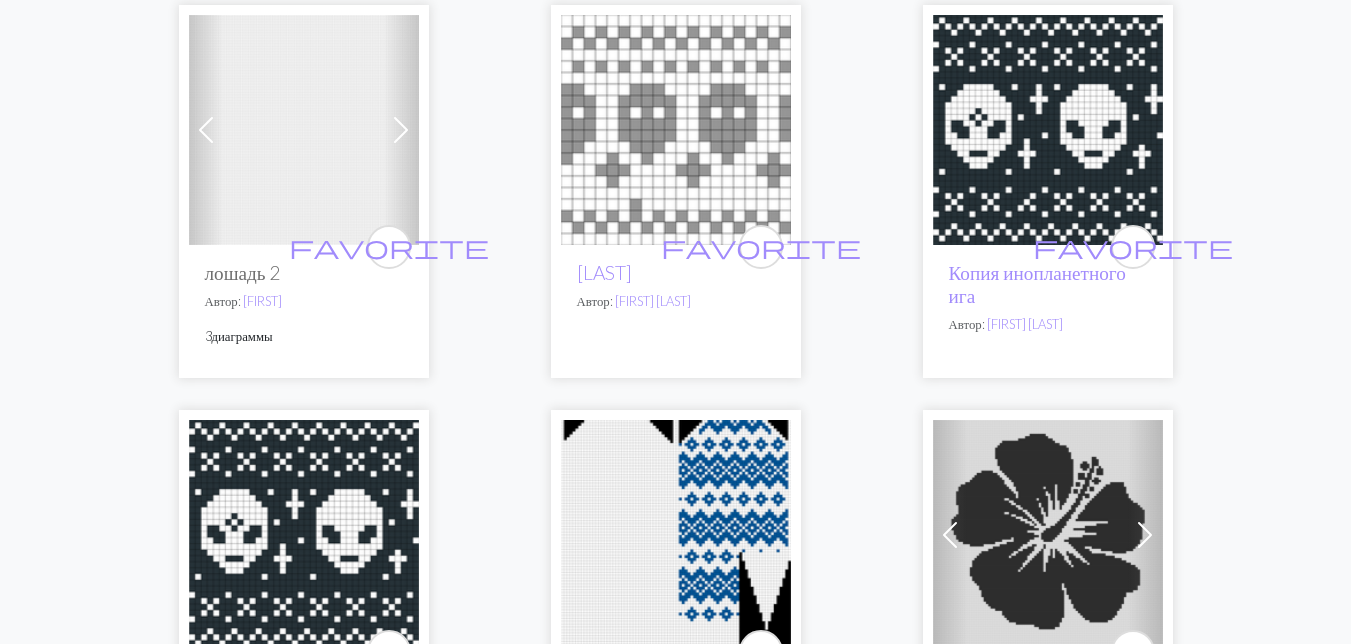 click at bounding box center [1048, 130] 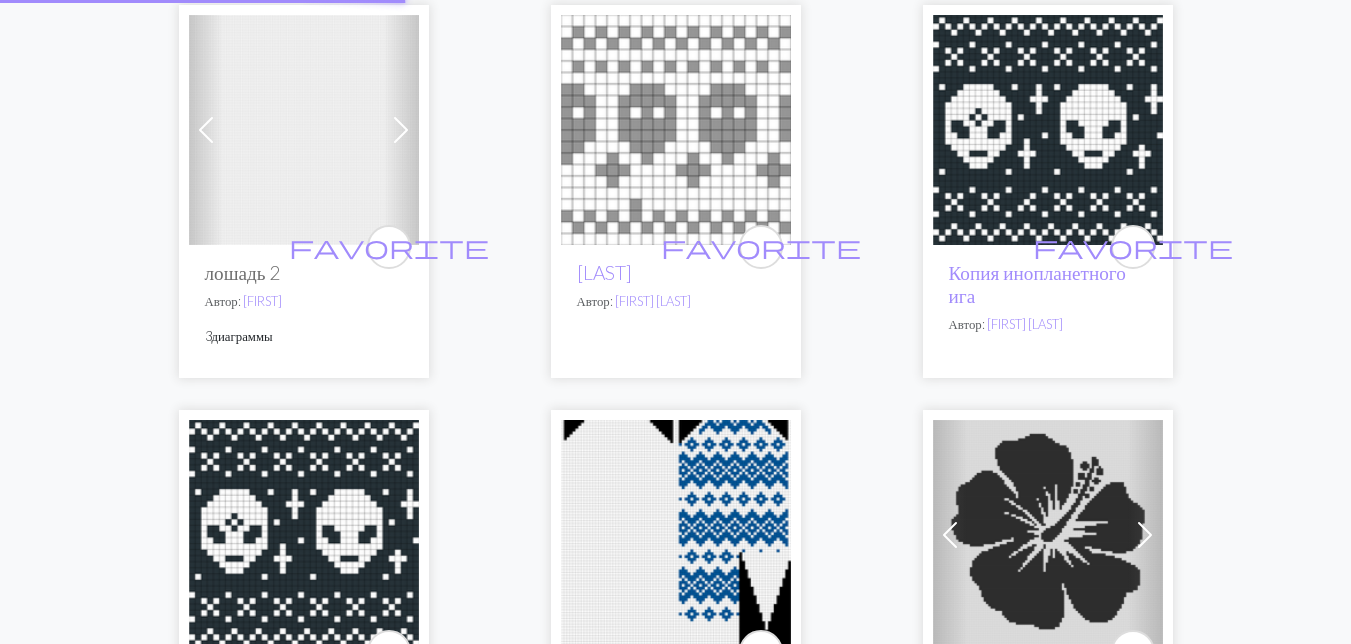 scroll, scrollTop: 0, scrollLeft: 0, axis: both 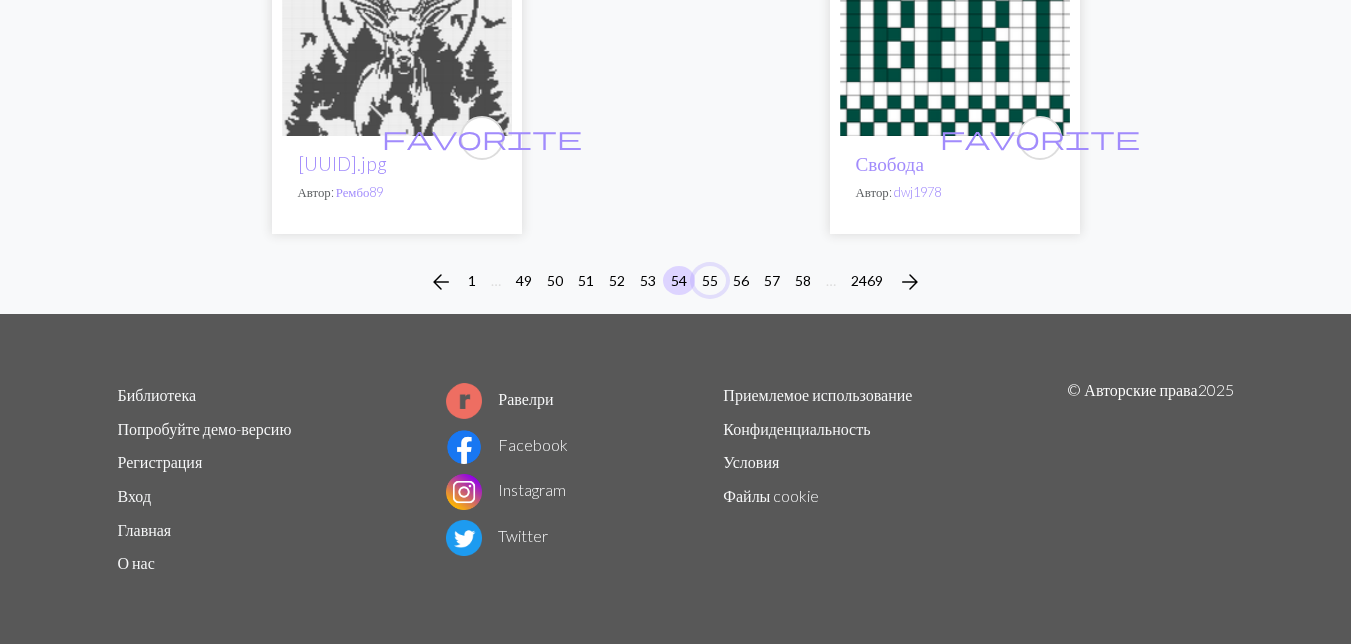click on "55" at bounding box center (710, 280) 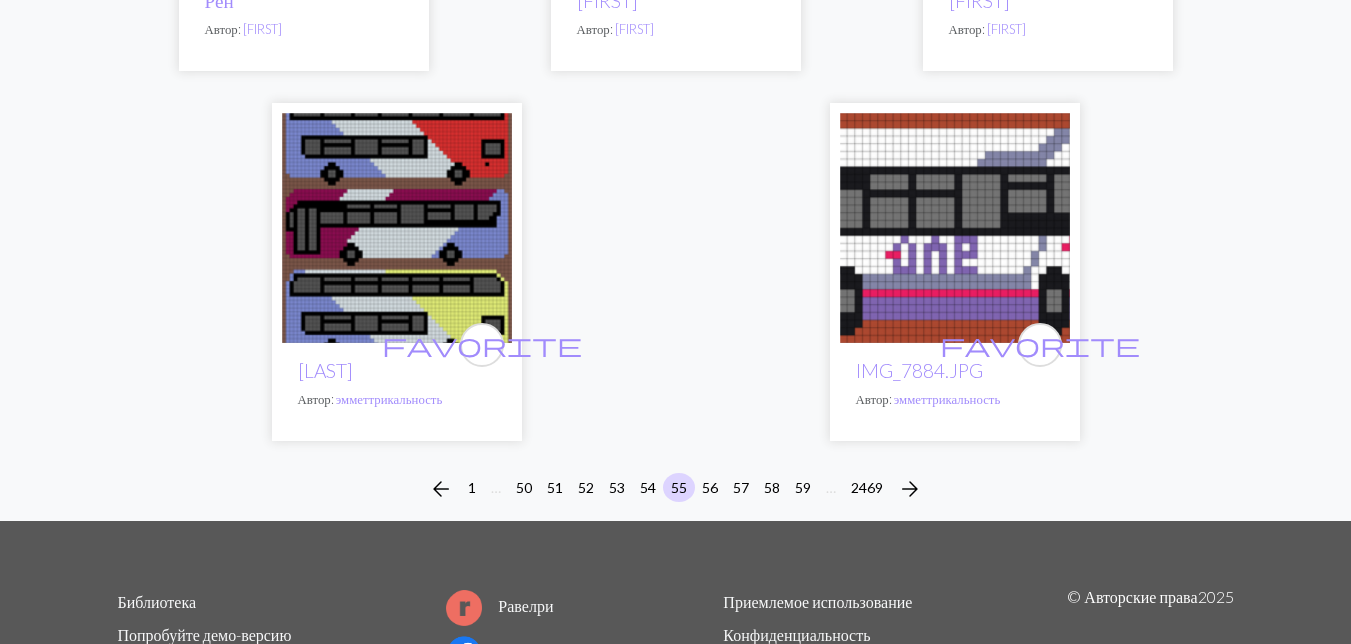 scroll, scrollTop: 6700, scrollLeft: 0, axis: vertical 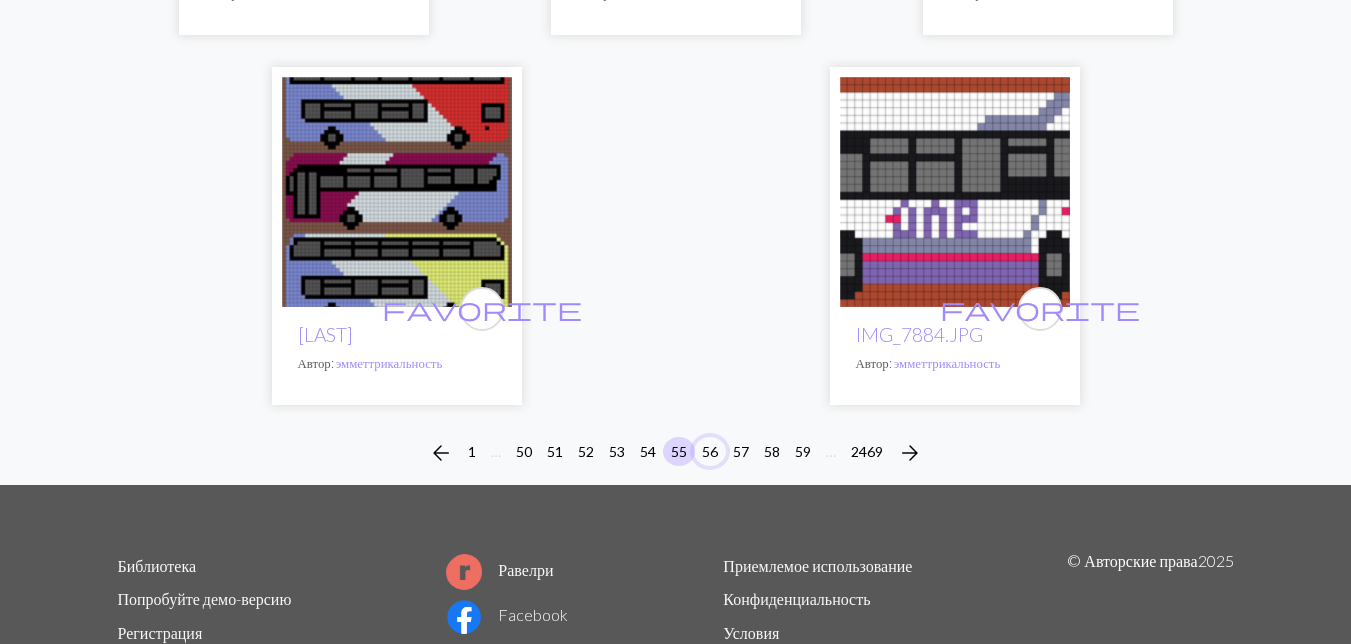click on "56" at bounding box center (710, 451) 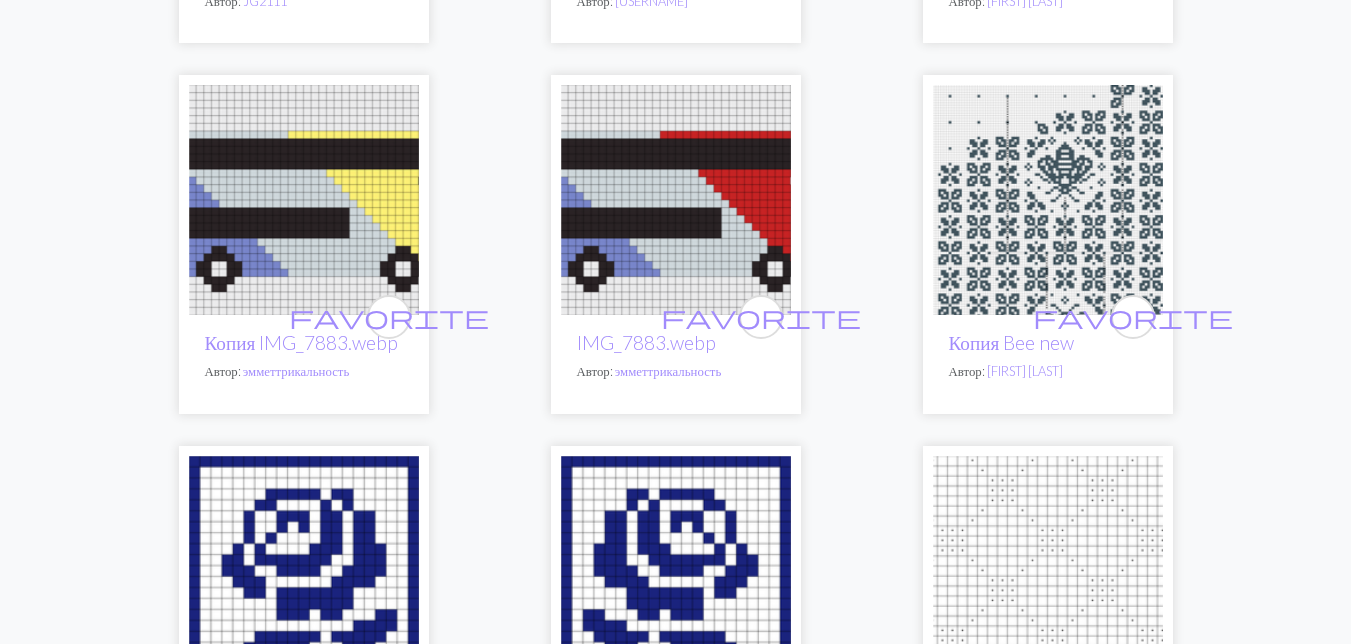 scroll, scrollTop: 600, scrollLeft: 0, axis: vertical 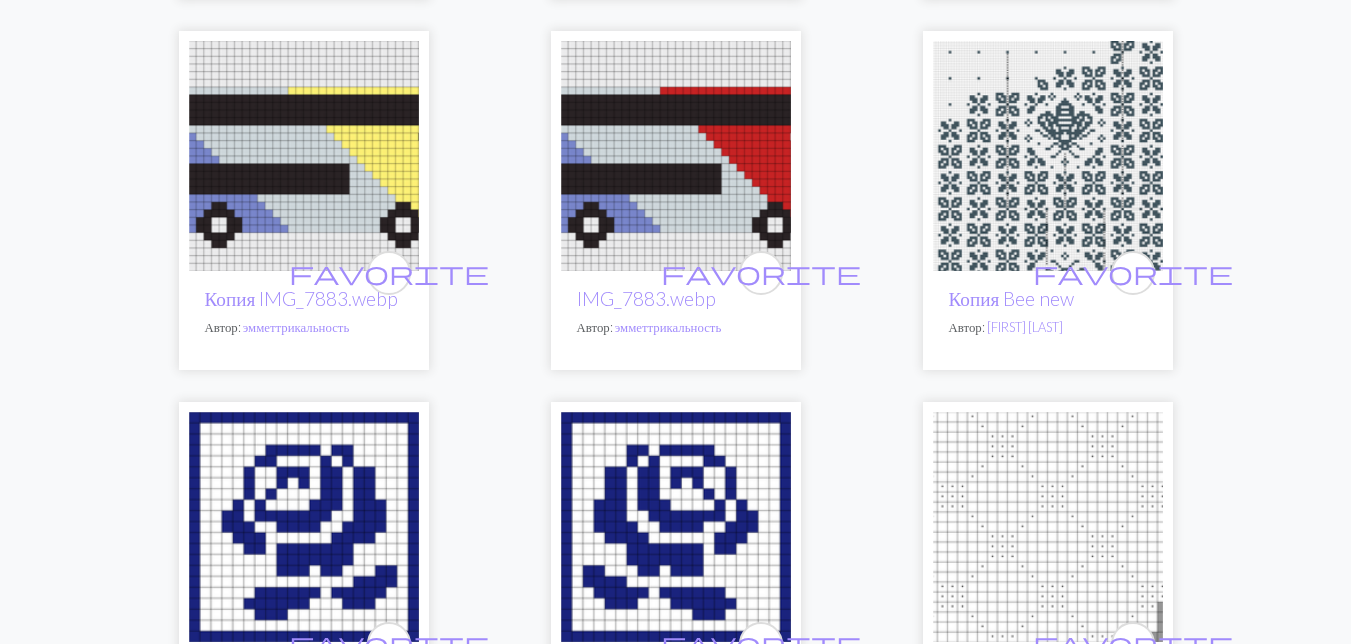 click at bounding box center [1048, 156] 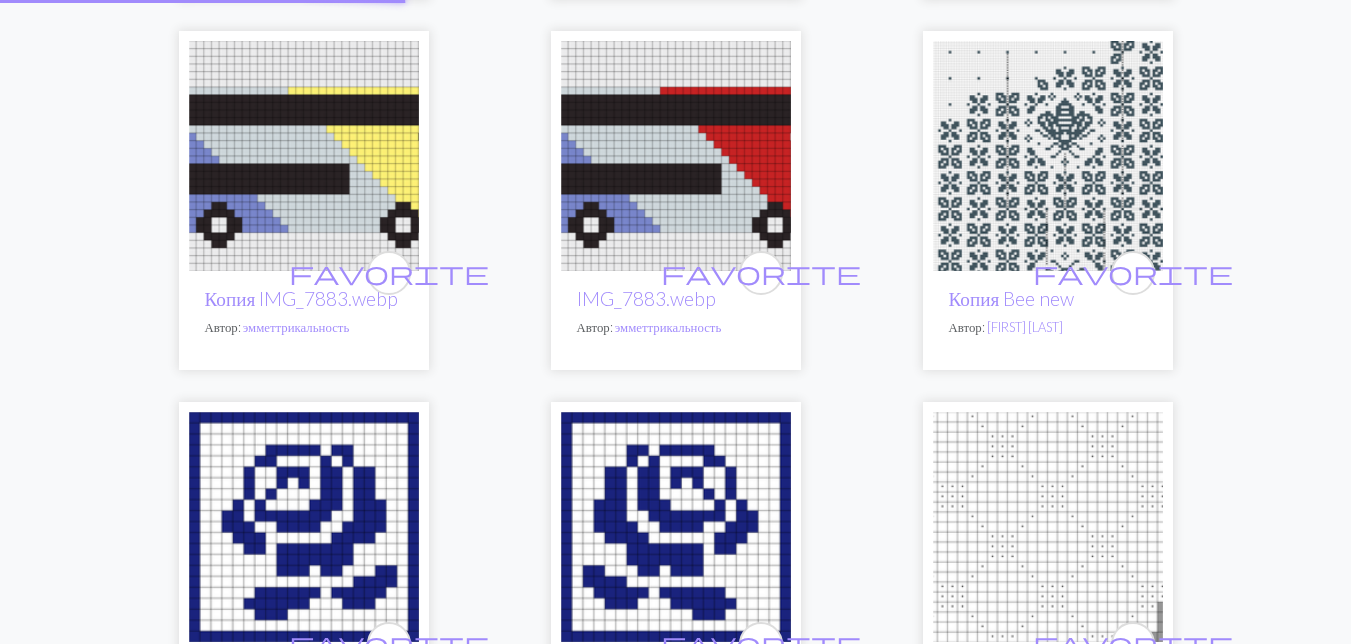 scroll, scrollTop: 0, scrollLeft: 0, axis: both 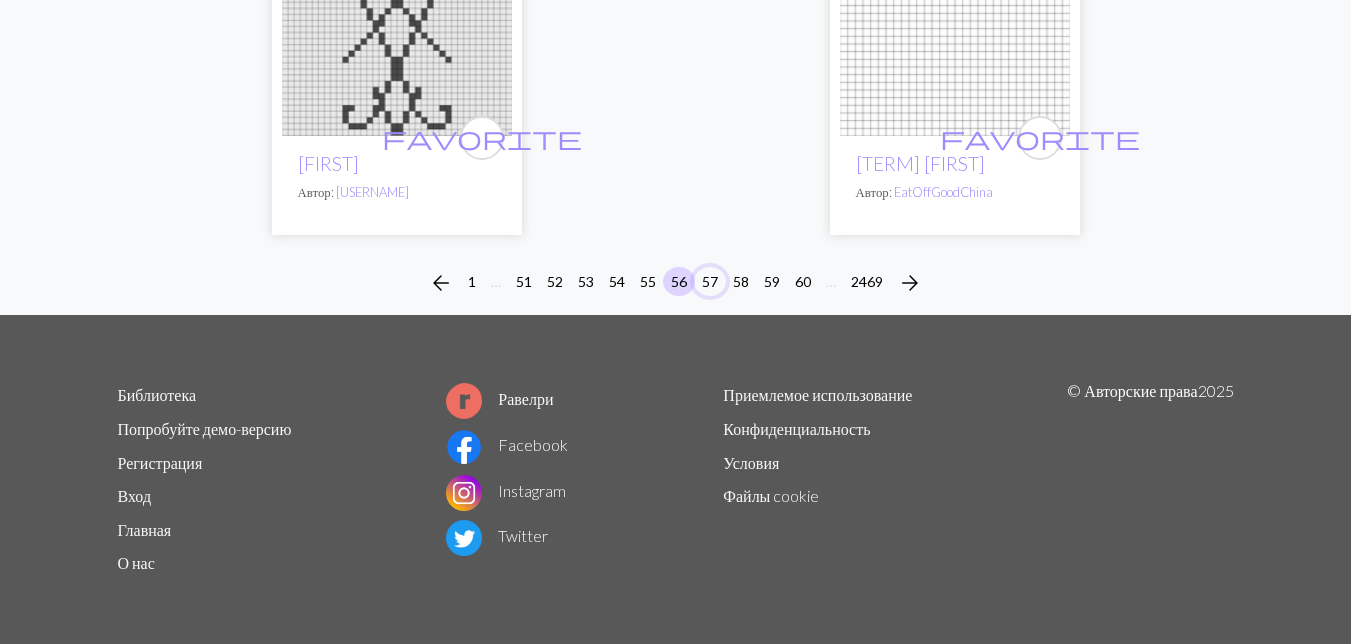 click on "57" at bounding box center (710, 281) 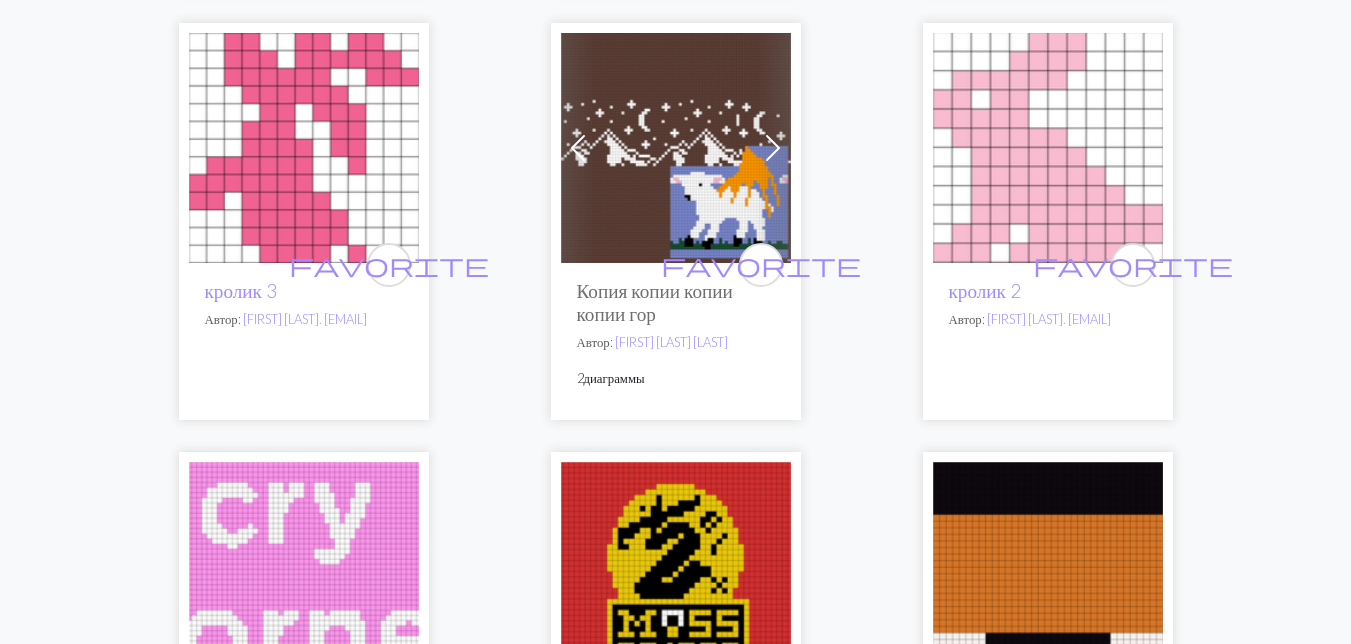 scroll, scrollTop: 4400, scrollLeft: 0, axis: vertical 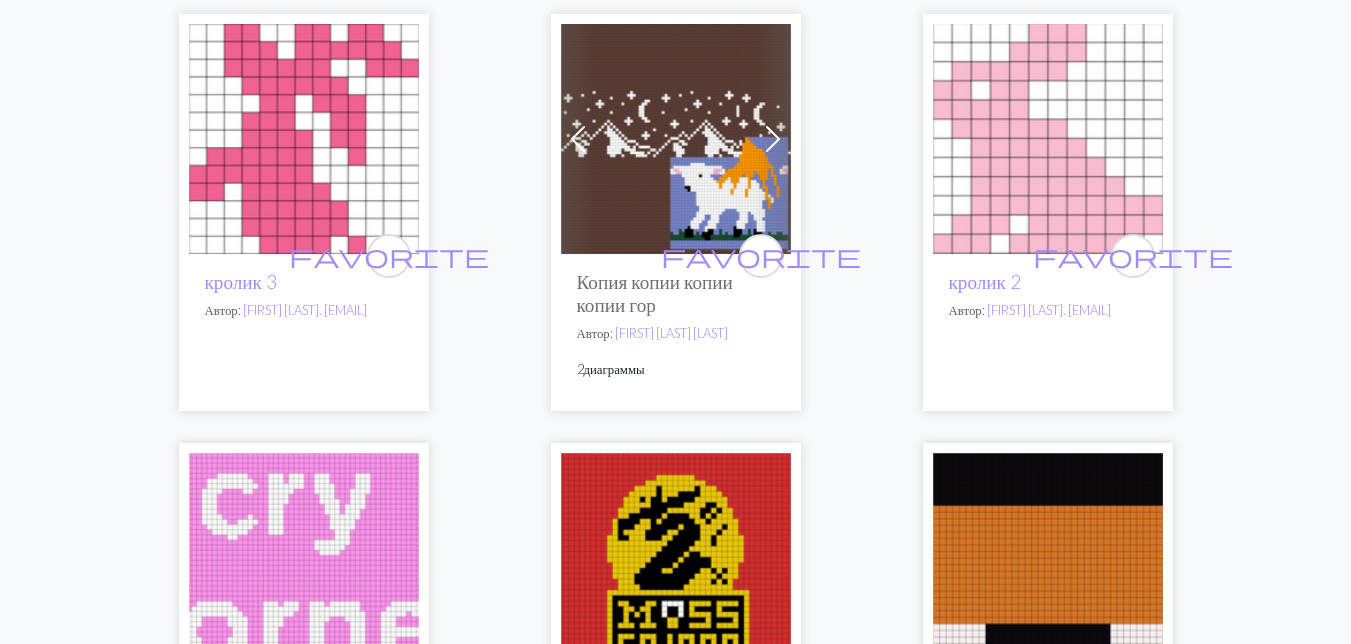 click at bounding box center (676, 139) 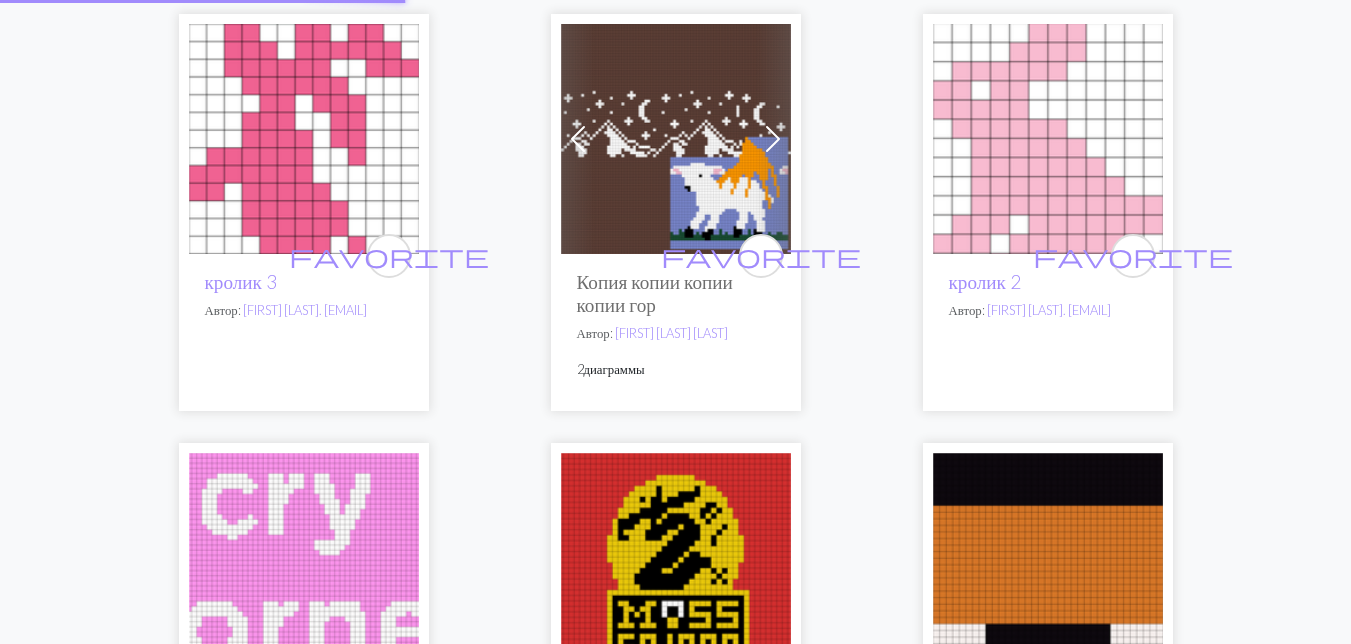 scroll, scrollTop: 0, scrollLeft: 0, axis: both 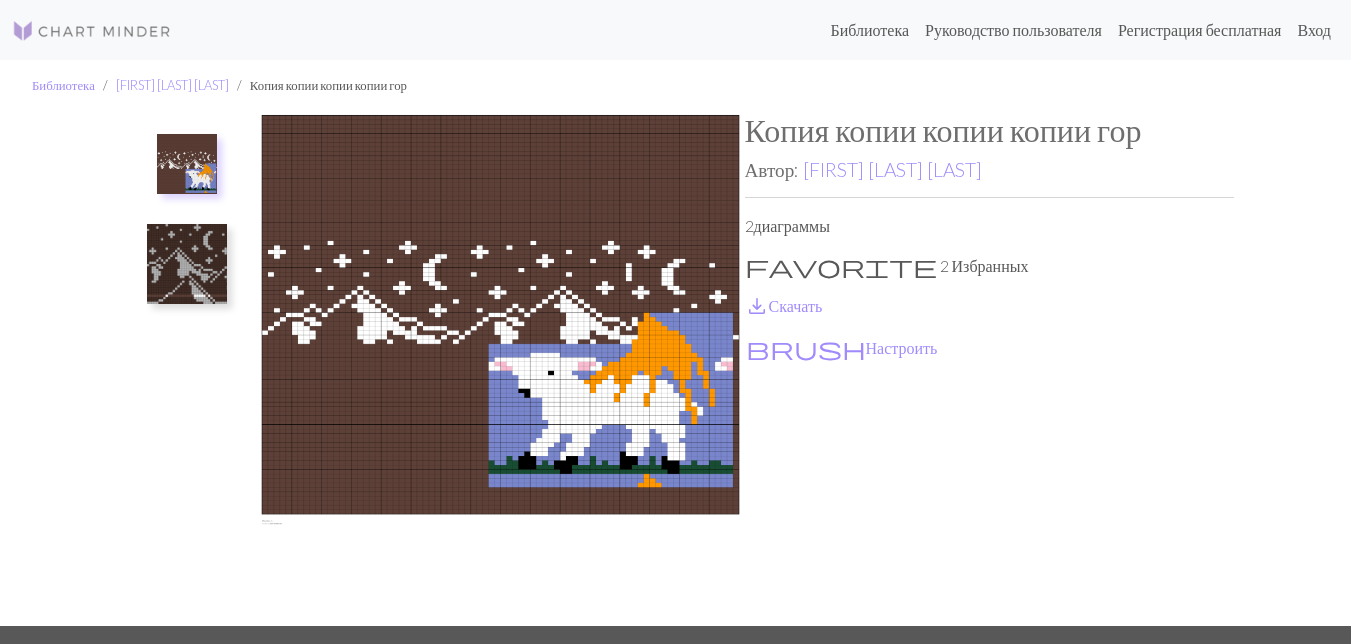 click at bounding box center [187, 264] 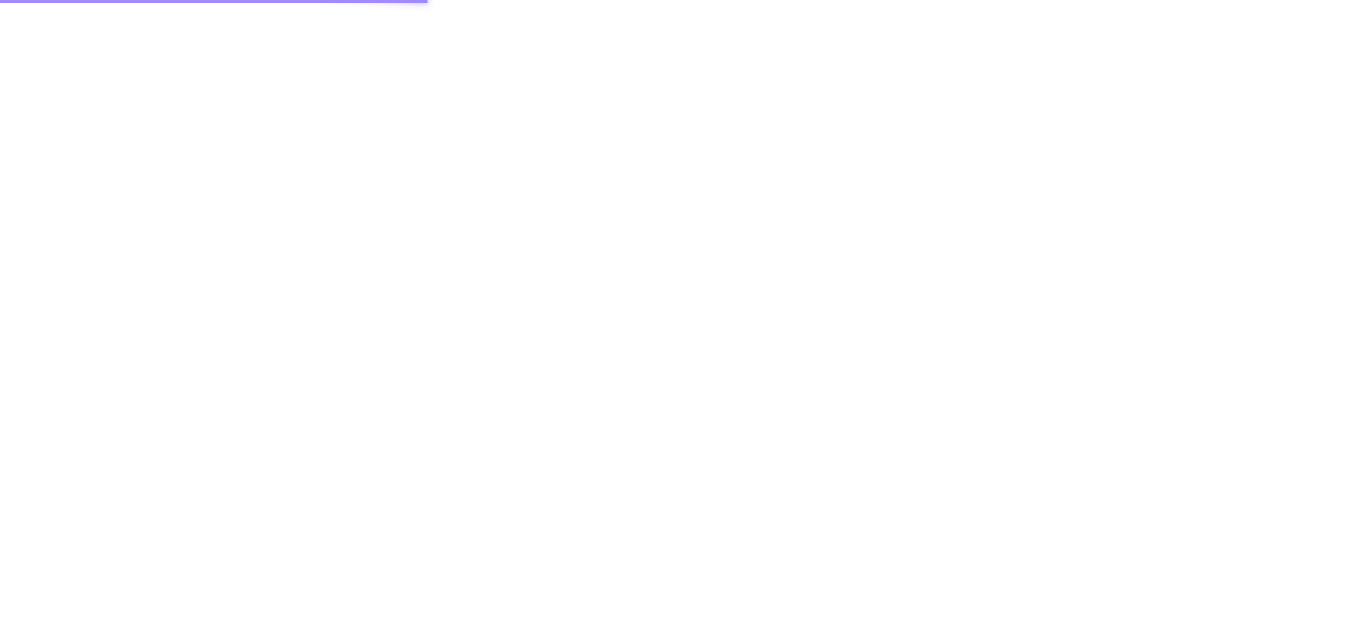 scroll, scrollTop: 0, scrollLeft: 0, axis: both 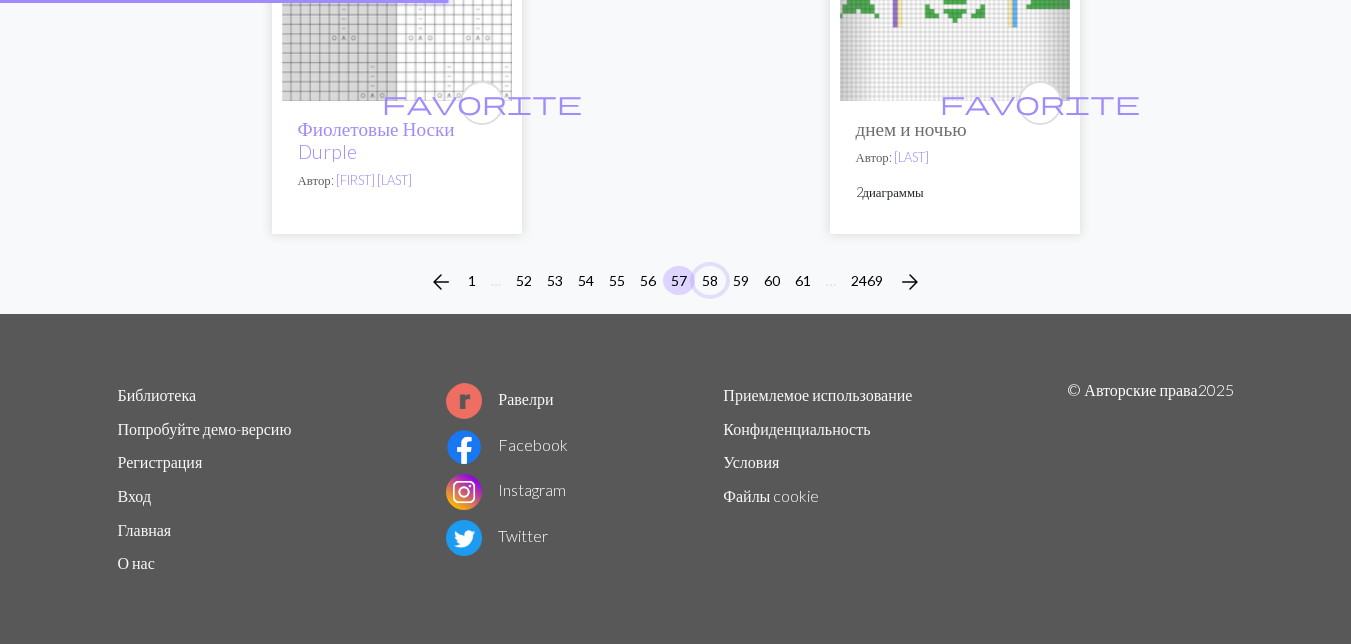 click on "58" at bounding box center [710, 280] 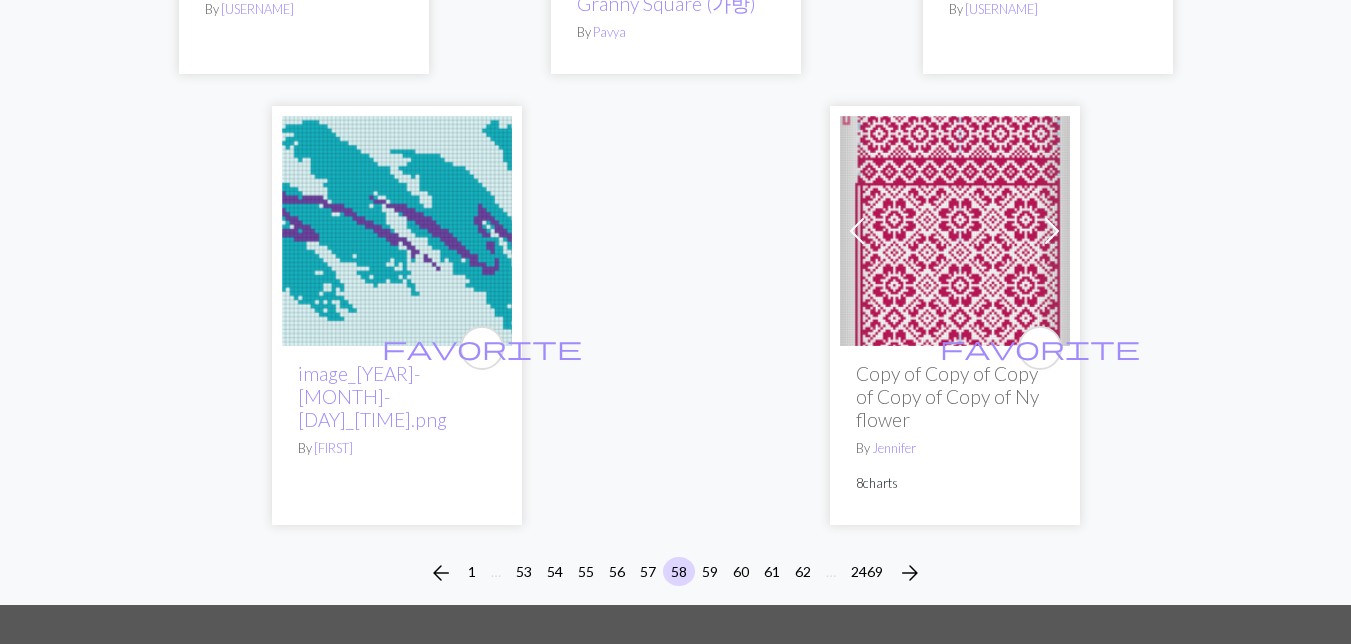 scroll, scrollTop: 0, scrollLeft: 0, axis: both 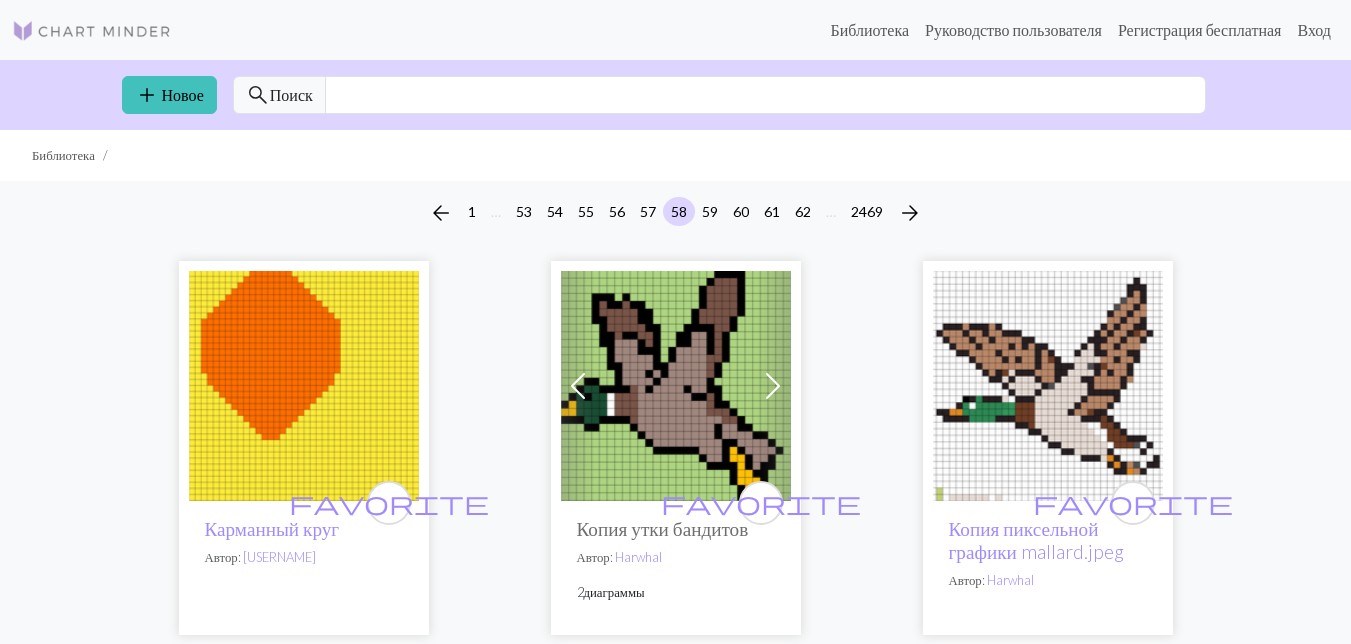 click at bounding box center (1048, 386) 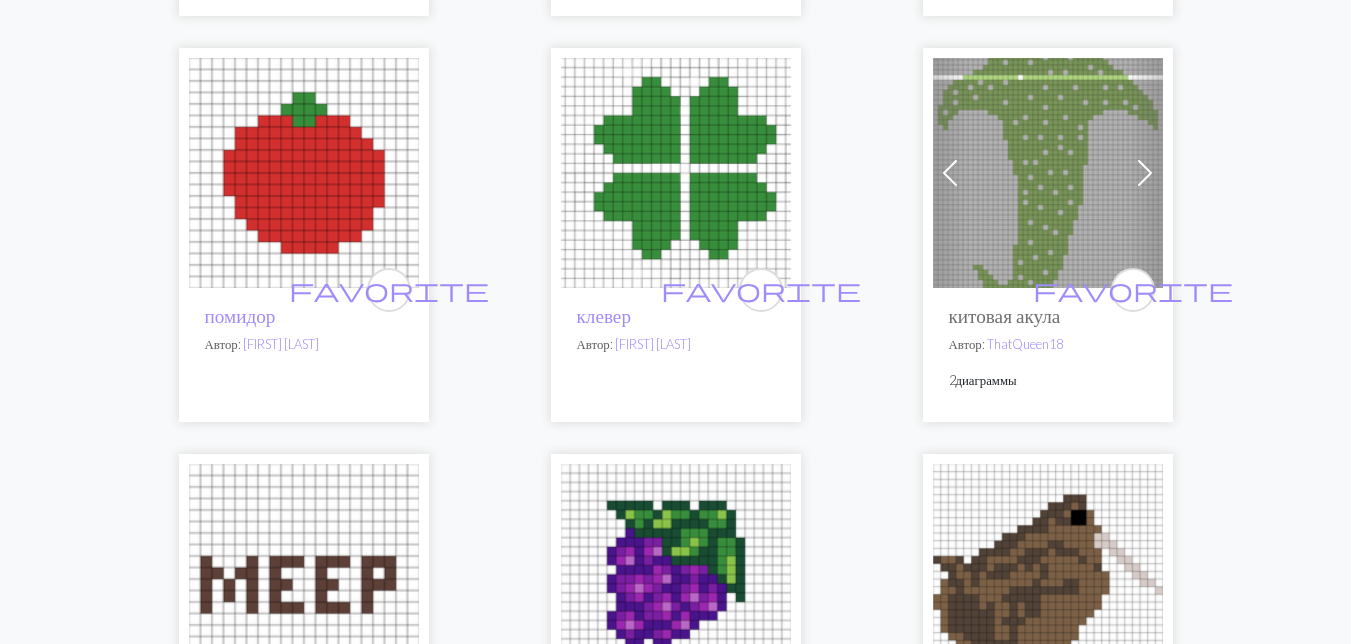 scroll, scrollTop: 1500, scrollLeft: 0, axis: vertical 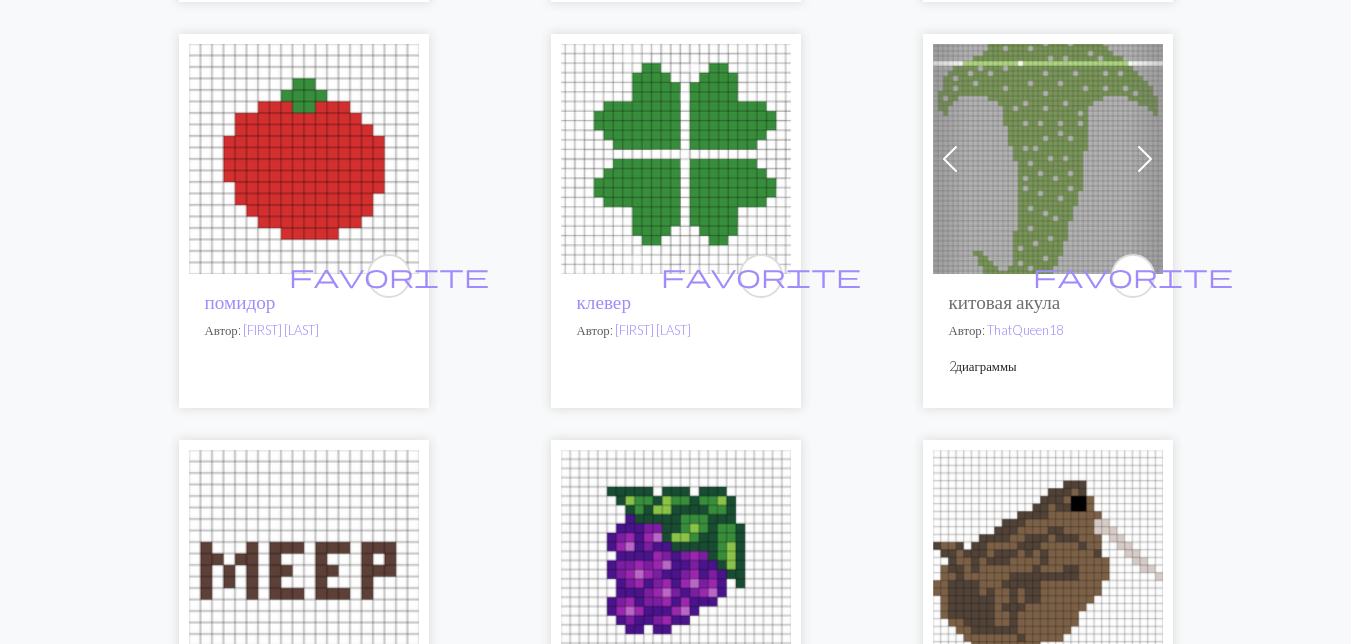 click at bounding box center [1048, 159] 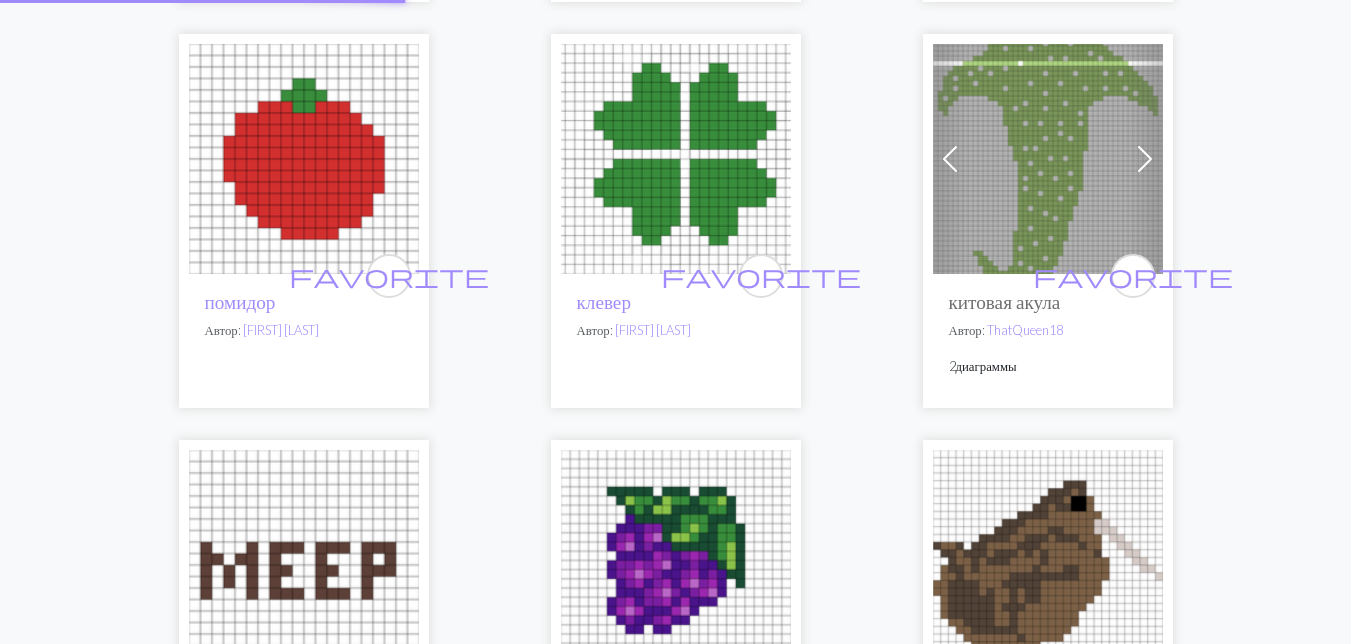 scroll, scrollTop: 0, scrollLeft: 0, axis: both 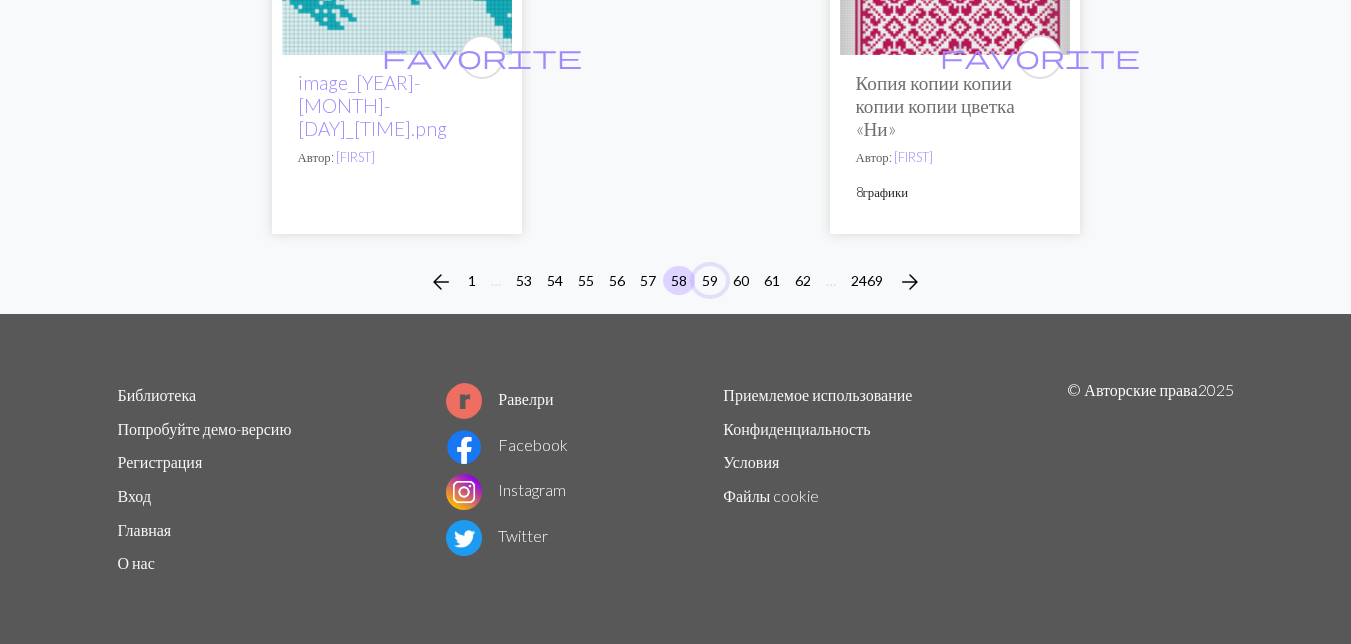click on "59" at bounding box center (710, 280) 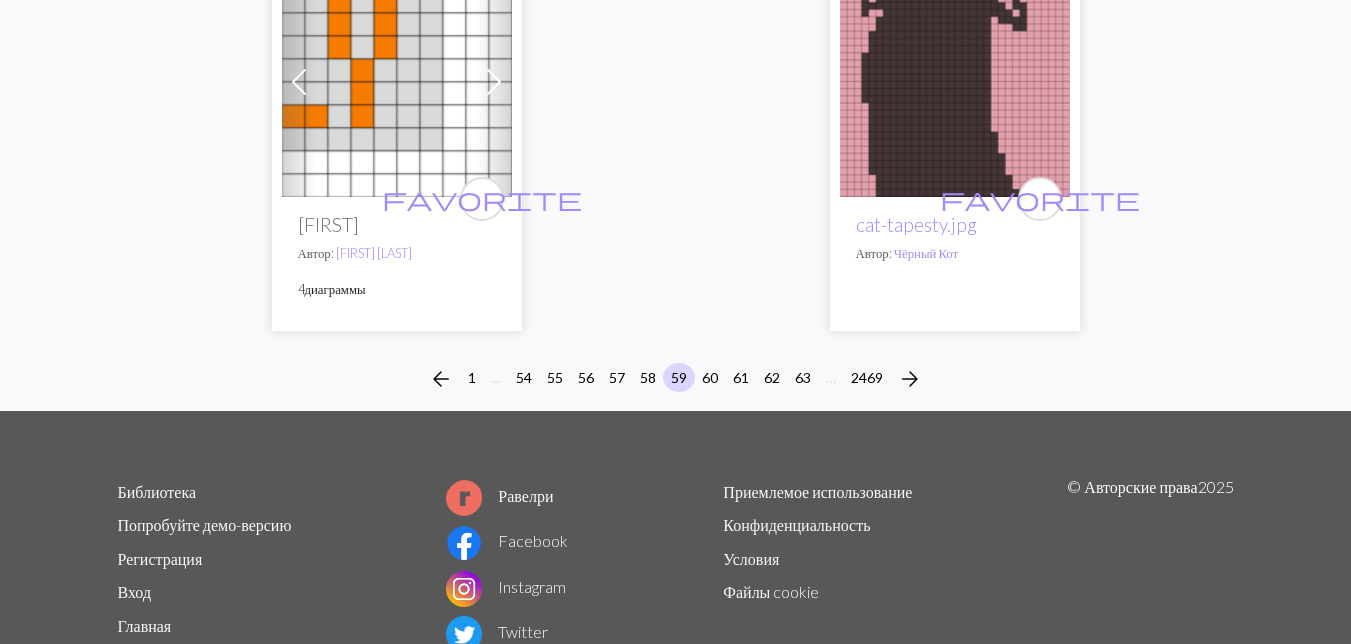 scroll, scrollTop: 6800, scrollLeft: 0, axis: vertical 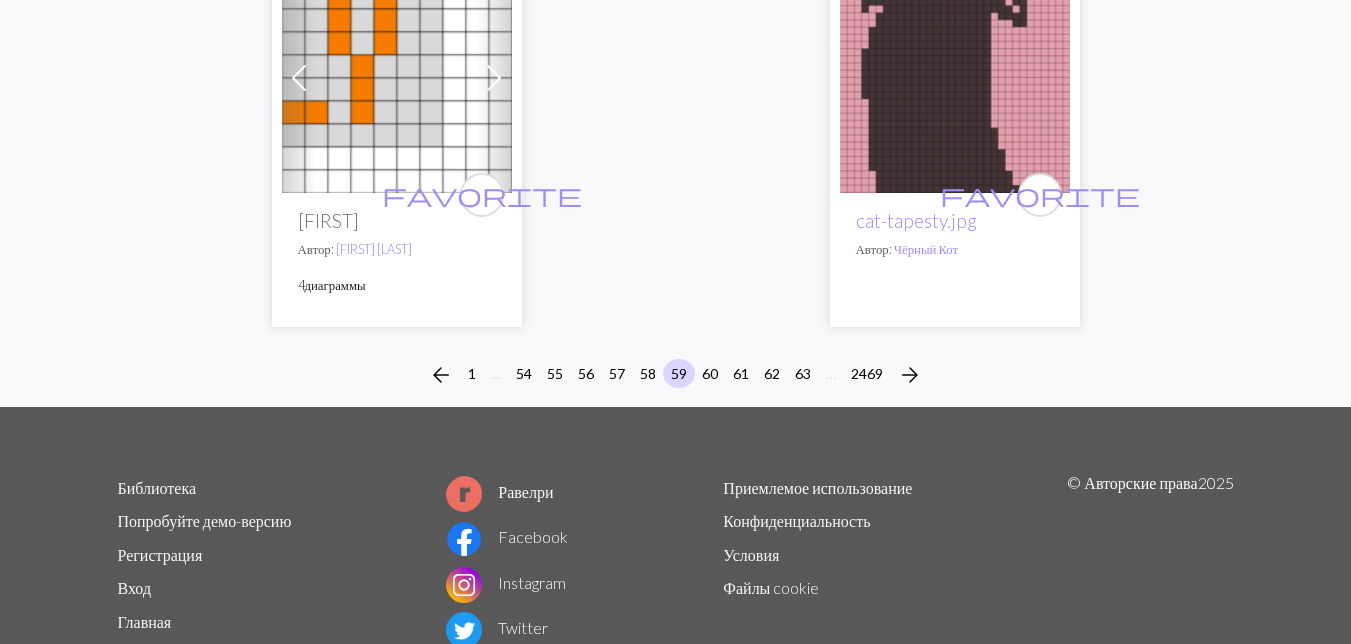 click at bounding box center (955, 78) 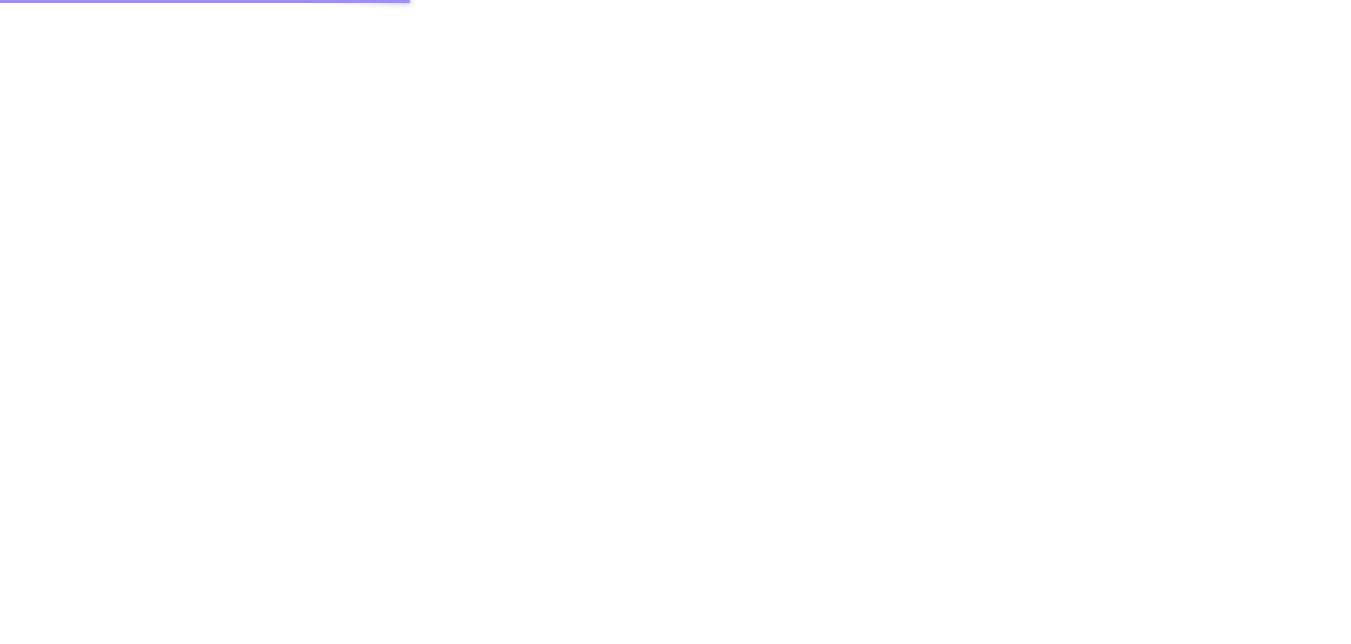 scroll, scrollTop: 0, scrollLeft: 0, axis: both 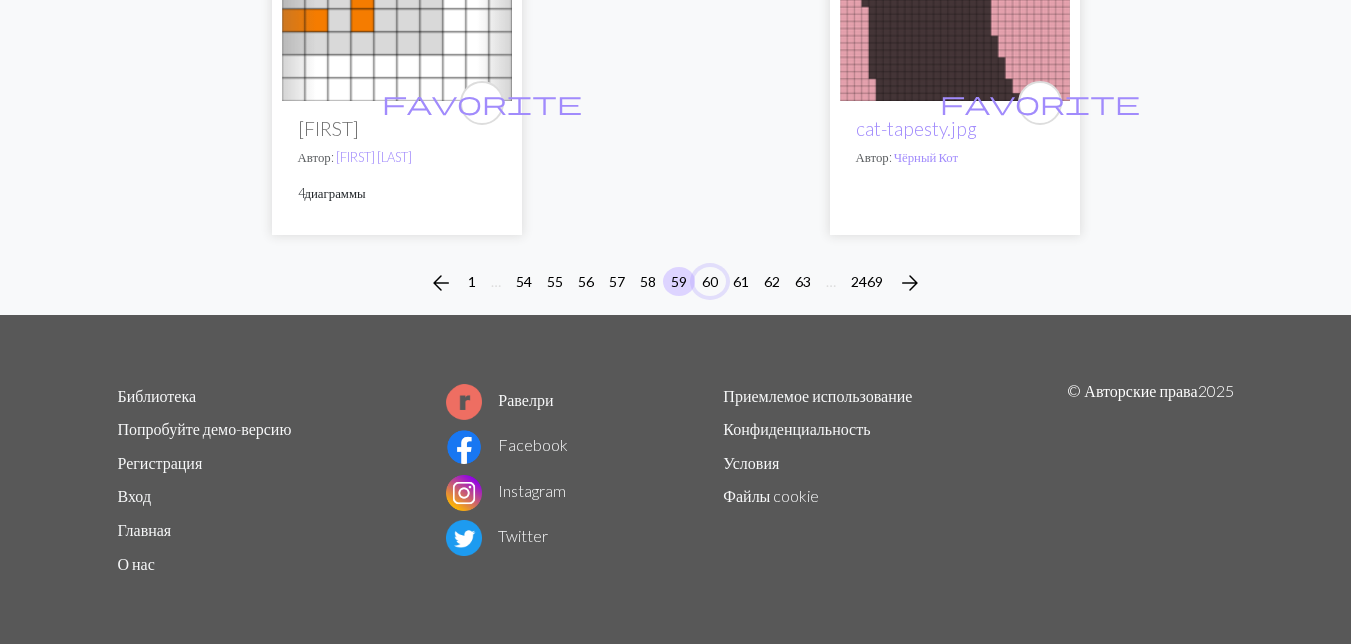 click on "60" at bounding box center (710, 281) 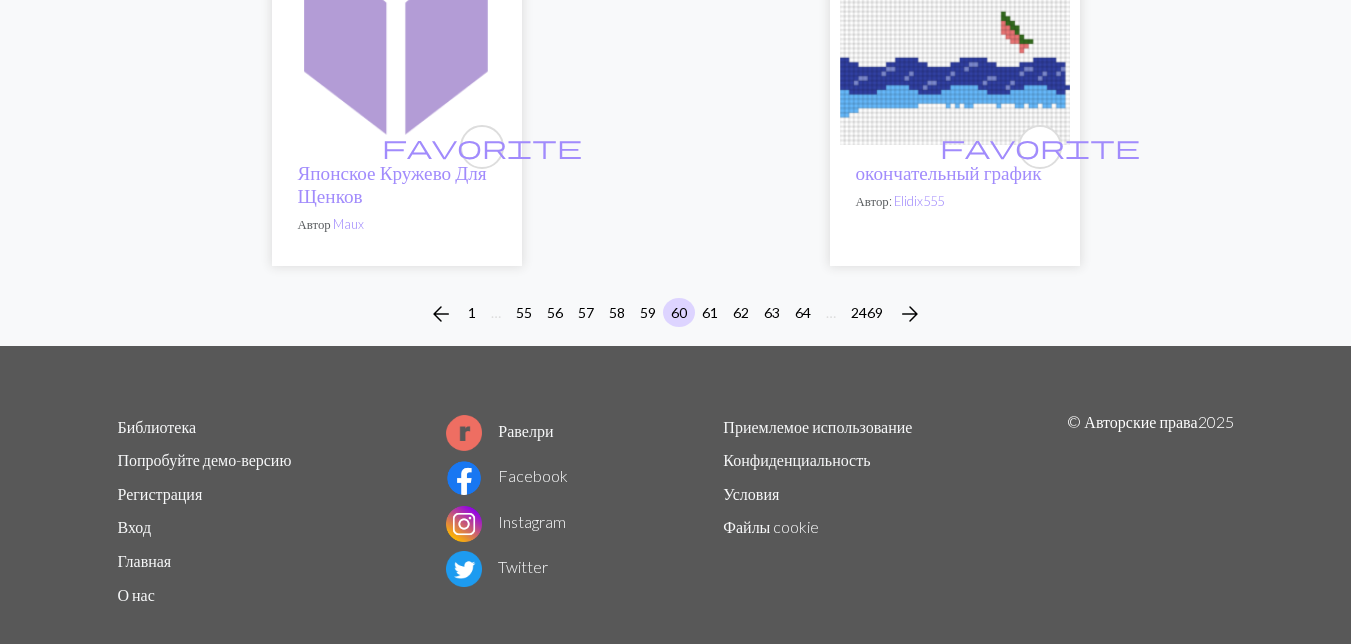 scroll, scrollTop: 6872, scrollLeft: 0, axis: vertical 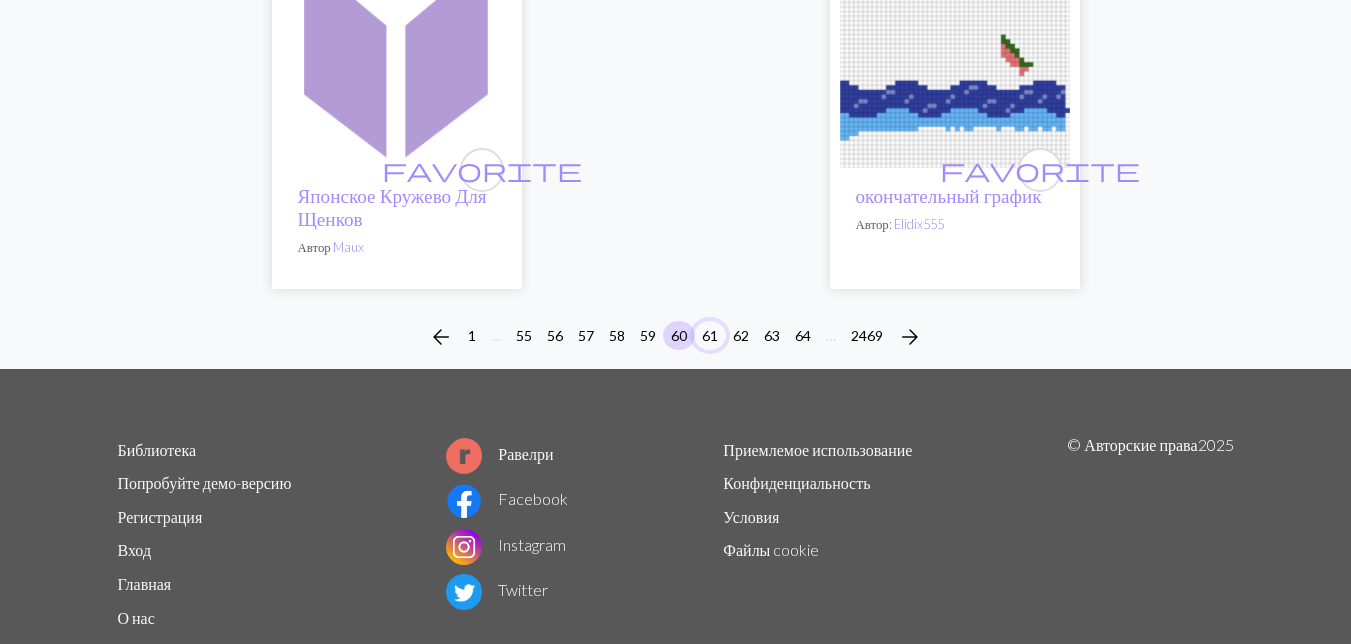 click on "61" at bounding box center [710, 335] 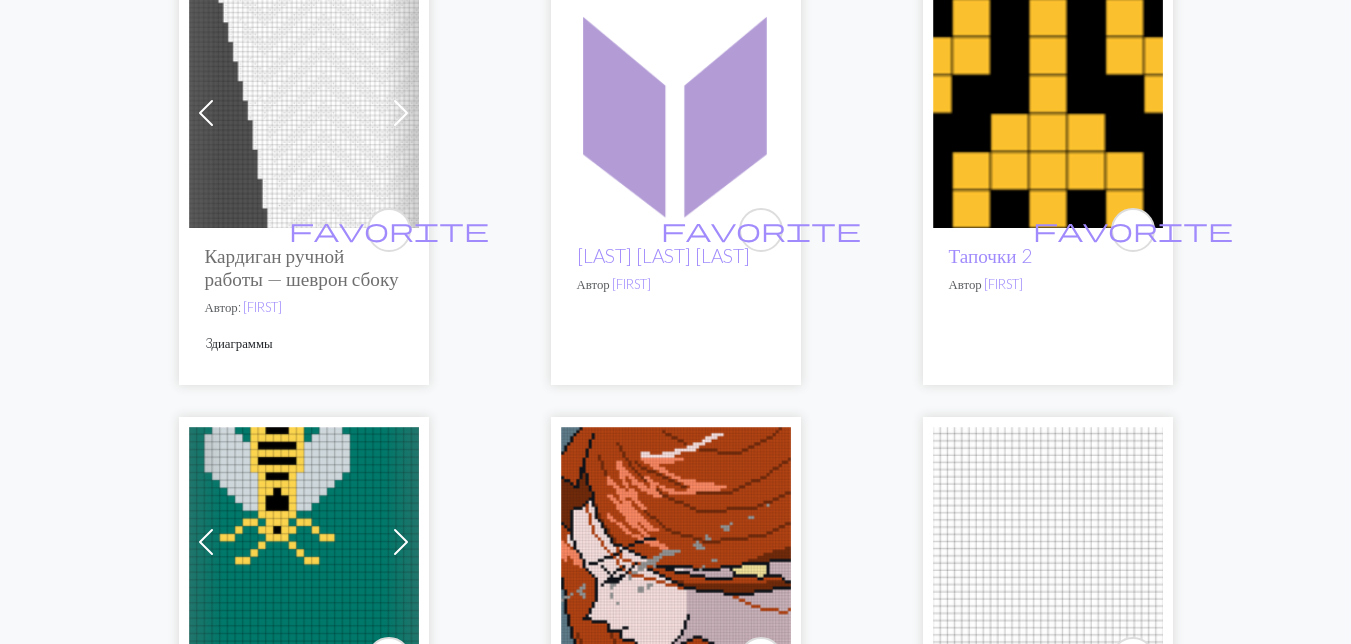 scroll, scrollTop: 2000, scrollLeft: 0, axis: vertical 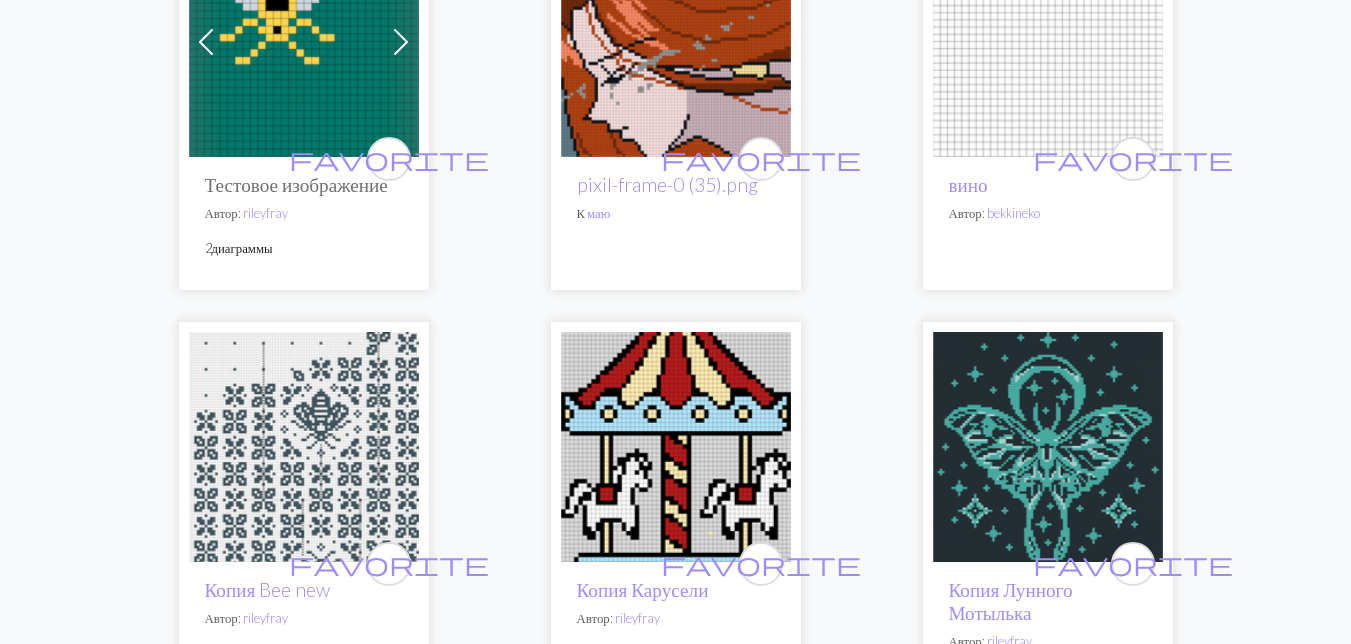click at bounding box center (676, 42) 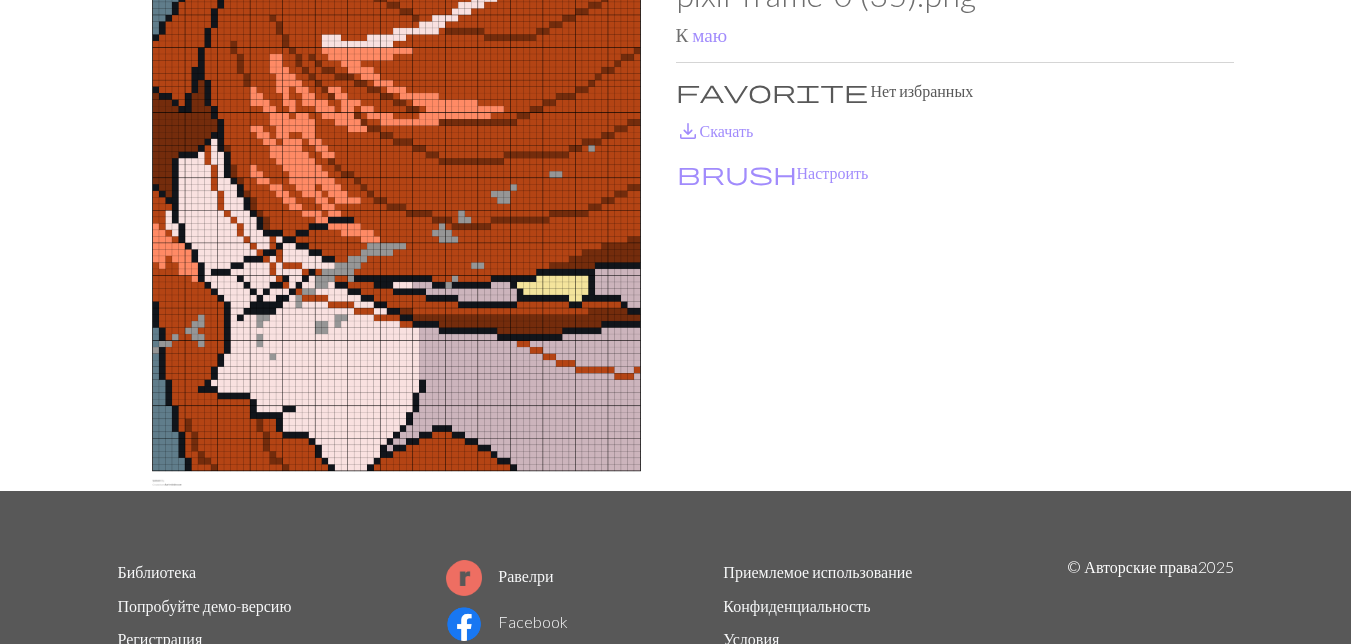 scroll, scrollTop: 100, scrollLeft: 0, axis: vertical 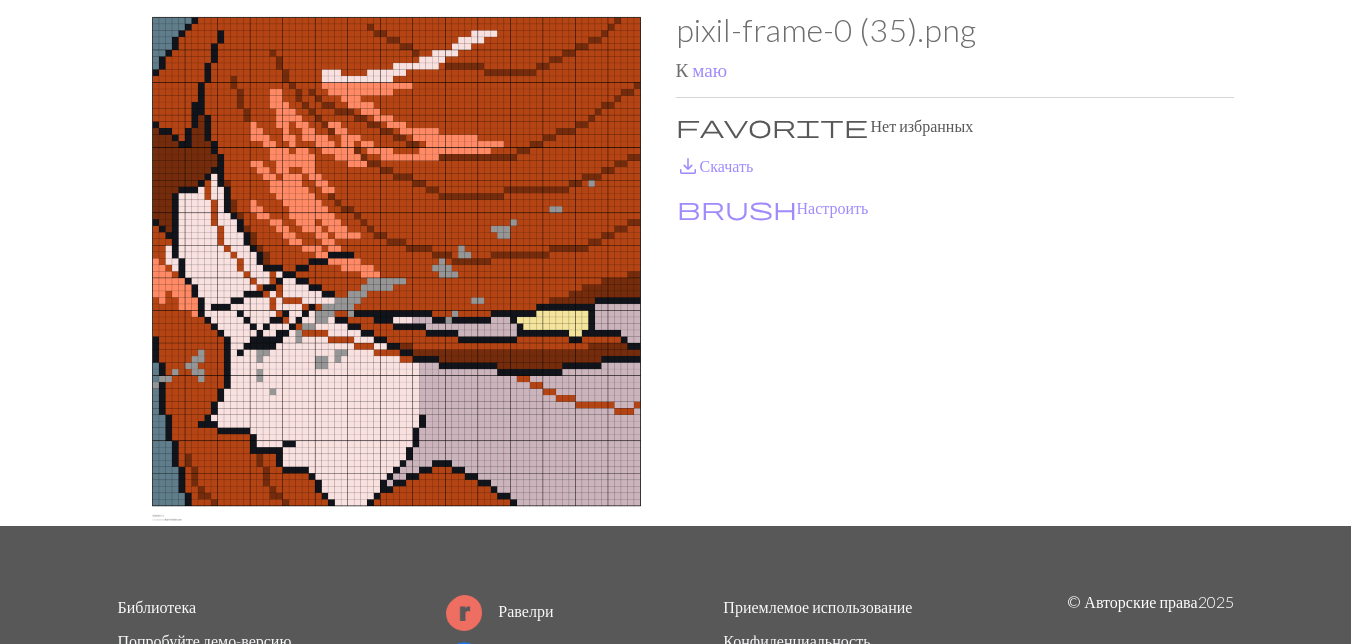 drag, startPoint x: 967, startPoint y: 78, endPoint x: 909, endPoint y: 80, distance: 58.034473 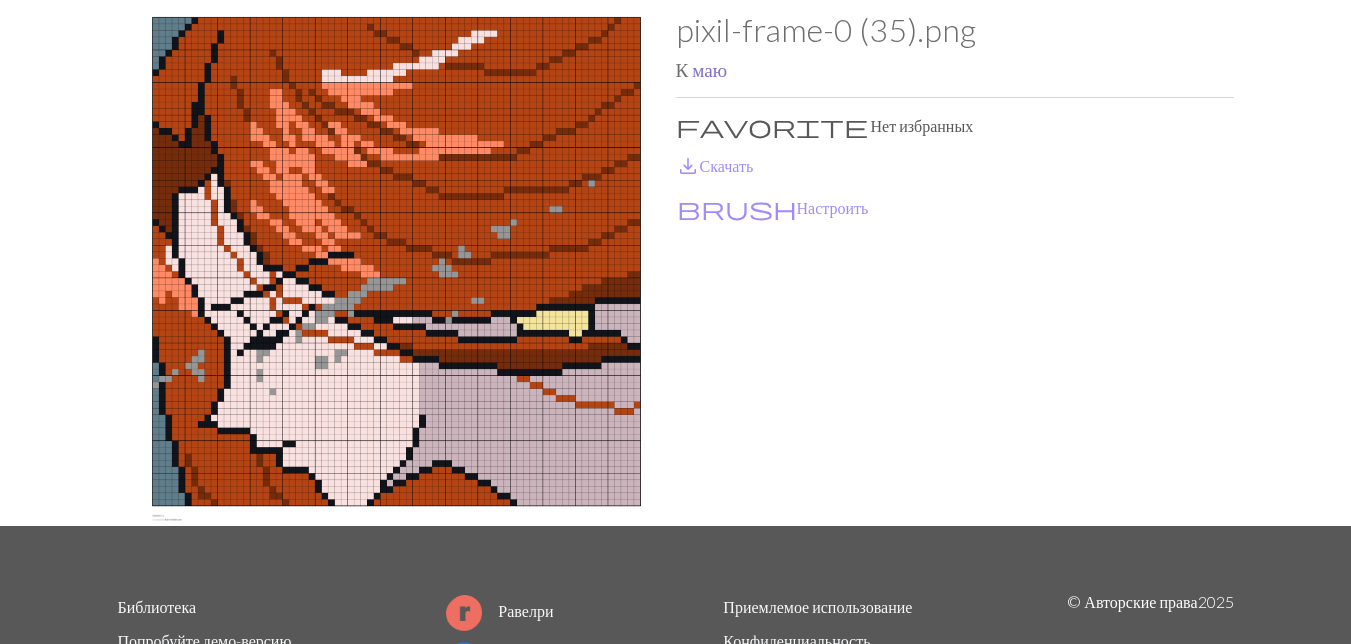 click on "маю" at bounding box center [709, 69] 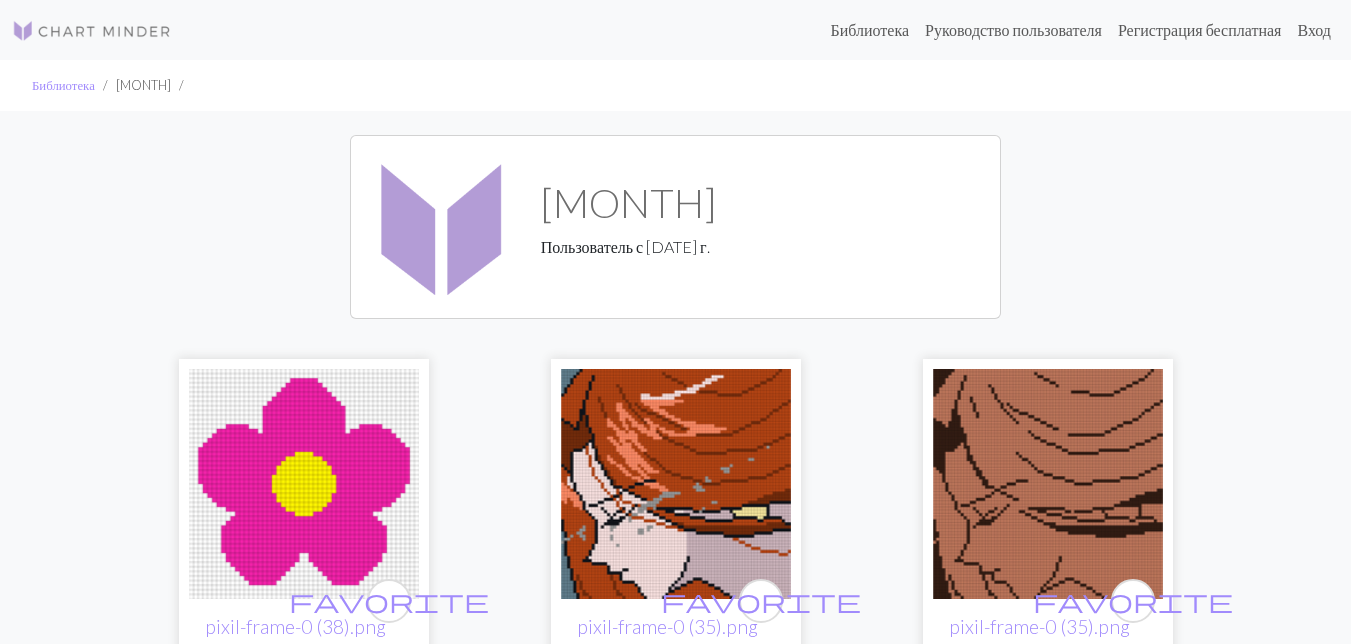 scroll, scrollTop: 399, scrollLeft: 0, axis: vertical 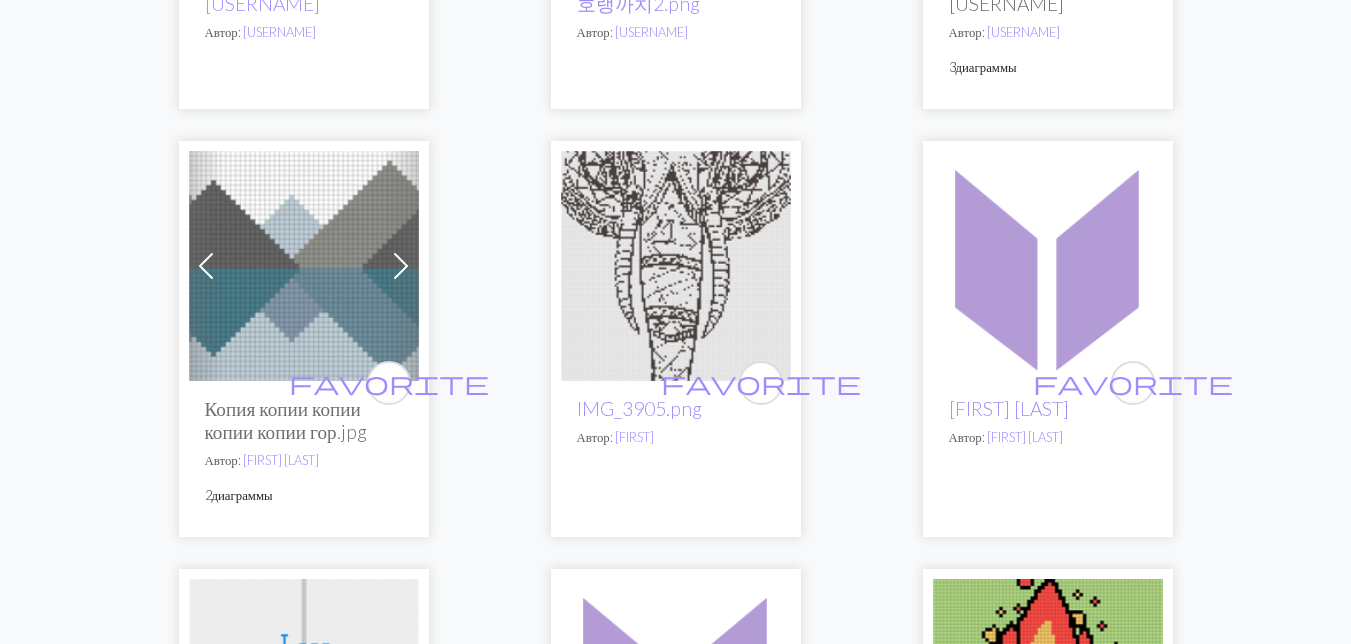 click at bounding box center [676, 266] 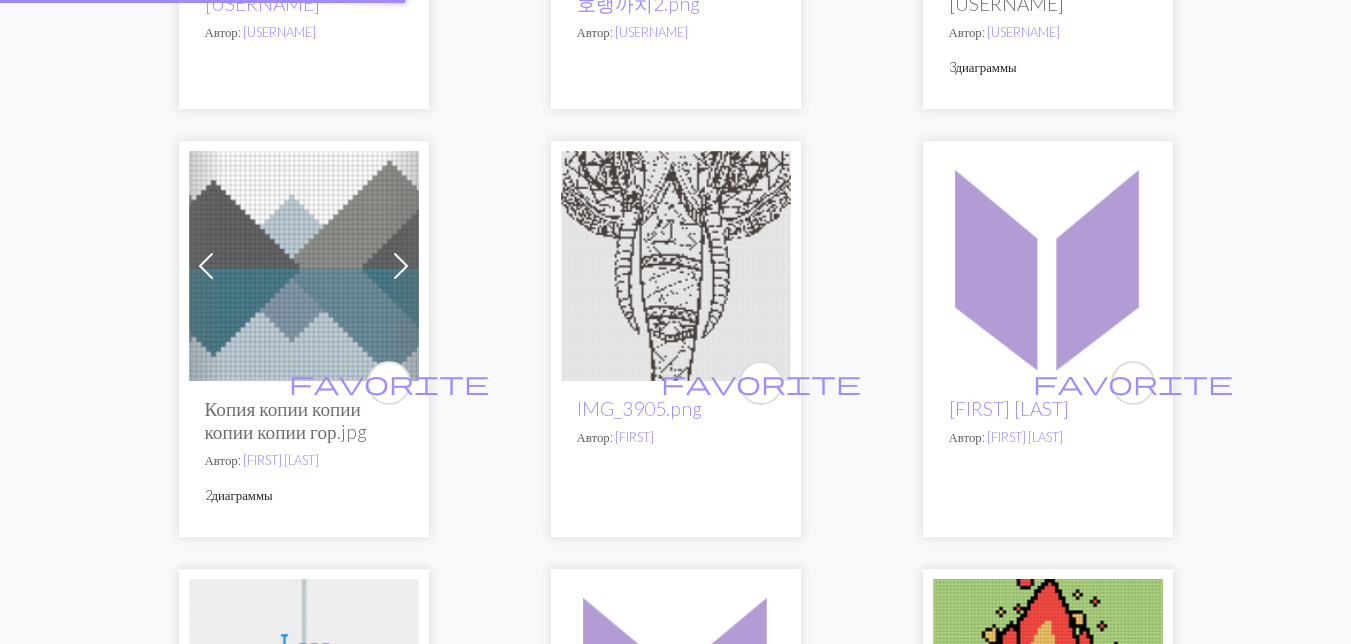 scroll, scrollTop: 0, scrollLeft: 0, axis: both 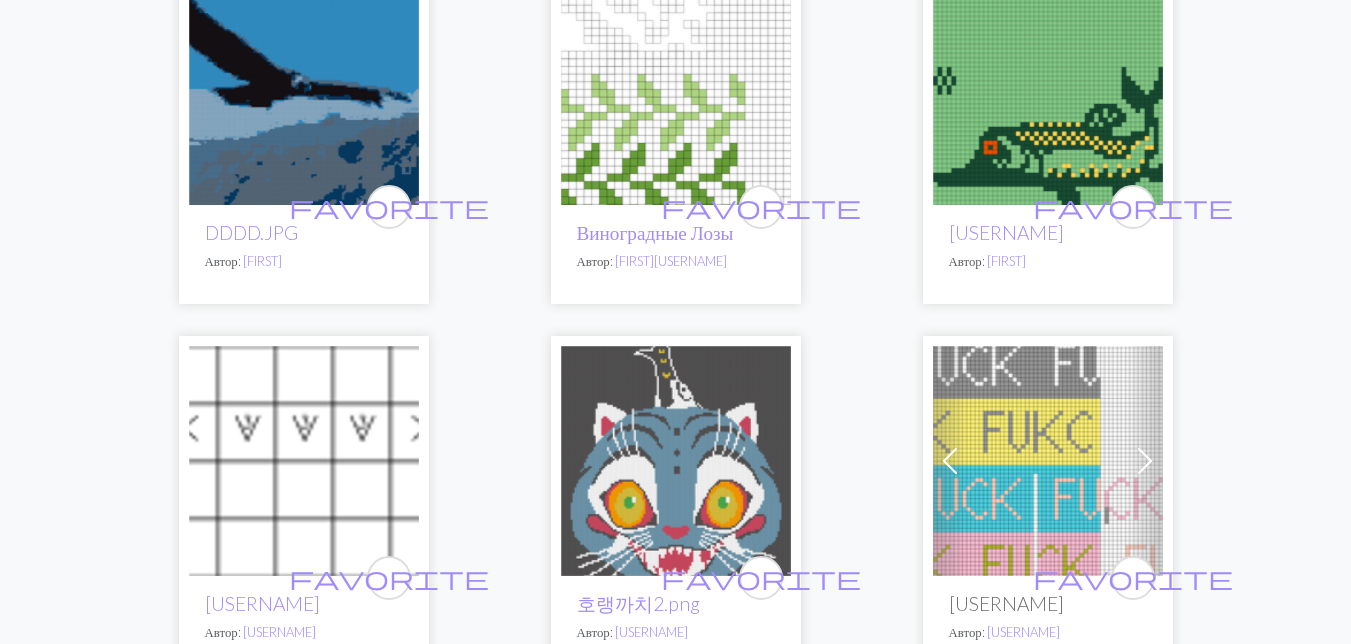 click at bounding box center [1048, 90] 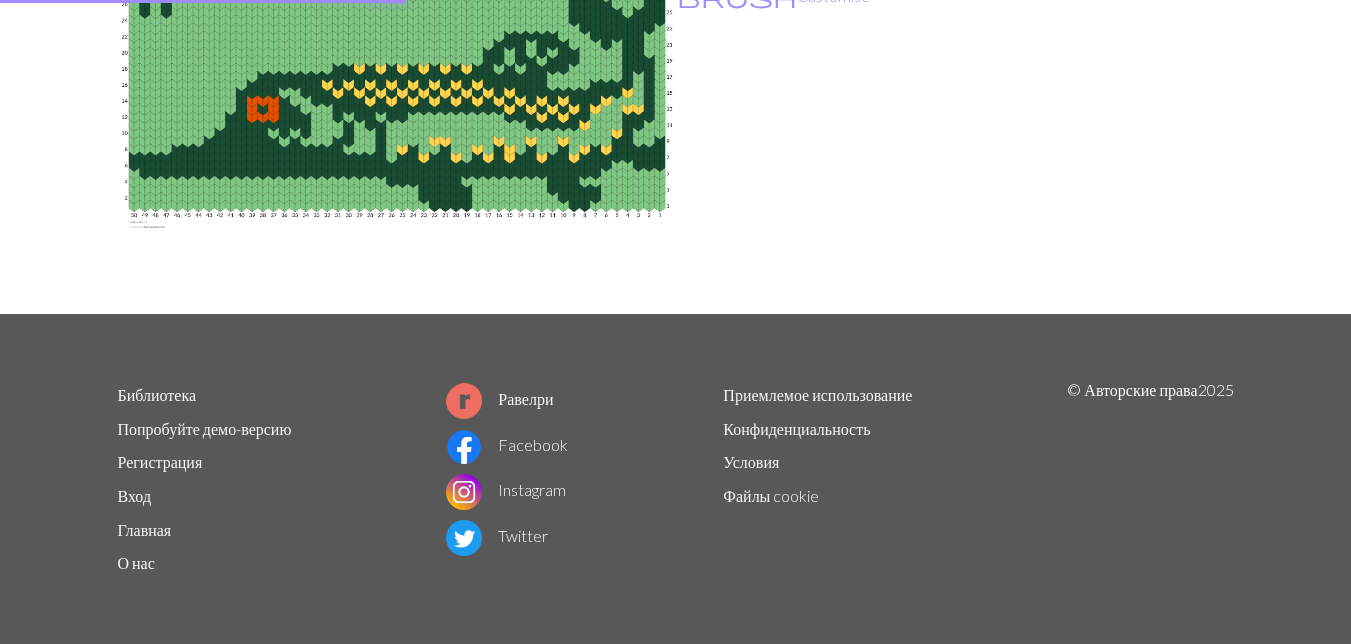 scroll, scrollTop: 0, scrollLeft: 0, axis: both 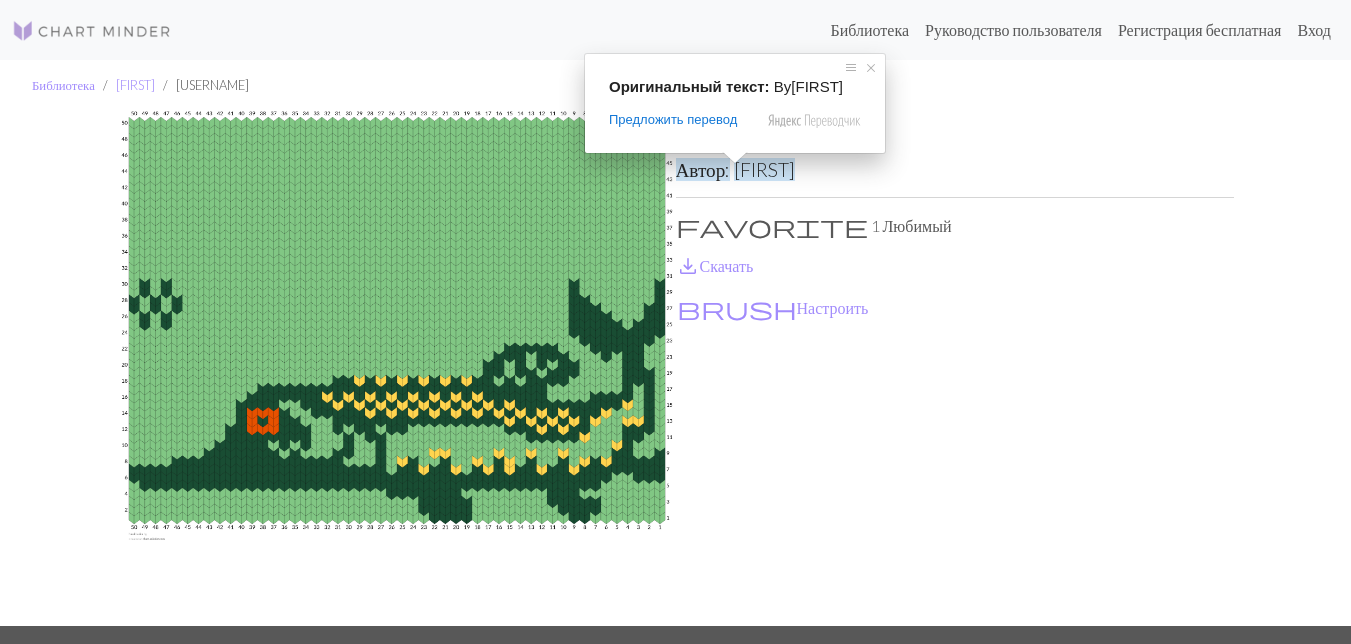 click on "Мерика" at bounding box center [764, 169] 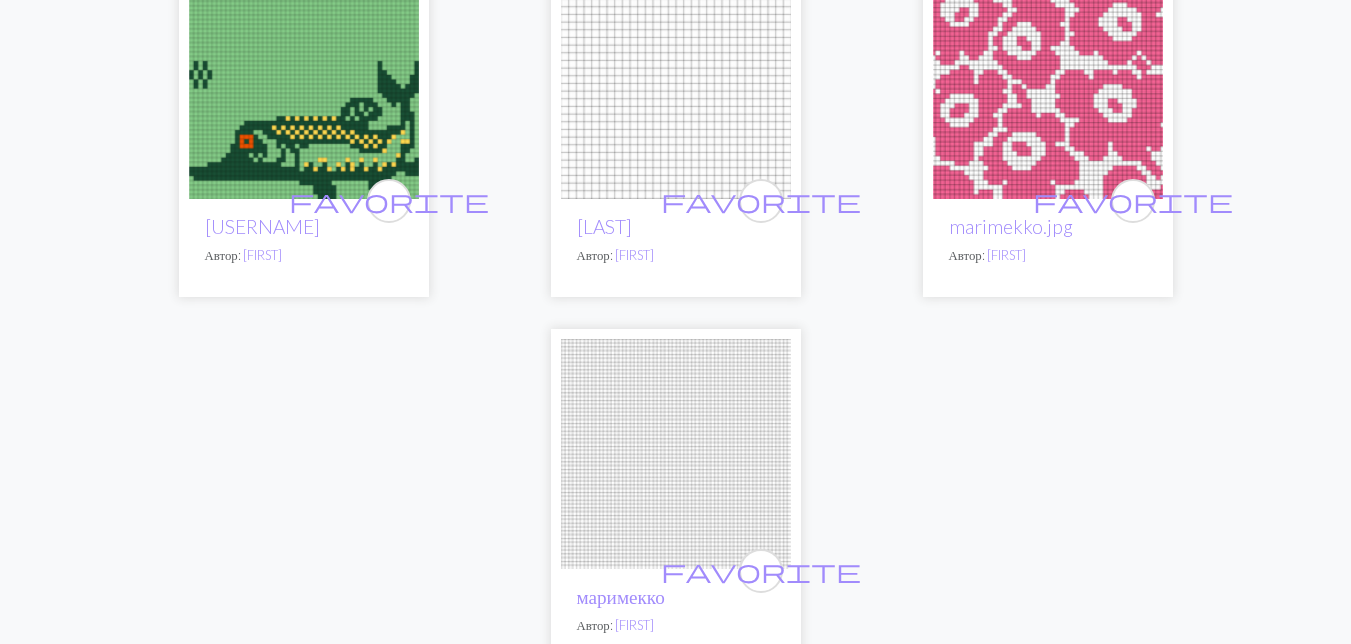scroll, scrollTop: 700, scrollLeft: 0, axis: vertical 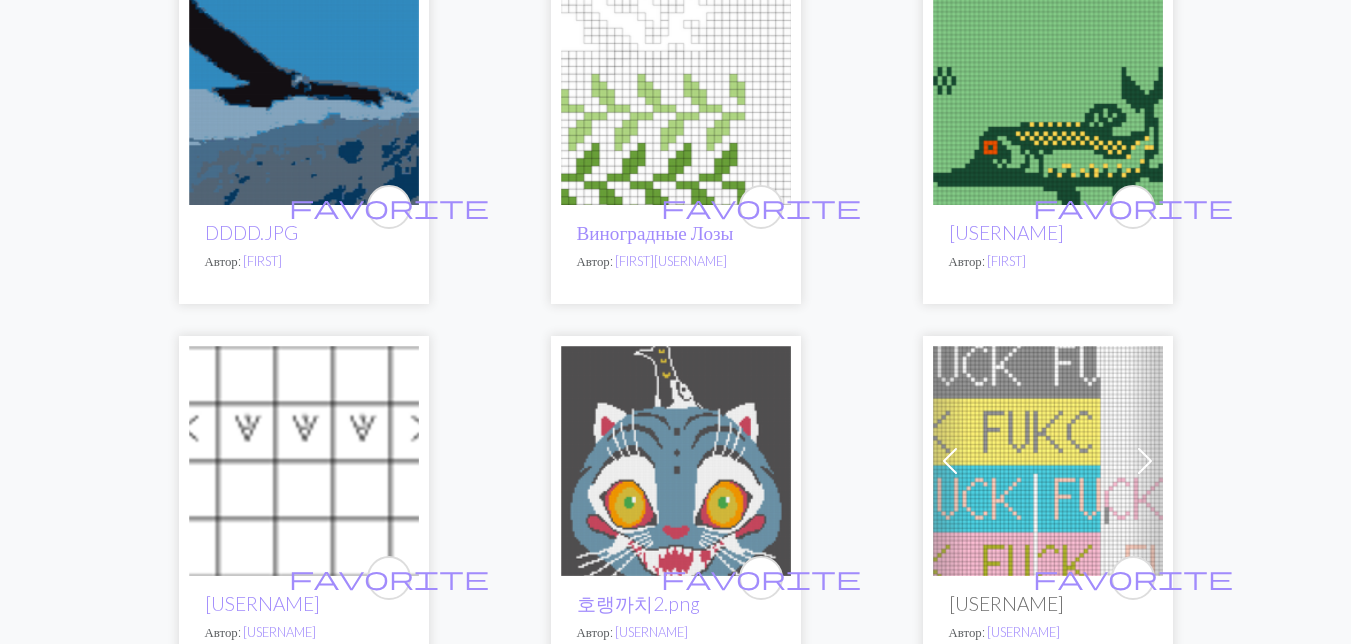 click at bounding box center [1048, 90] 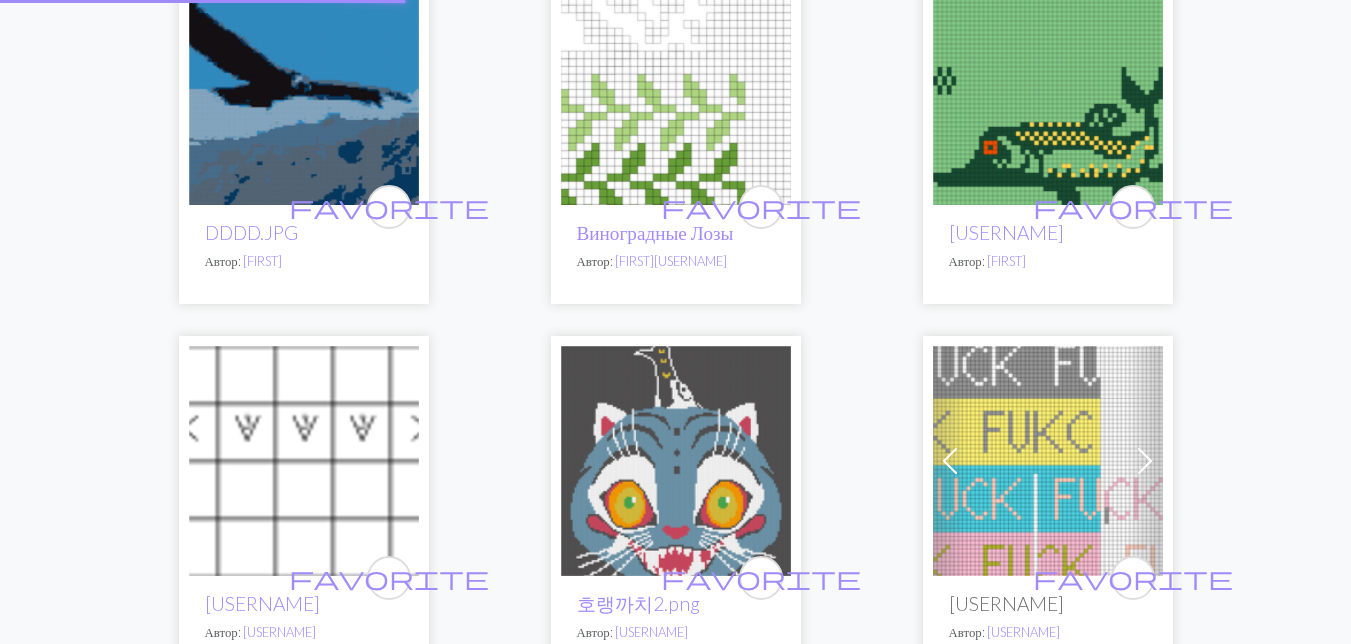 scroll, scrollTop: 0, scrollLeft: 0, axis: both 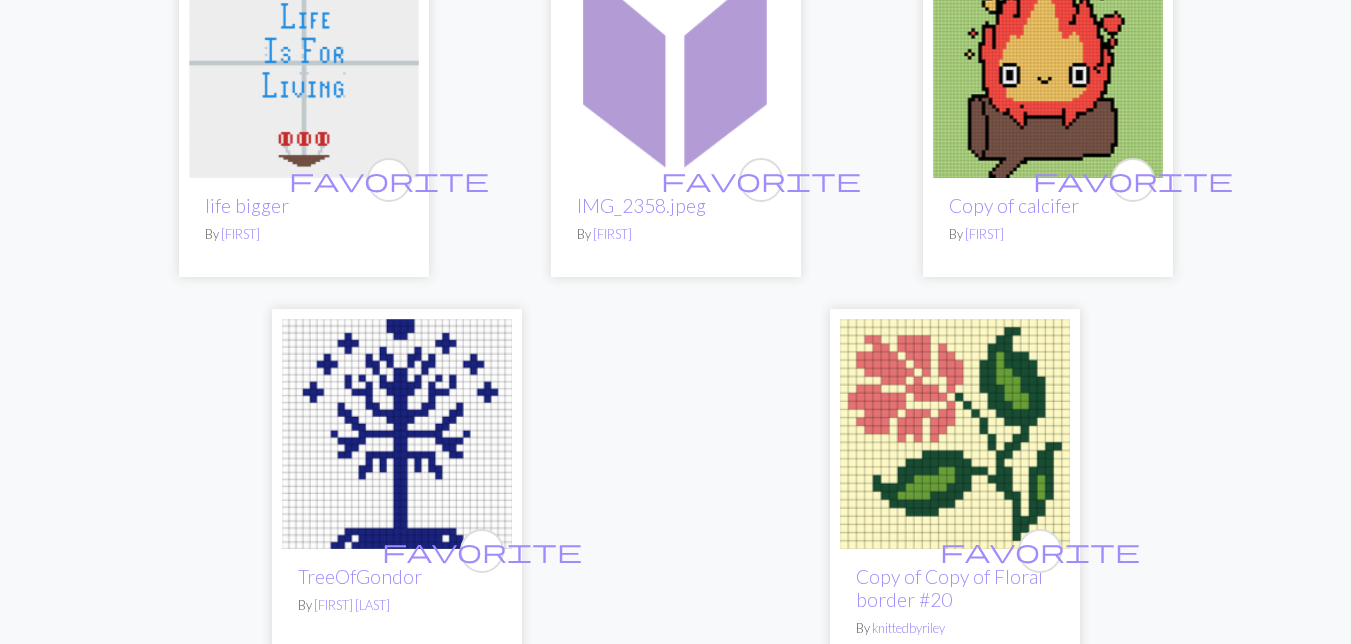 click at bounding box center [1048, 63] 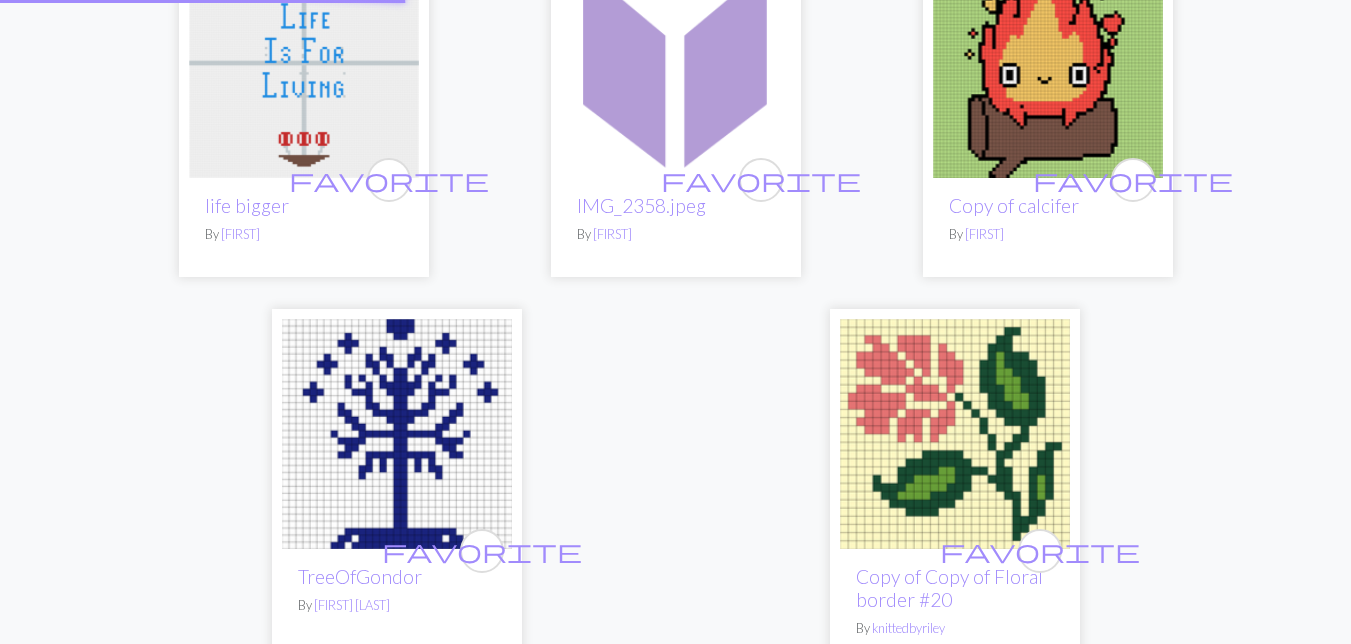 scroll, scrollTop: 0, scrollLeft: 0, axis: both 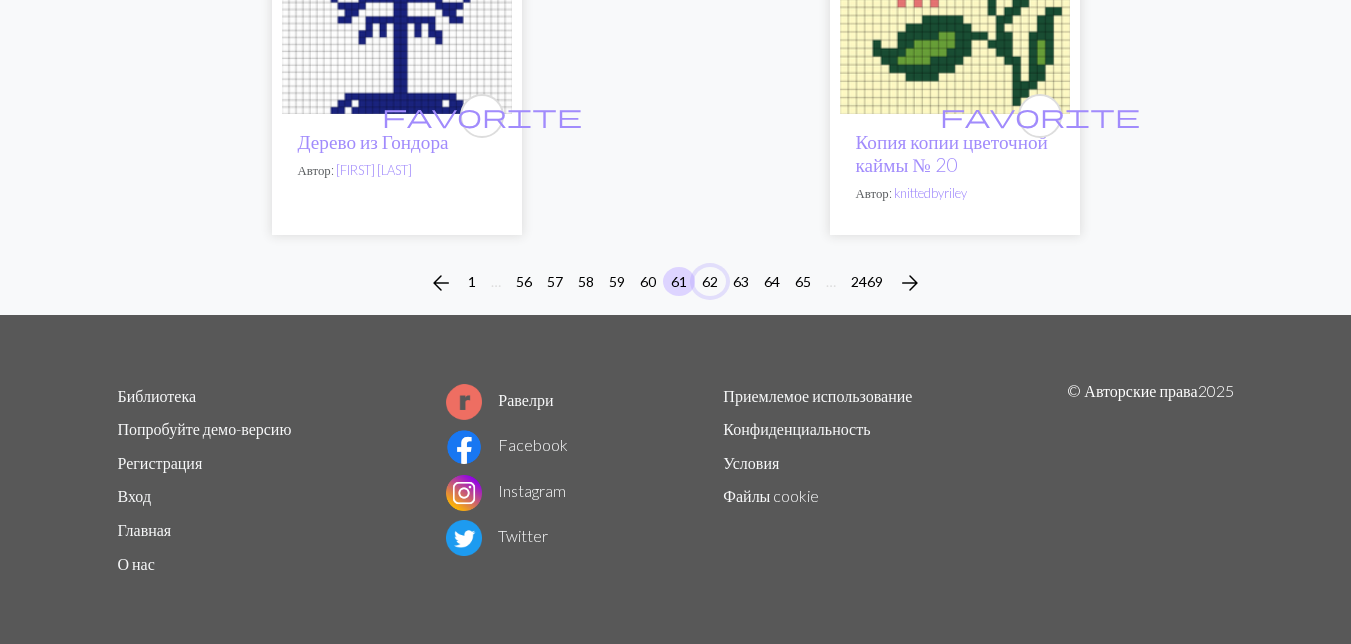 click on "62" at bounding box center [710, 281] 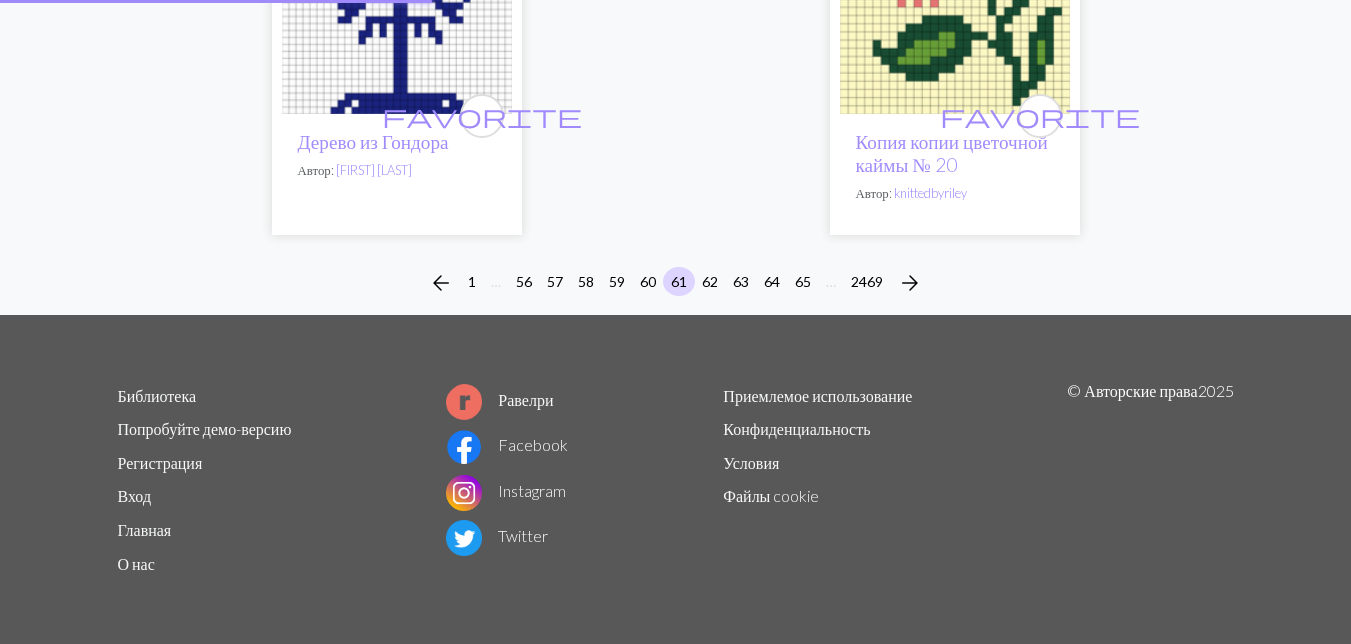 scroll, scrollTop: 0, scrollLeft: 0, axis: both 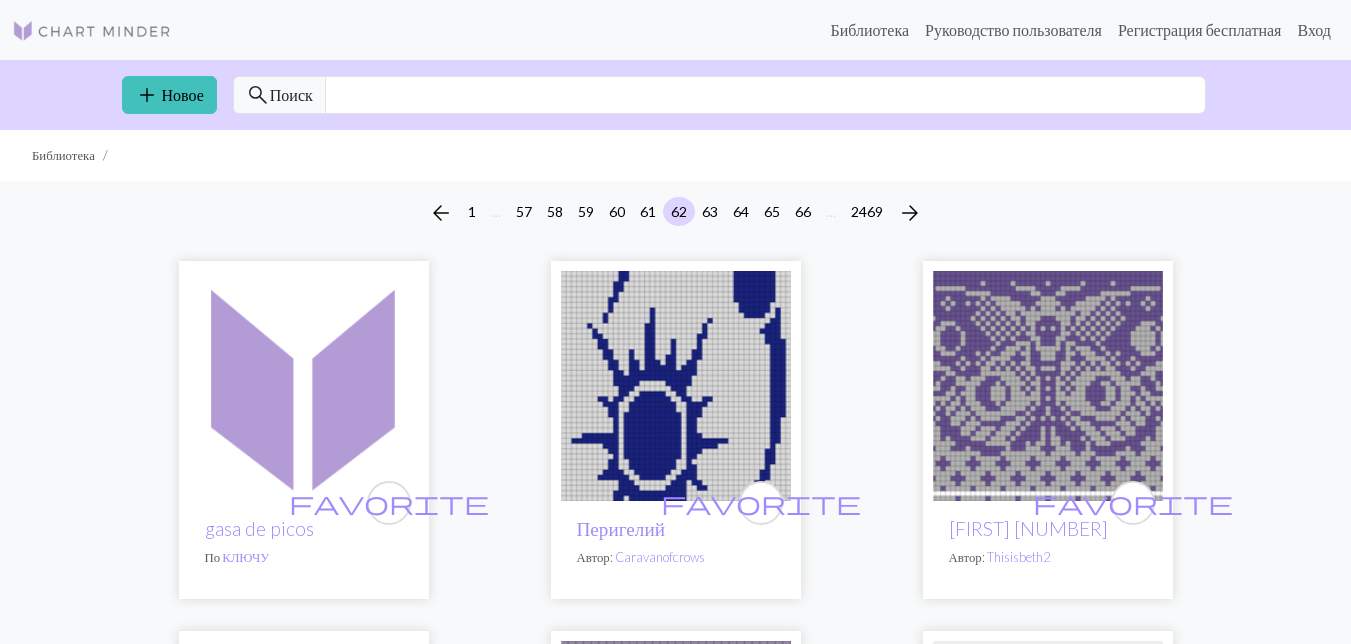 click at bounding box center (1048, 386) 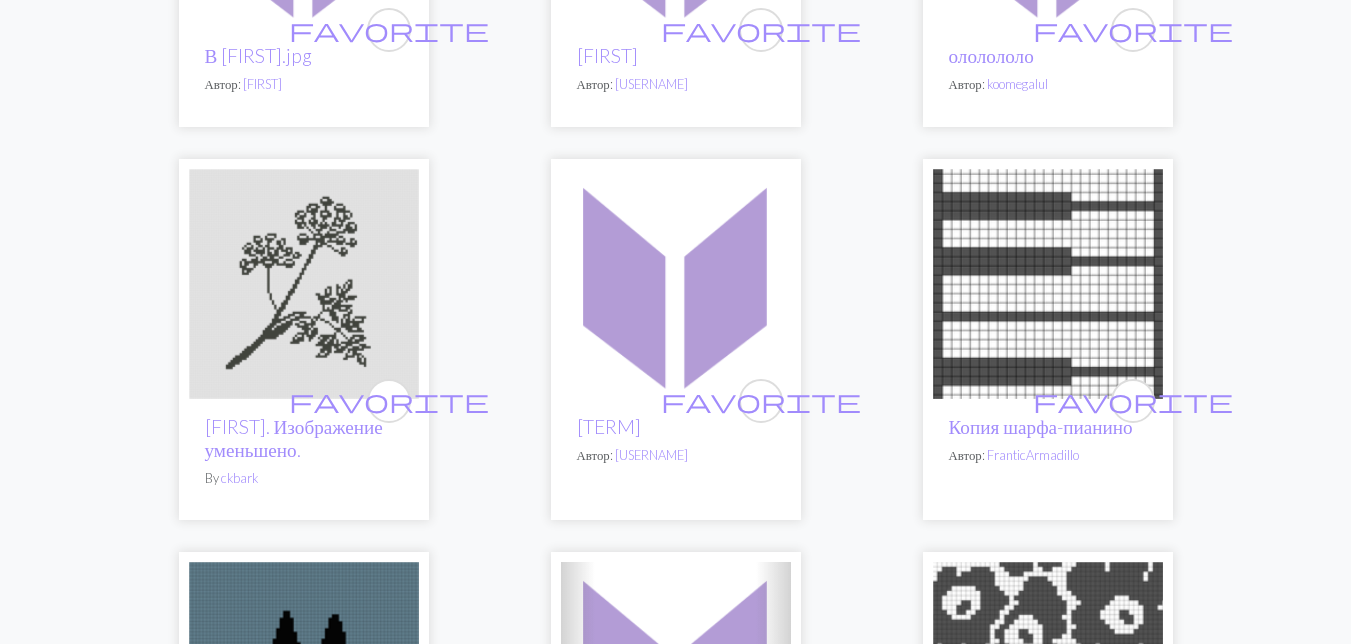scroll, scrollTop: 2600, scrollLeft: 0, axis: vertical 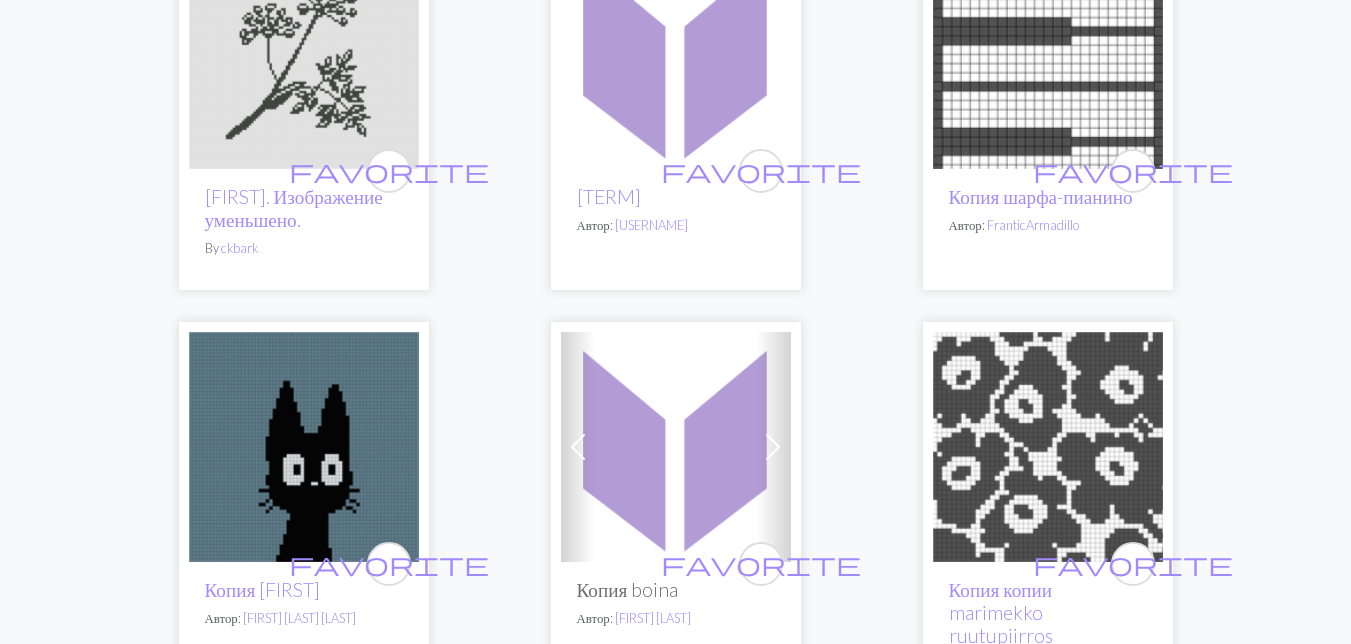 click at bounding box center [304, 54] 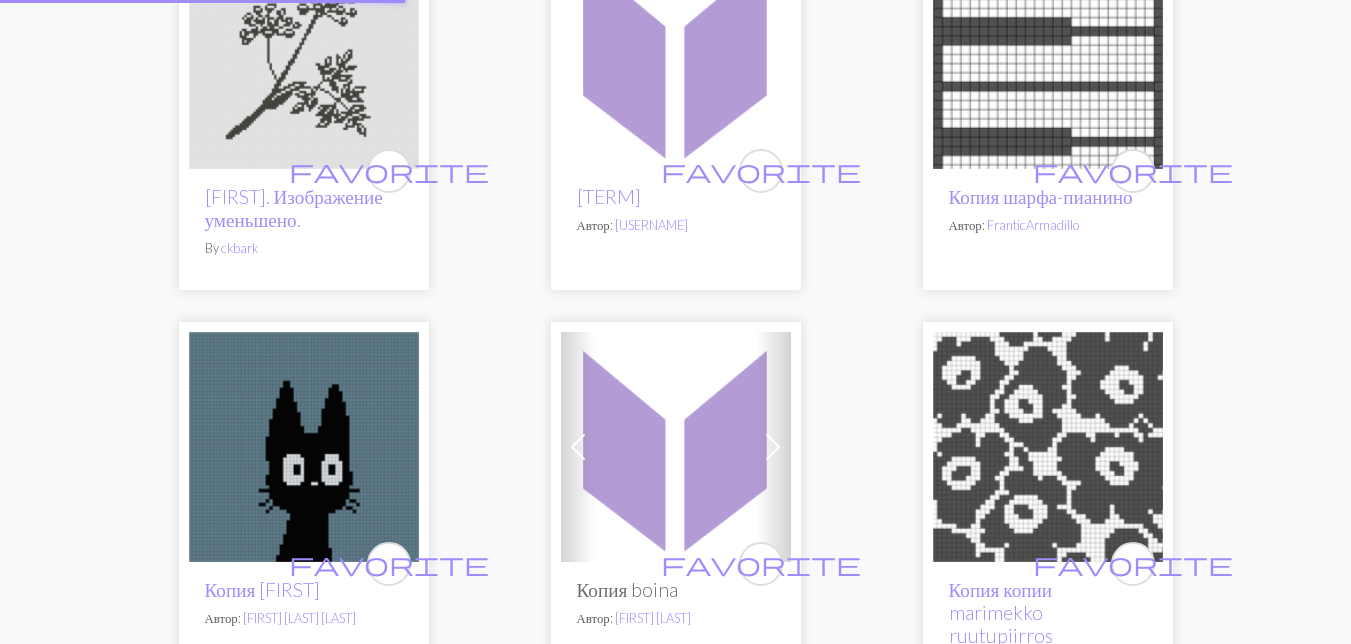 scroll, scrollTop: 0, scrollLeft: 0, axis: both 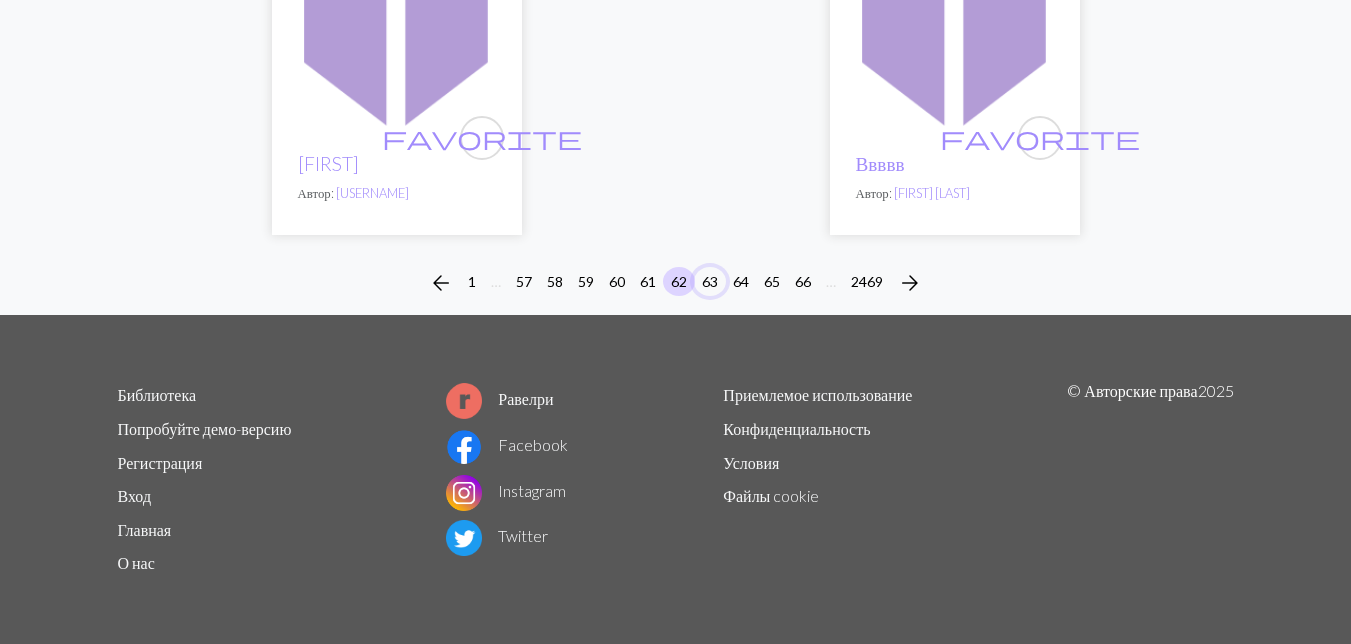 click on "63" at bounding box center [710, 281] 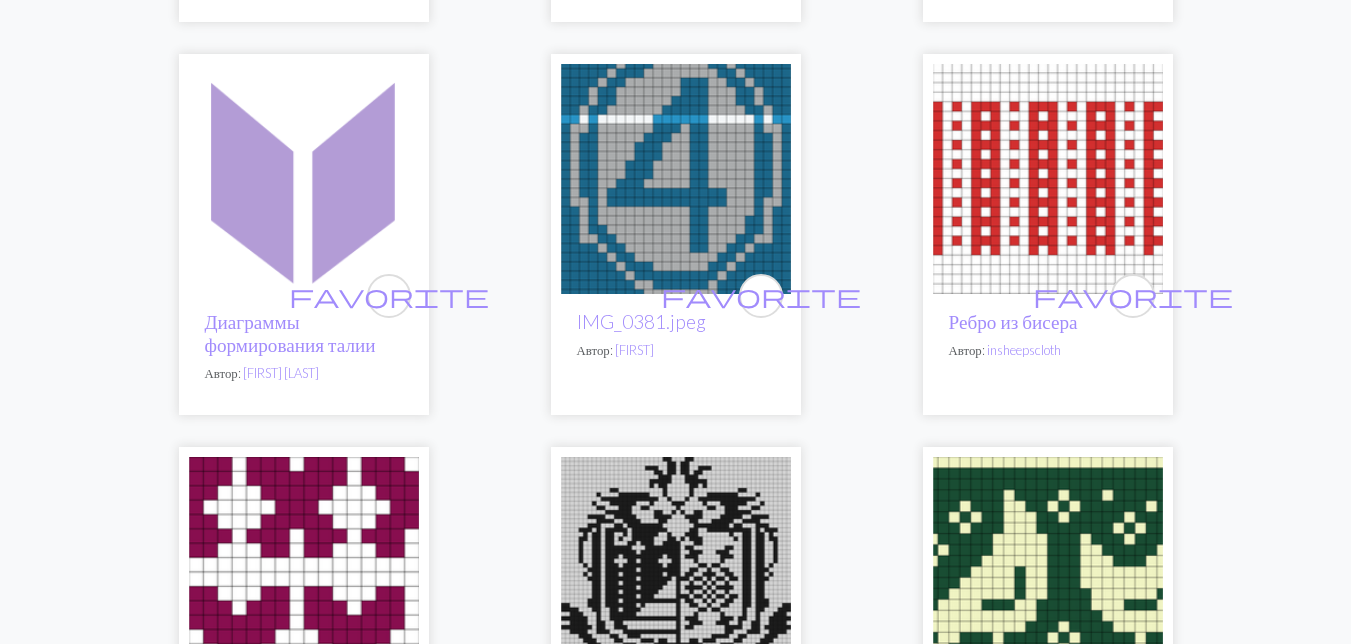 scroll, scrollTop: 1400, scrollLeft: 0, axis: vertical 